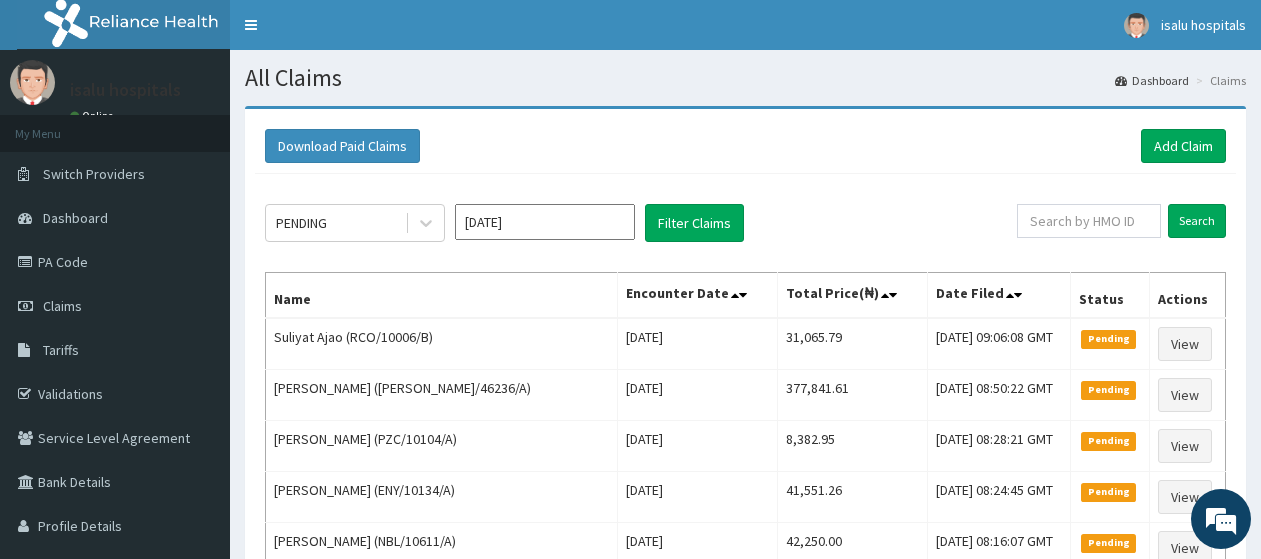 scroll, scrollTop: 0, scrollLeft: 0, axis: both 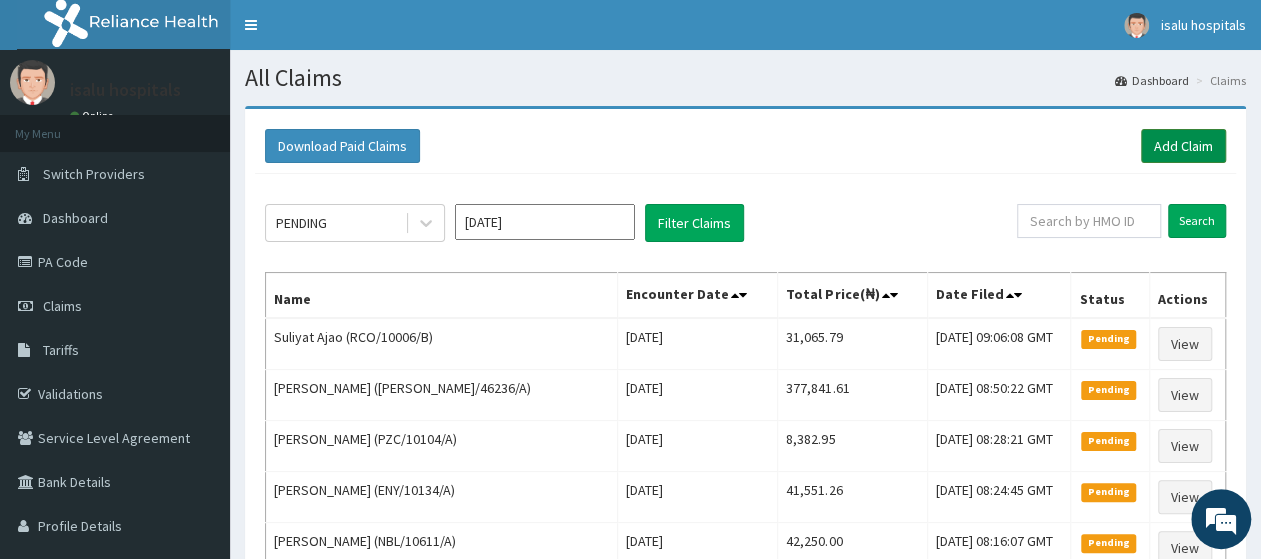 click on "Add Claim" at bounding box center [1183, 146] 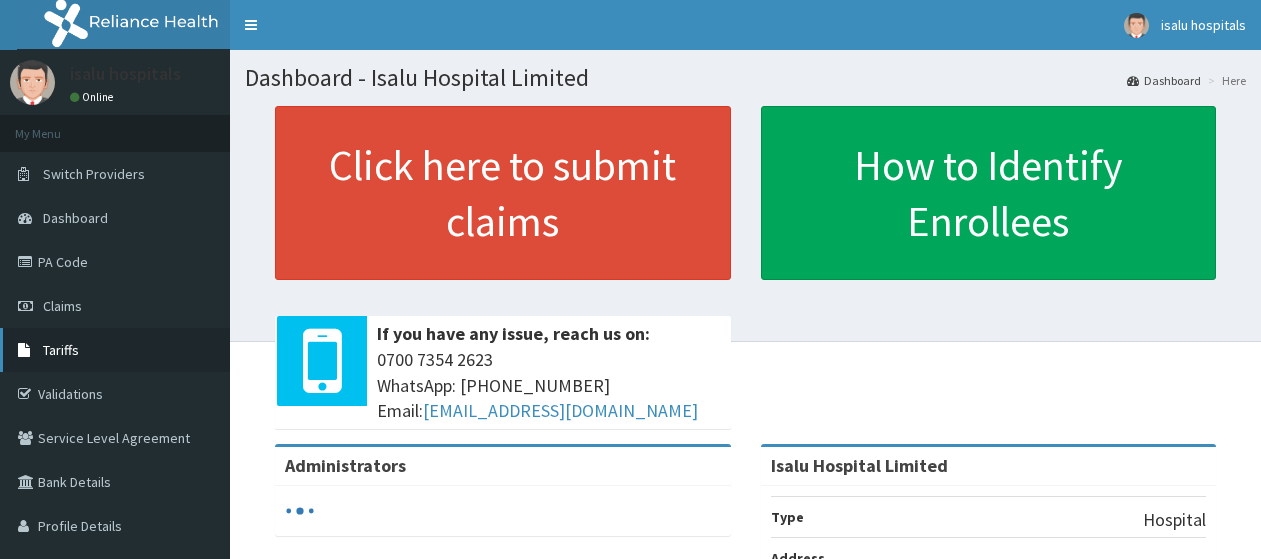 scroll, scrollTop: 0, scrollLeft: 0, axis: both 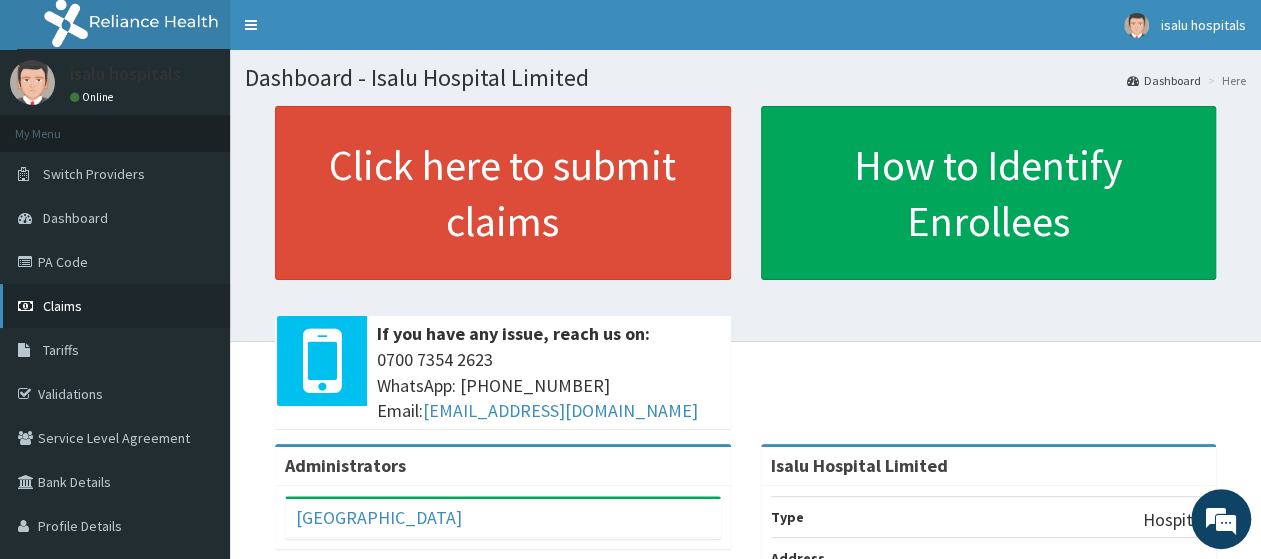 click on "Claims" at bounding box center [115, 306] 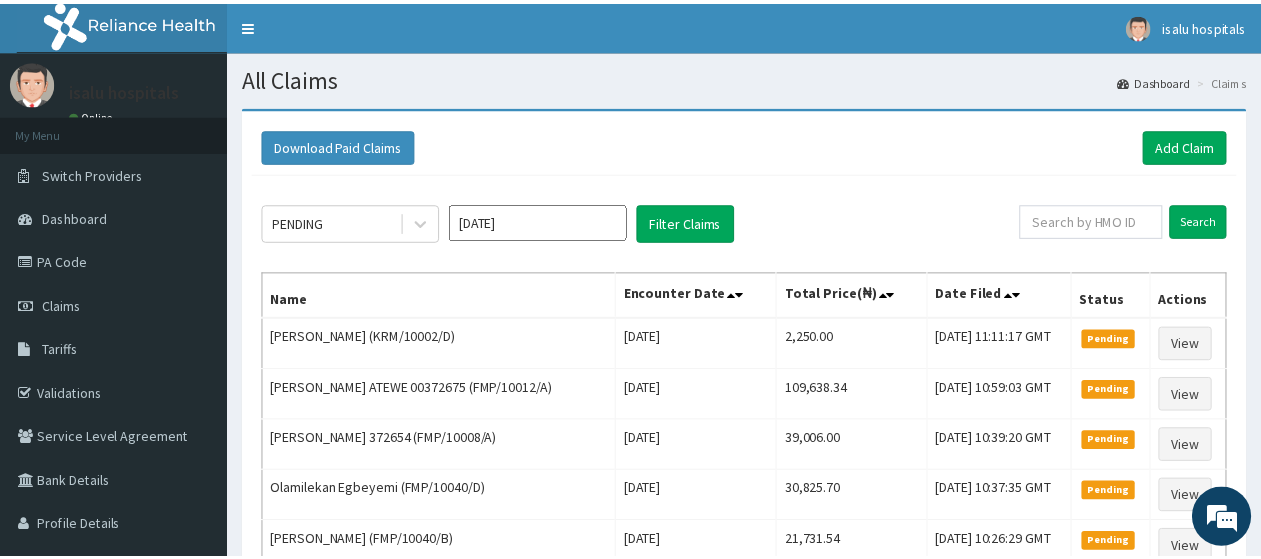scroll, scrollTop: 0, scrollLeft: 0, axis: both 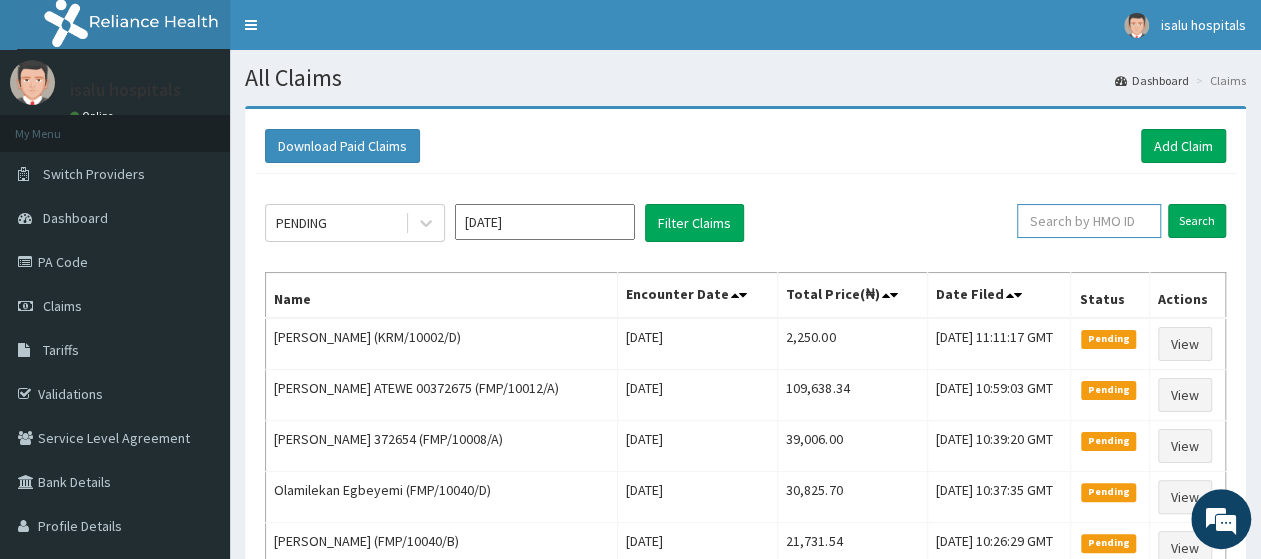 paste on "RCO/10006/B" 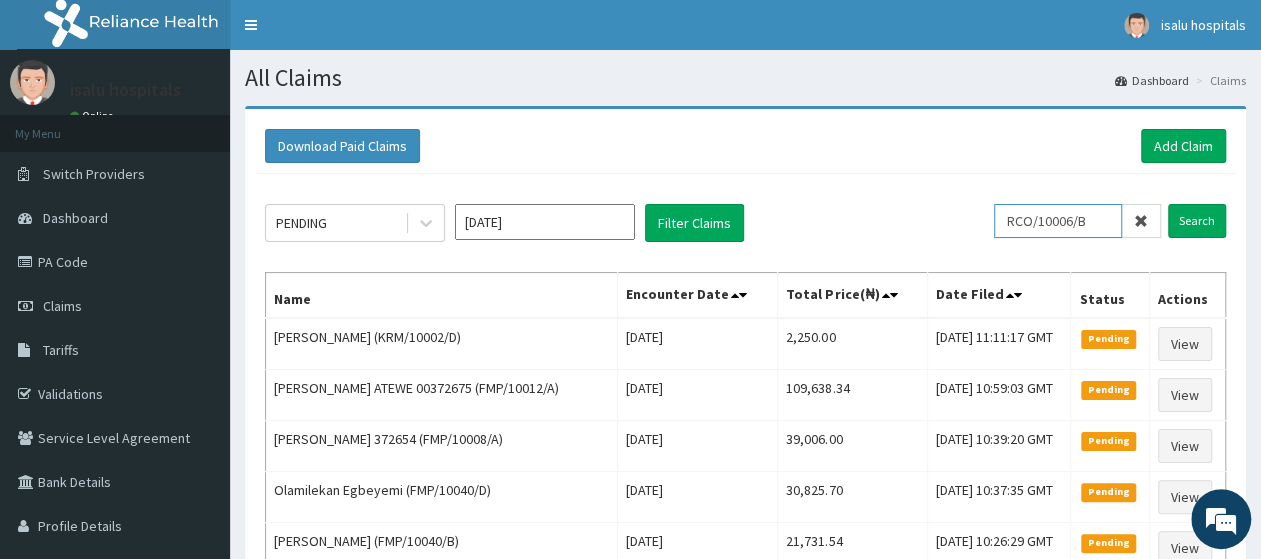 scroll, scrollTop: 0, scrollLeft: 0, axis: both 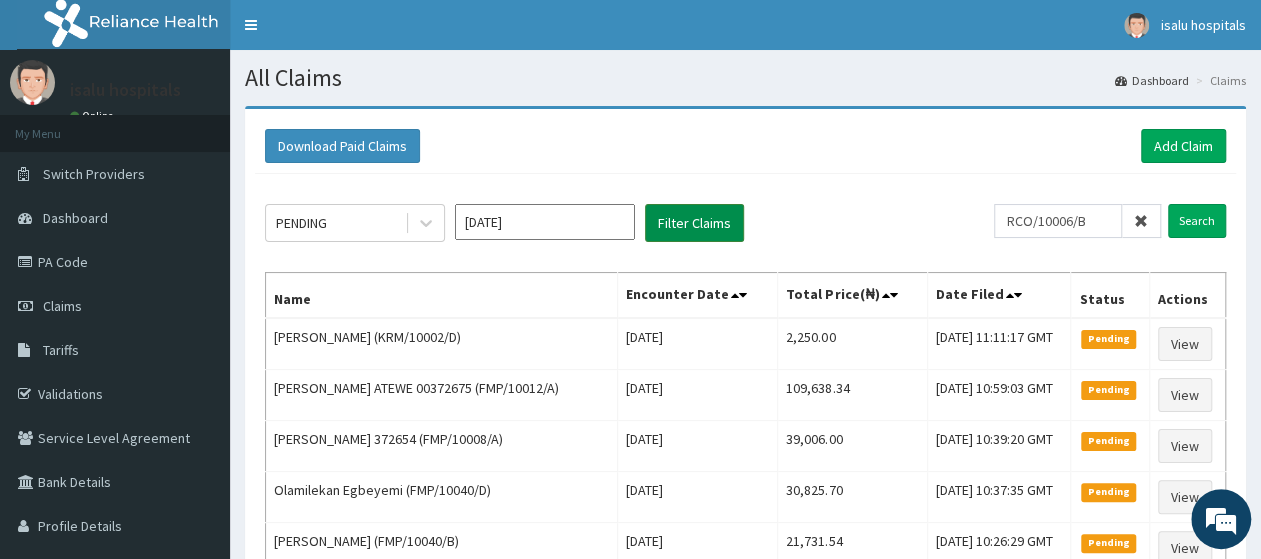 click on "Filter Claims" at bounding box center (694, 223) 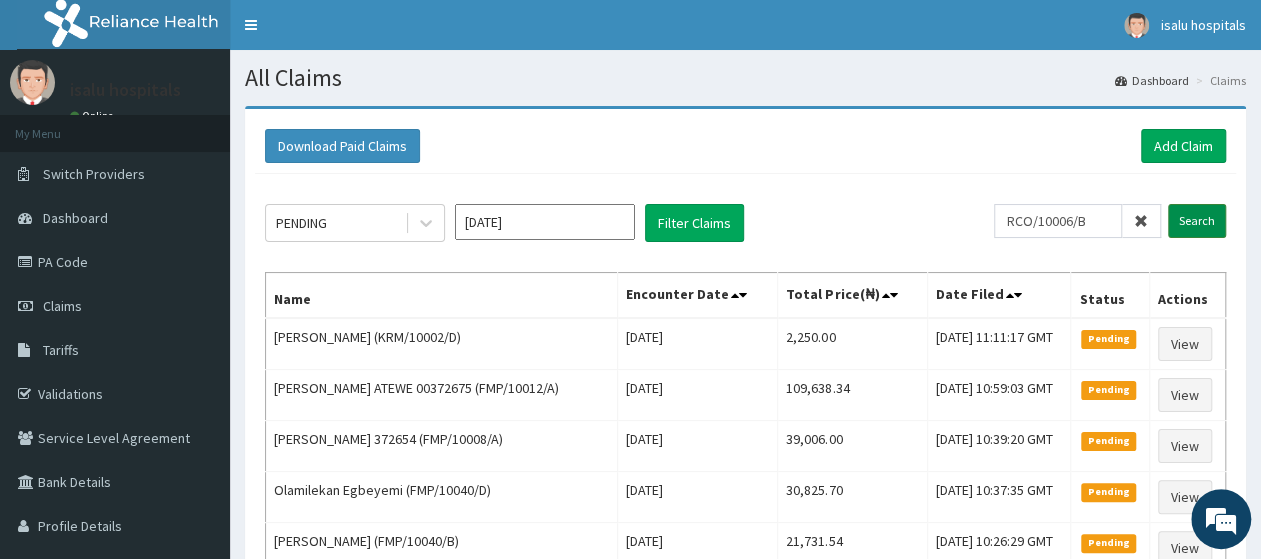click on "Search" at bounding box center [1197, 221] 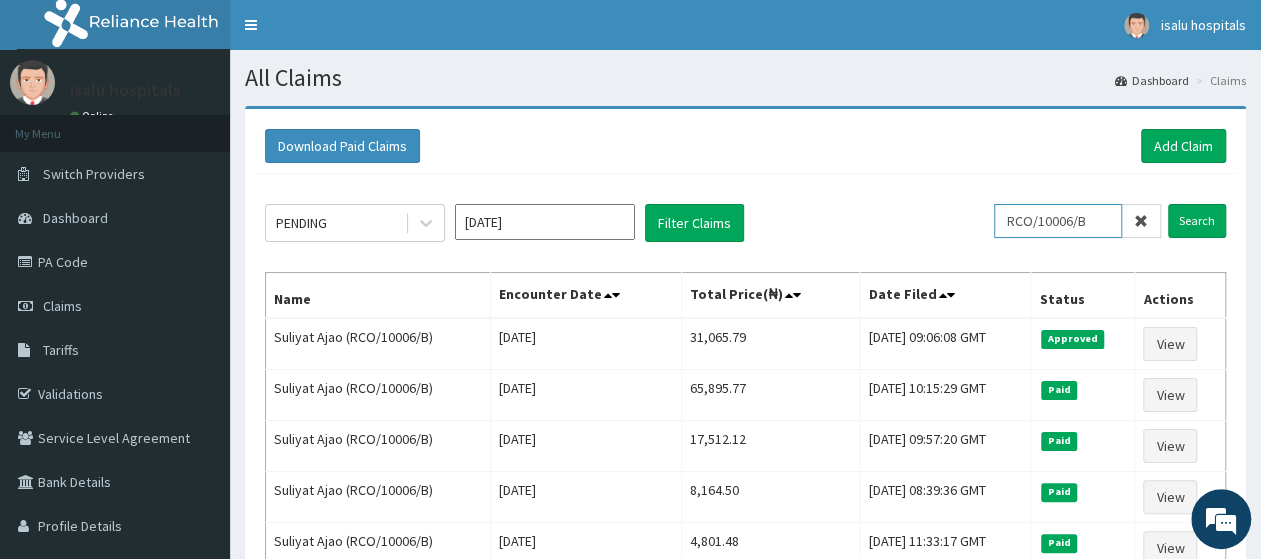 drag, startPoint x: 1019, startPoint y: 221, endPoint x: 1105, endPoint y: 225, distance: 86.09297 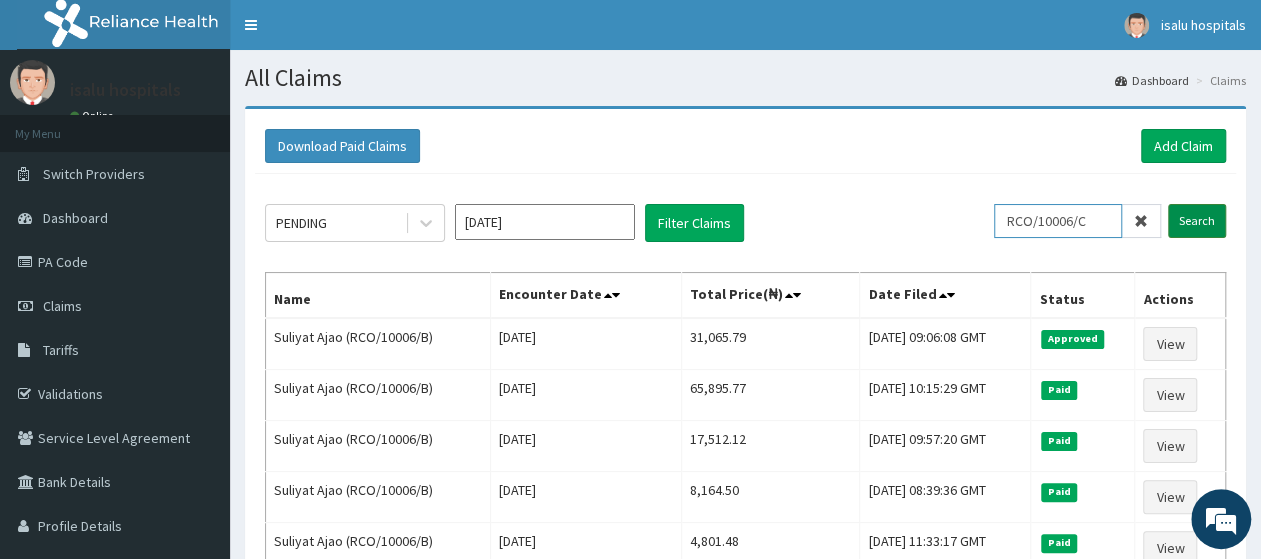 type on "RCO/10006/C" 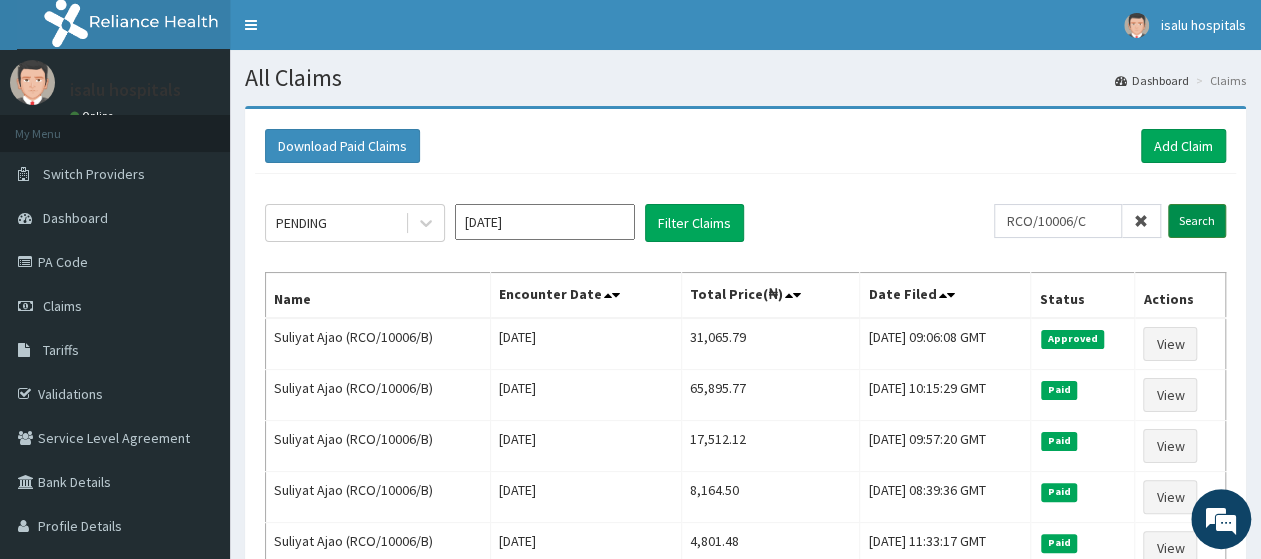 click on "Search" at bounding box center [1197, 221] 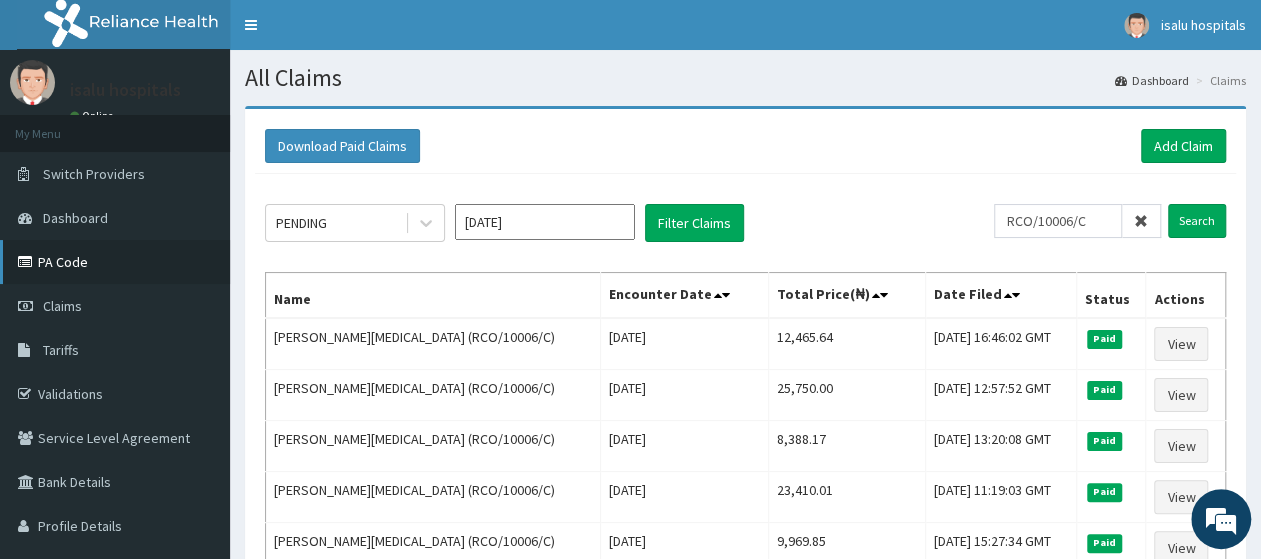click on "PA Code" at bounding box center (115, 262) 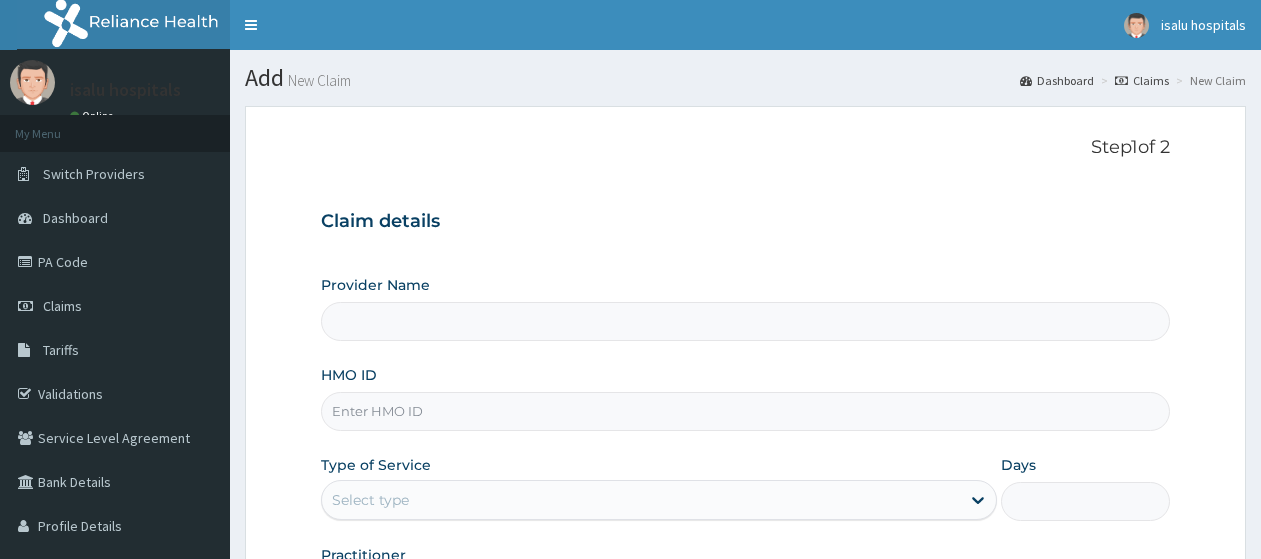 scroll, scrollTop: 0, scrollLeft: 0, axis: both 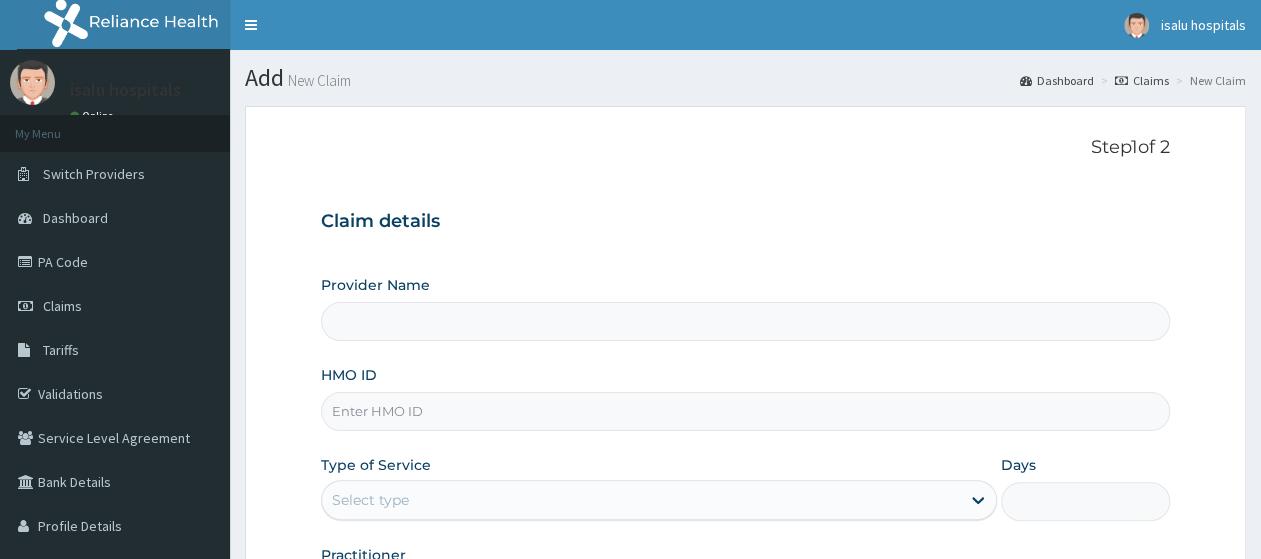 type on "Isalu Hospital Limited" 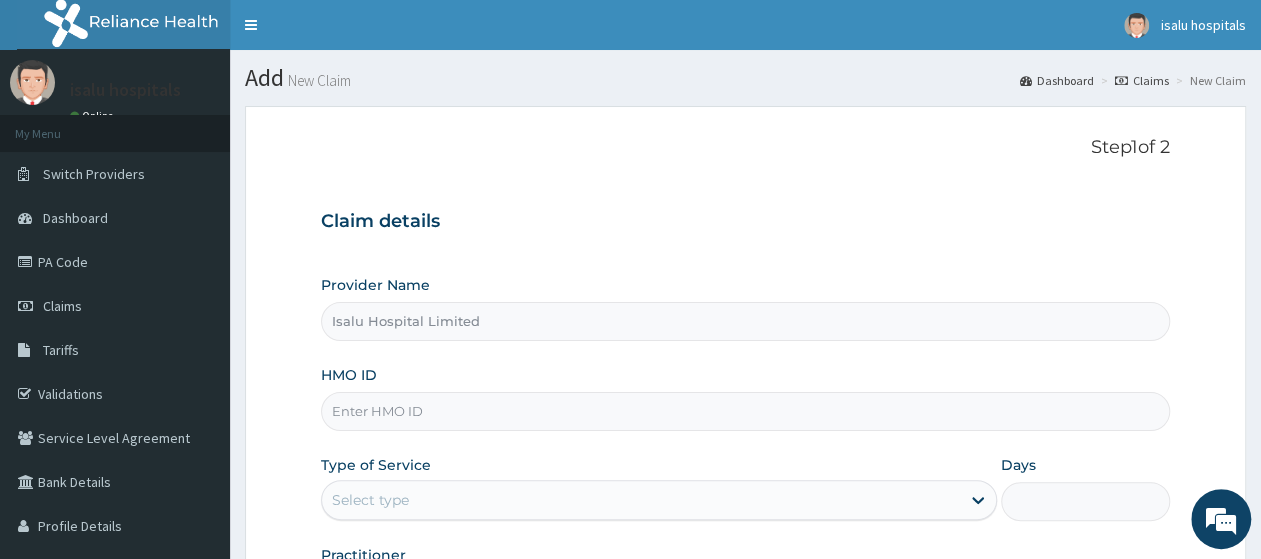 scroll, scrollTop: 208, scrollLeft: 0, axis: vertical 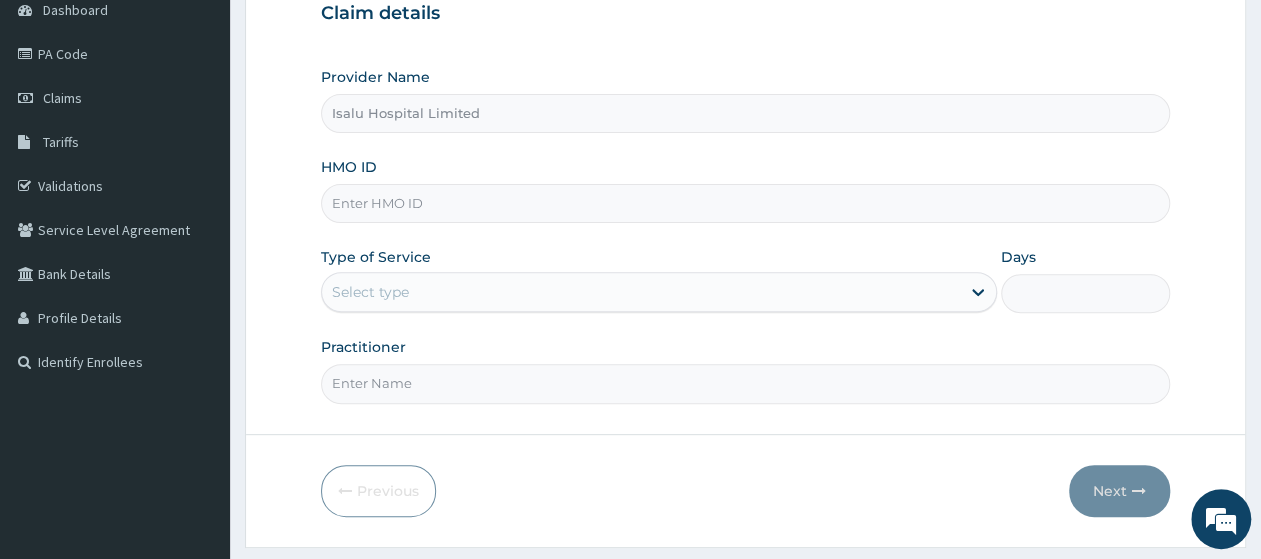 paste on "RCO/10006/C" 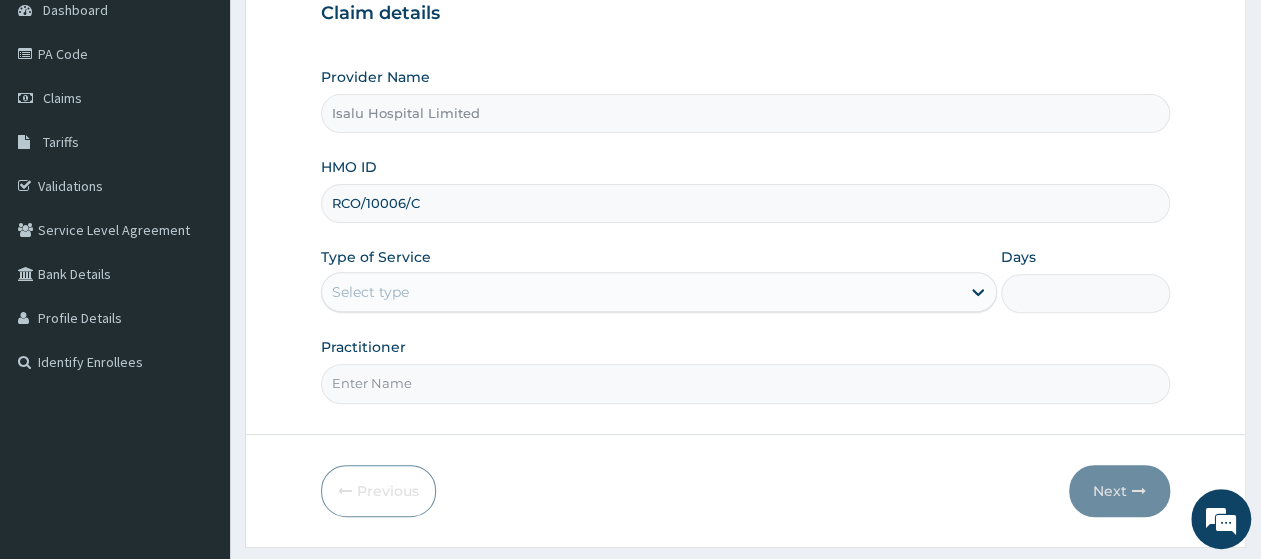 type on "RCO/10006/C" 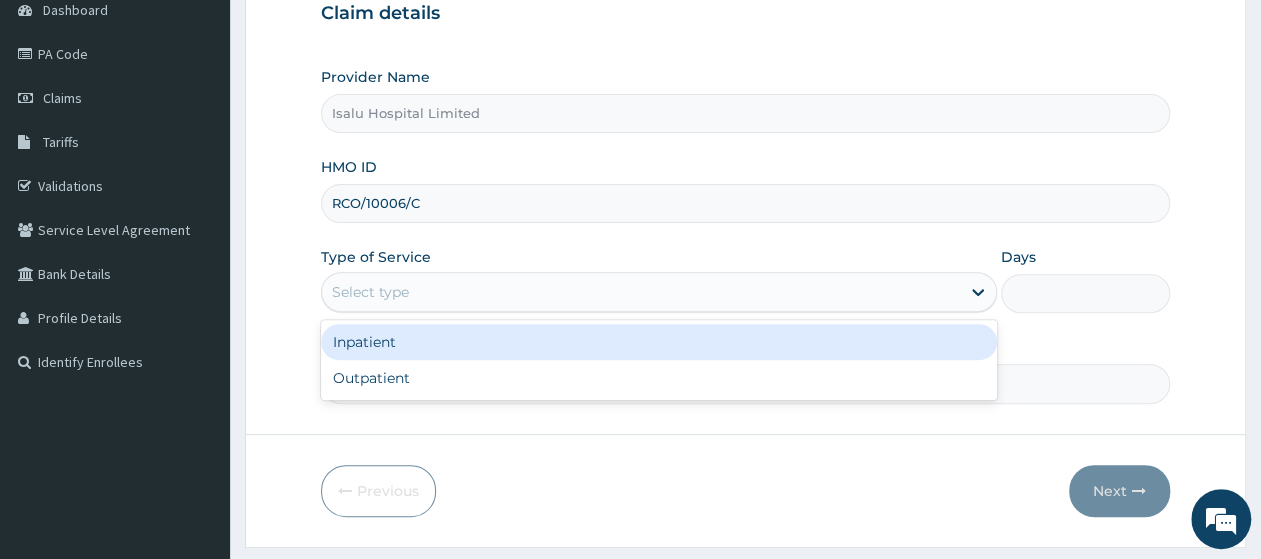 click on "Select type" at bounding box center (641, 292) 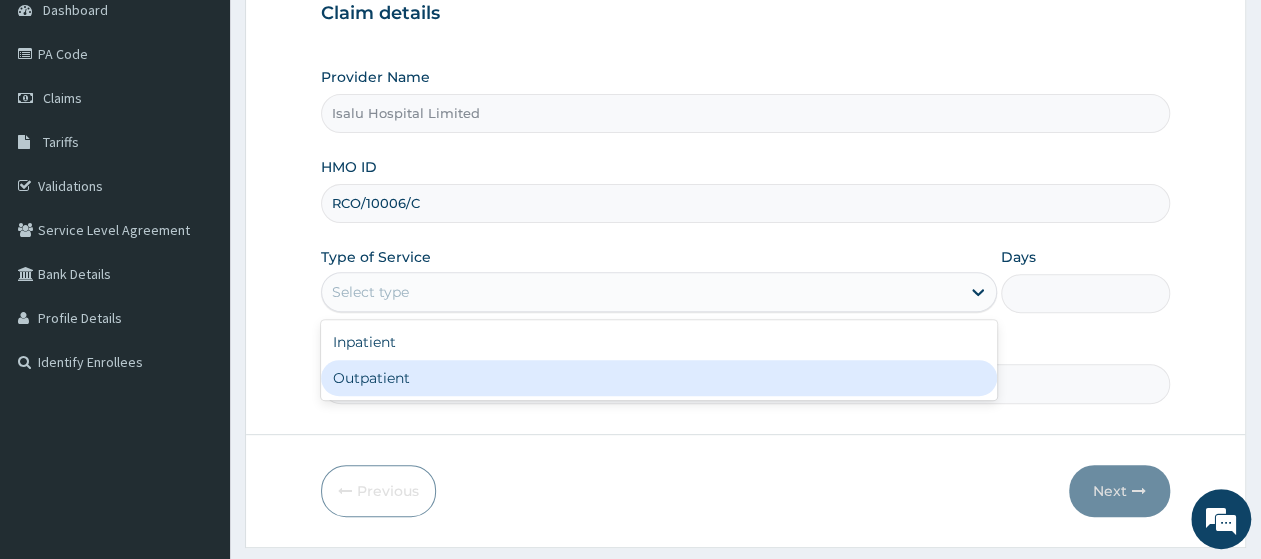 click on "Outpatient" at bounding box center (659, 378) 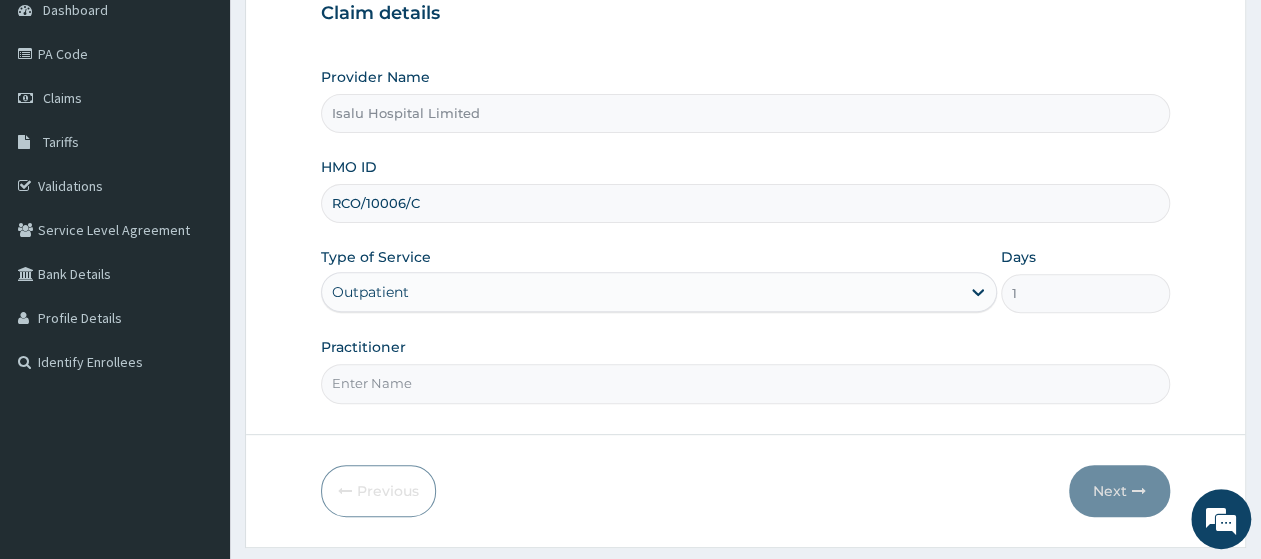 scroll, scrollTop: 0, scrollLeft: 0, axis: both 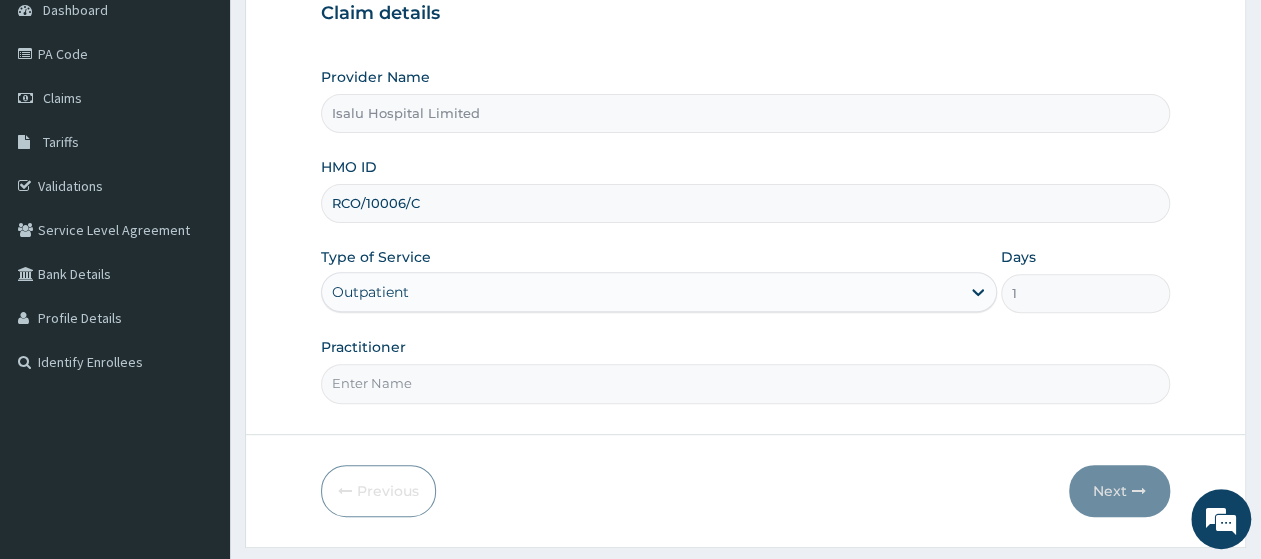 paste on "Dr Keita Moussa" 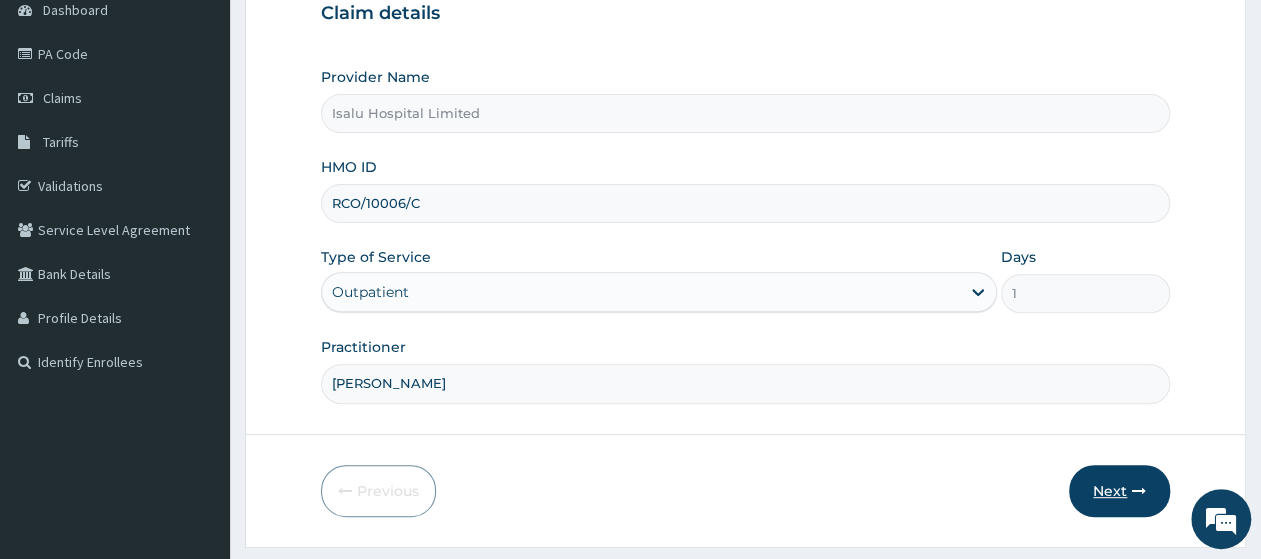 type on "Dr Keita Moussa" 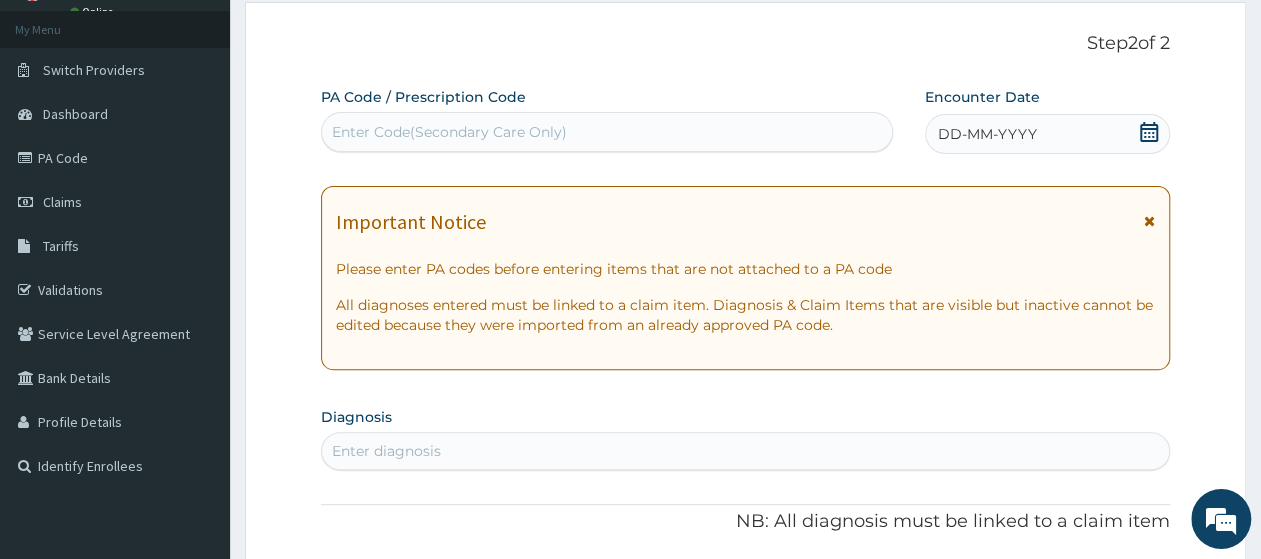 scroll, scrollTop: 208, scrollLeft: 0, axis: vertical 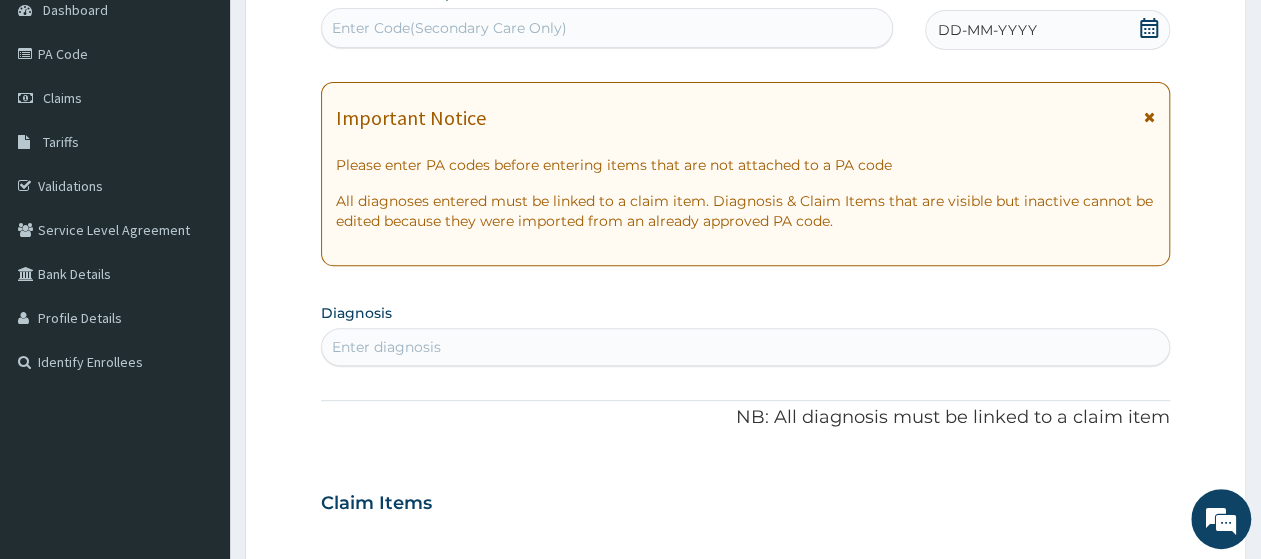 click on "DD-MM-YYYY" at bounding box center [1047, 30] 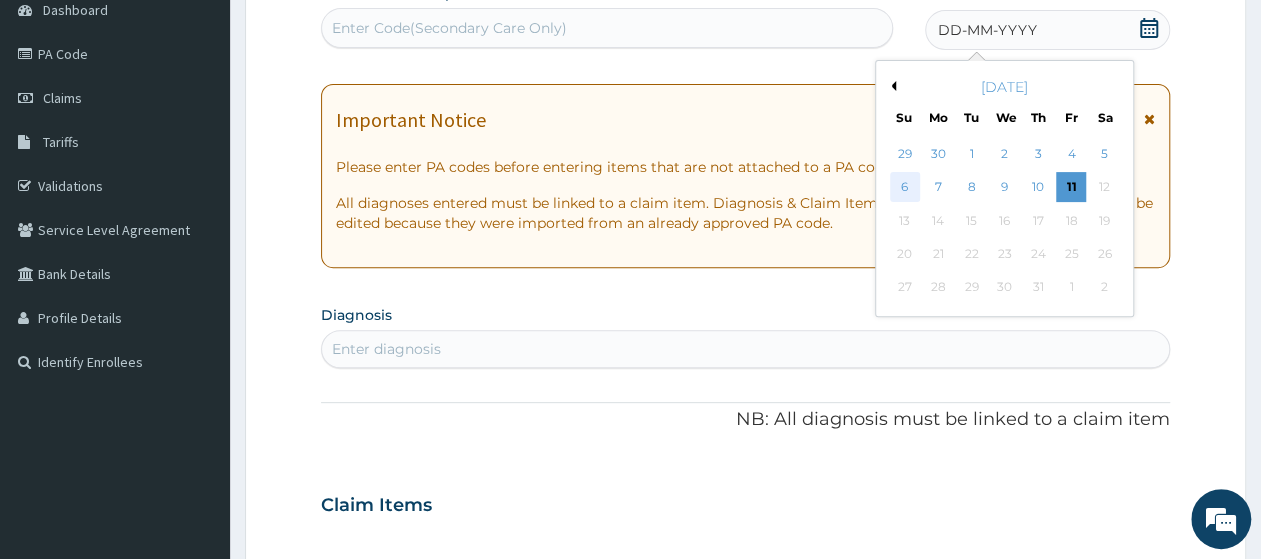 click on "6" at bounding box center [905, 188] 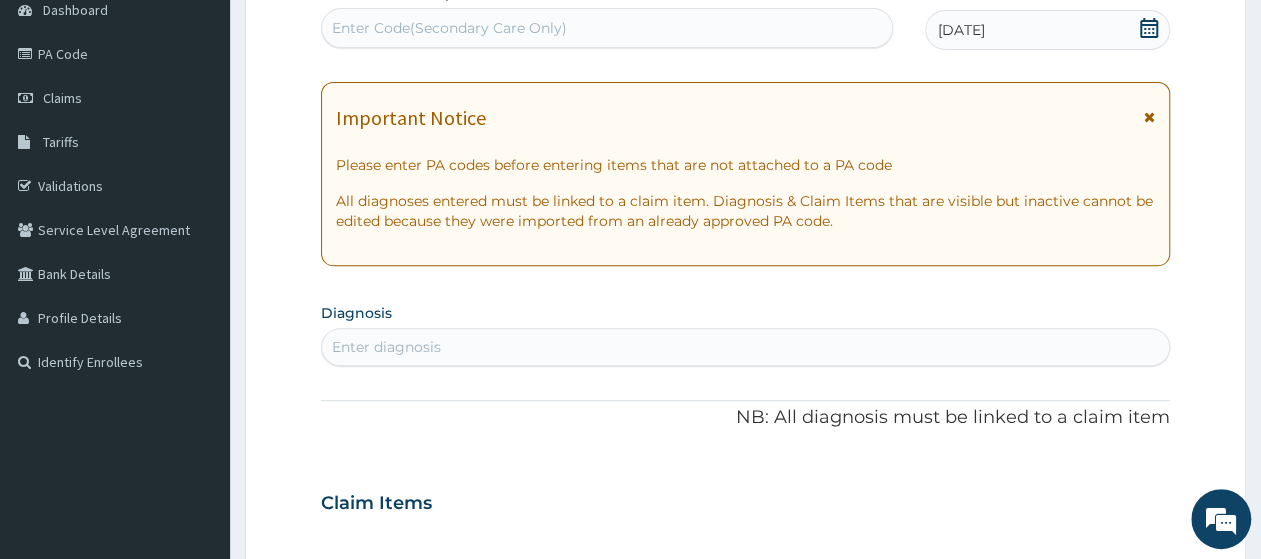 click on "Enter diagnosis" at bounding box center (745, 347) 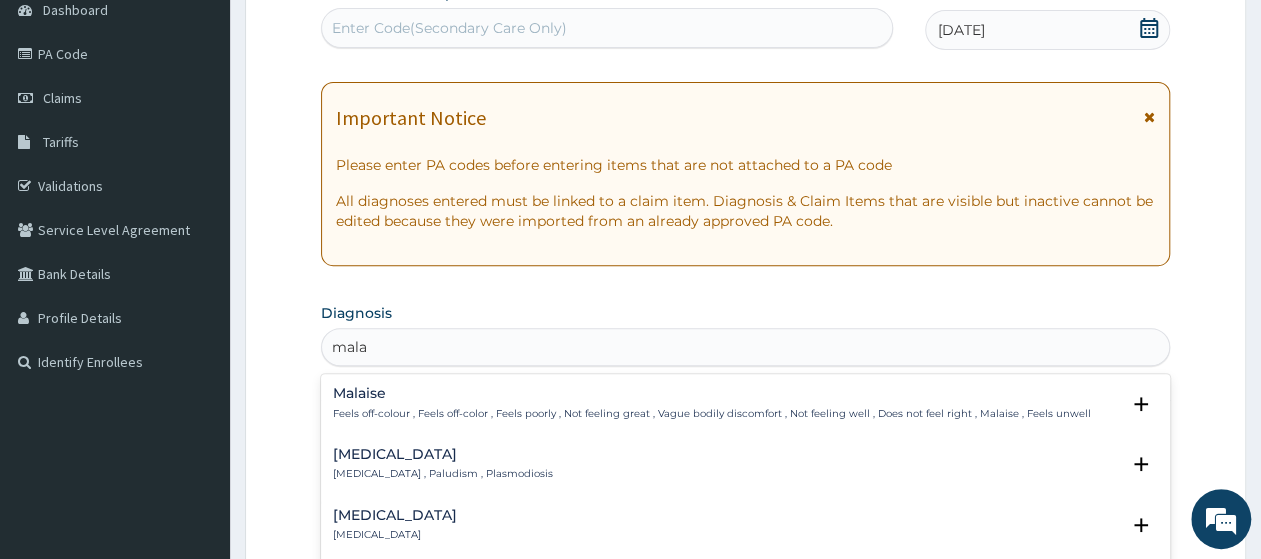 type on "malar" 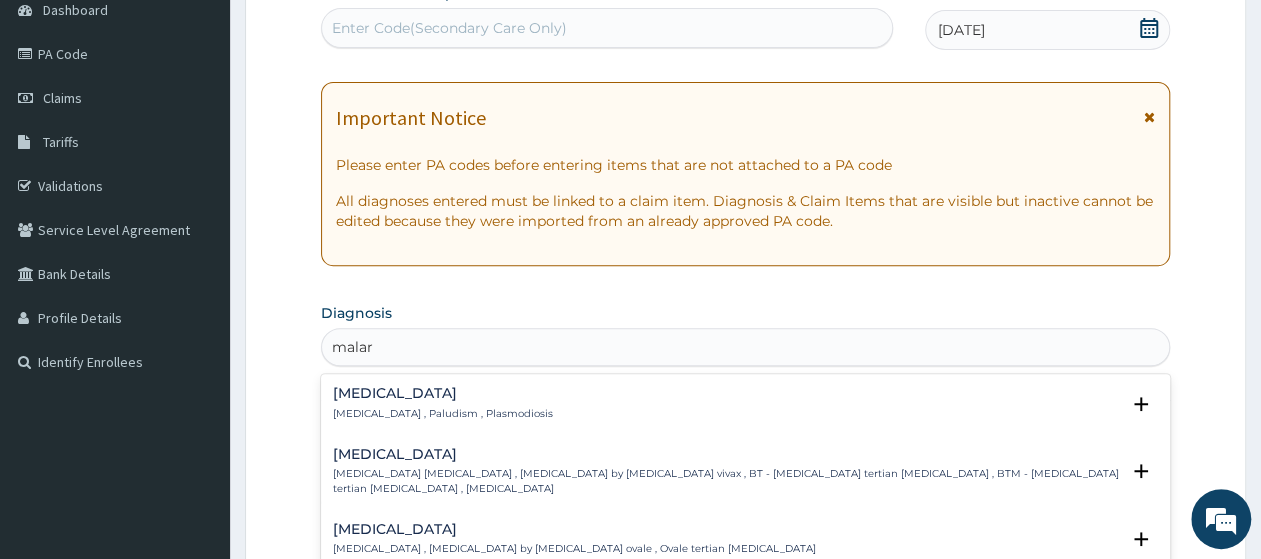 click on "Malaria , Paludism , Plasmodiosis" at bounding box center (443, 414) 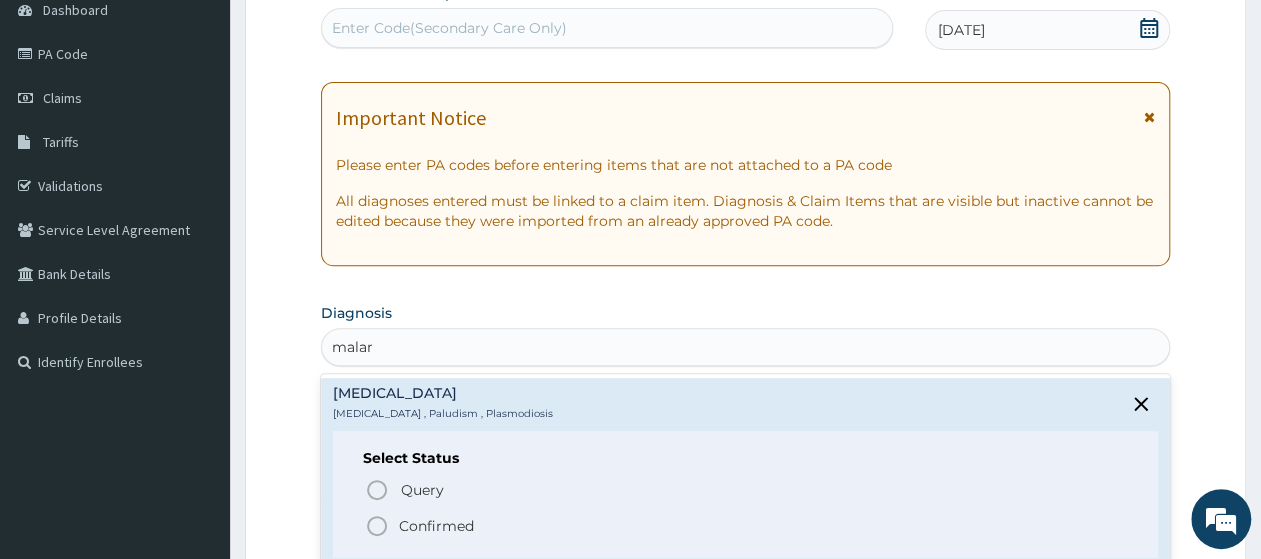click on "Confirmed" at bounding box center [436, 526] 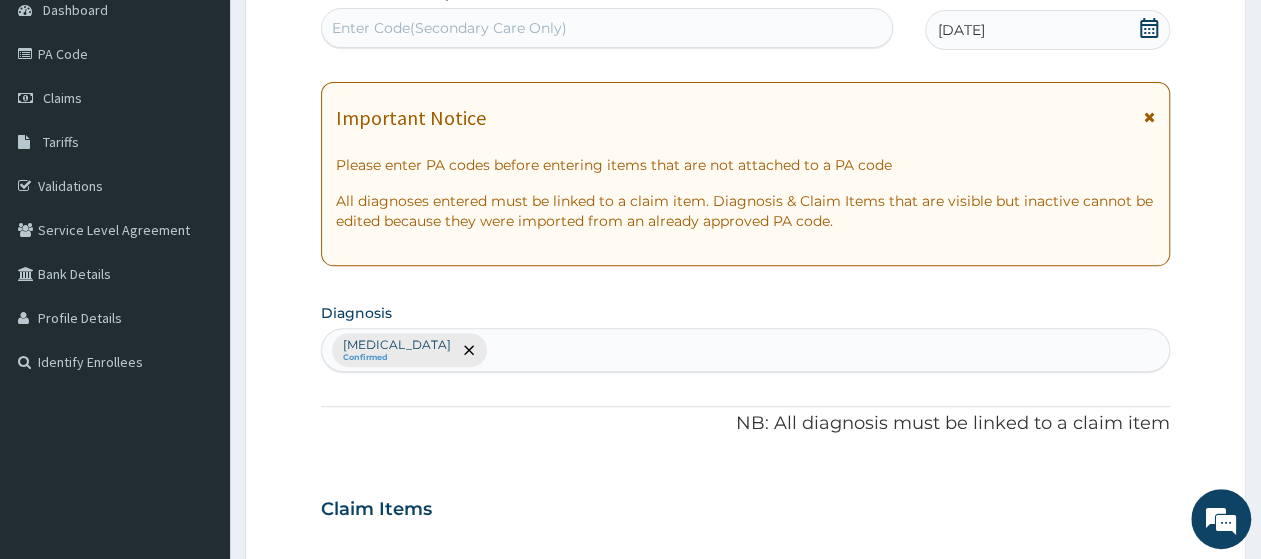 click on "Malaria Confirmed" at bounding box center [745, 350] 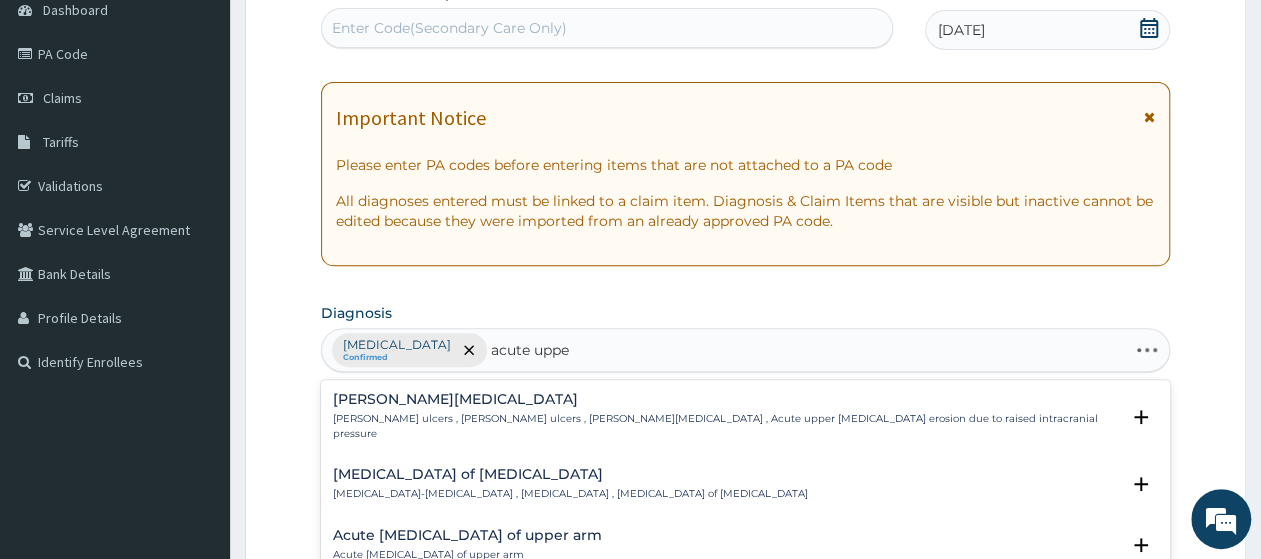 type on "acute upper" 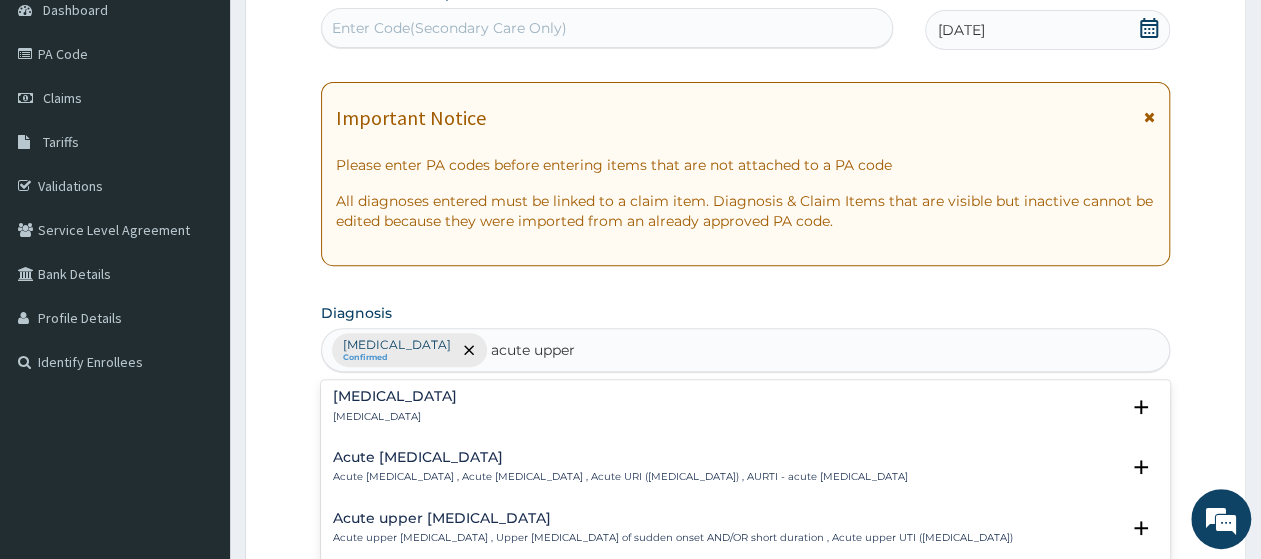 scroll, scrollTop: 200, scrollLeft: 0, axis: vertical 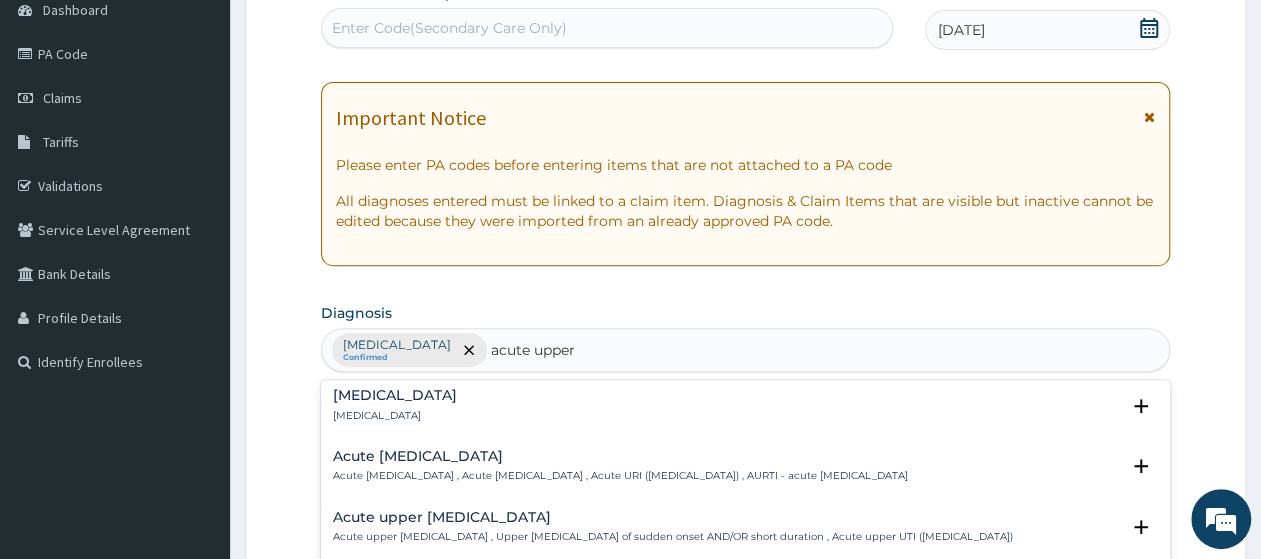 click on "Acute upper urinary tract infection Acute upper urinary tract infection , Upper urinary tract infection of sudden onset AND/OR short duration , Acute upper UTI (urinary tract infection)" at bounding box center (673, 527) 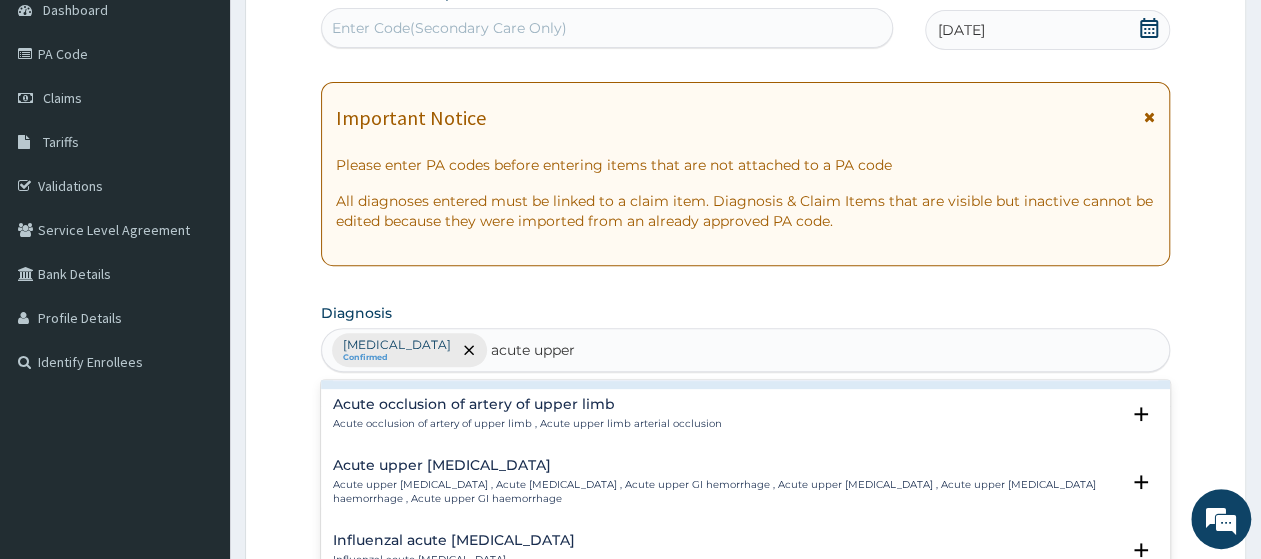 scroll, scrollTop: 400, scrollLeft: 0, axis: vertical 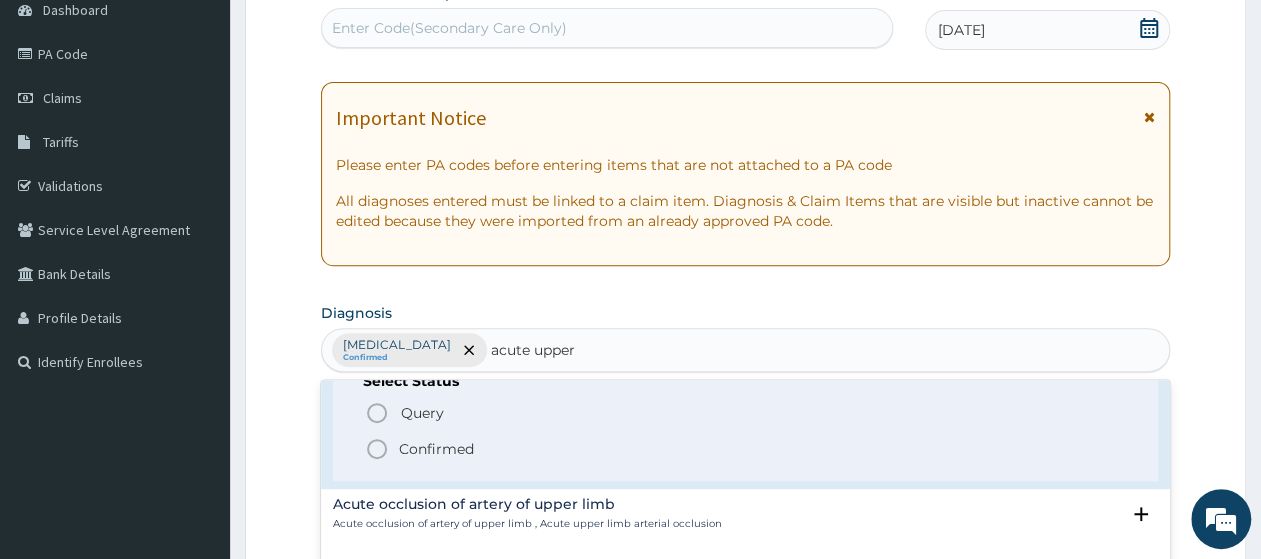 click on "Confirmed" at bounding box center (746, 449) 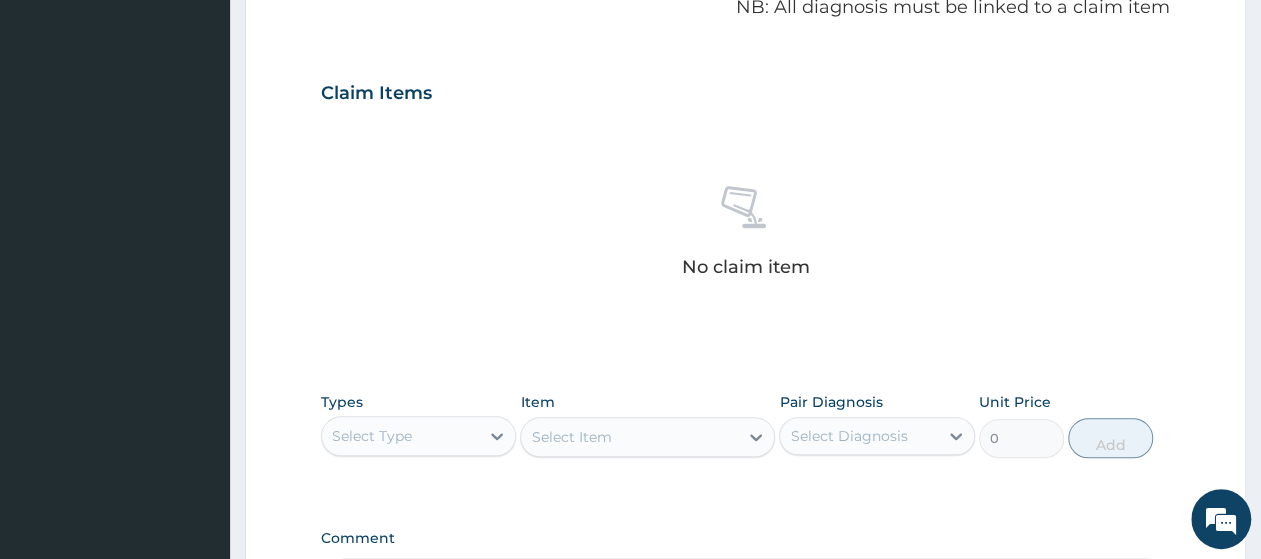 scroll, scrollTop: 832, scrollLeft: 0, axis: vertical 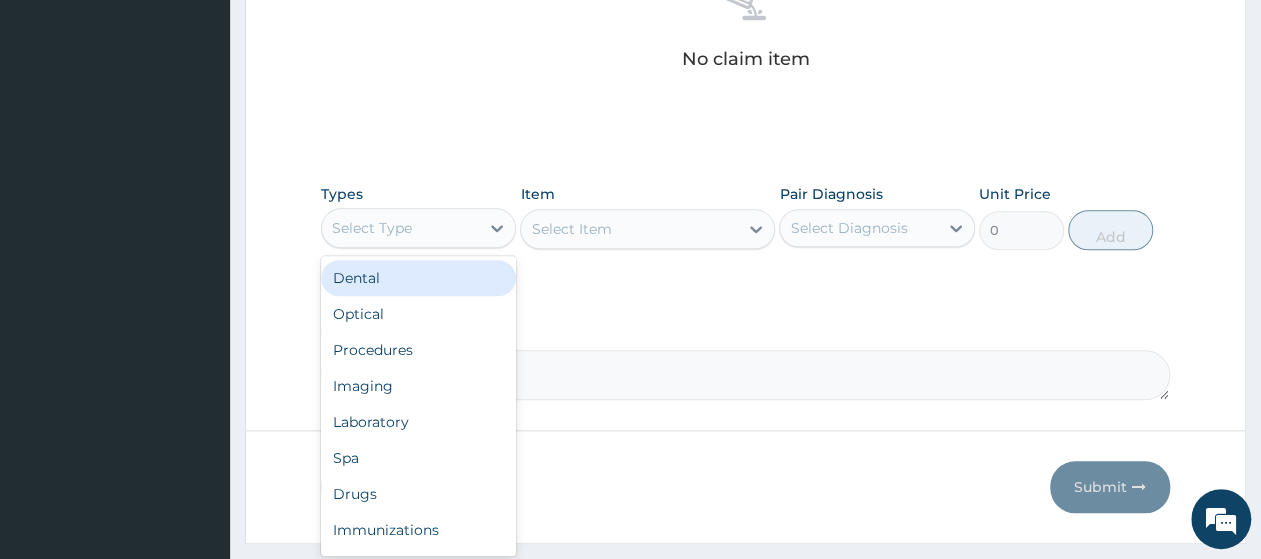click on "Select Type" at bounding box center (400, 228) 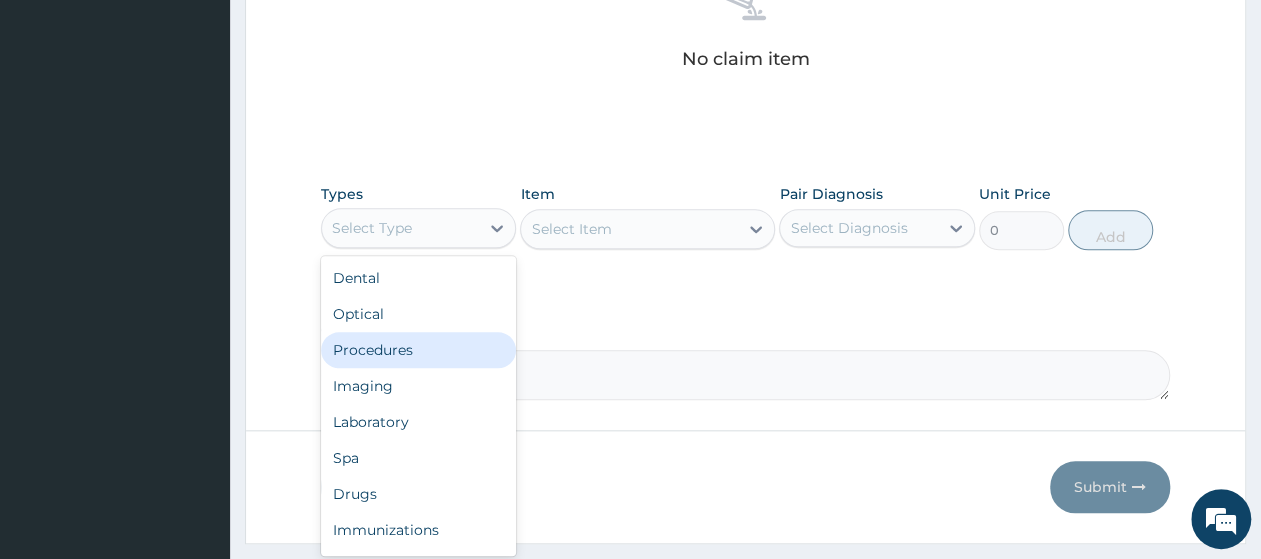 click on "Procedures" at bounding box center (418, 350) 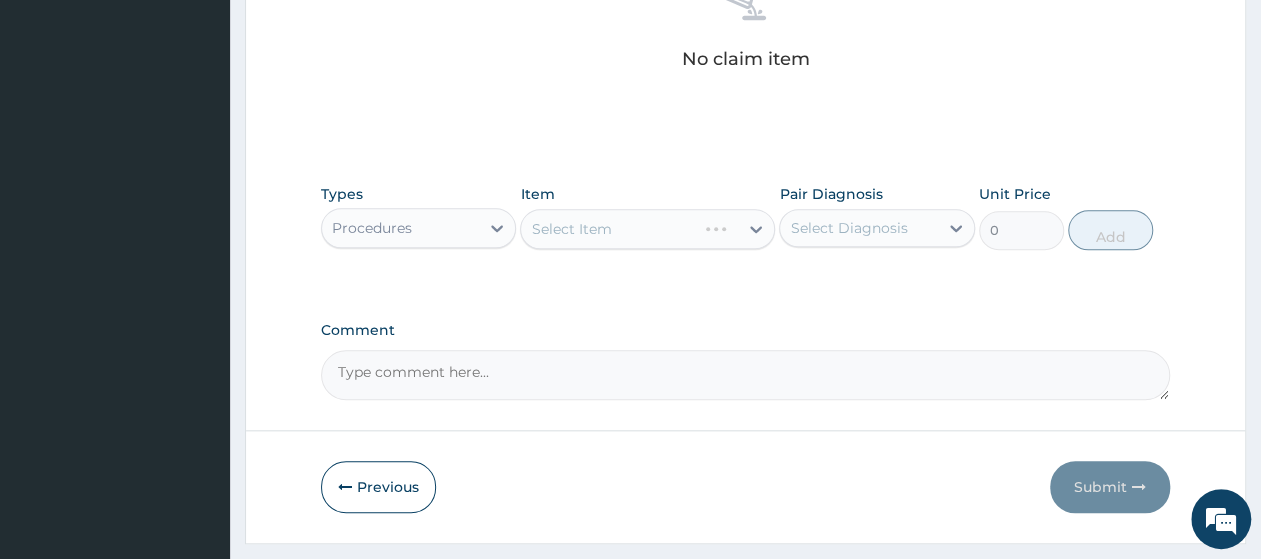 click on "Select Item" at bounding box center [647, 229] 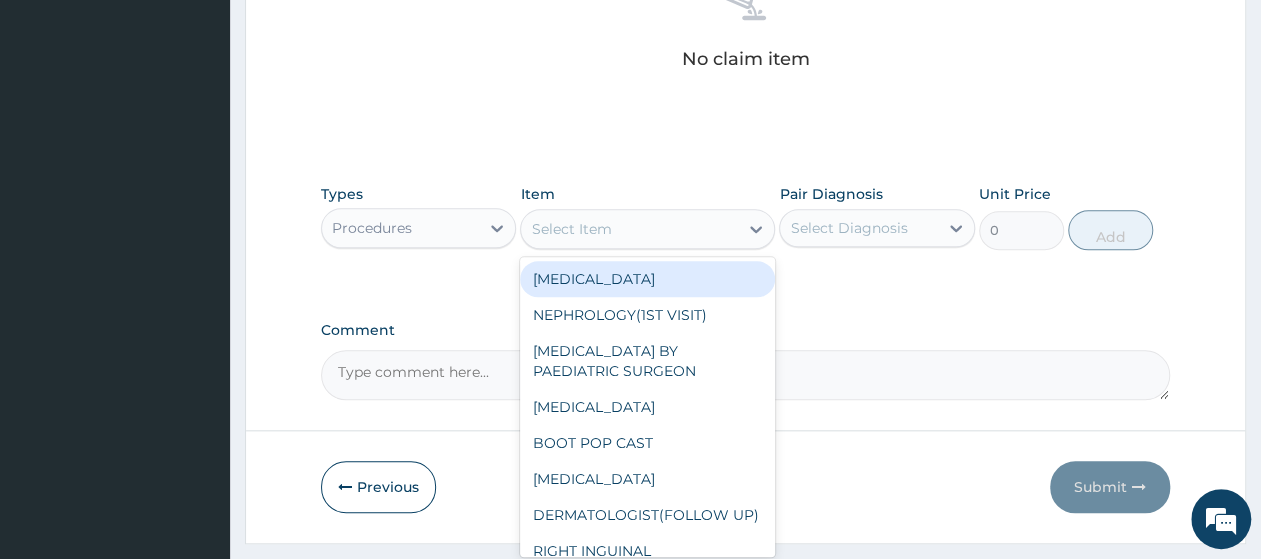 click on "Select Item" at bounding box center (629, 229) 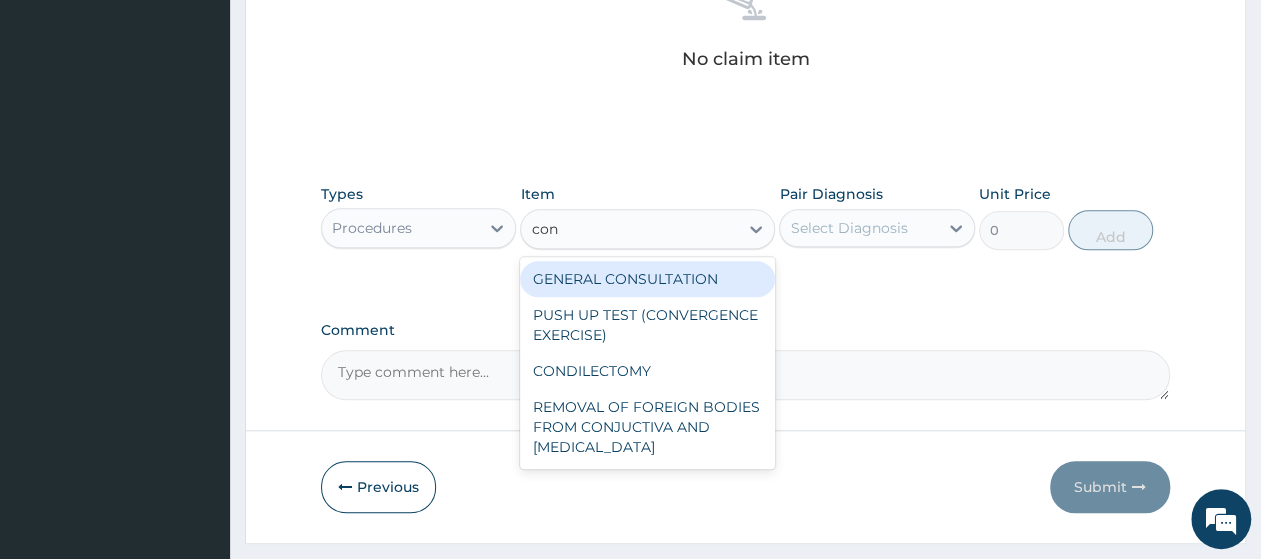 type on "cons" 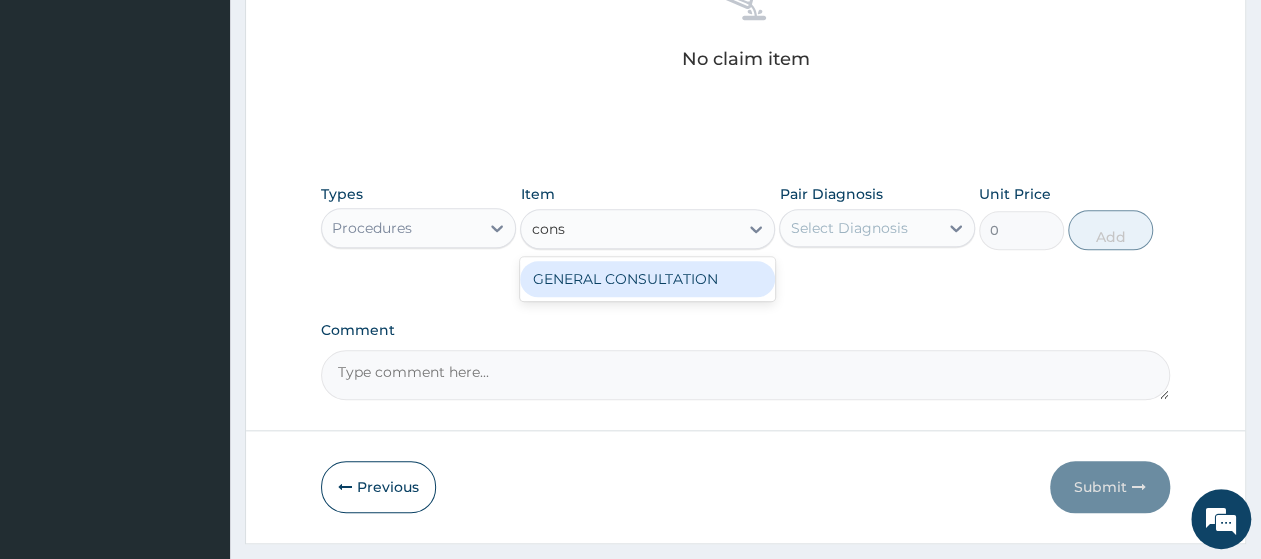 click on "GENERAL CONSULTATION" at bounding box center (647, 279) 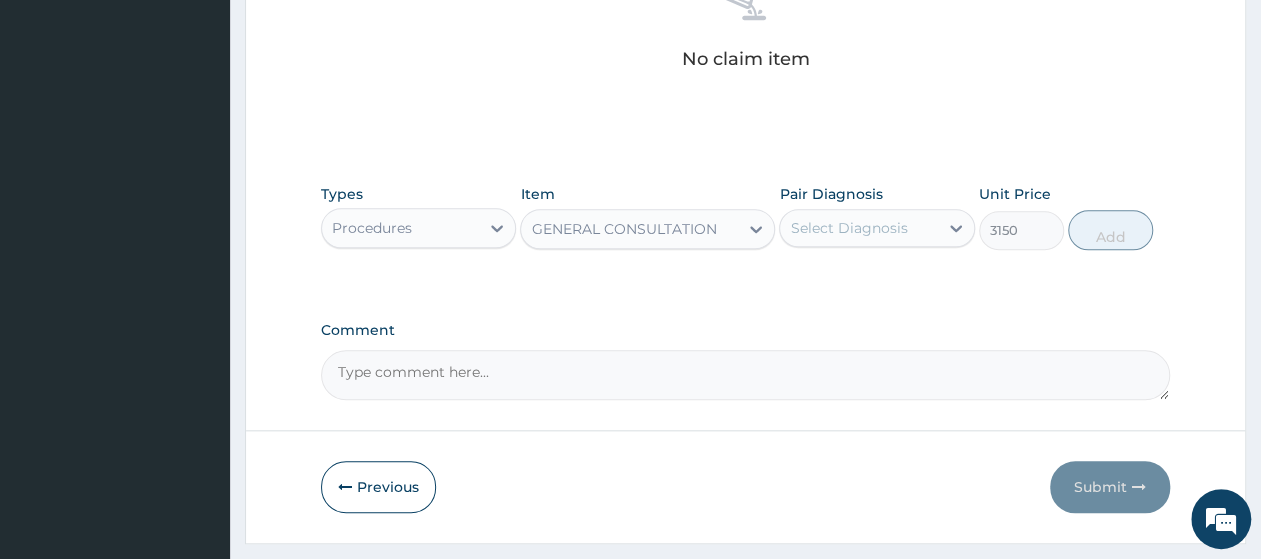 type 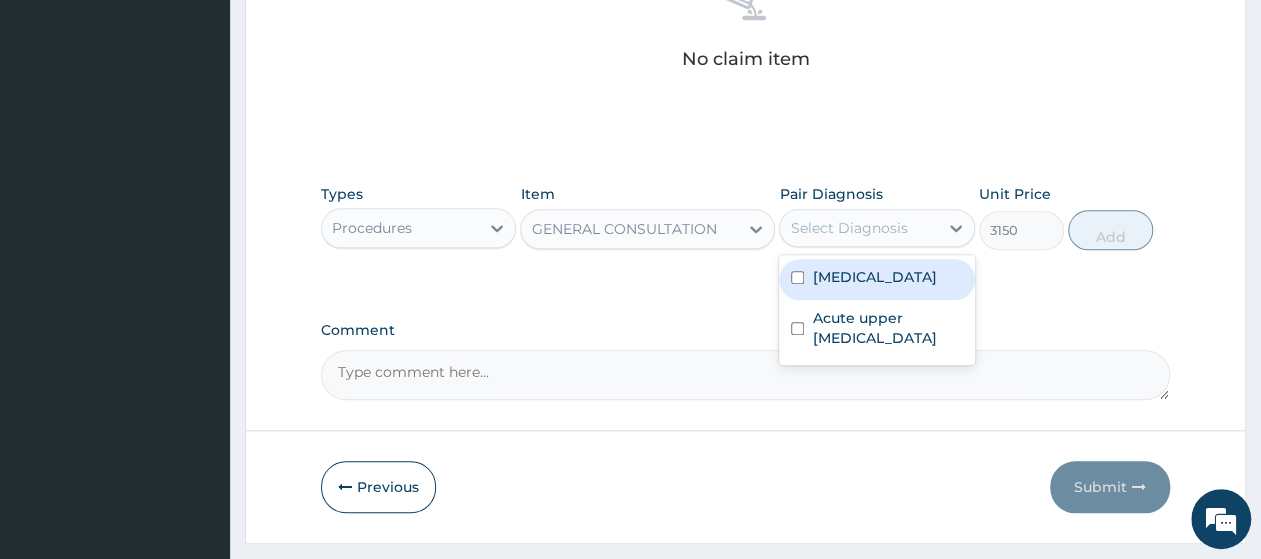 click on "Select Diagnosis" at bounding box center (848, 228) 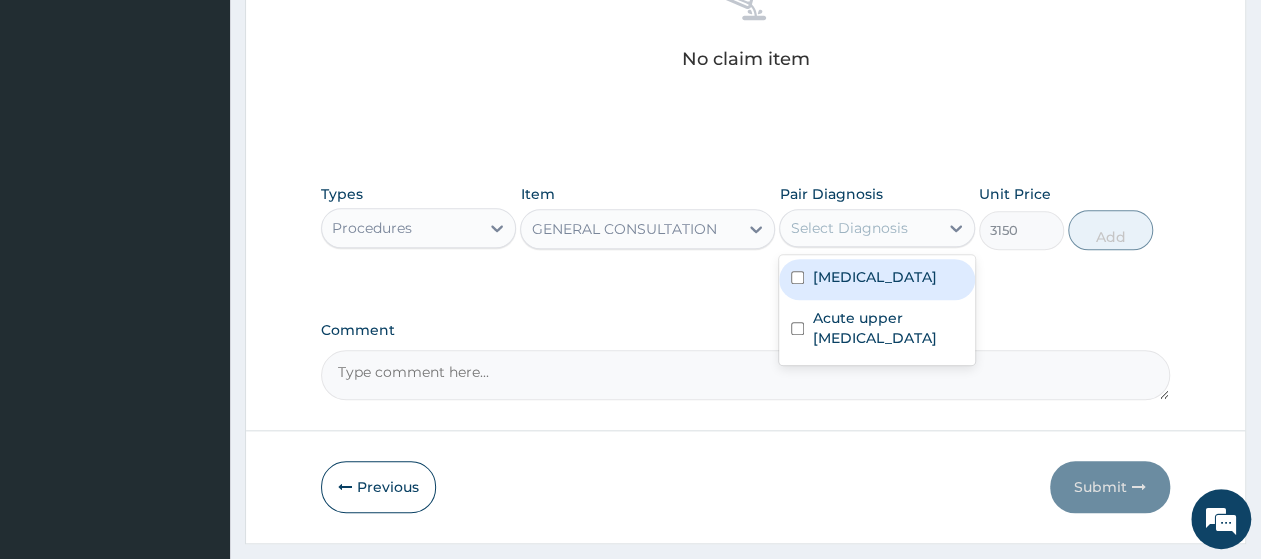 click on "Malaria" at bounding box center (876, 279) 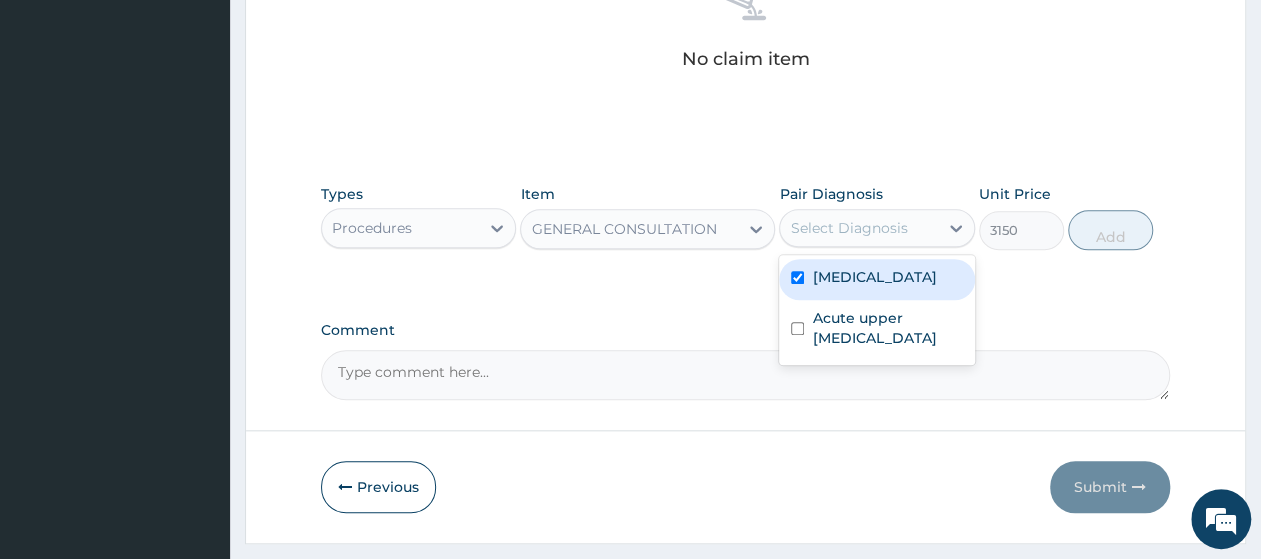 checkbox on "true" 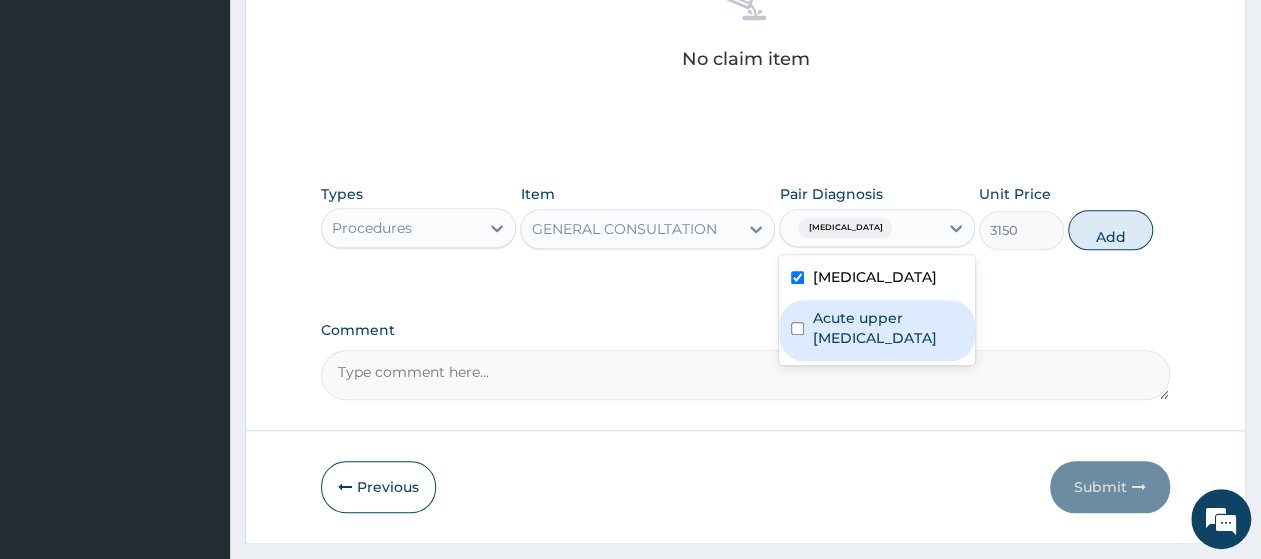 click on "Acute upper urinary tract infection" at bounding box center [887, 328] 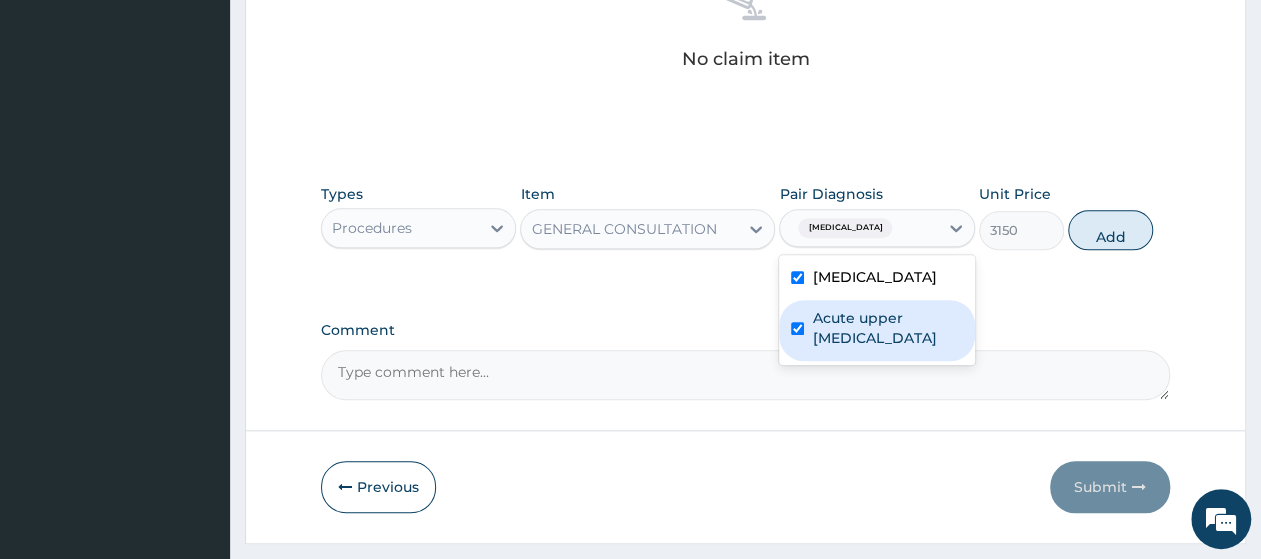 checkbox on "true" 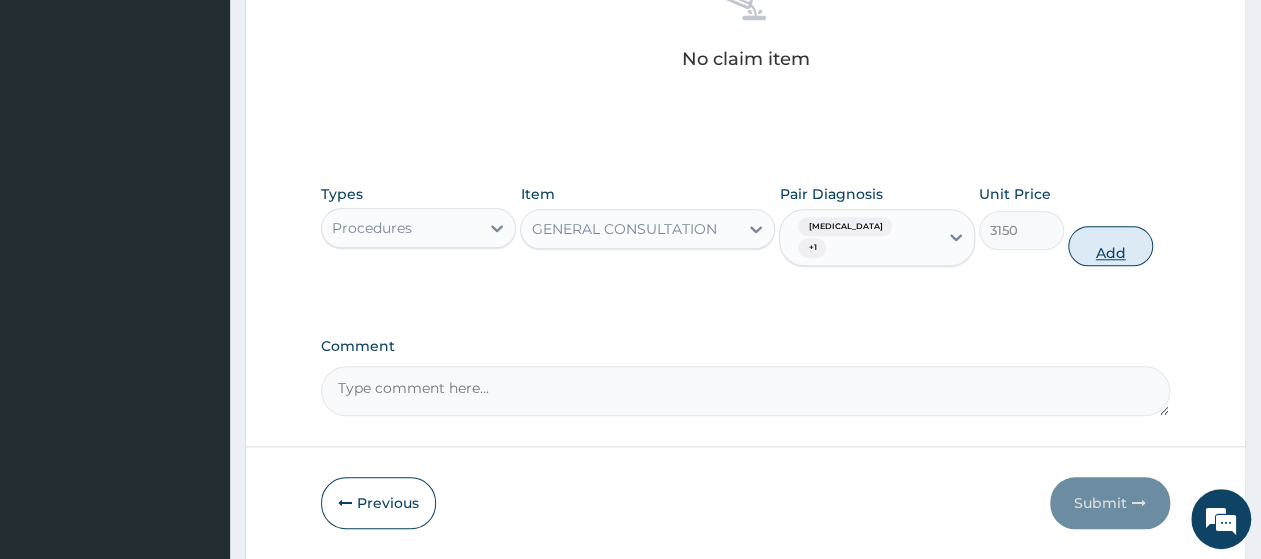 click on "Add" at bounding box center [1110, 246] 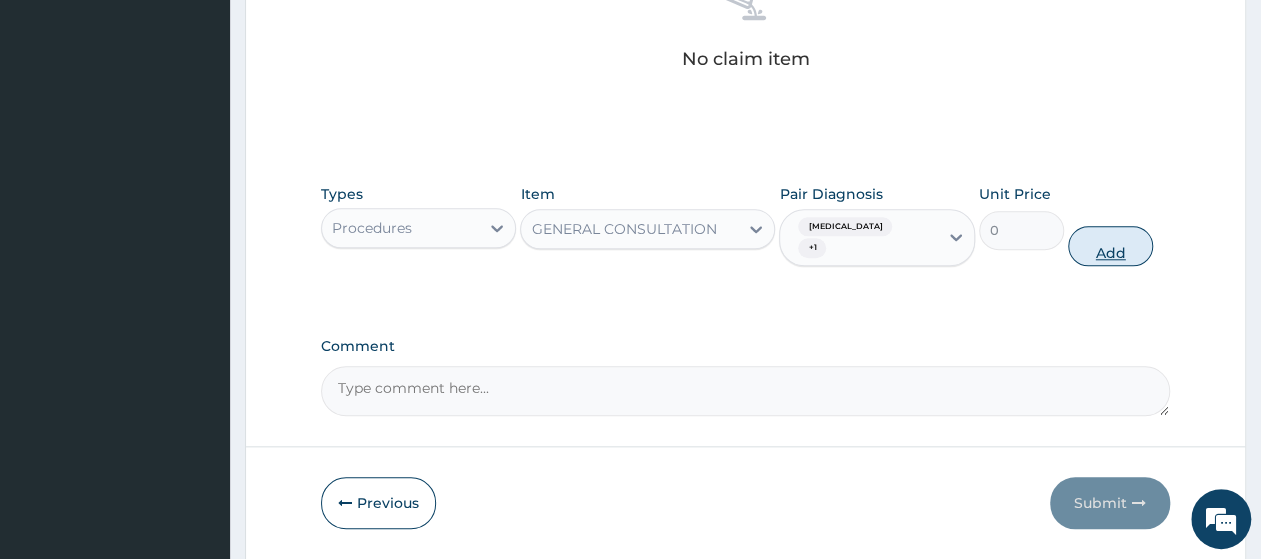 scroll, scrollTop: 802, scrollLeft: 0, axis: vertical 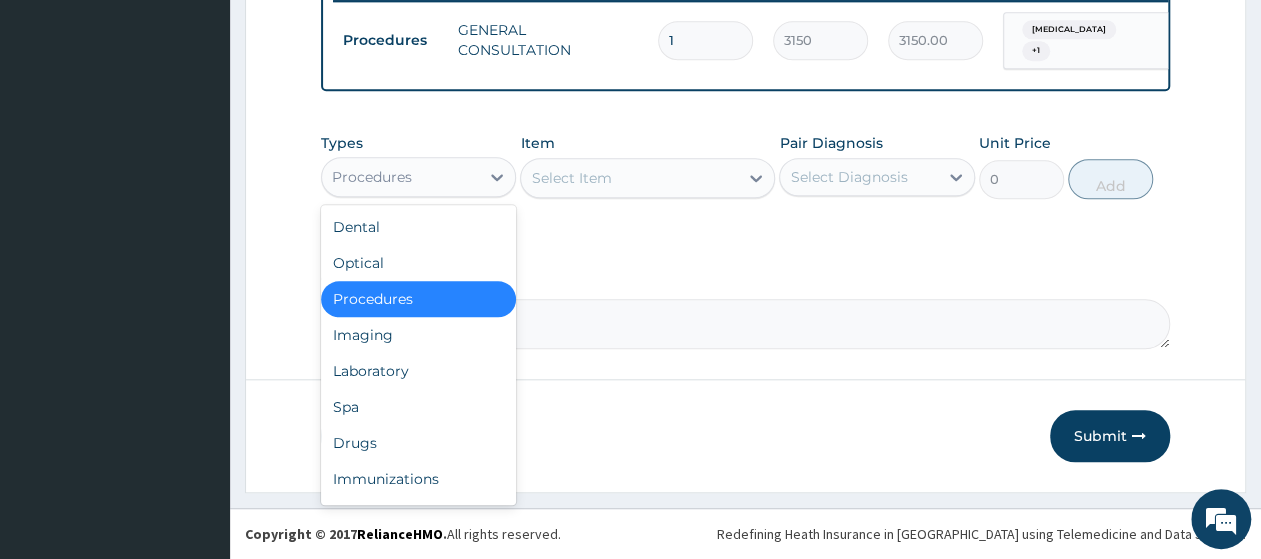 click on "Procedures" at bounding box center [400, 177] 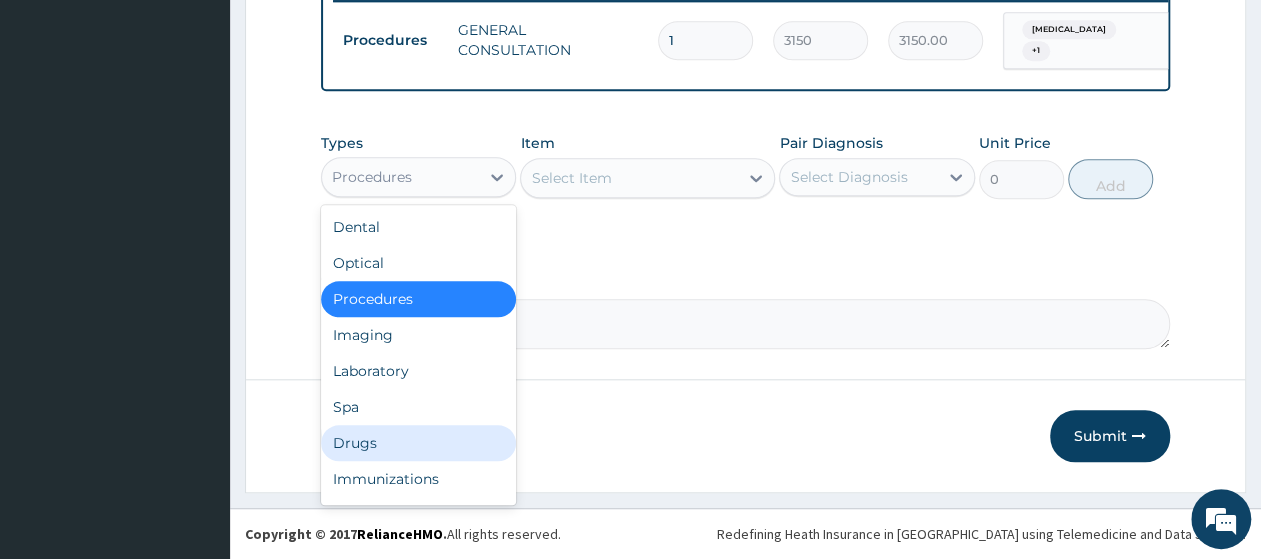 click on "Drugs" at bounding box center (418, 443) 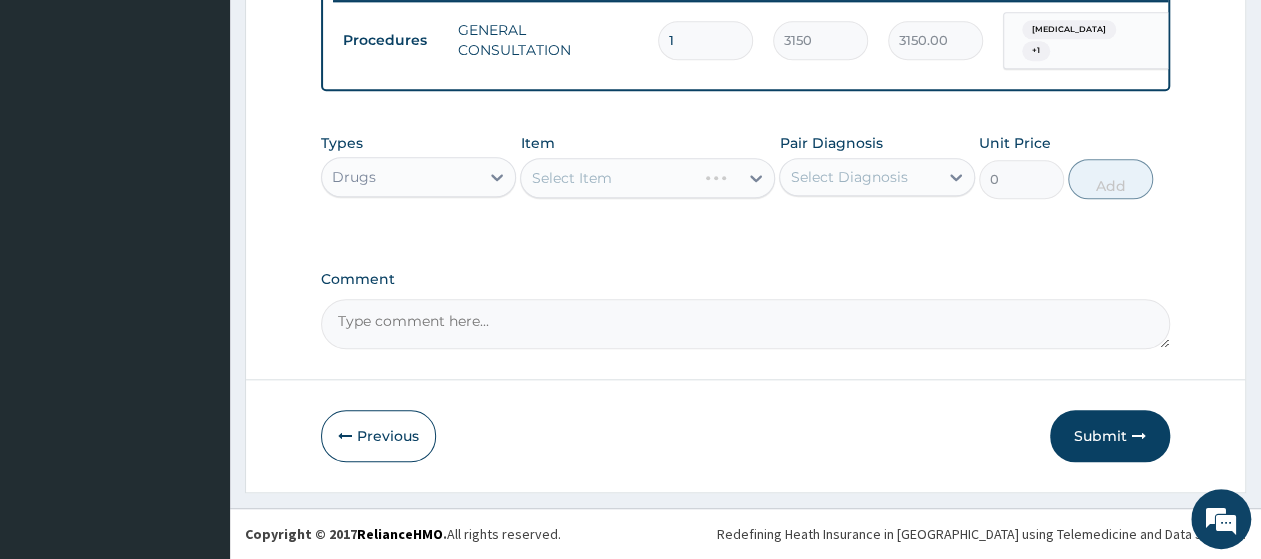 click on "Select Item" at bounding box center [647, 178] 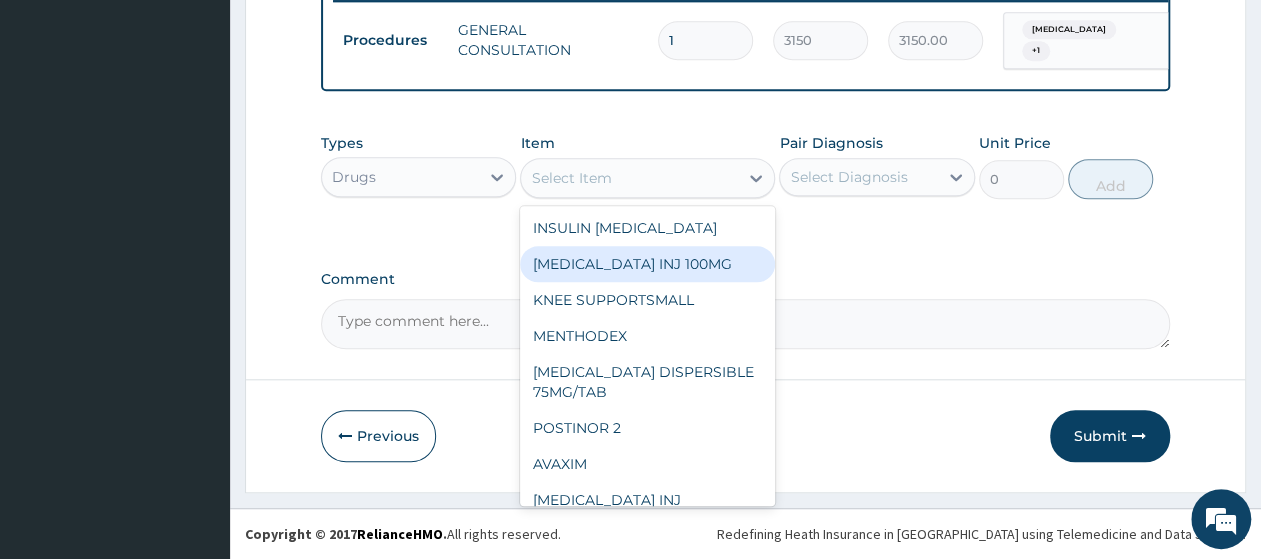 click on "Comment" at bounding box center (745, 279) 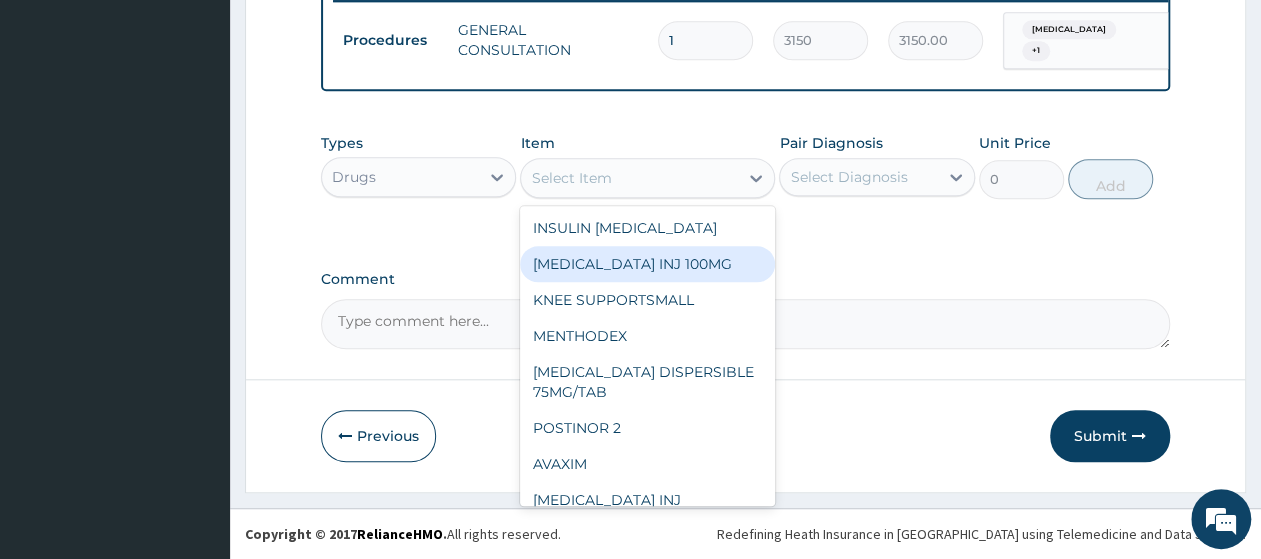 click on "Comment" at bounding box center (745, 324) 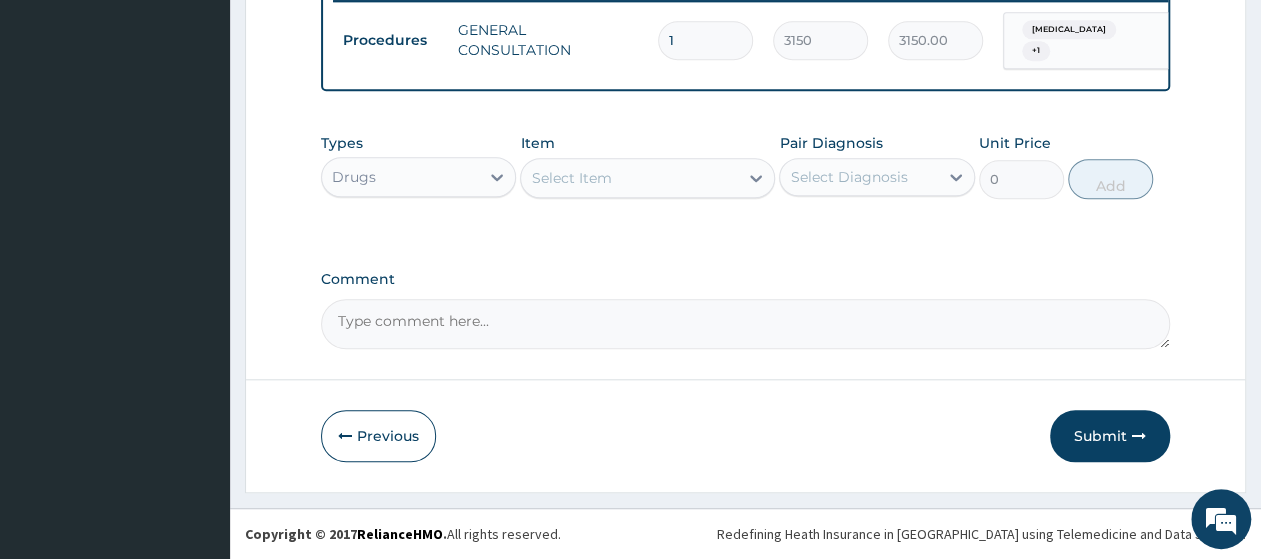 click on "PA Code / Prescription Code Enter Code(Secondary Care Only) Encounter Date 06-07-2025 Important Notice Please enter PA codes before entering items that are not attached to a PA code   All diagnoses entered must be linked to a claim item. Diagnosis & Claim Items that are visible but inactive cannot be edited because they were imported from an already approved PA code. Diagnosis Malaria Confirmed Acute upper urinary tract infection Confirmed NB: All diagnosis must be linked to a claim item Claim Items Type Name Quantity Unit Price Total Price Pair Diagnosis Actions Procedures GENERAL CONSULTATION 1 3150 3150.00 Malaria  + 1 Delete Types Drugs Item Select Item Pair Diagnosis Select Diagnosis Unit Price 0 Add Comment" at bounding box center [745, -128] 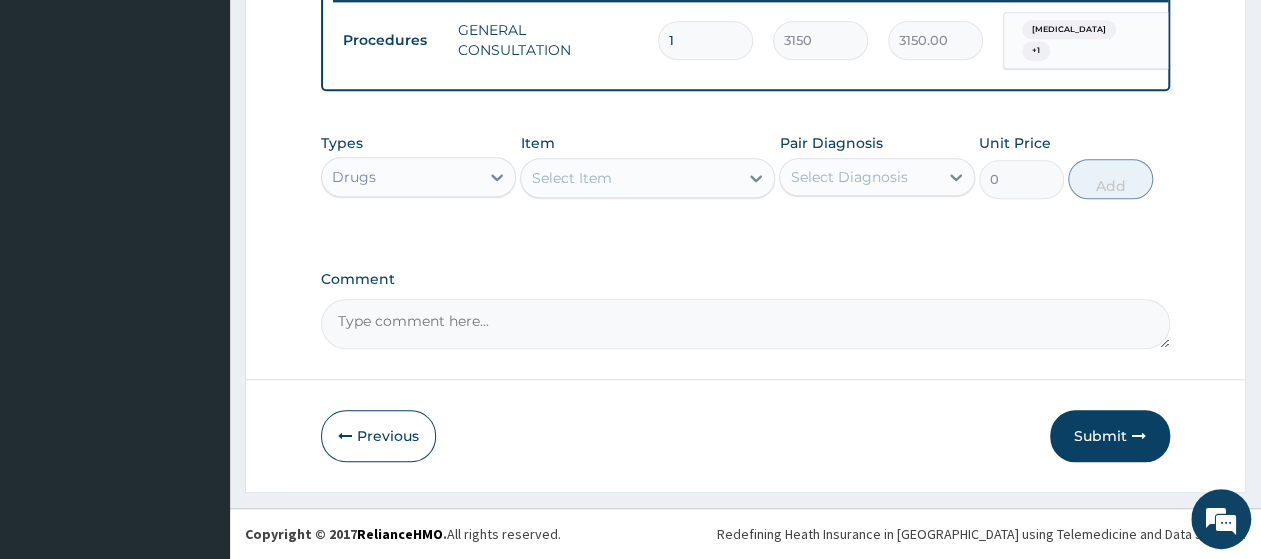 click on "Select Item" at bounding box center [571, 178] 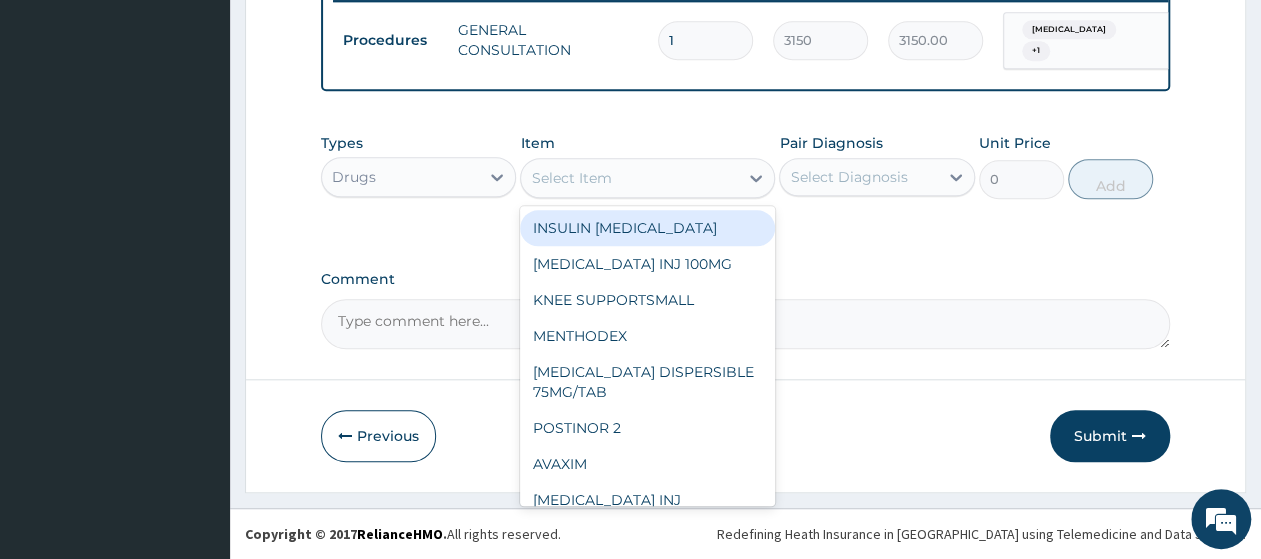 paste on "IBUPROFEN SYR" 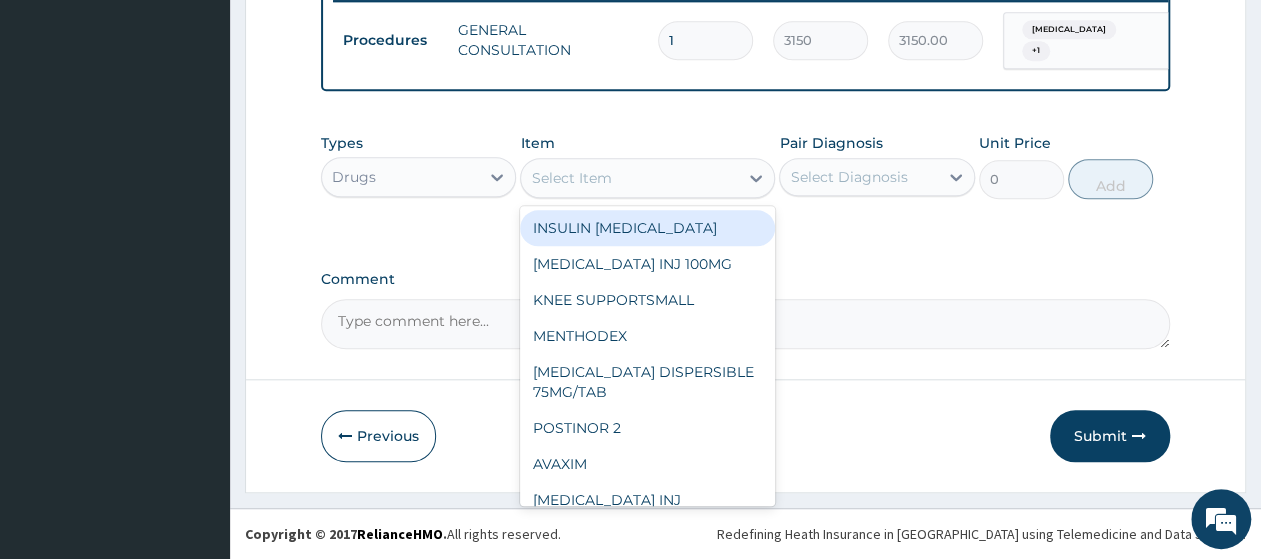 type on "IBUPROFEN SYR" 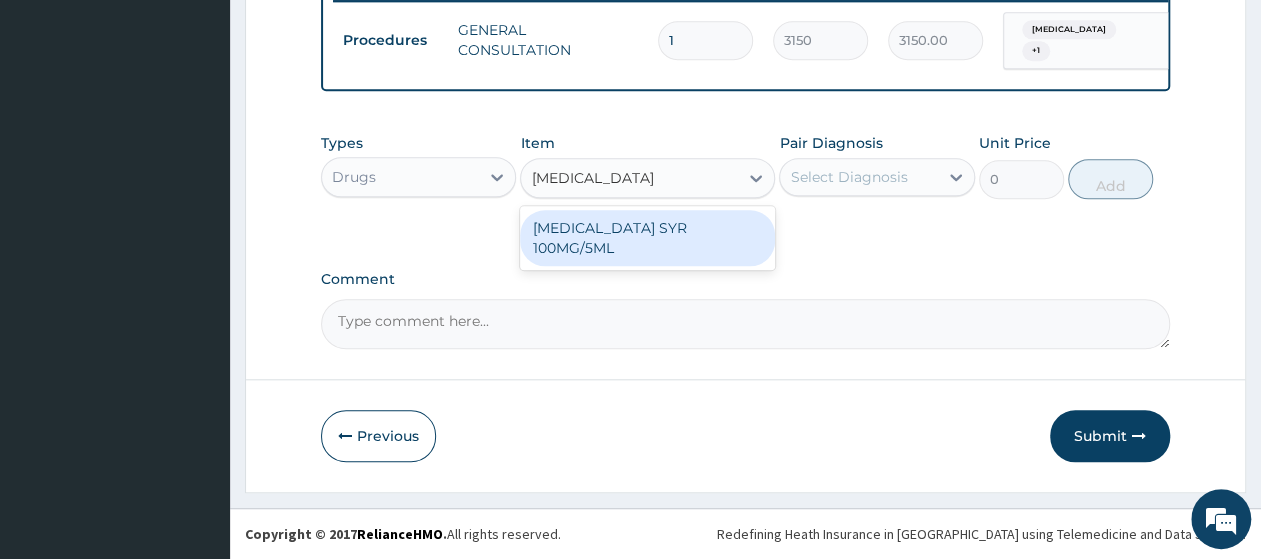 click on "IBUPROFEN SYR 100MG/5ML" at bounding box center (647, 238) 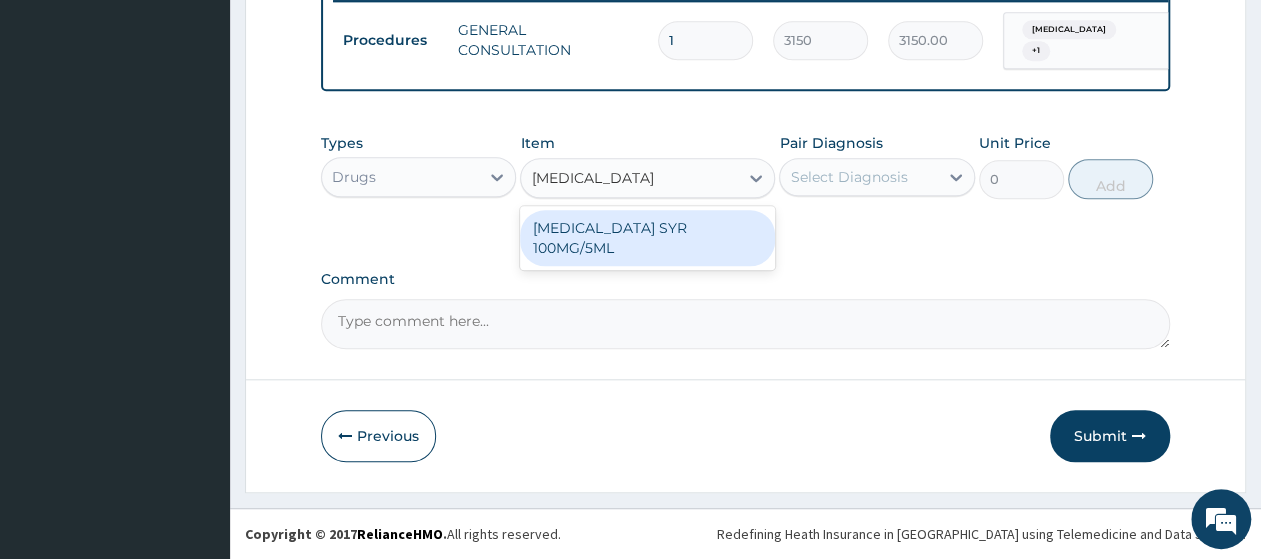 type 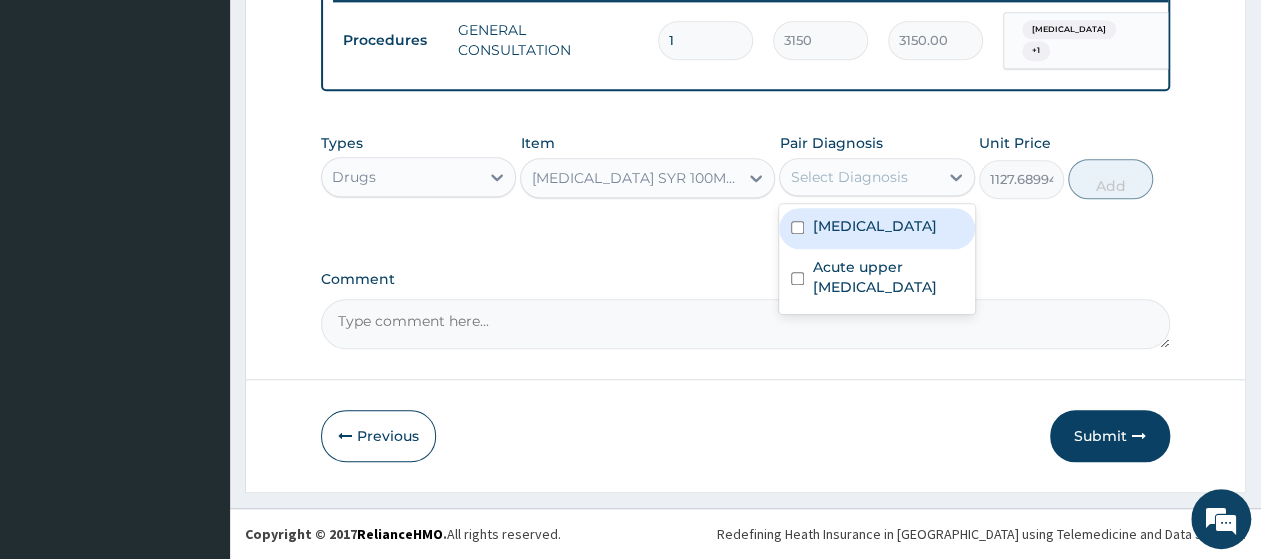 click on "Select Diagnosis" at bounding box center [848, 177] 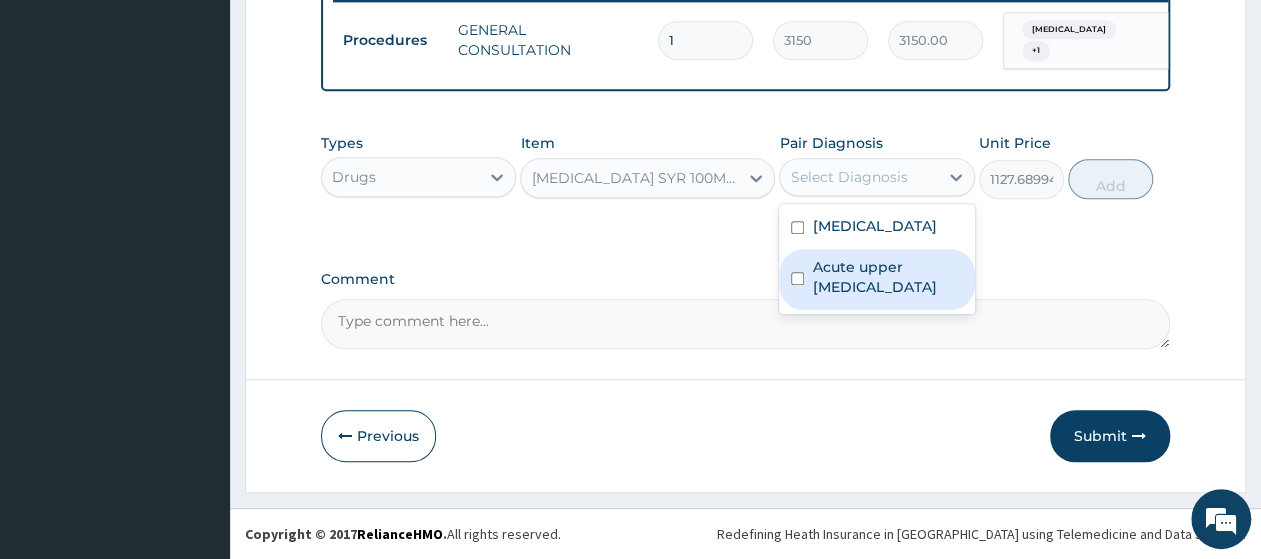 click on "Acute upper urinary tract infection" at bounding box center [876, 279] 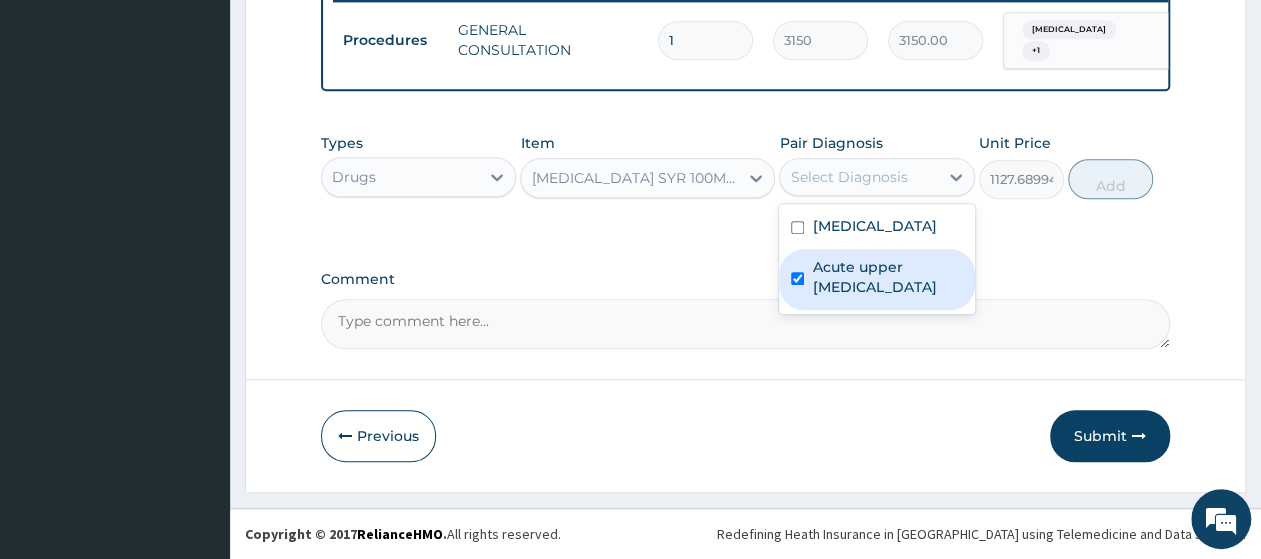 checkbox on "true" 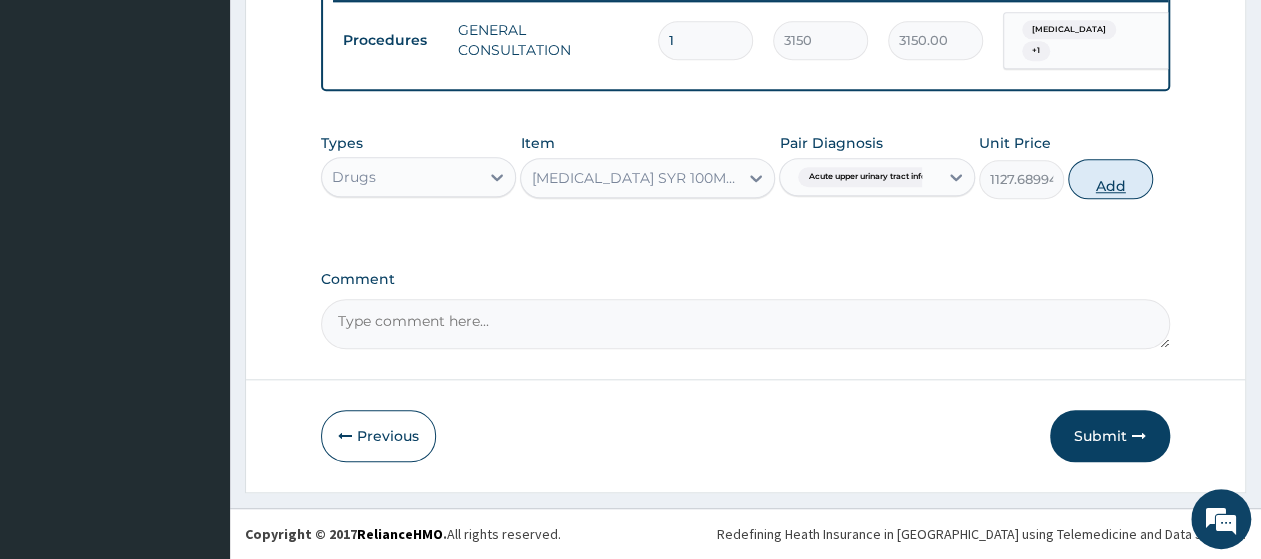click on "Add" at bounding box center [1110, 179] 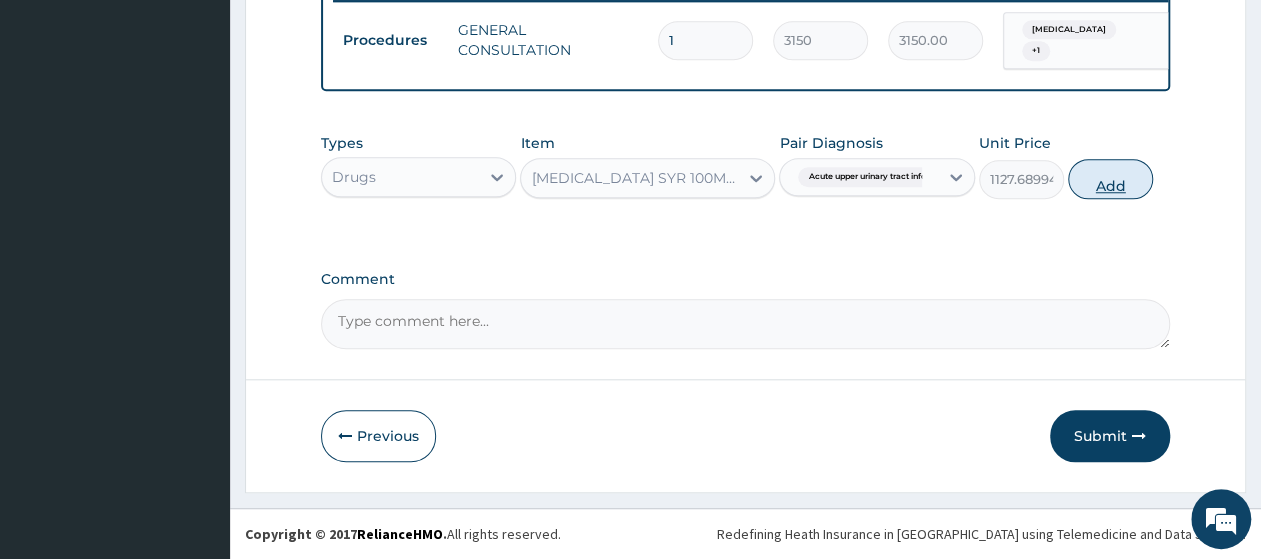 type on "0" 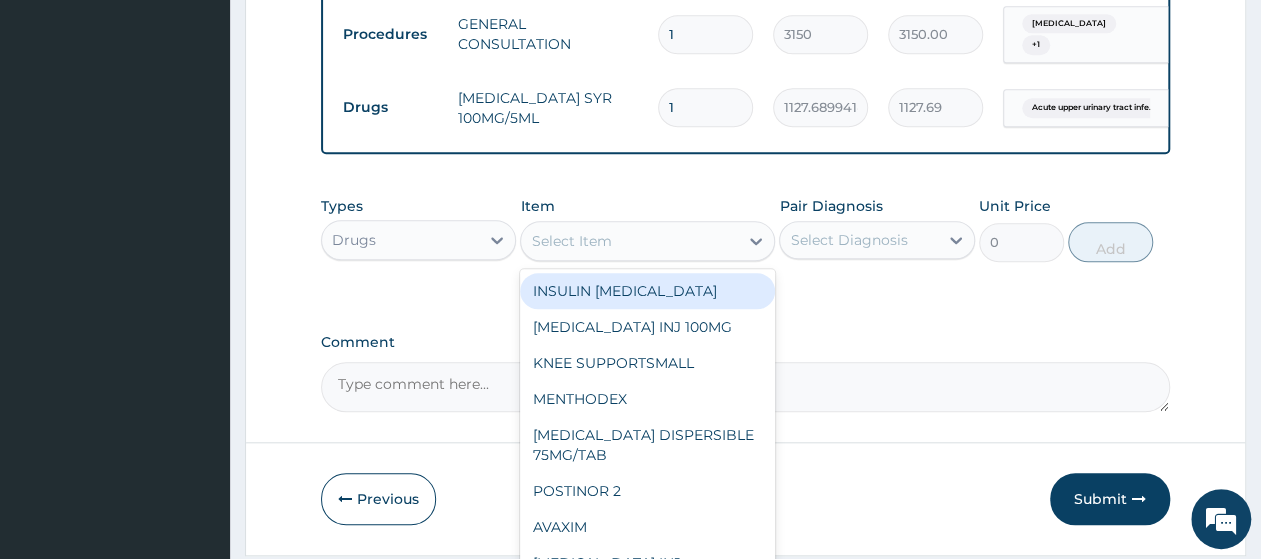 click on "Select Item" at bounding box center (629, 241) 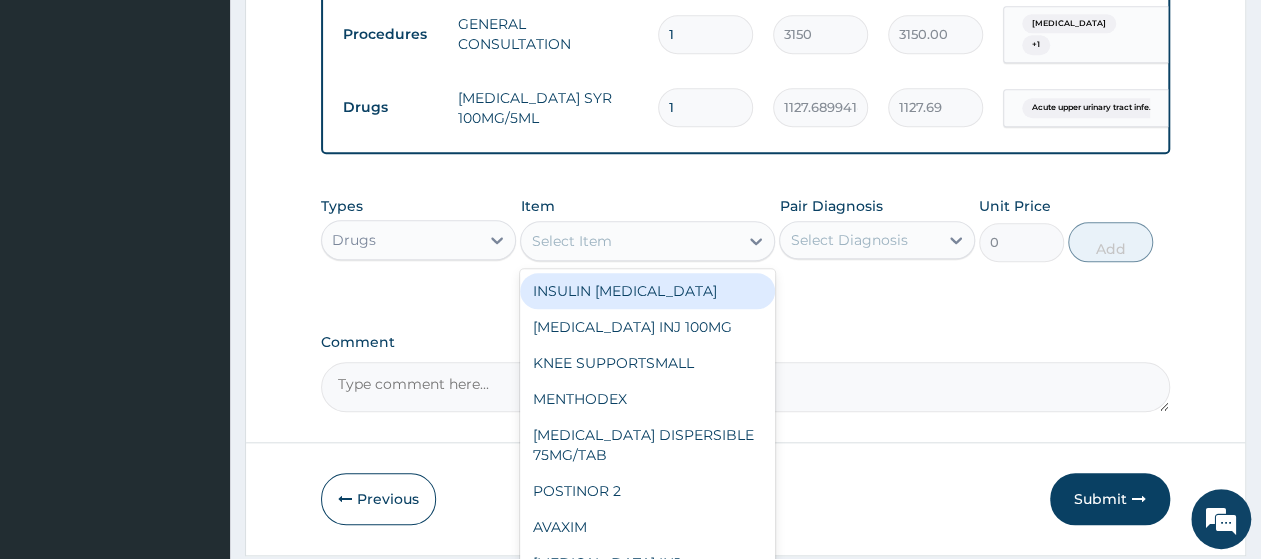paste on "LORATIDINE SYR 5MG/" 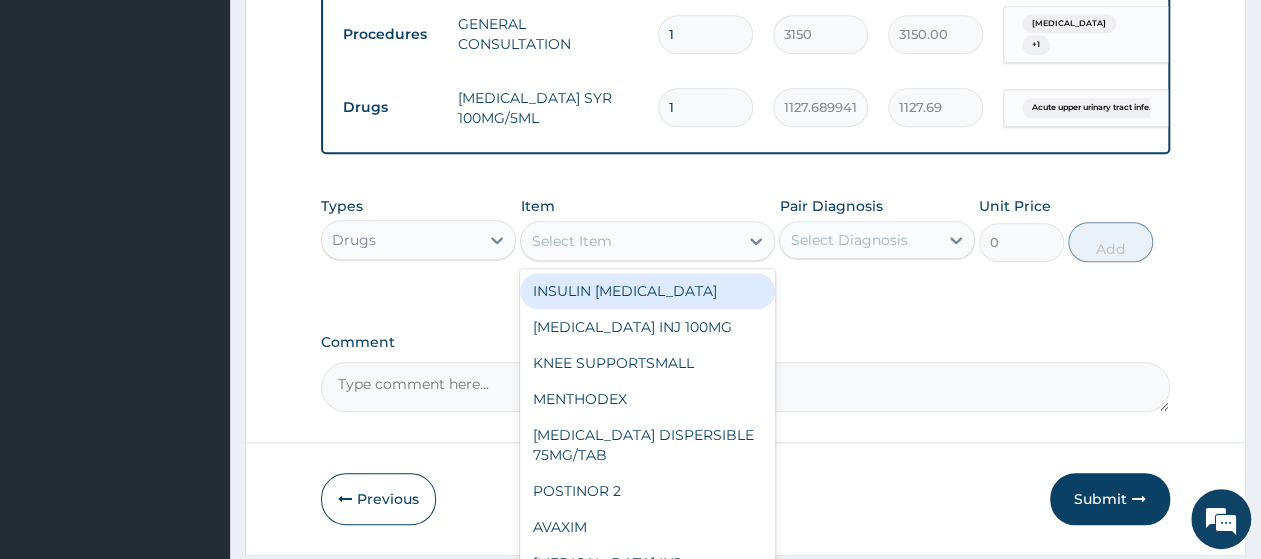 type on "LORATIDINE SYR 5MG/" 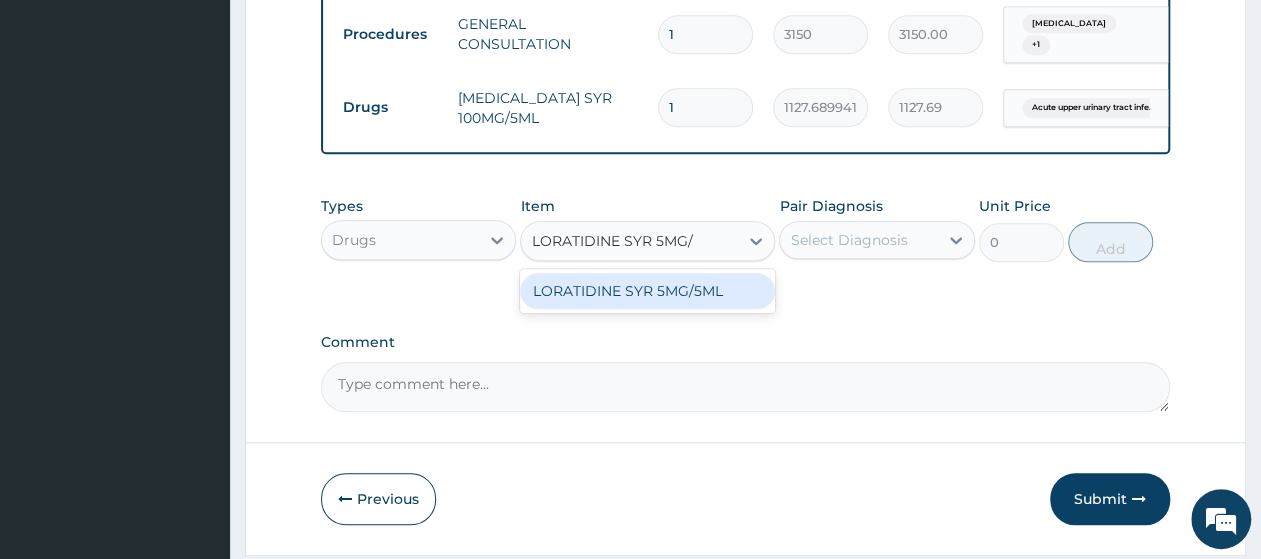 click on "LORATIDINE SYR 5MG/5ML" at bounding box center [647, 291] 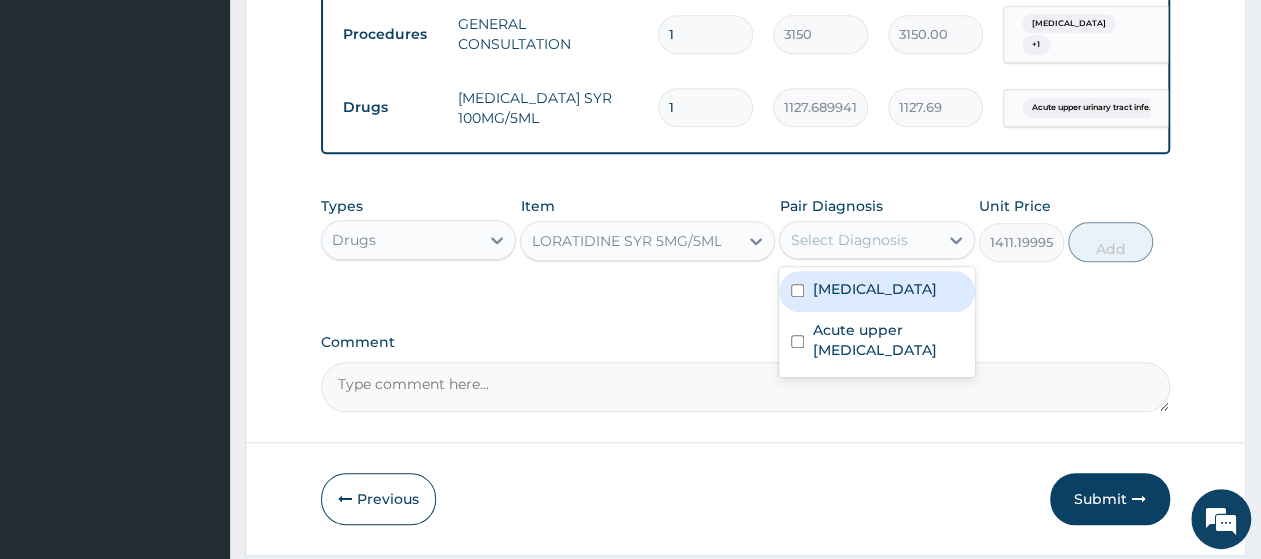 click on "Select Diagnosis" at bounding box center (848, 240) 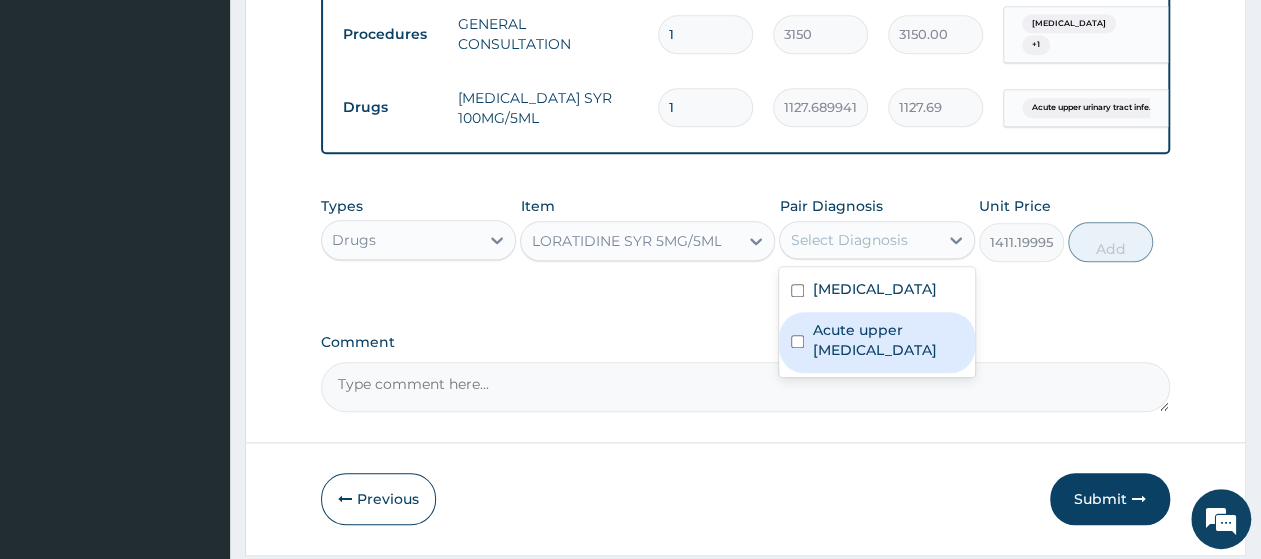 click on "Acute upper urinary tract infection" at bounding box center [887, 340] 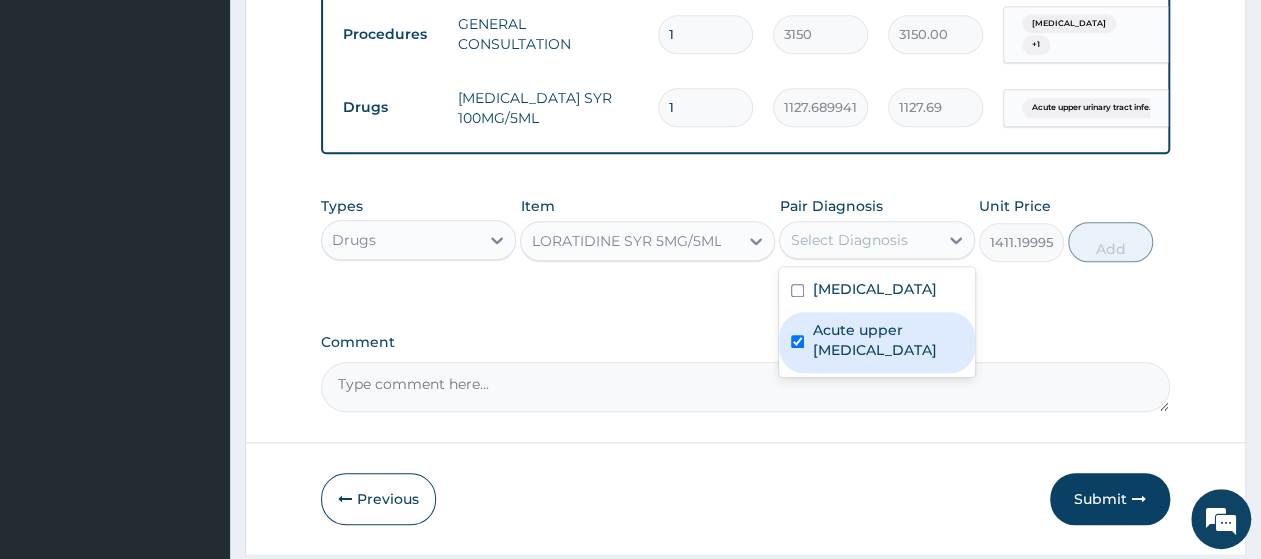 checkbox on "true" 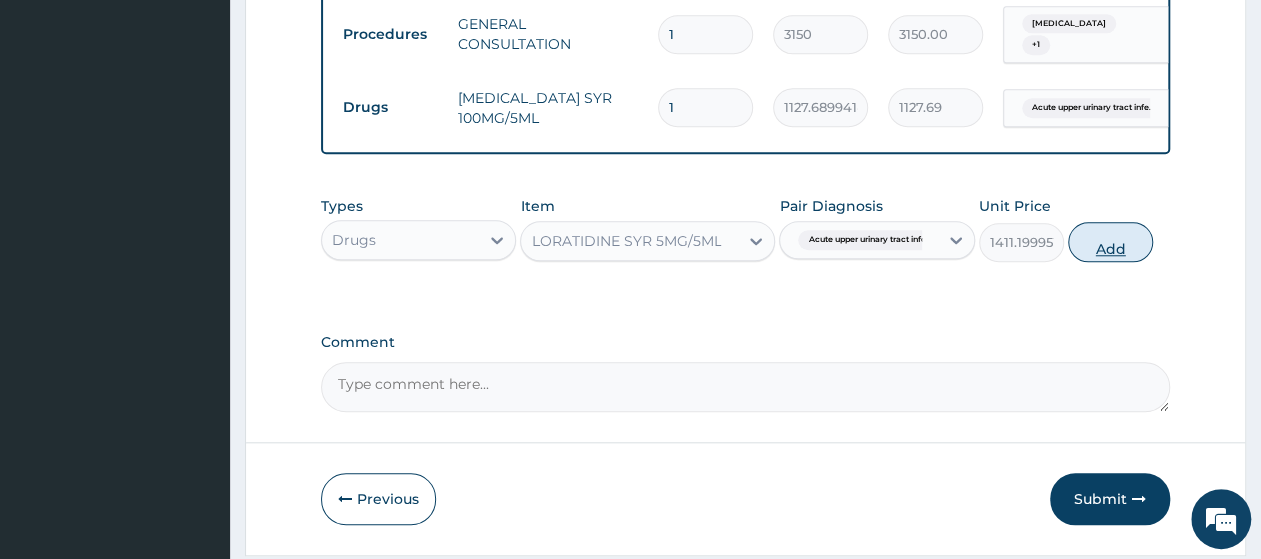 click on "Add" at bounding box center (1110, 242) 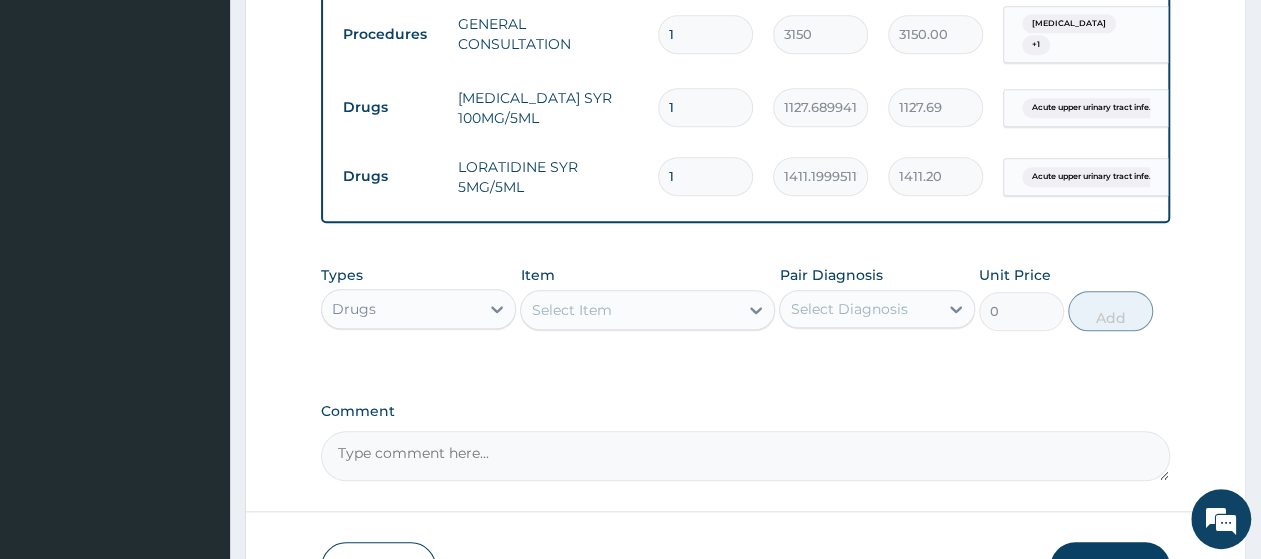 click on "Select Item" at bounding box center [647, 310] 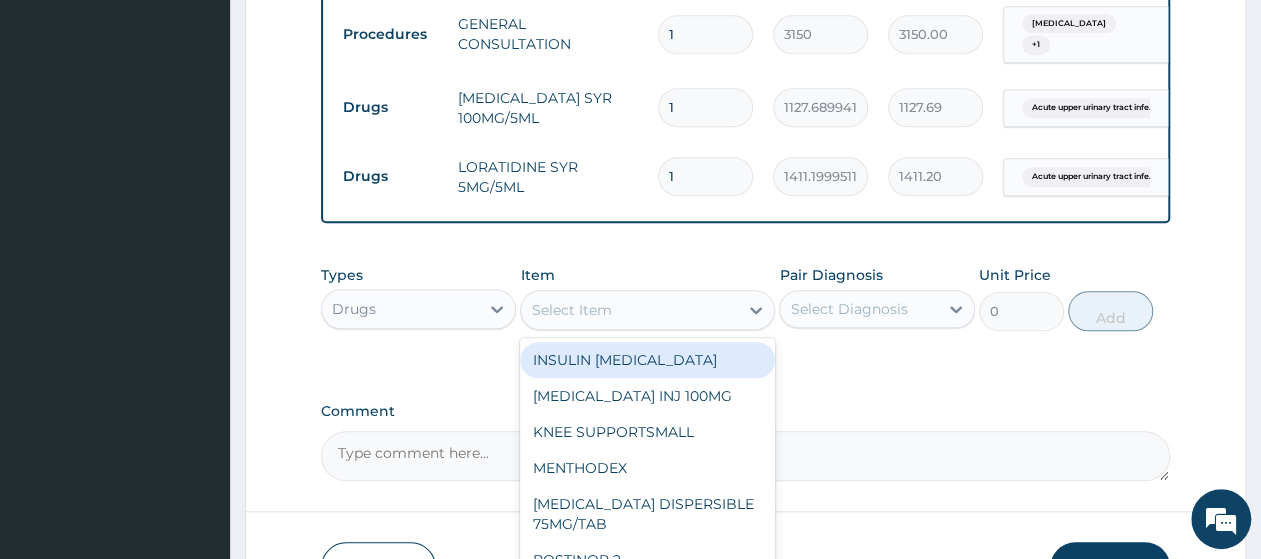 paste on "CAMOSUNATE POWDER 1-6150/50MG 2DLY FOR 3DAYS (" 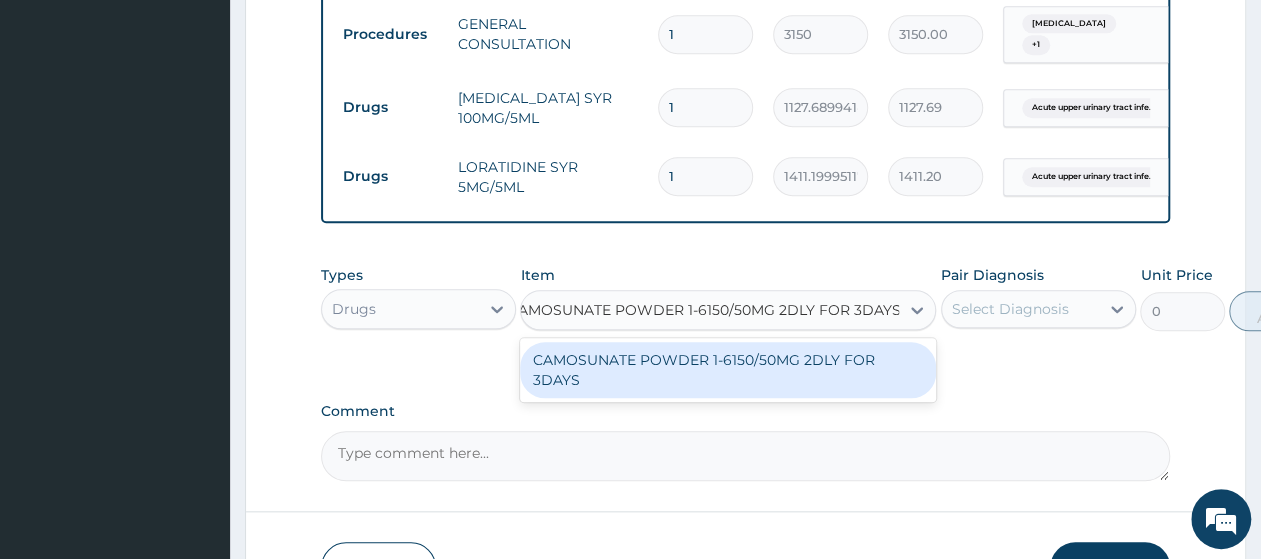 scroll, scrollTop: 0, scrollLeft: 25, axis: horizontal 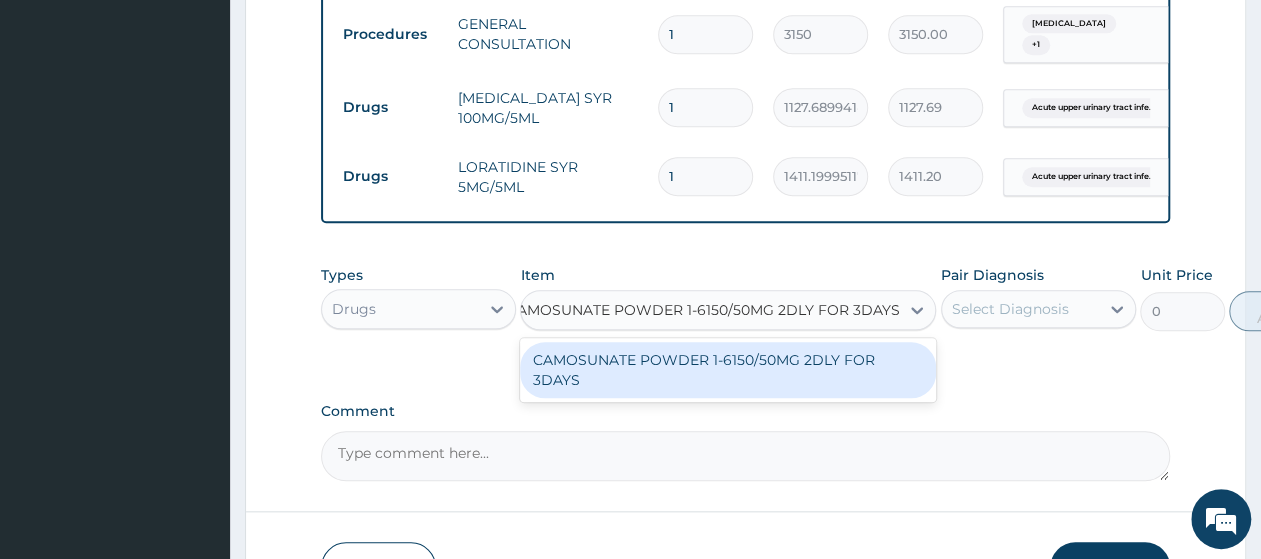 type on "CAMOSUNATE POWDER 1-6150/50MG 2DLY FOR 3DAYS" 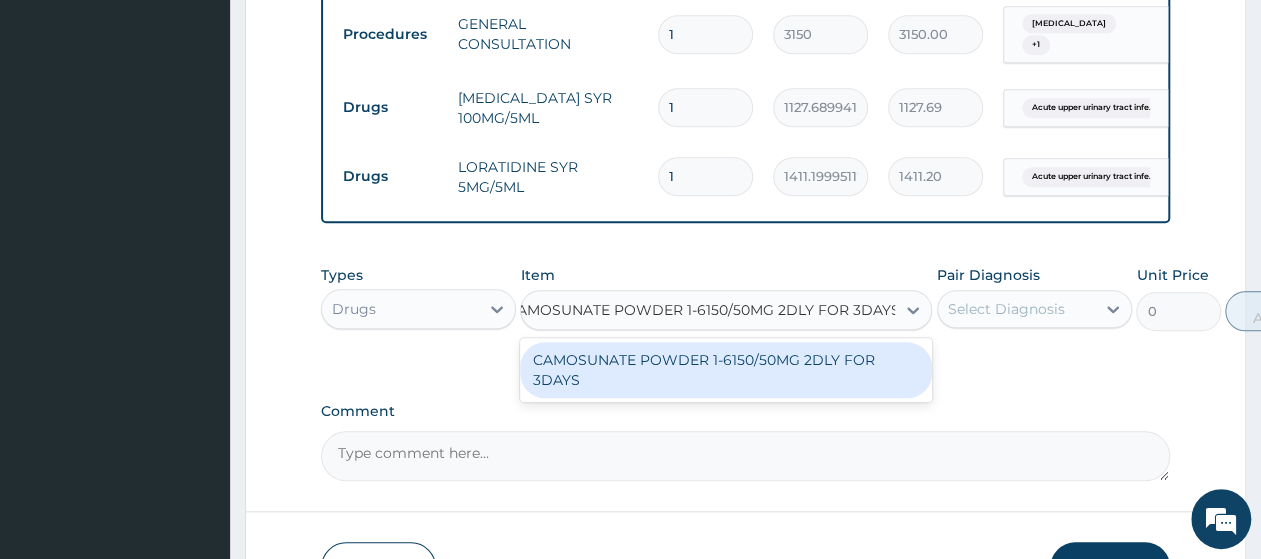 click on "CAMOSUNATE POWDER 1-6150/50MG 2DLY FOR 3DAYS" at bounding box center [726, 370] 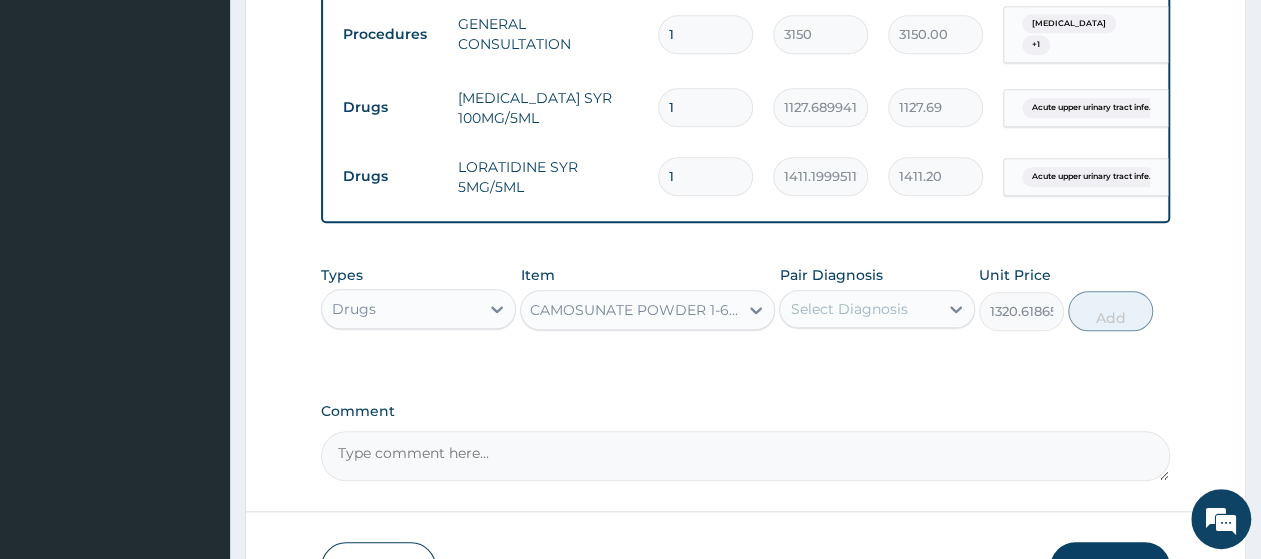 scroll, scrollTop: 0, scrollLeft: 2, axis: horizontal 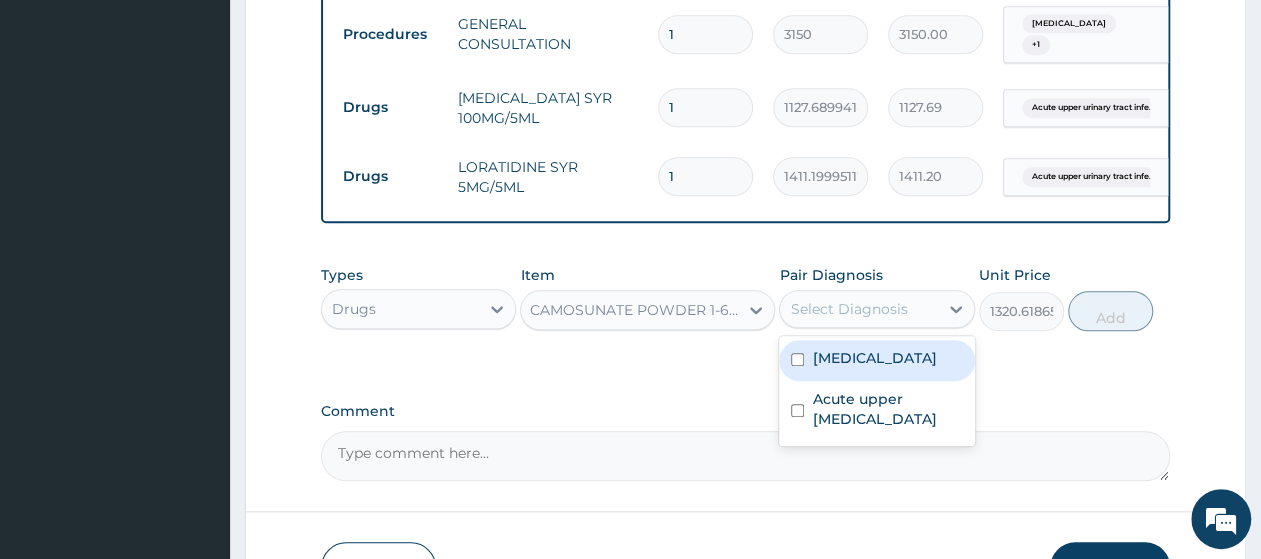 click on "Select Diagnosis" at bounding box center [848, 309] 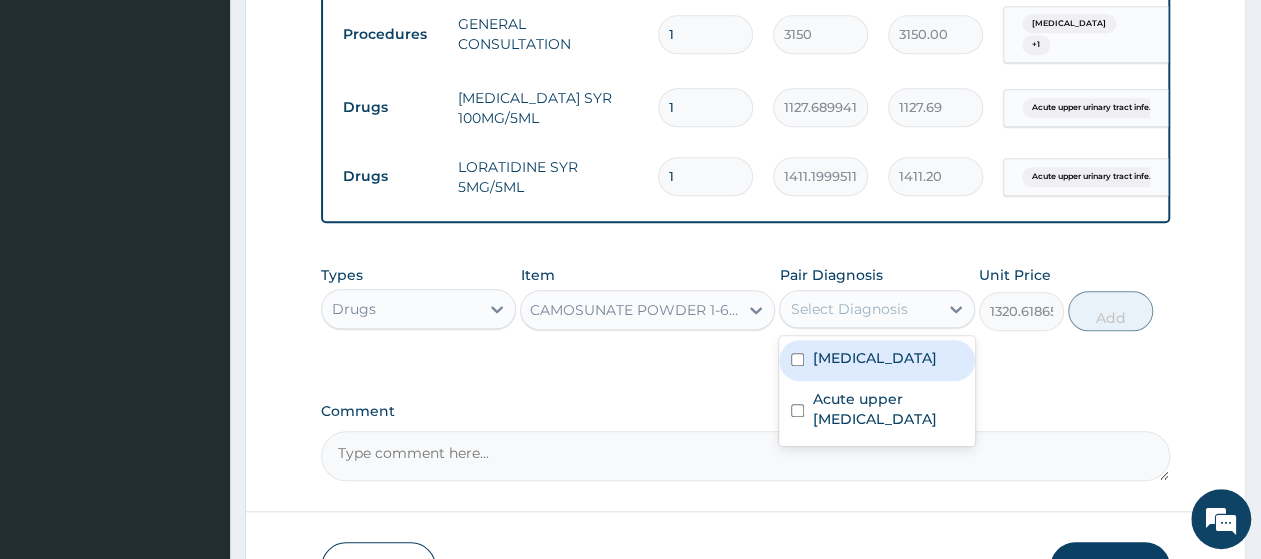 click on "[MEDICAL_DATA]" at bounding box center (876, 360) 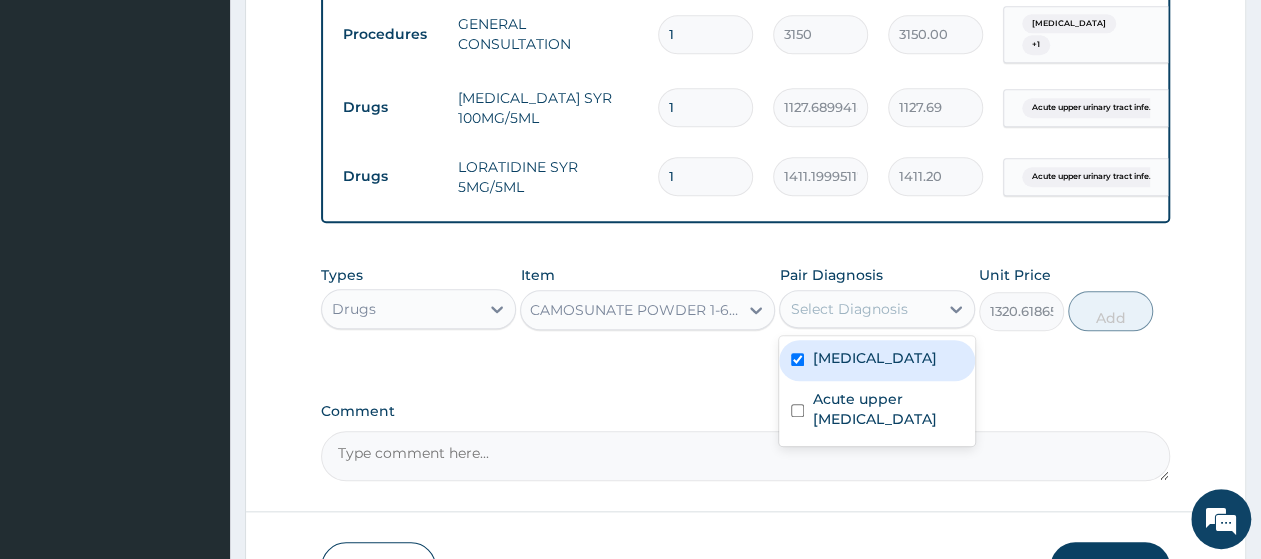 checkbox on "true" 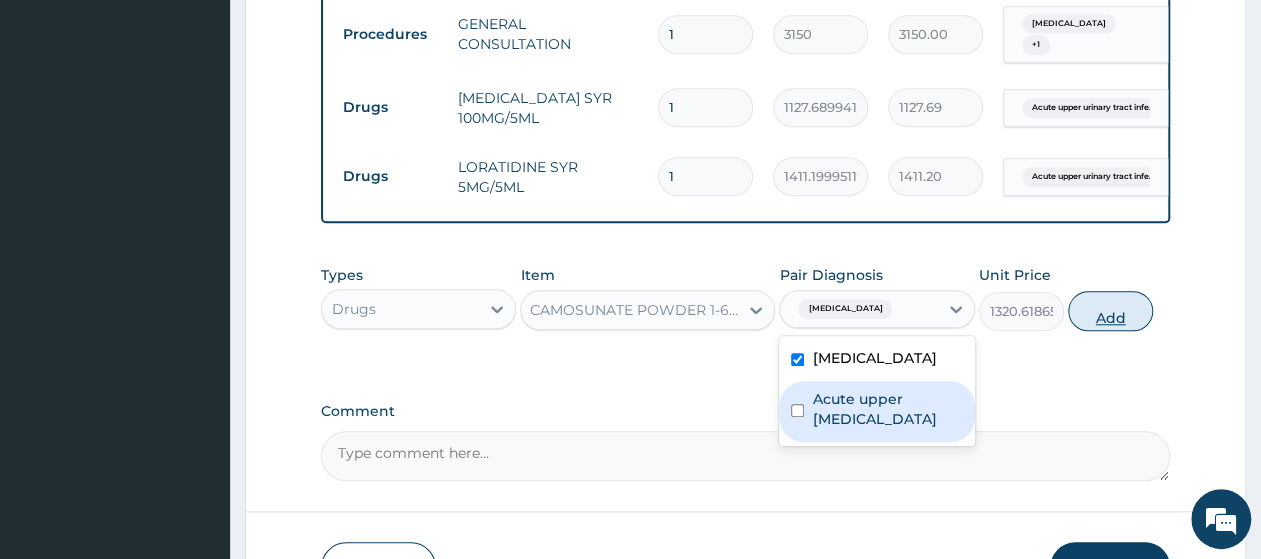 click on "Add" at bounding box center (1110, 311) 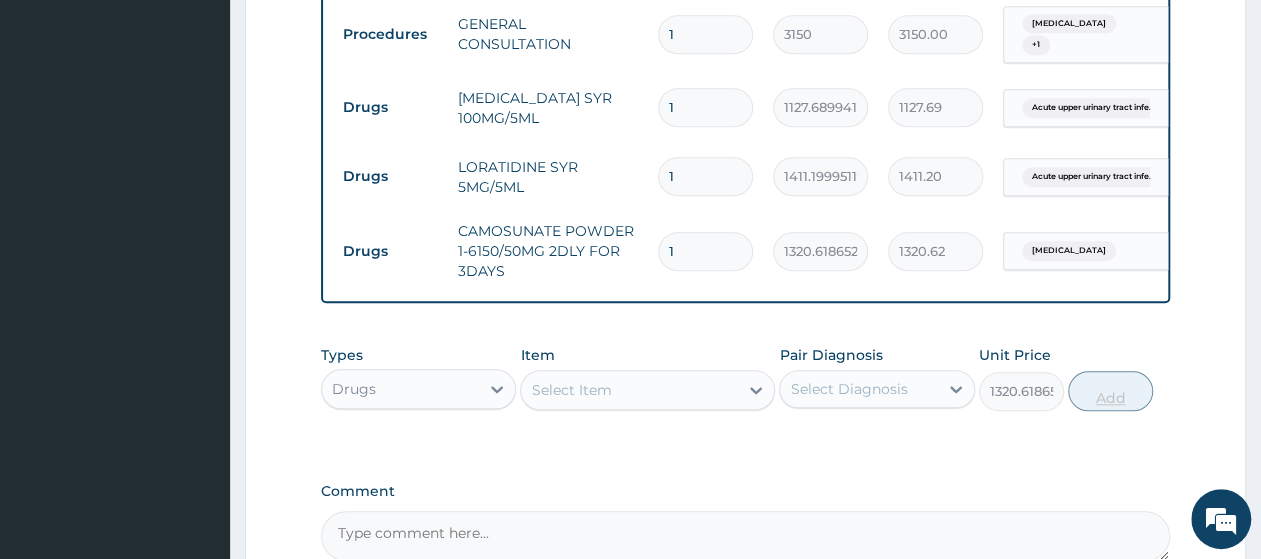 type on "0" 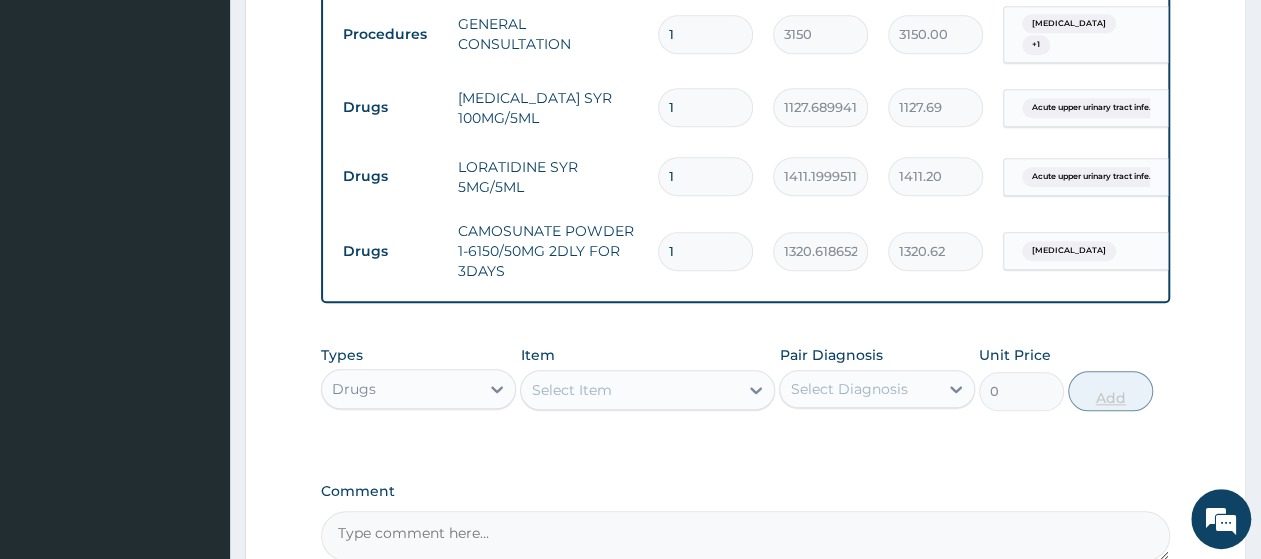 scroll, scrollTop: 0, scrollLeft: 0, axis: both 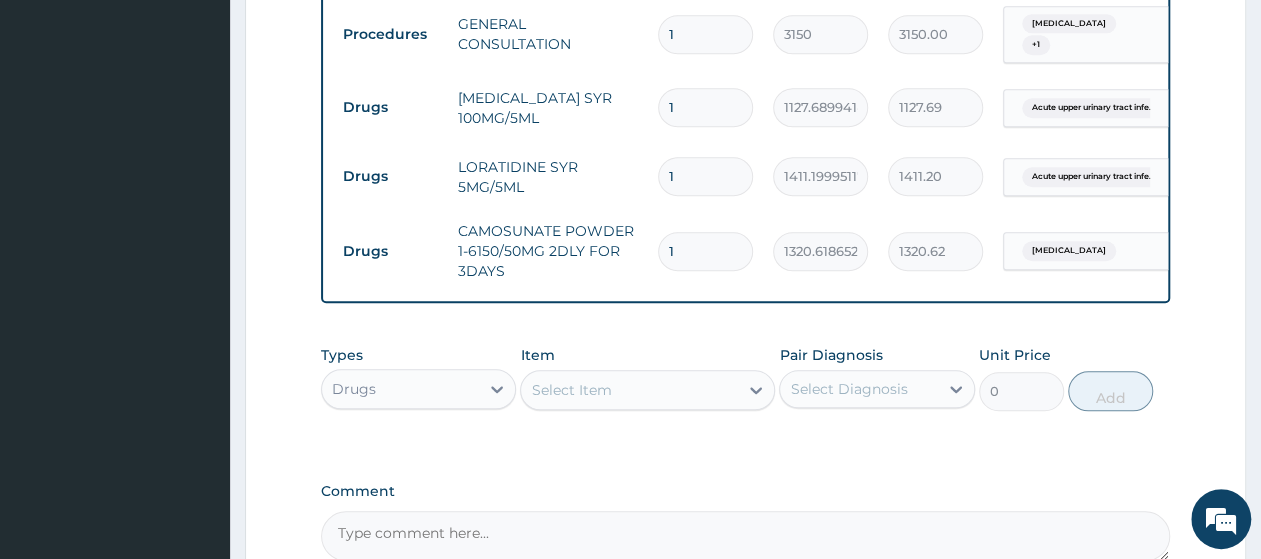 click on "1" at bounding box center [705, 251] 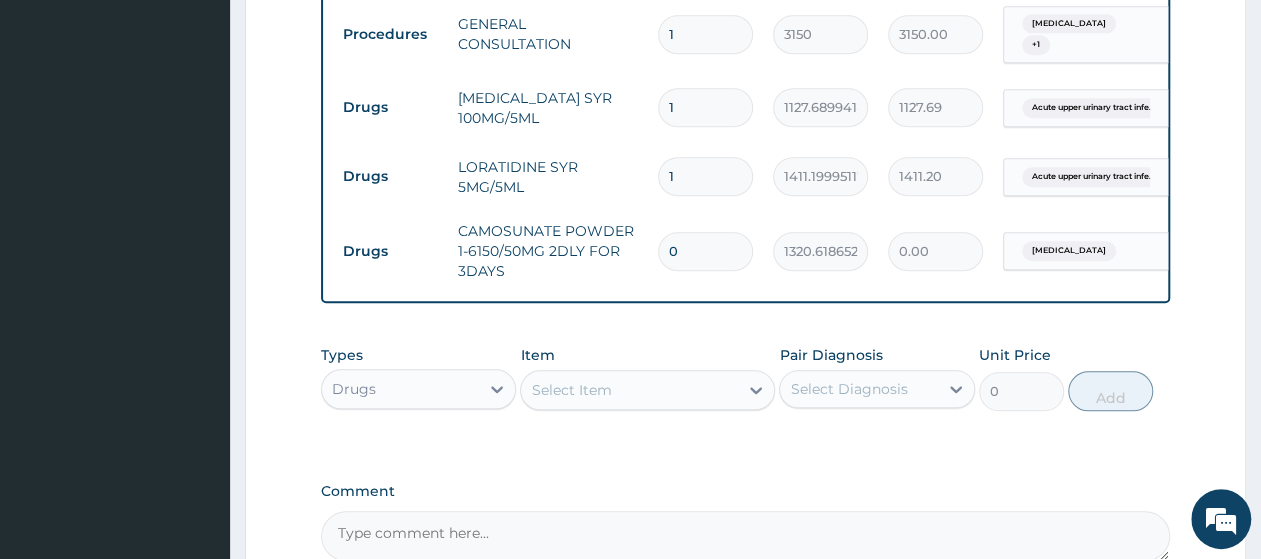 type on "0.00" 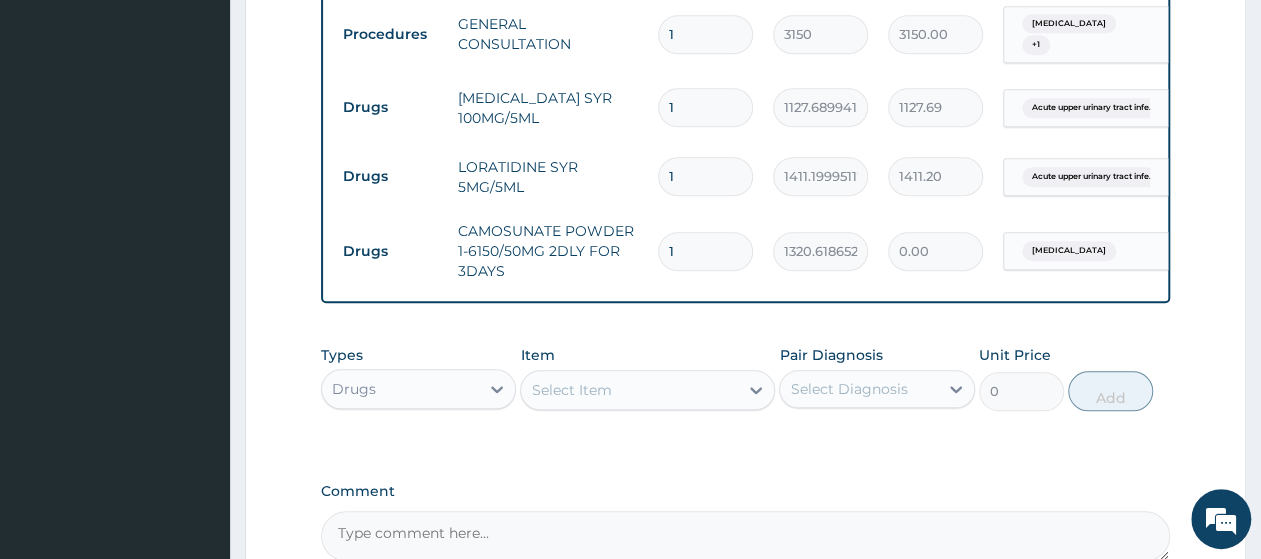 type on "1320.62" 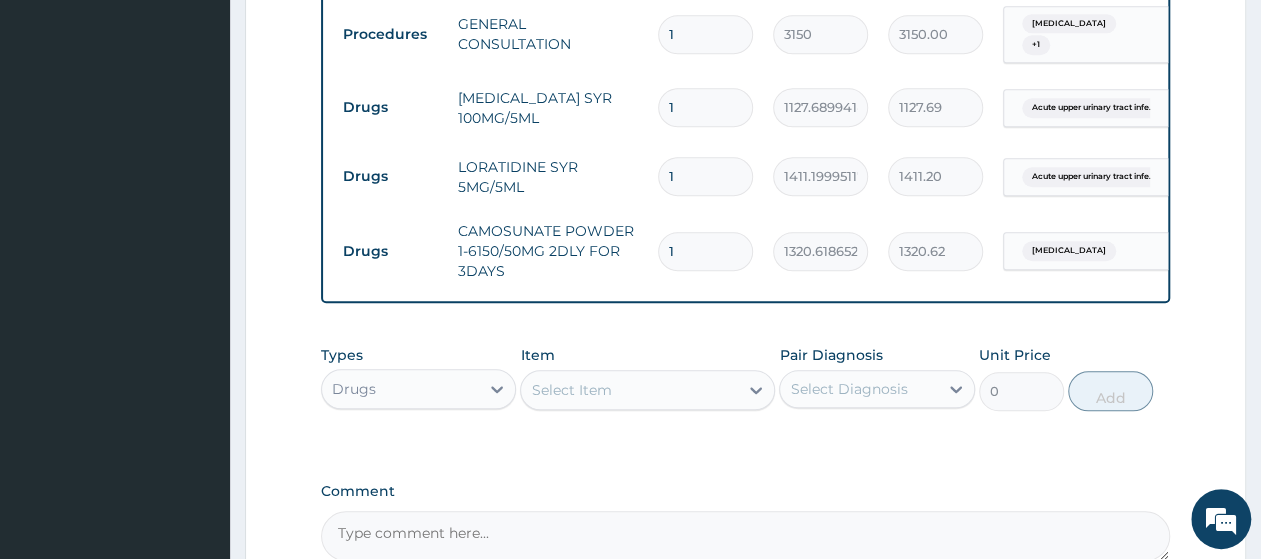 type on "2" 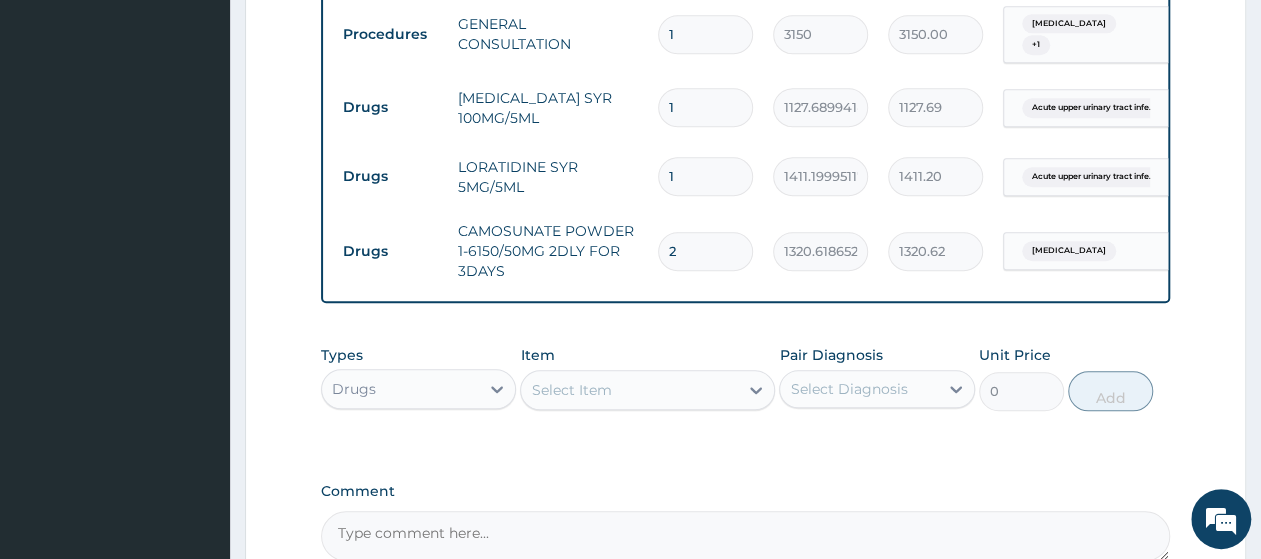 type on "2641.24" 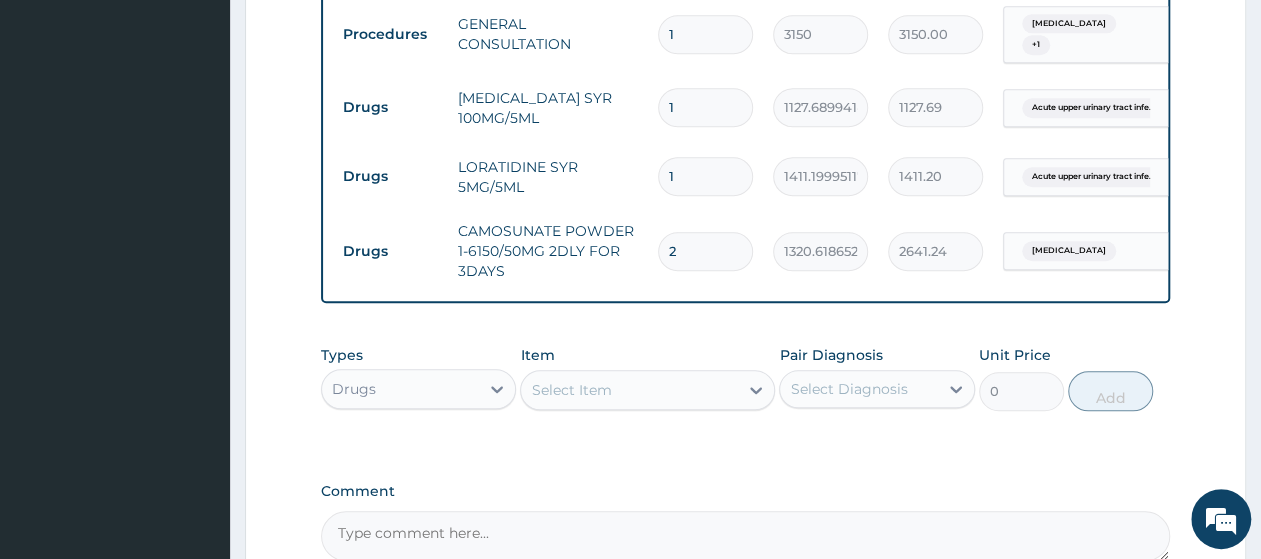 type on "3" 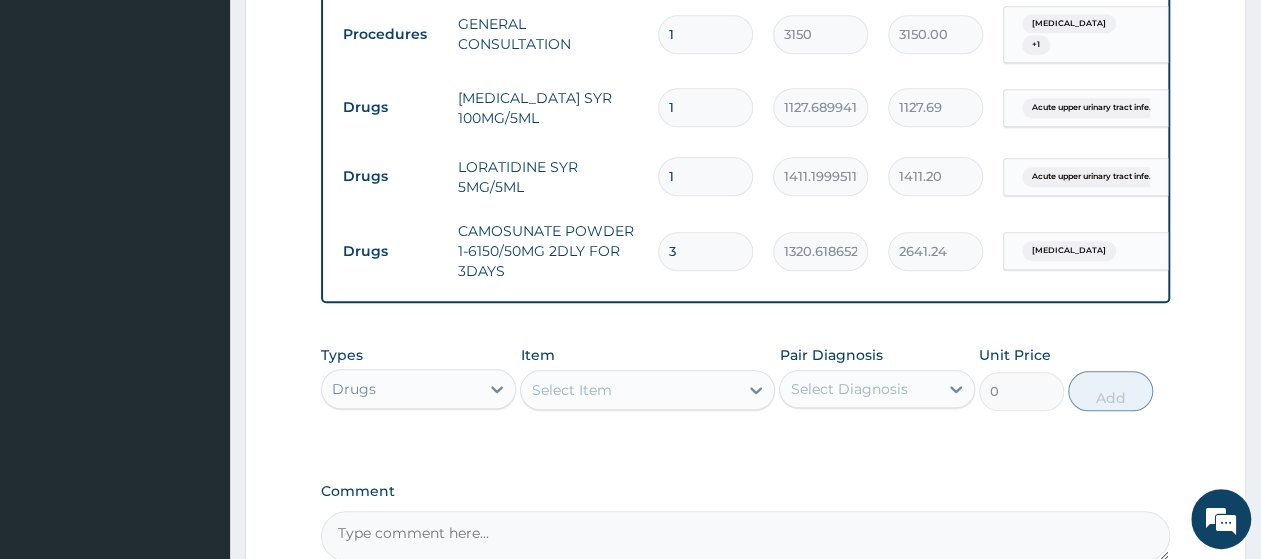 type on "3961.86" 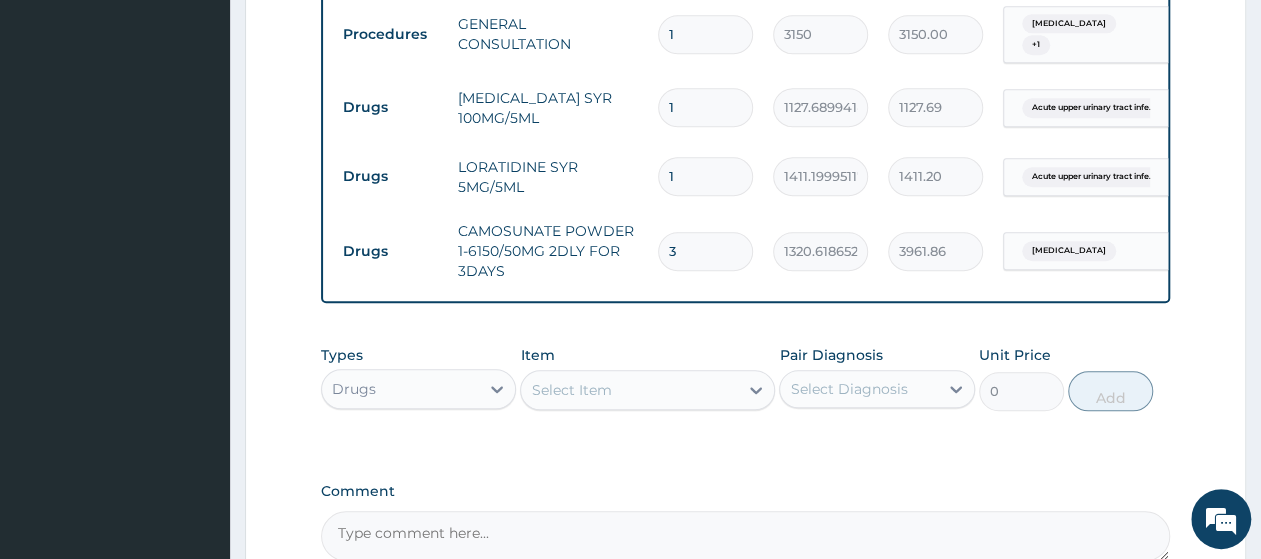 click on "Drugs CAMOSUNATE POWDER 1-6150/50MG 2DLY FOR 3DAYS 3 1320.61865234375 3961.86 Malaria Delete" at bounding box center [823, 251] 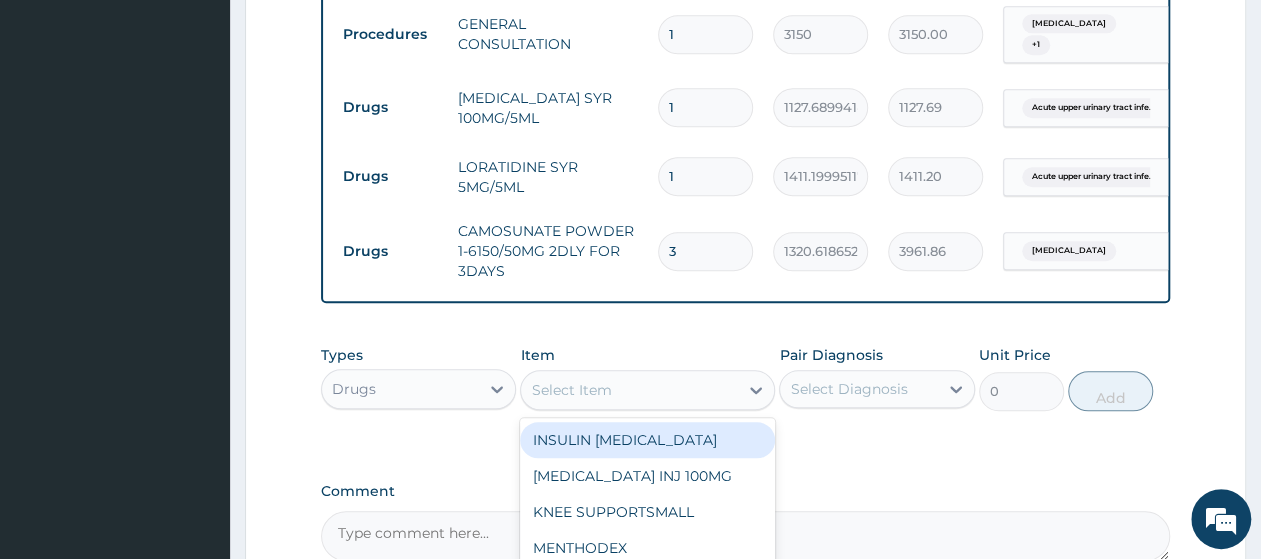 click on "Select Item" at bounding box center [629, 390] 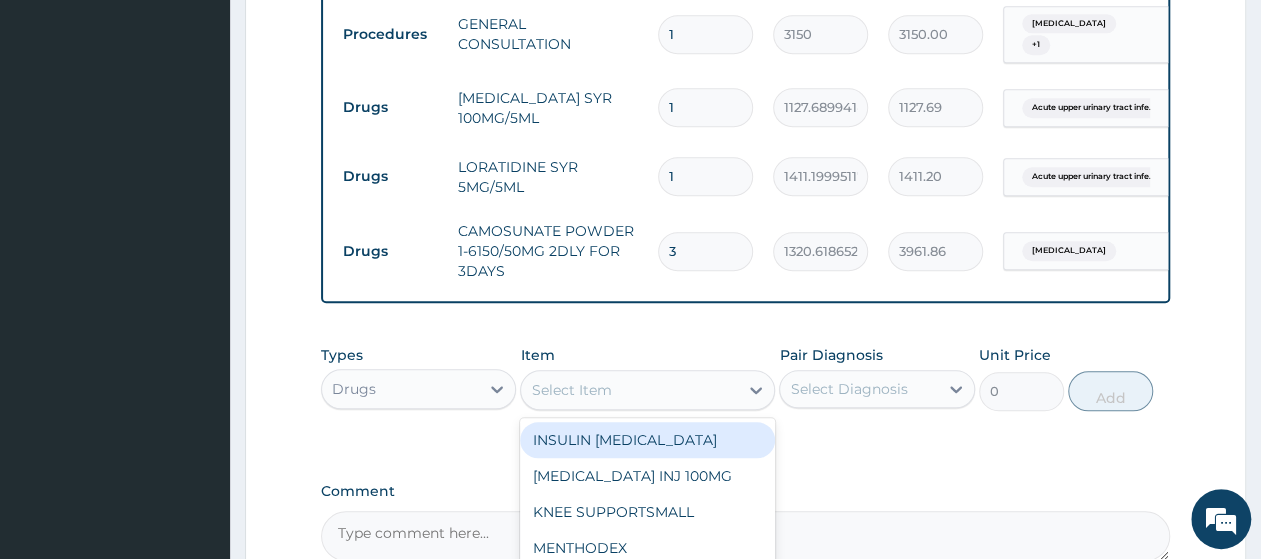 paste on "EMZORLYN CHILD SYRUP" 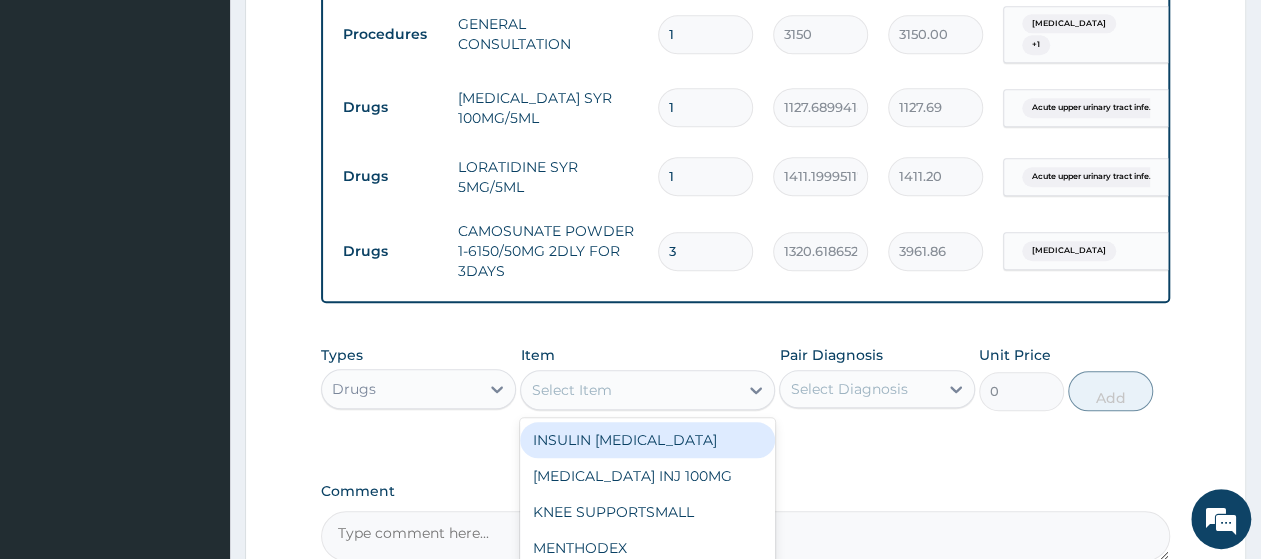 type on "EMZORLYN CHILD SYRUP" 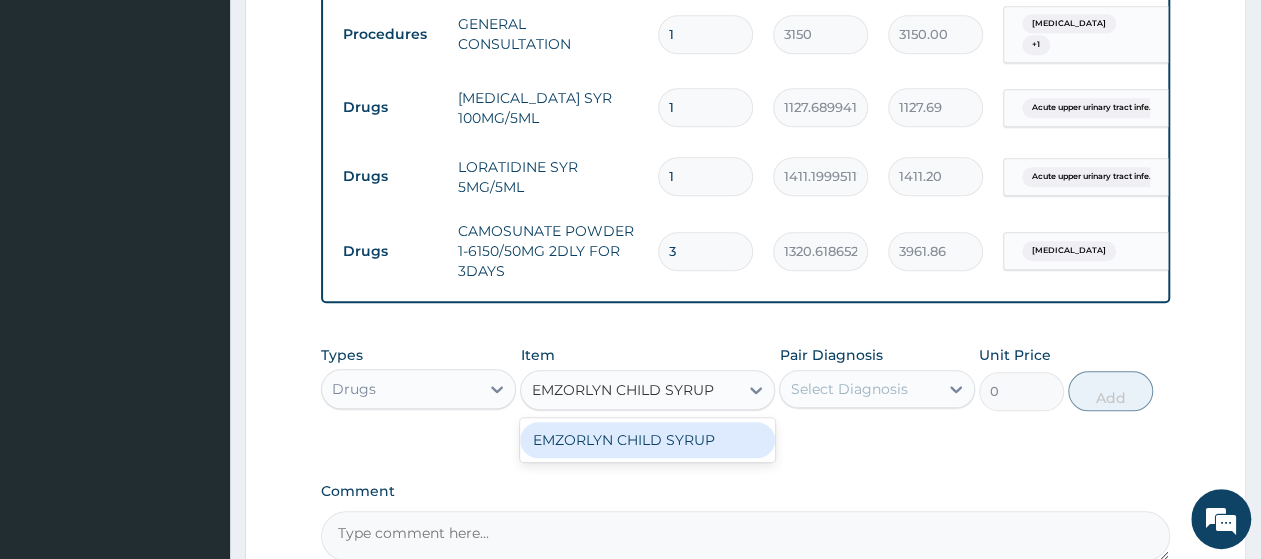 click on "EMZORLYN CHILD SYRUP" at bounding box center (647, 440) 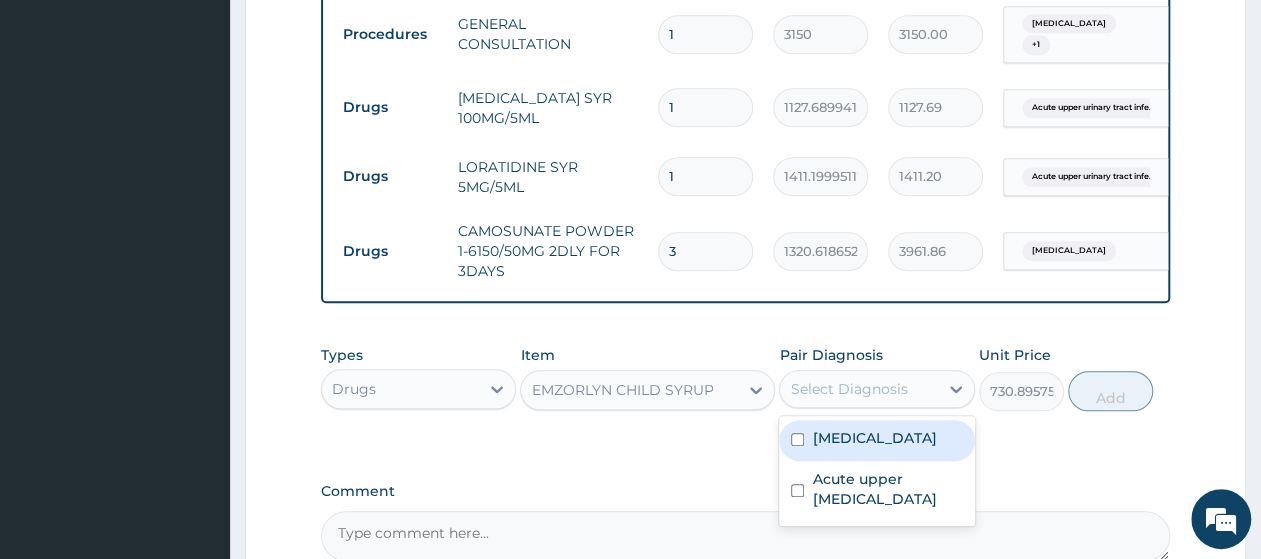 click on "Select Diagnosis" at bounding box center (848, 389) 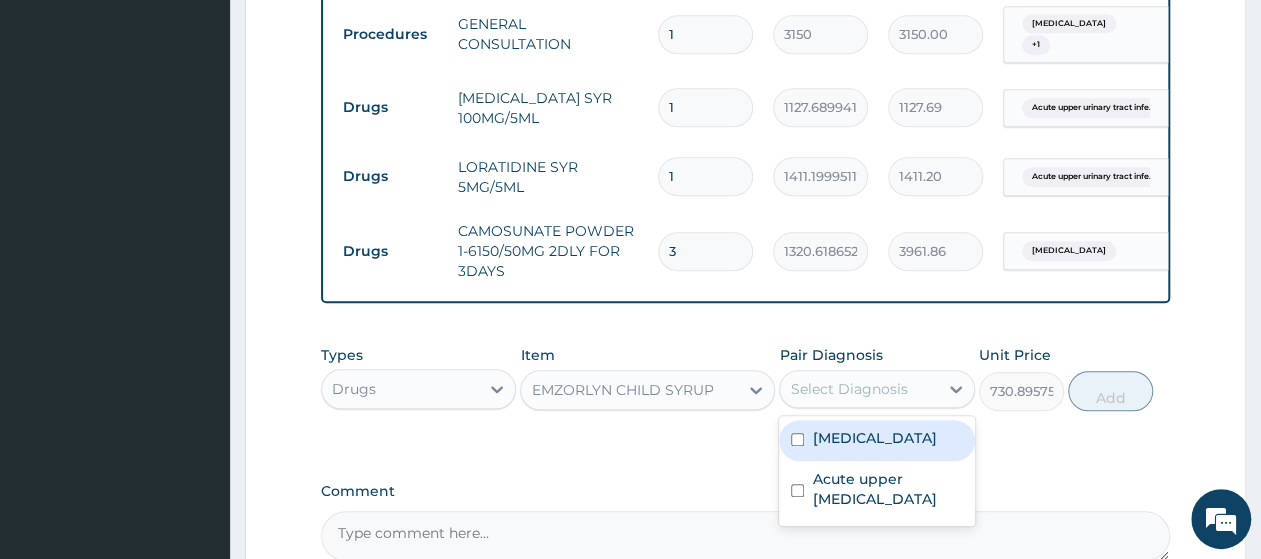 click on "[MEDICAL_DATA]" at bounding box center [876, 440] 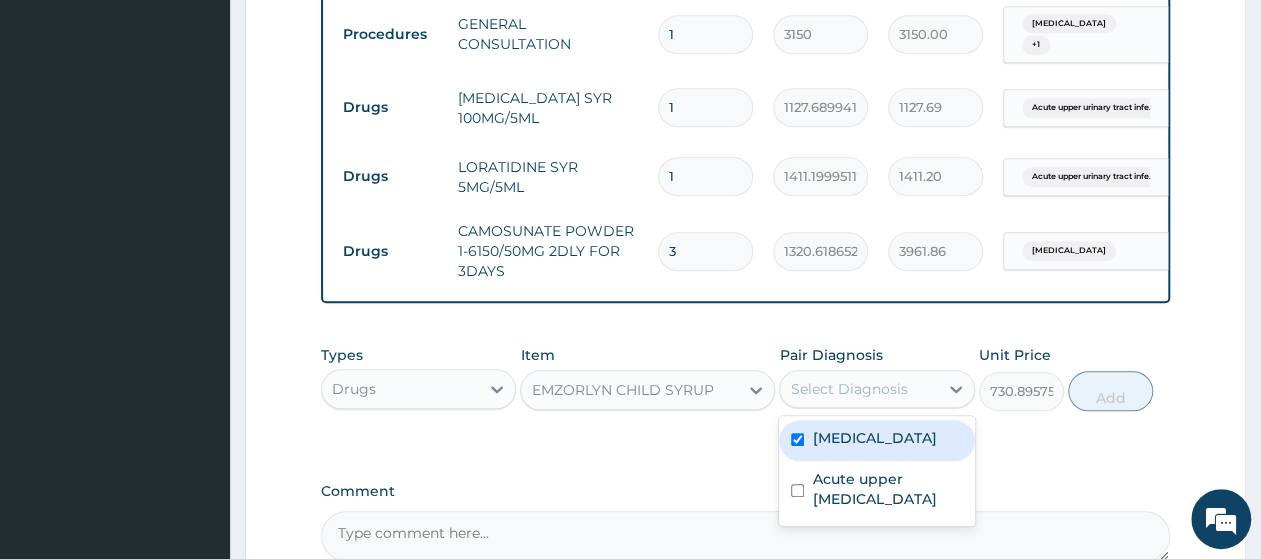checkbox on "true" 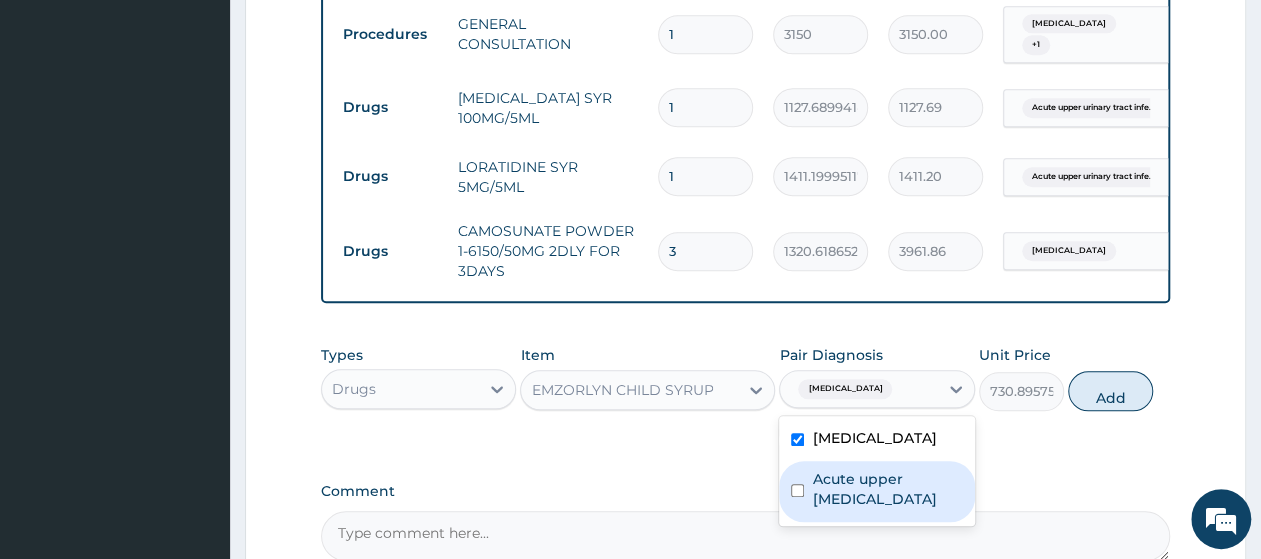click on "Acute upper urinary tract infection" at bounding box center (876, 491) 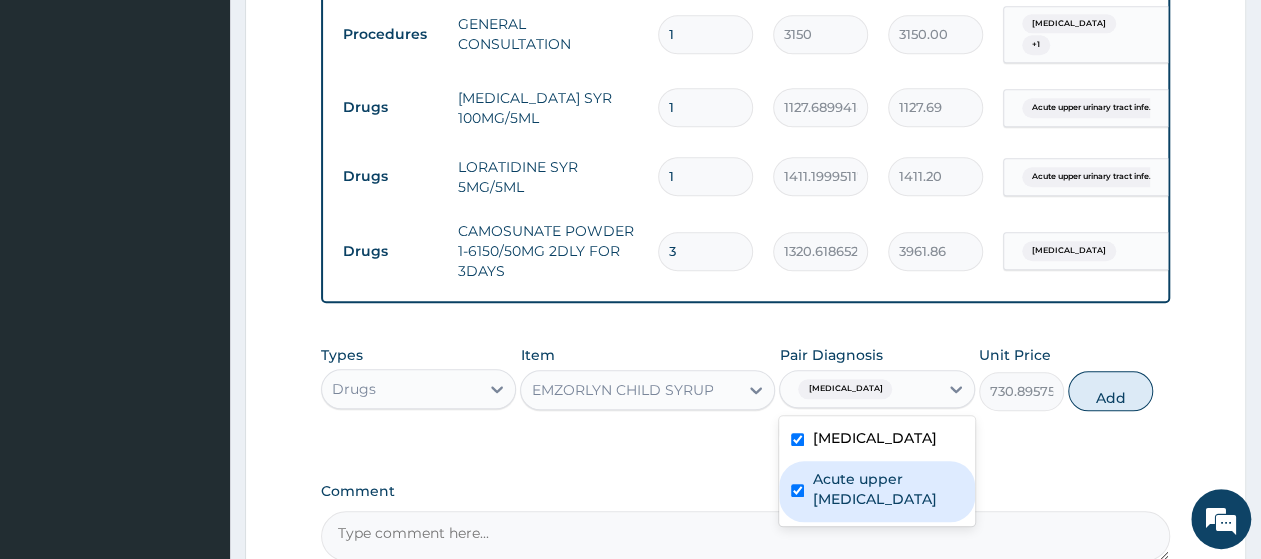checkbox on "true" 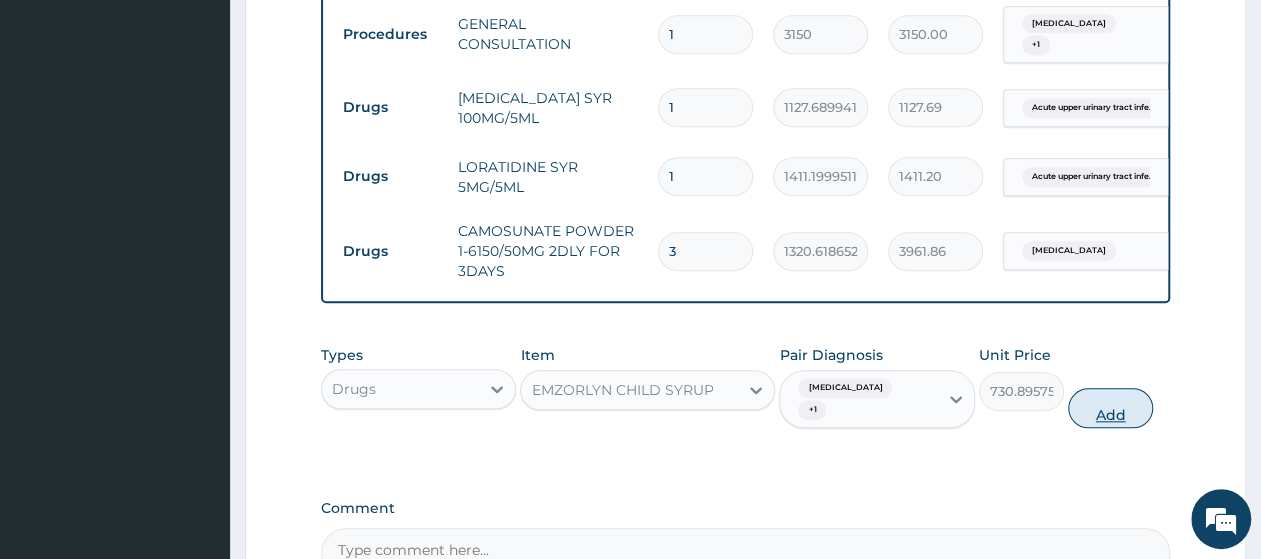 click on "Add" at bounding box center [1110, 408] 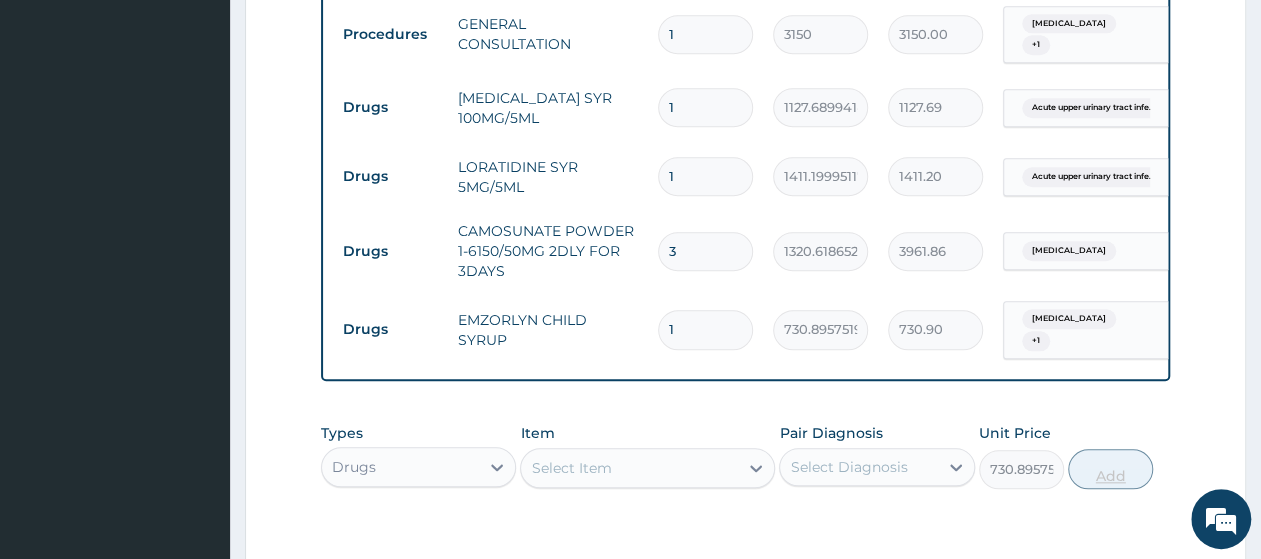 type on "0" 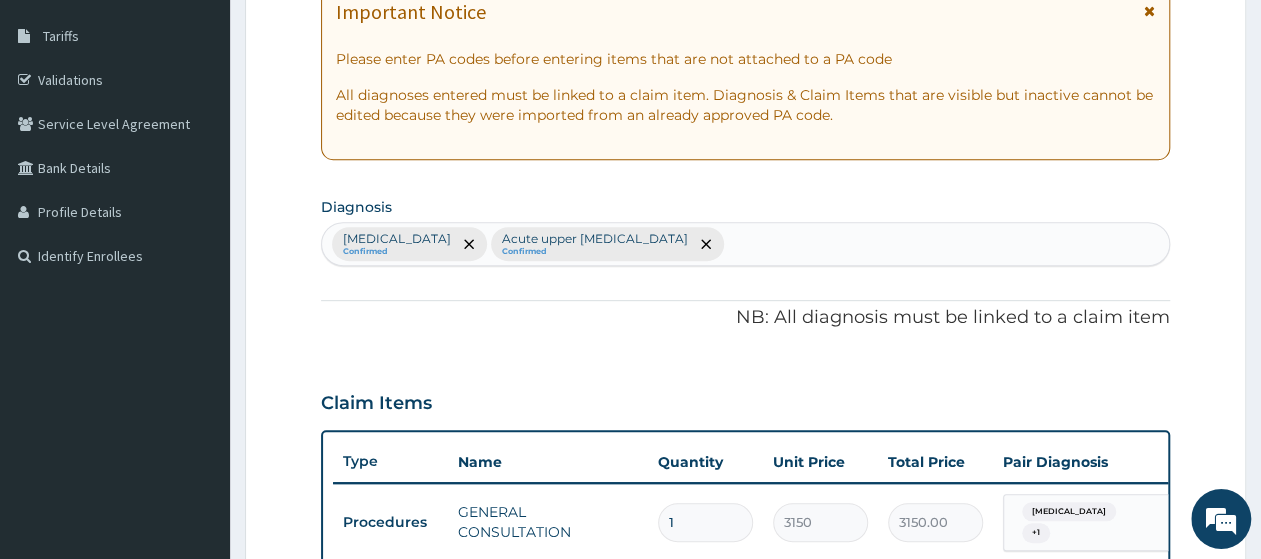 scroll, scrollTop: 282, scrollLeft: 0, axis: vertical 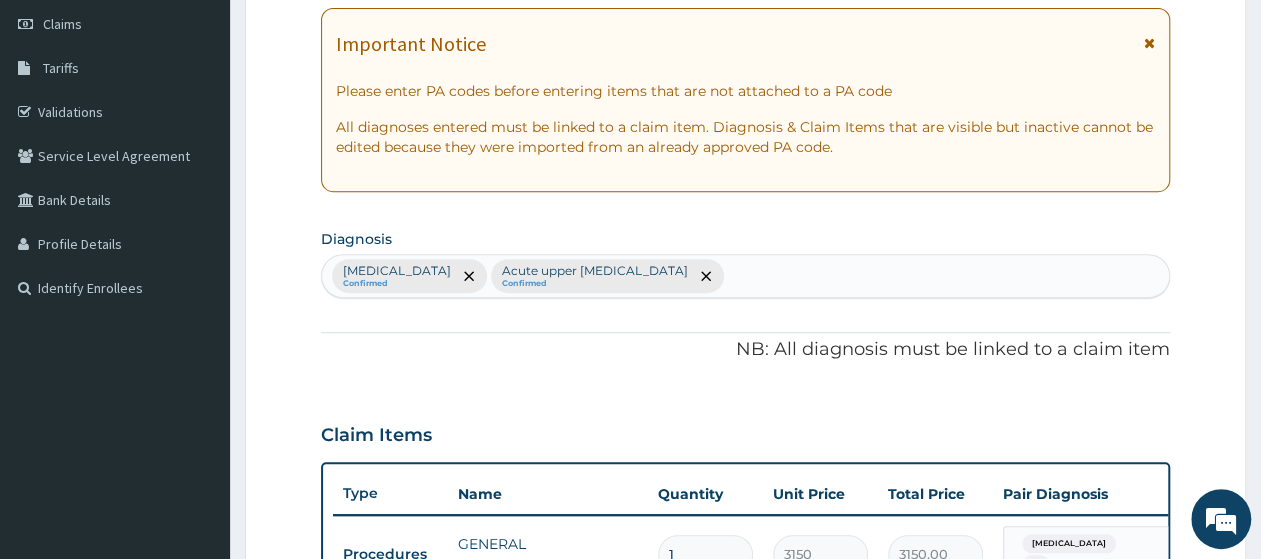 click on "Malaria Confirmed Acute upper urinary tract infection Confirmed" at bounding box center (745, 276) 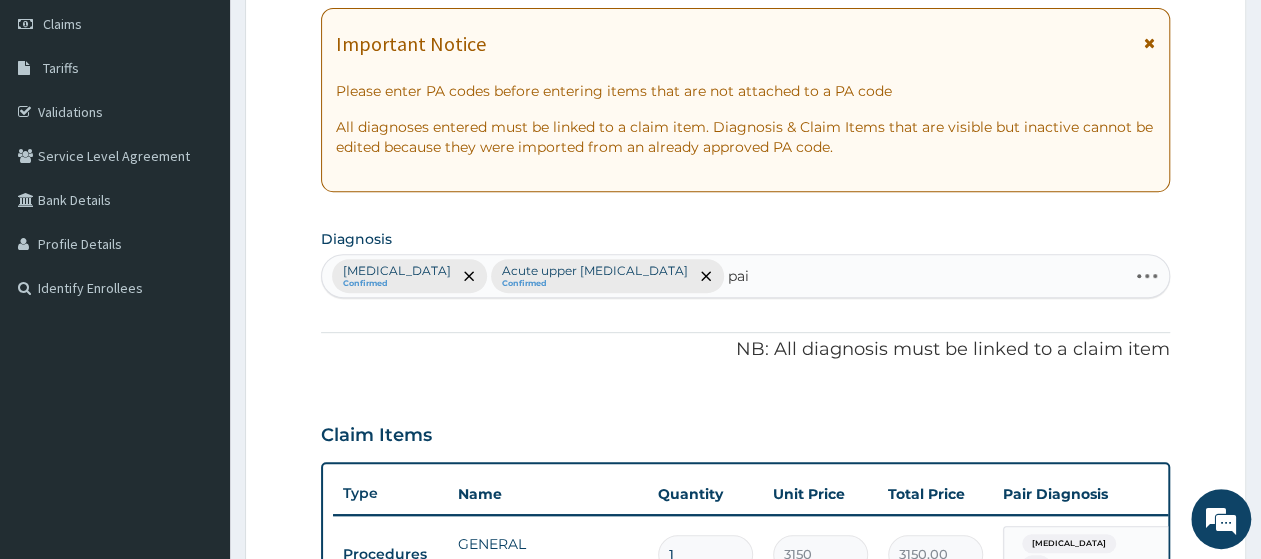 type on "pain" 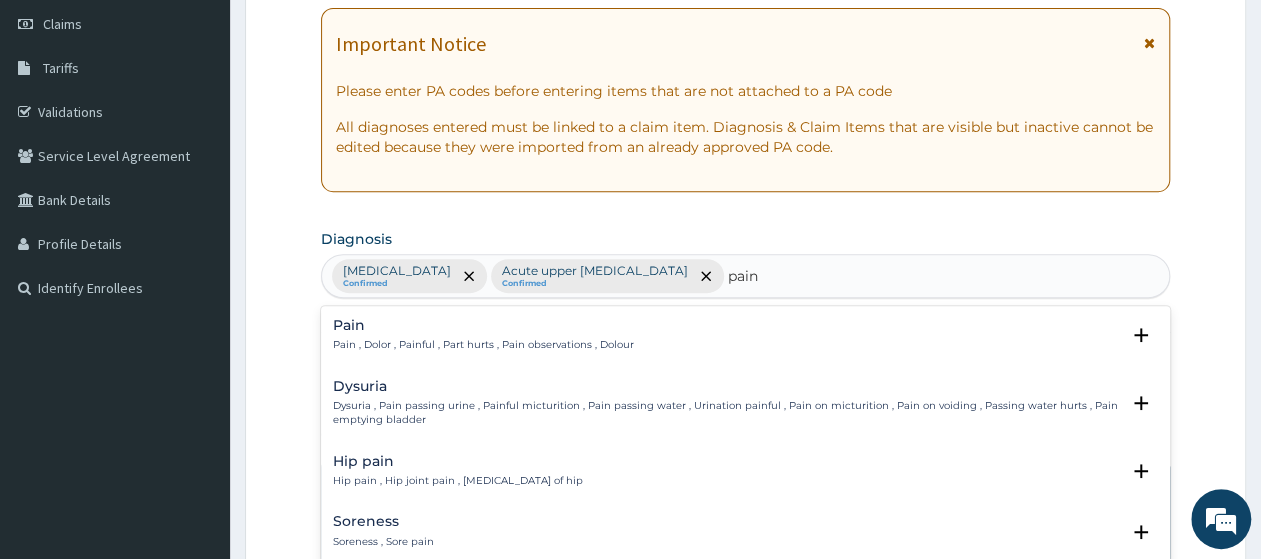 click on "Pain Pain , Dolor , Painful , Part hurts , Pain observations , Dolour" at bounding box center (483, 335) 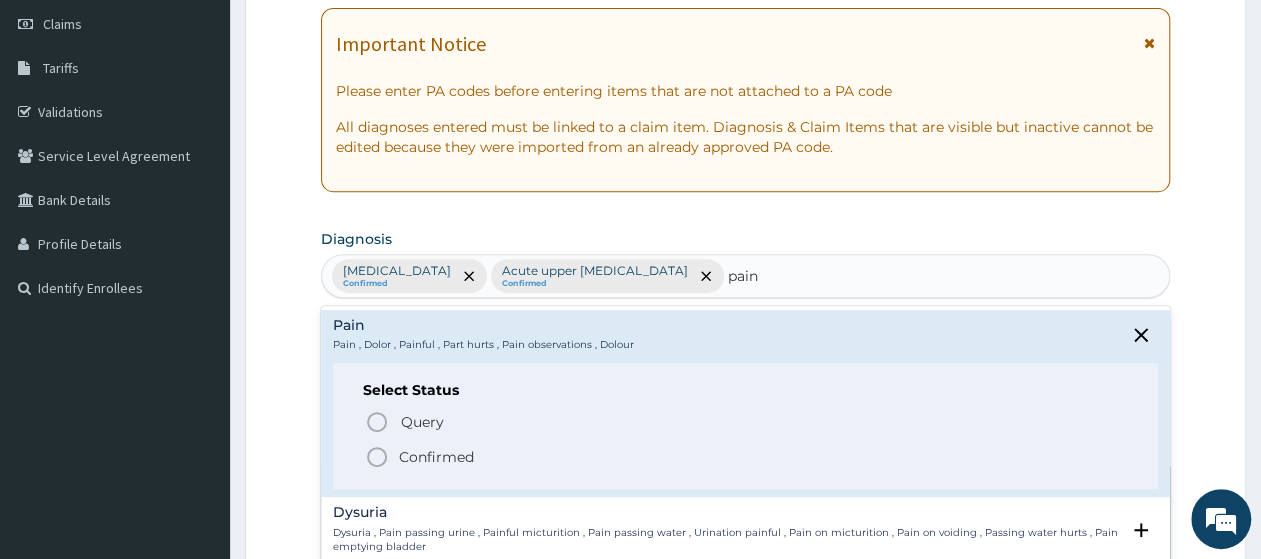 click on "Confirmed" at bounding box center [746, 457] 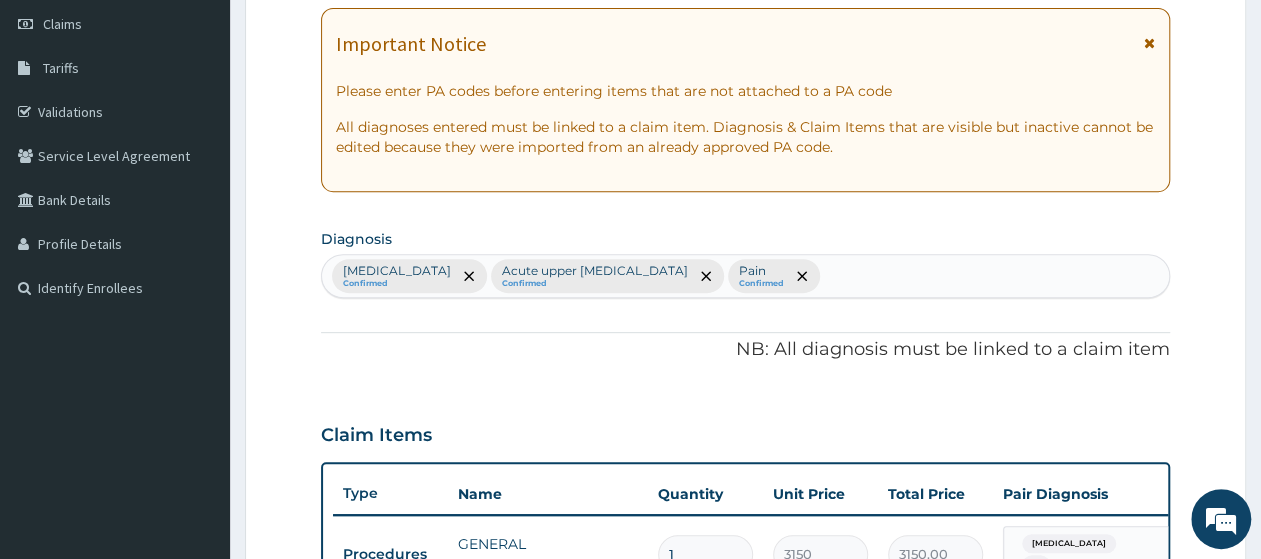 scroll, scrollTop: 698, scrollLeft: 0, axis: vertical 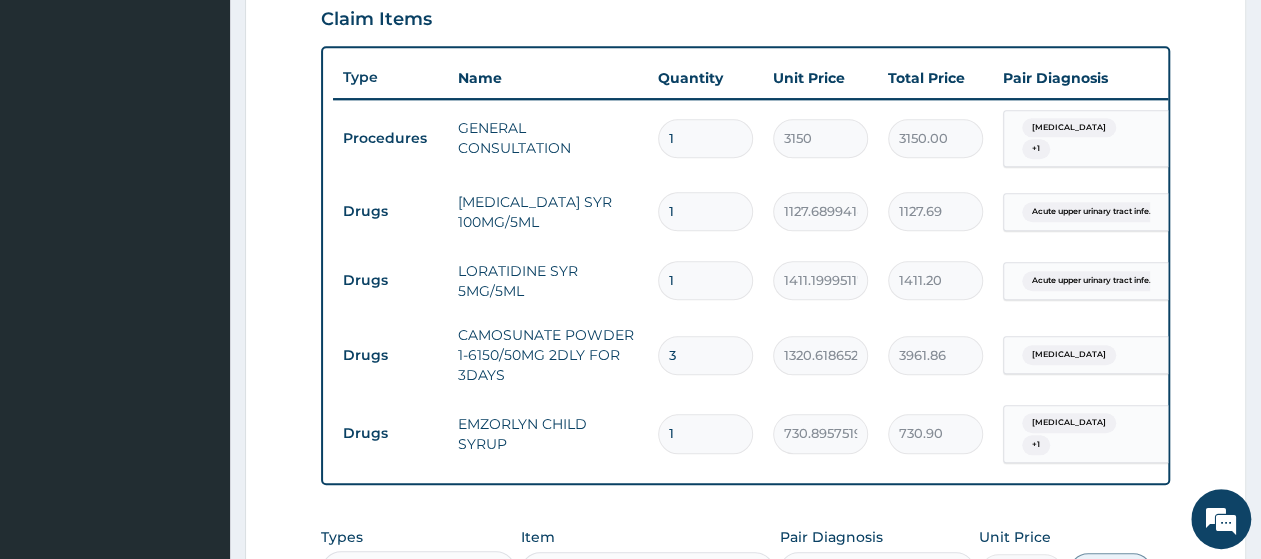 click on "Acute upper urinary tract infe..." at bounding box center (1082, 212) 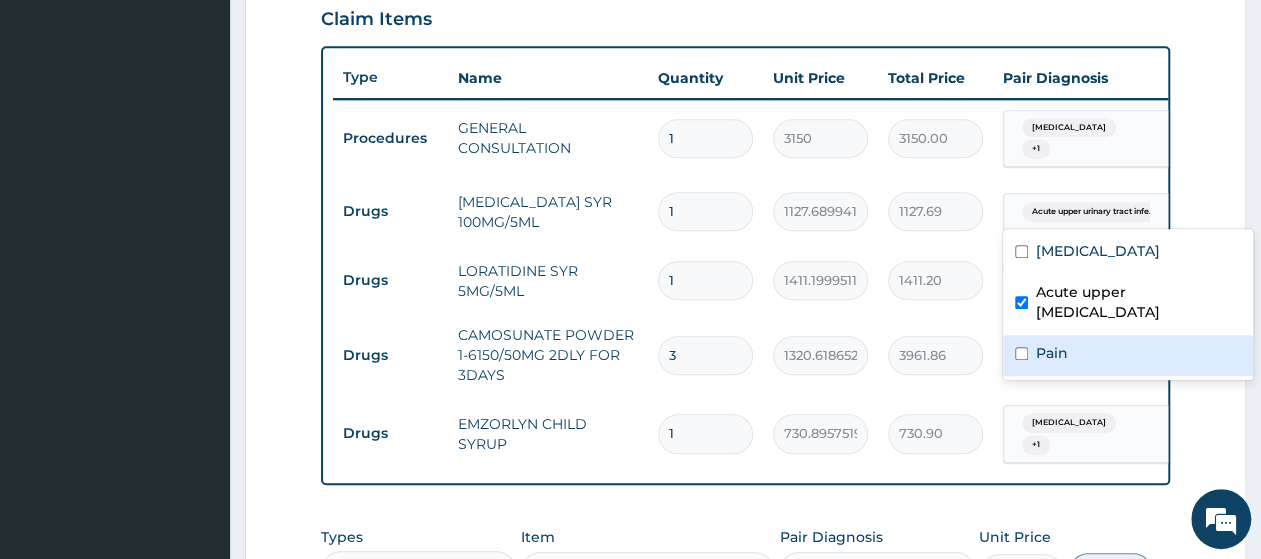 click on "Pain" at bounding box center [1128, 355] 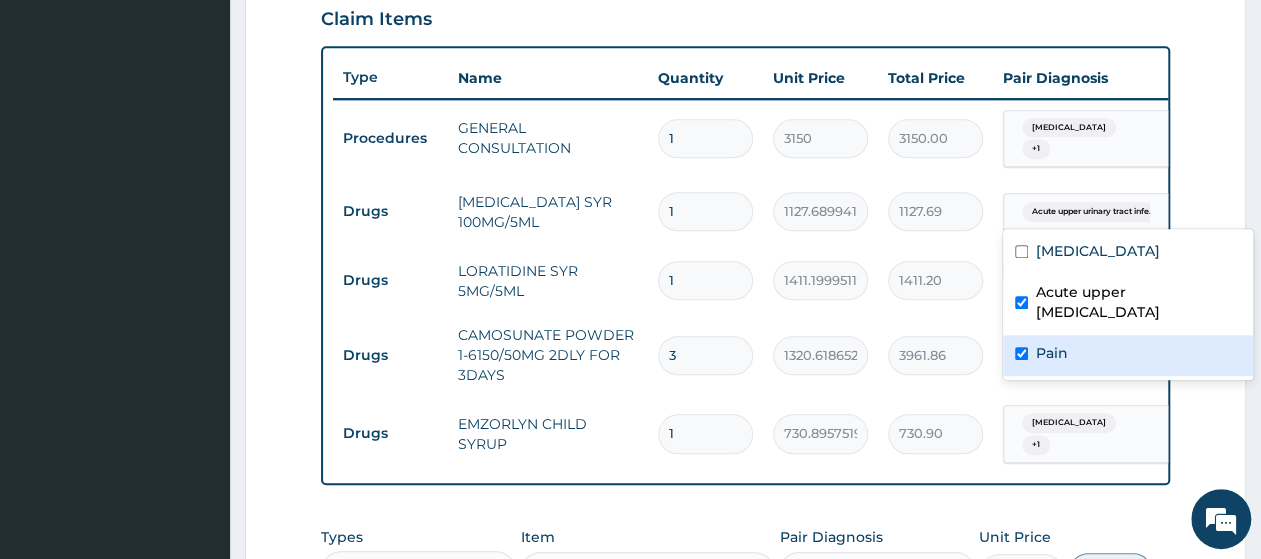 checkbox on "true" 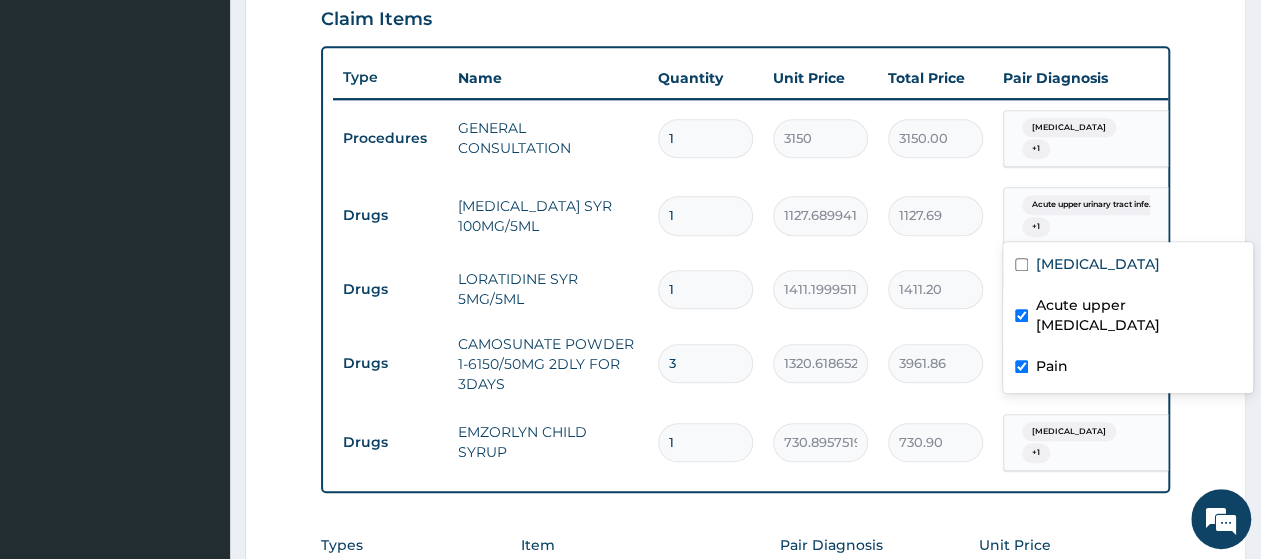 click on "Acute upper urinary tract infection" at bounding box center (1138, 315) 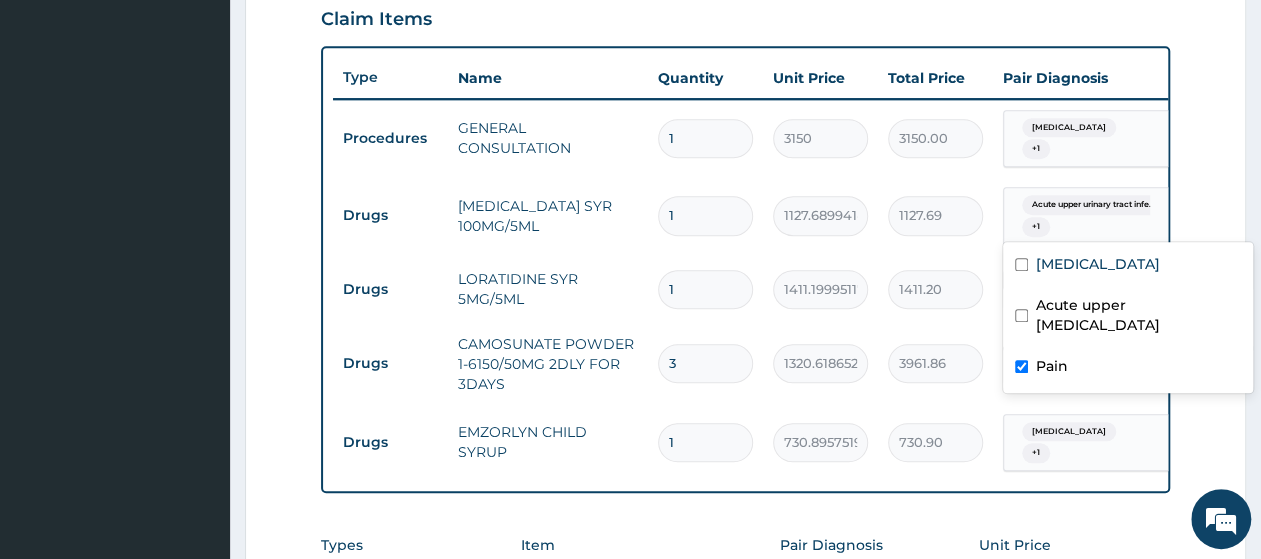 checkbox on "false" 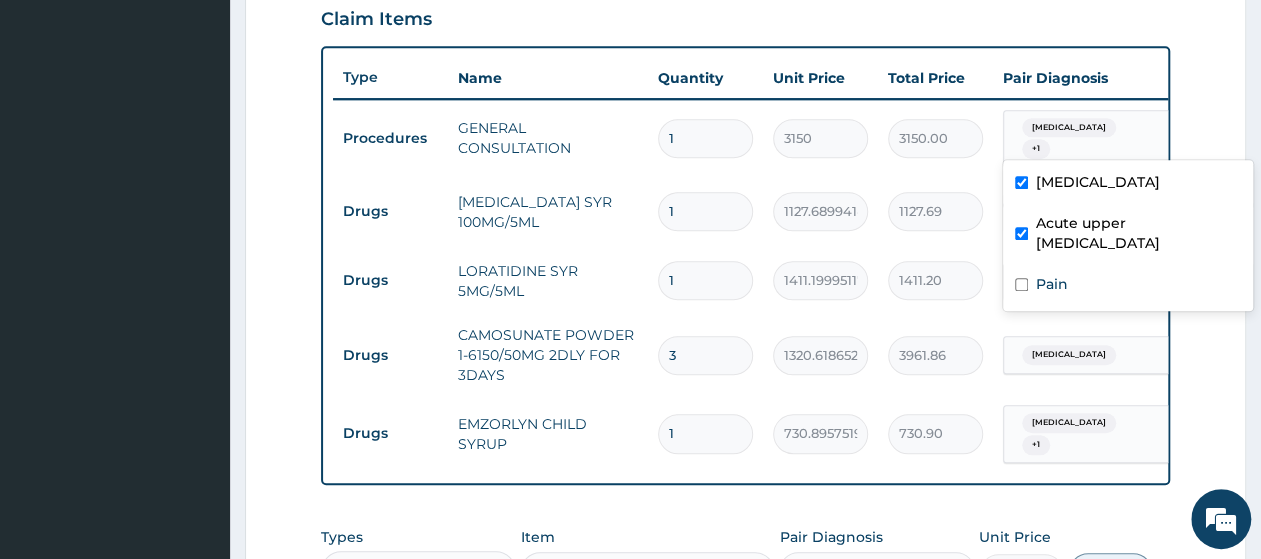 click on "Malaria  + 1" at bounding box center (1082, 139) 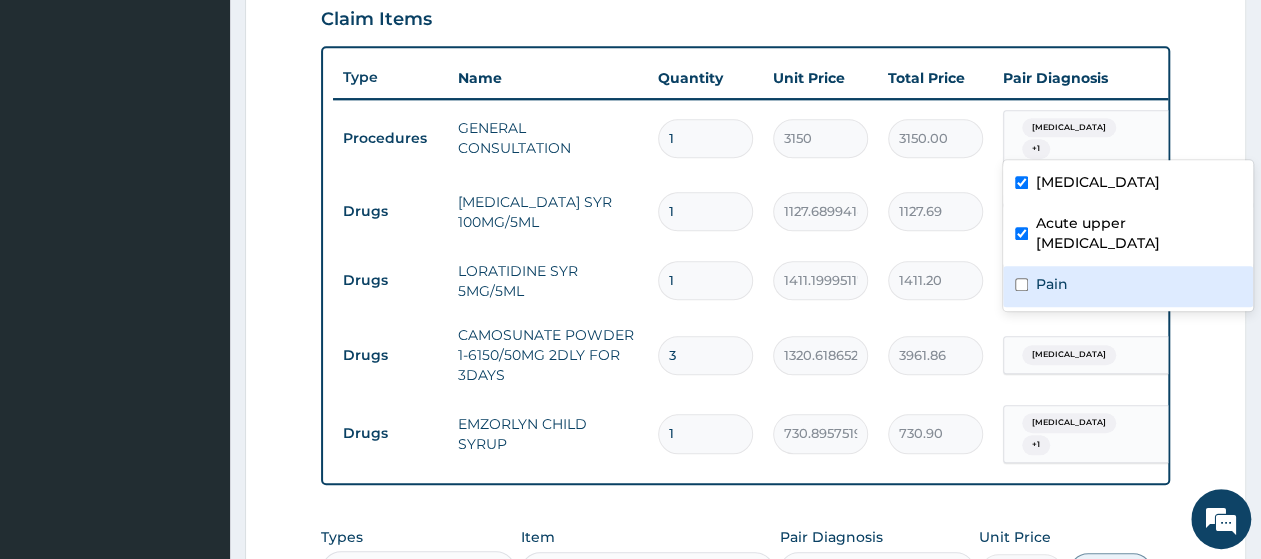click on "Pain" at bounding box center (1128, 286) 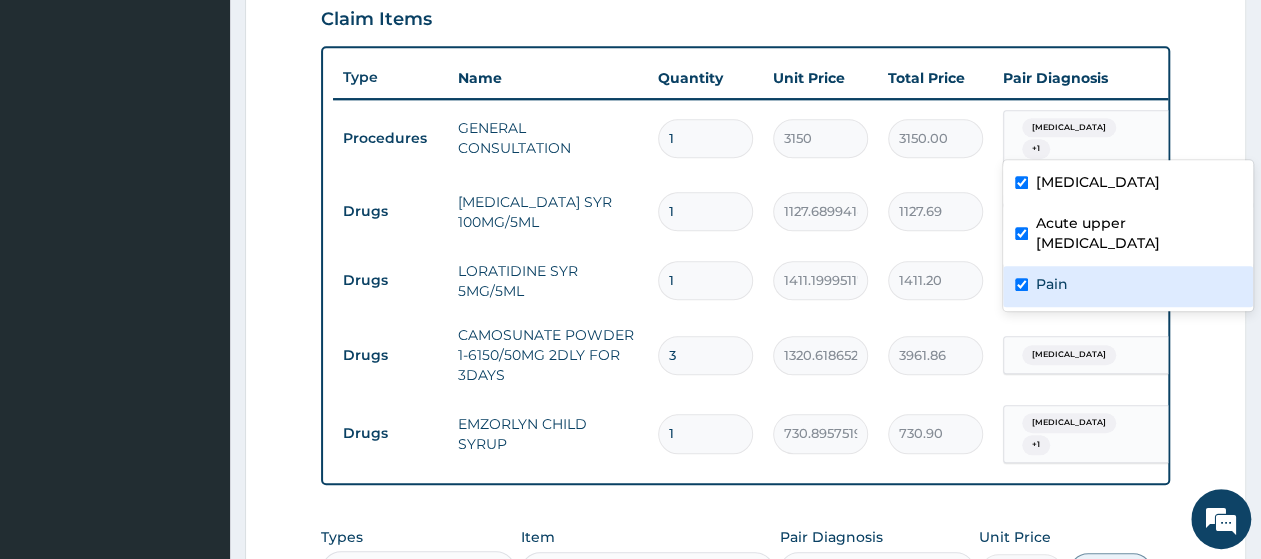 checkbox on "true" 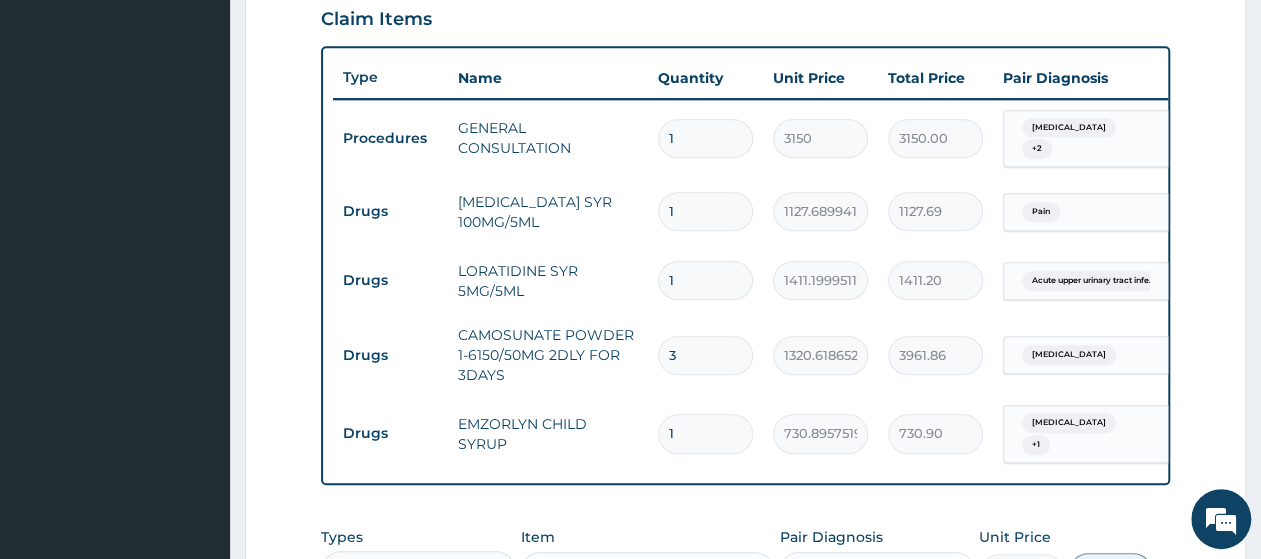 click on "Drugs EMZORLYN CHILD SYRUP 1 730.895751953125 730.90 Malaria  + 1 Delete" at bounding box center (823, 434) 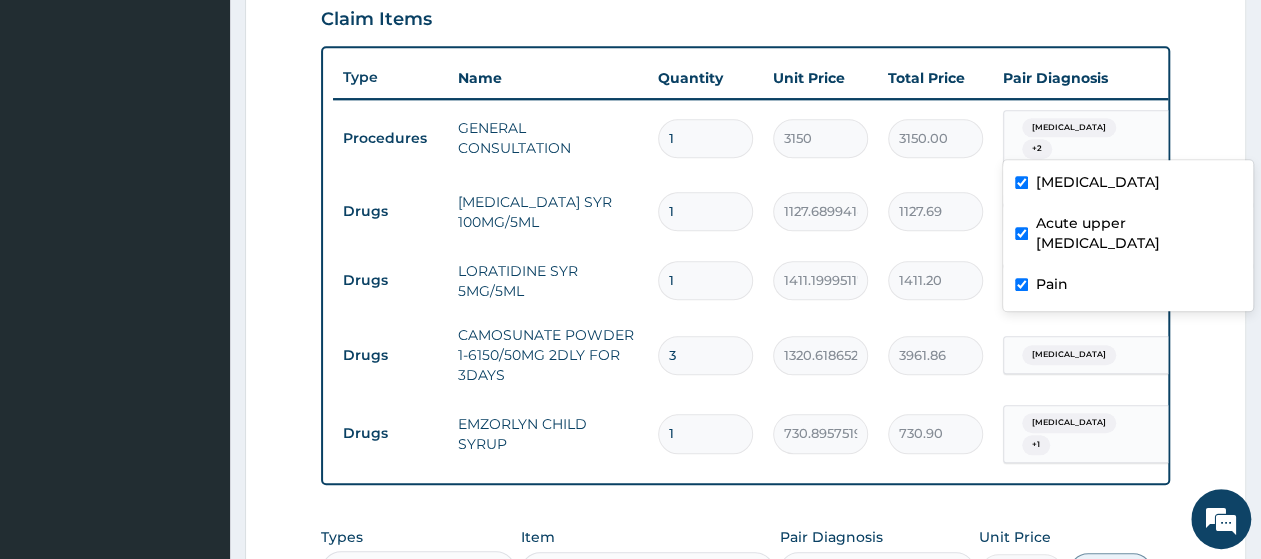 click on "+ 2" at bounding box center (1037, 149) 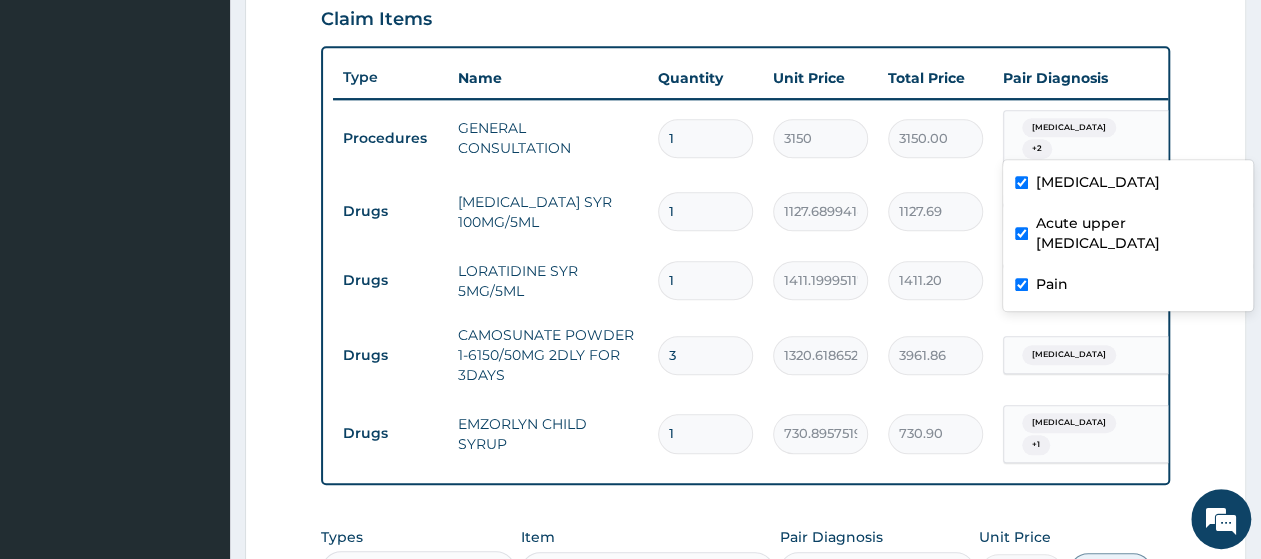 click on "Step  2  of 2 PA Code / Prescription Code Enter Code(Secondary Care Only) Encounter Date 06-07-2025 Important Notice Please enter PA codes before entering items that are not attached to a PA code   All diagnoses entered must be linked to a claim item. Diagnosis & Claim Items that are visible but inactive cannot be edited because they were imported from an already approved PA code. Diagnosis Malaria Confirmed Acute upper urinary tract infection Confirmed Pain Confirmed NB: All diagnosis must be linked to a claim item Claim Items Type Name Quantity Unit Price Total Price Pair Diagnosis Actions Procedures GENERAL CONSULTATION 1 3150 3150.00 option Pain, selected. option Pain focused, 3 of 3. 3 results available. Use Up and Down to choose options, press Enter to select the currently focused option, press Escape to exit the menu, press Tab to select the option and exit the menu. Malaria  + 2 Delete Drugs IBUPROFEN SYR 100MG/5ML 1 1127.68994140625 1127.69 Pain Delete Drugs LORATIDINE SYR 5MG/5ML 1 1411.199951171875" at bounding box center (745, 147) 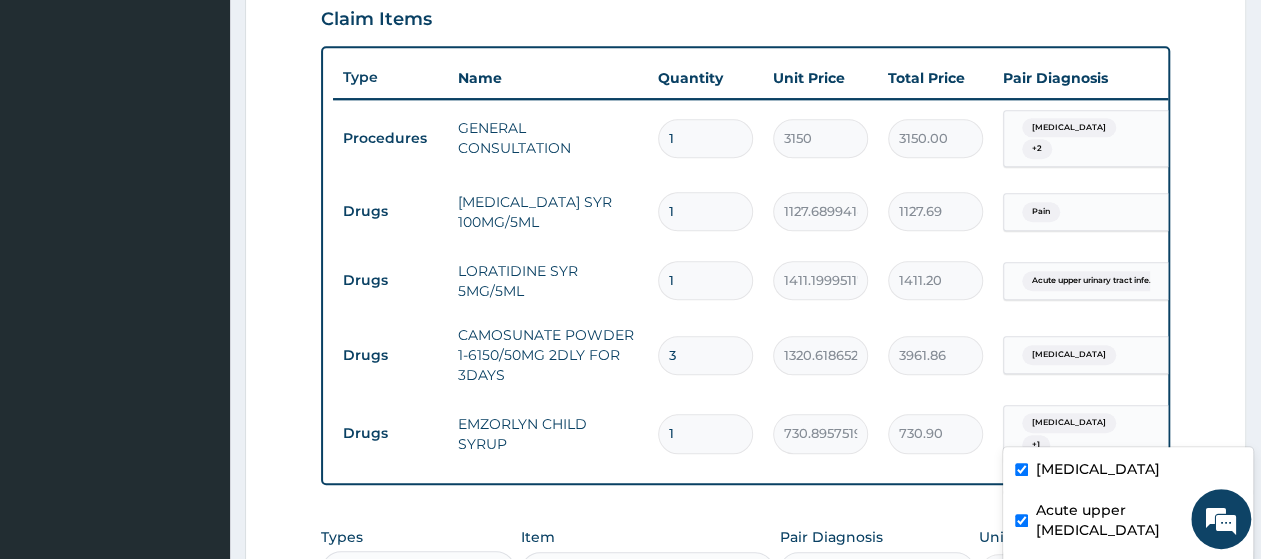 click on "Malaria  + 1" at bounding box center (1082, 434) 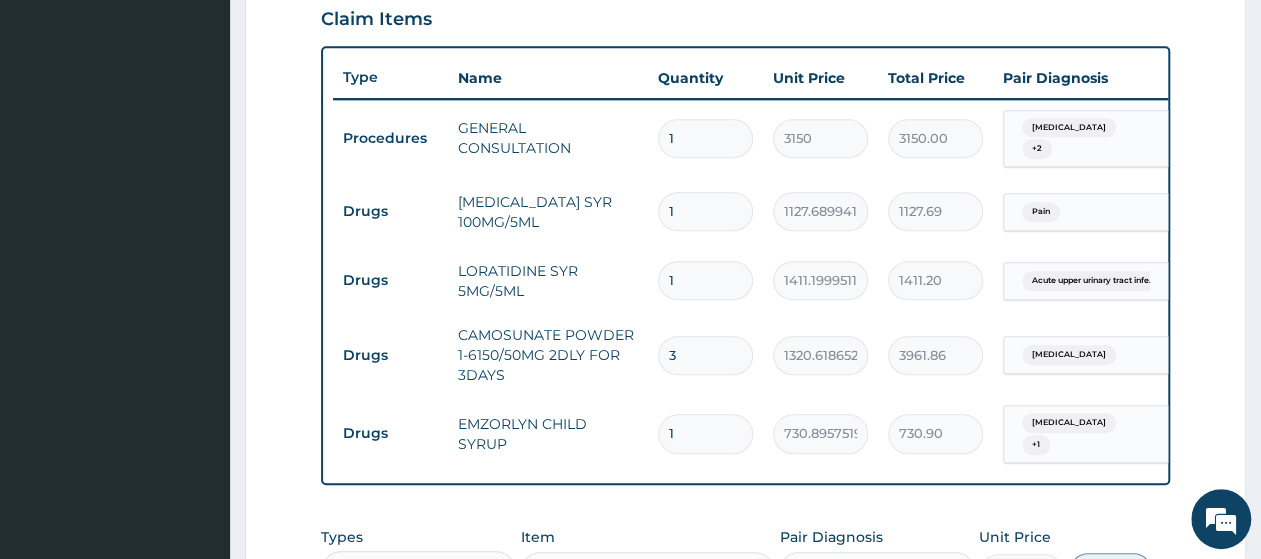 click on "Malaria  + 1" at bounding box center (1103, 434) 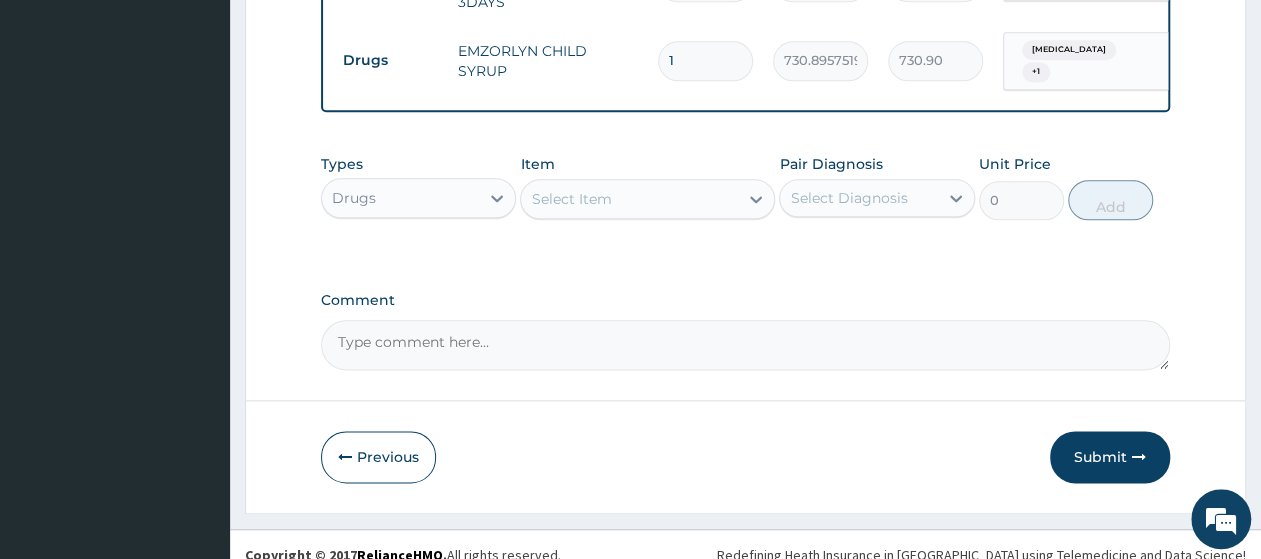 scroll, scrollTop: 1089, scrollLeft: 0, axis: vertical 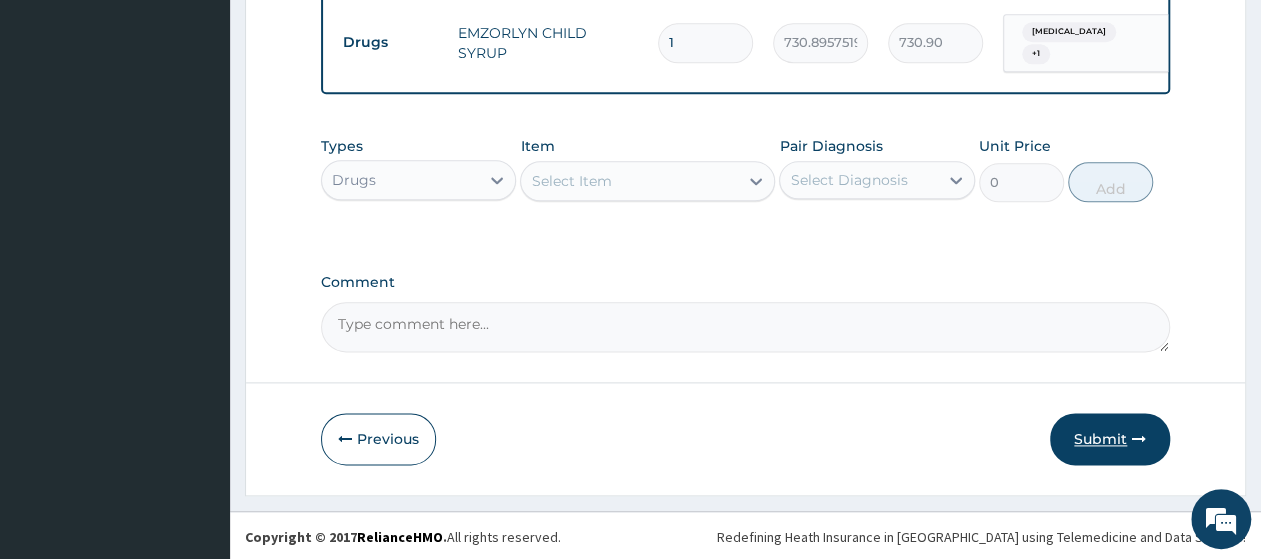 click on "Submit" at bounding box center (1110, 439) 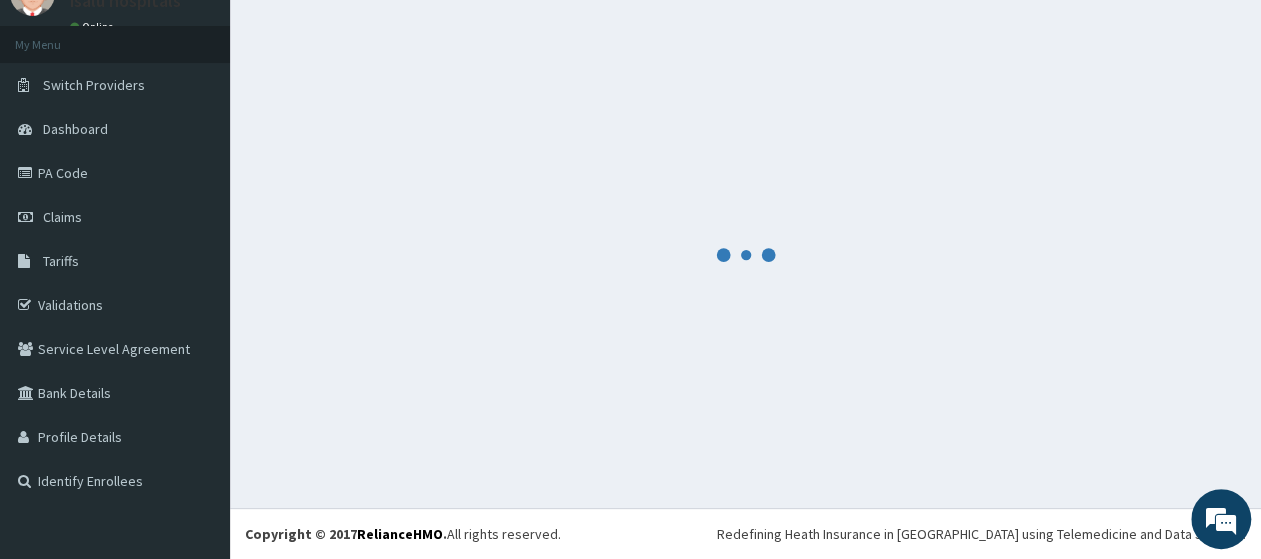 scroll, scrollTop: 88, scrollLeft: 0, axis: vertical 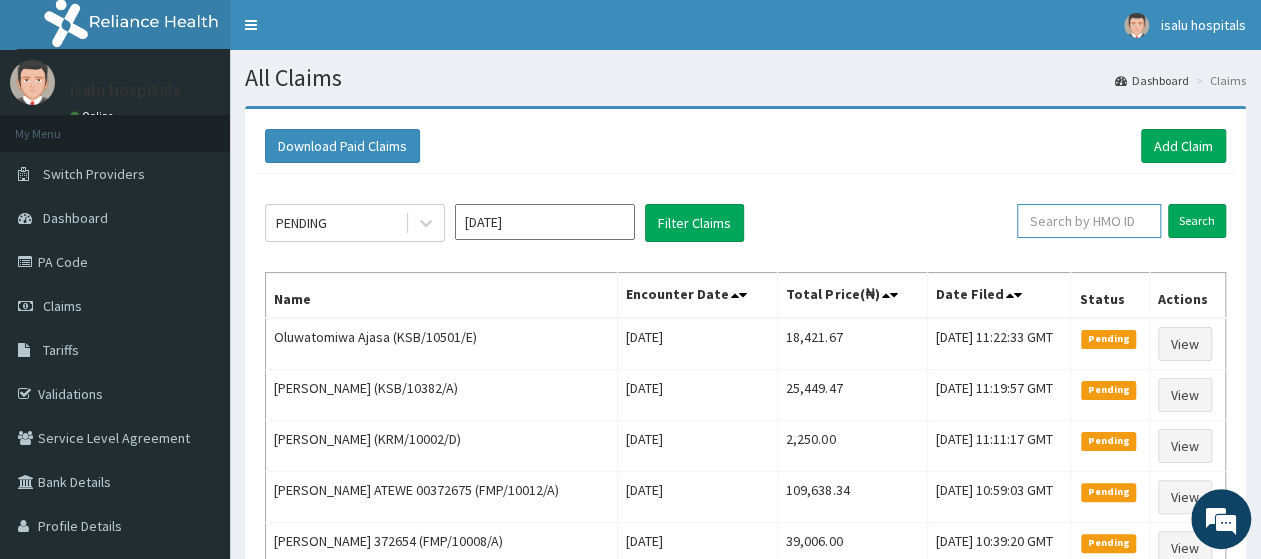 paste on "RCO/10006/C" 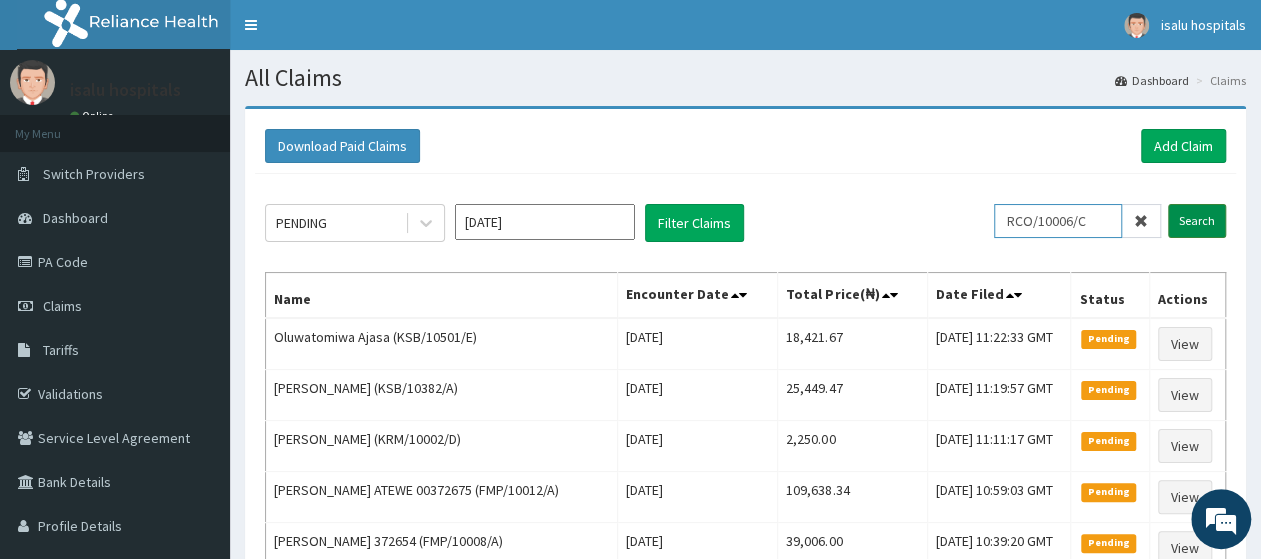 type on "RCO/10006/C" 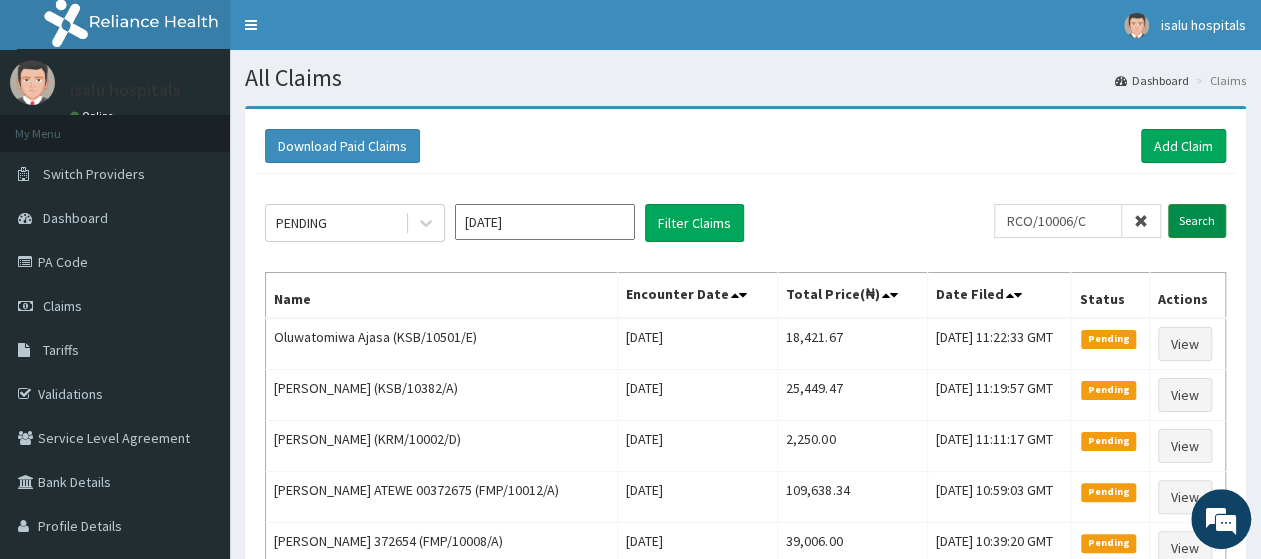 click on "Search" at bounding box center [1197, 221] 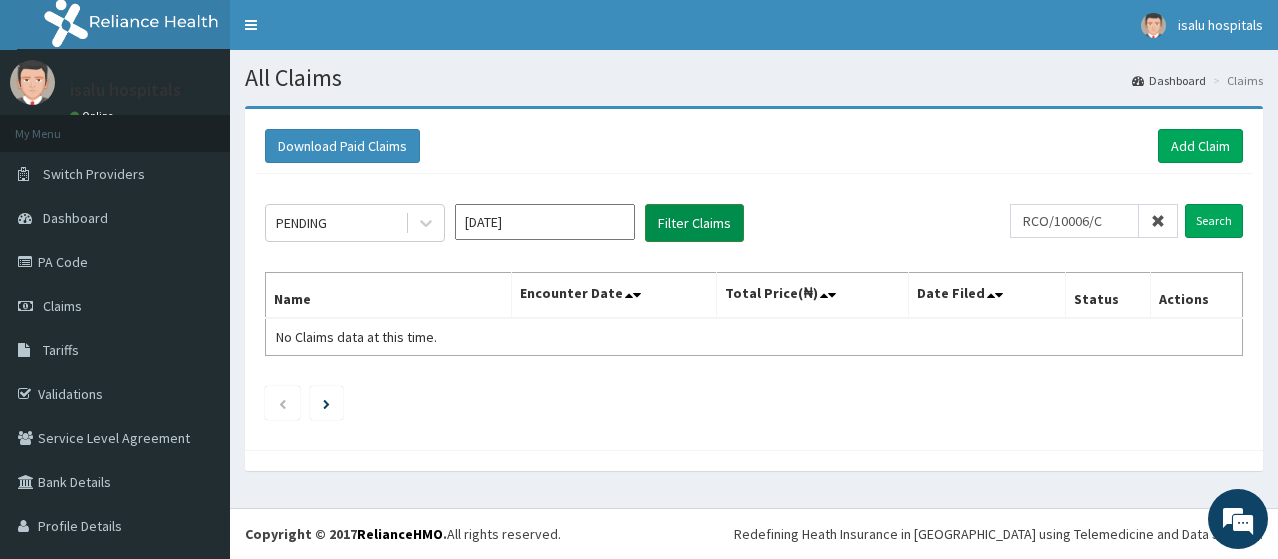 click on "Filter Claims" at bounding box center [694, 223] 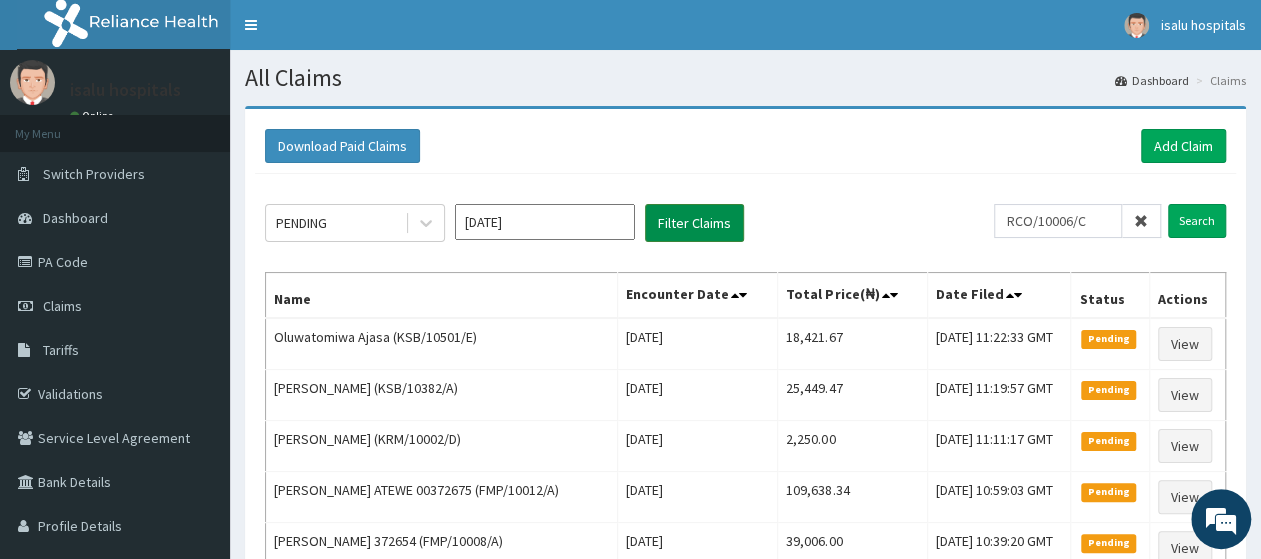 scroll, scrollTop: 0, scrollLeft: 0, axis: both 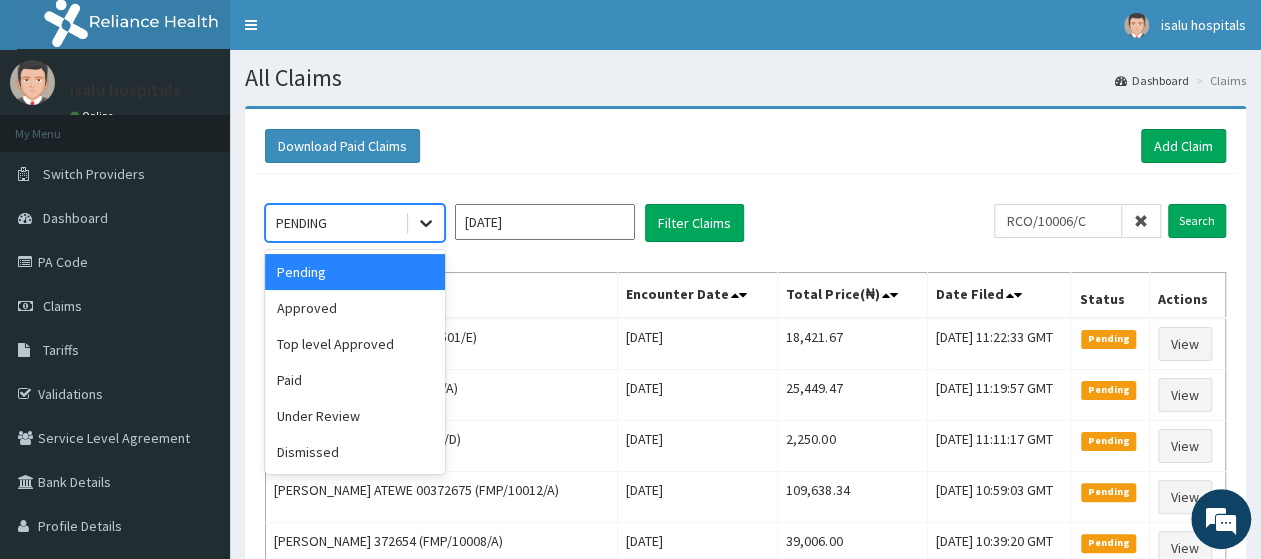 click 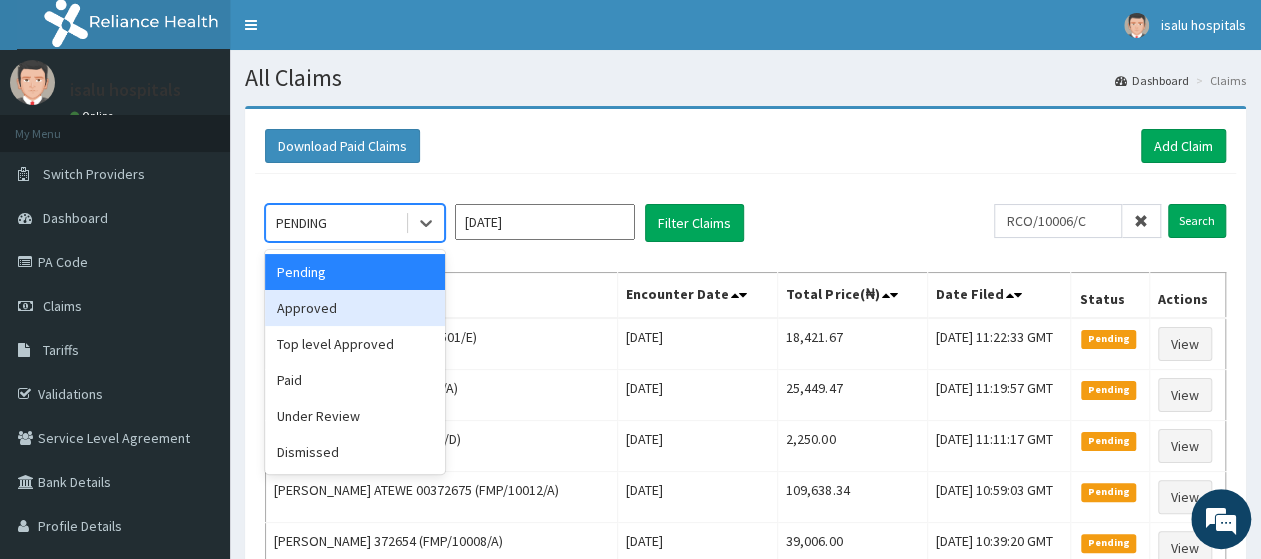 click on "Approved" at bounding box center (355, 308) 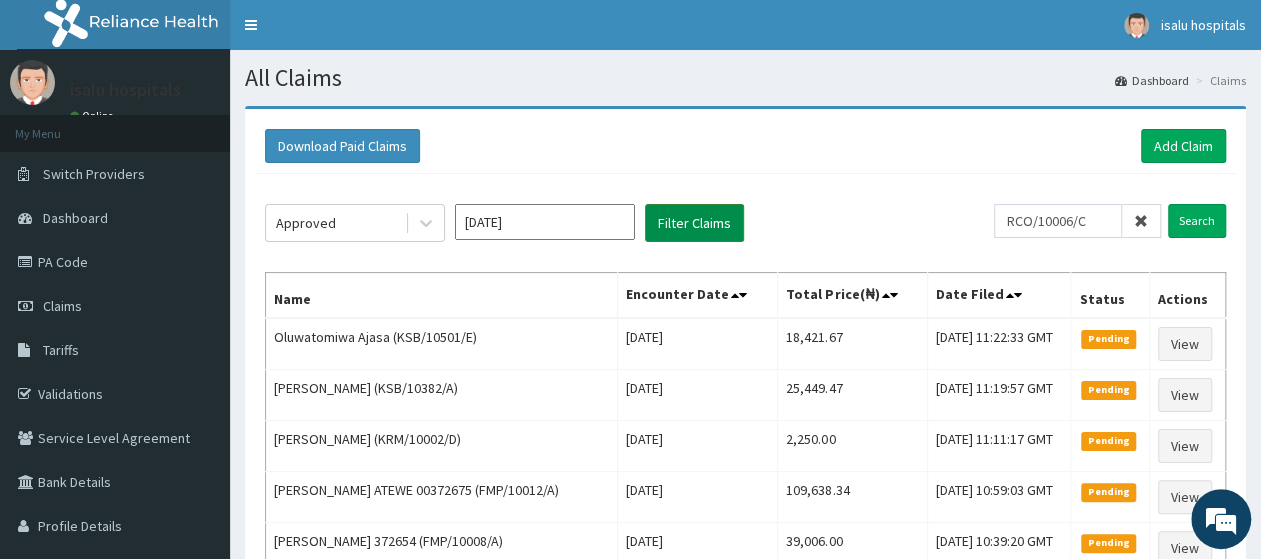 click on "Filter Claims" at bounding box center [694, 223] 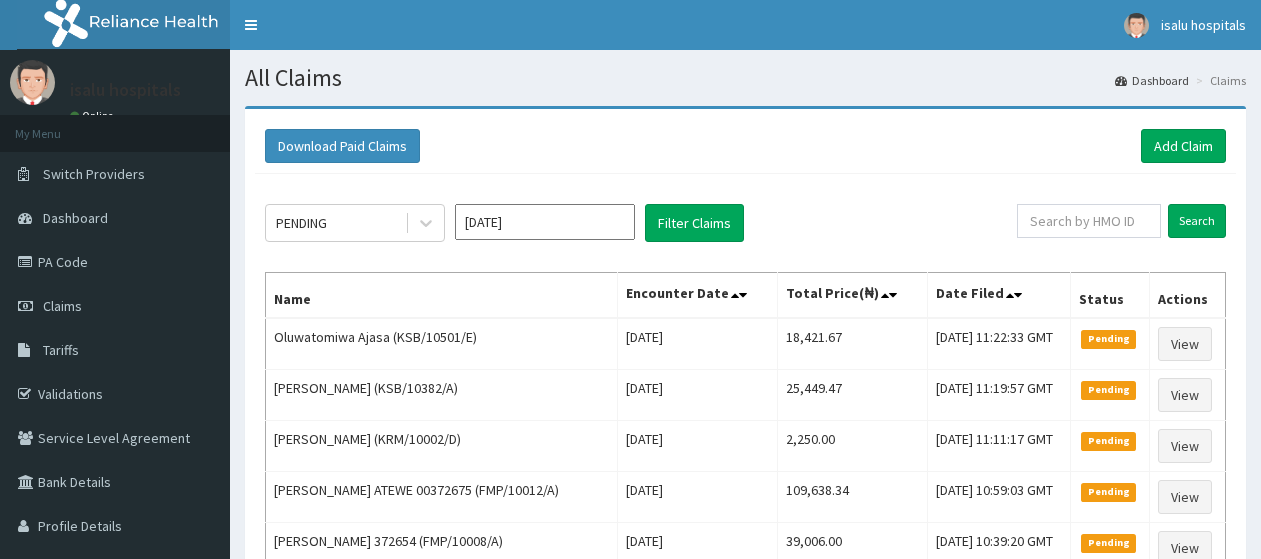 scroll, scrollTop: 0, scrollLeft: 0, axis: both 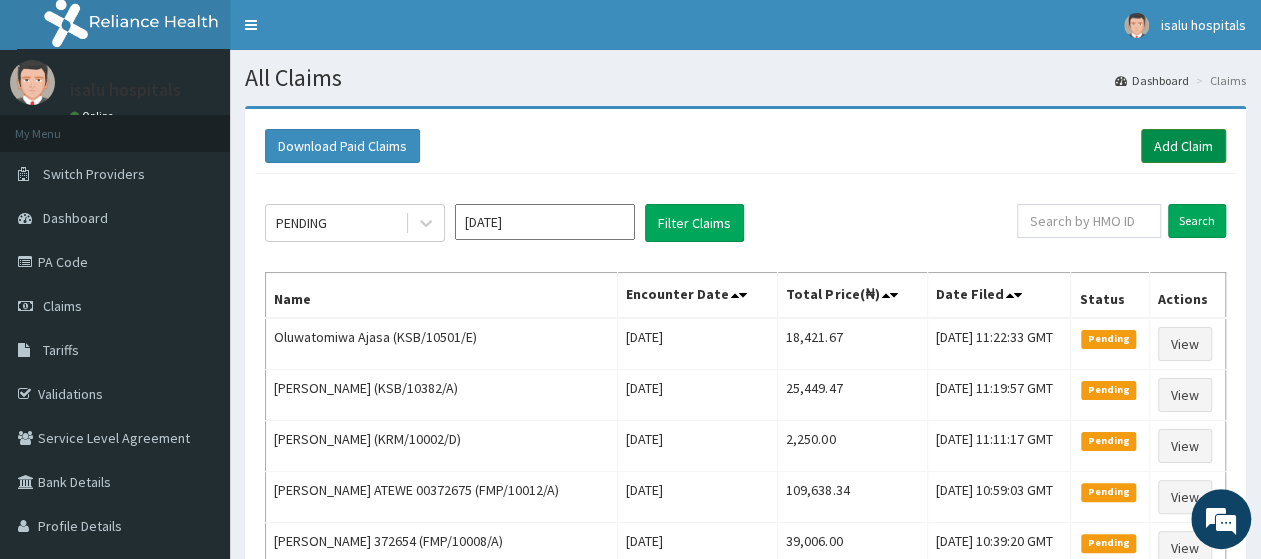 click on "Add Claim" at bounding box center (1183, 146) 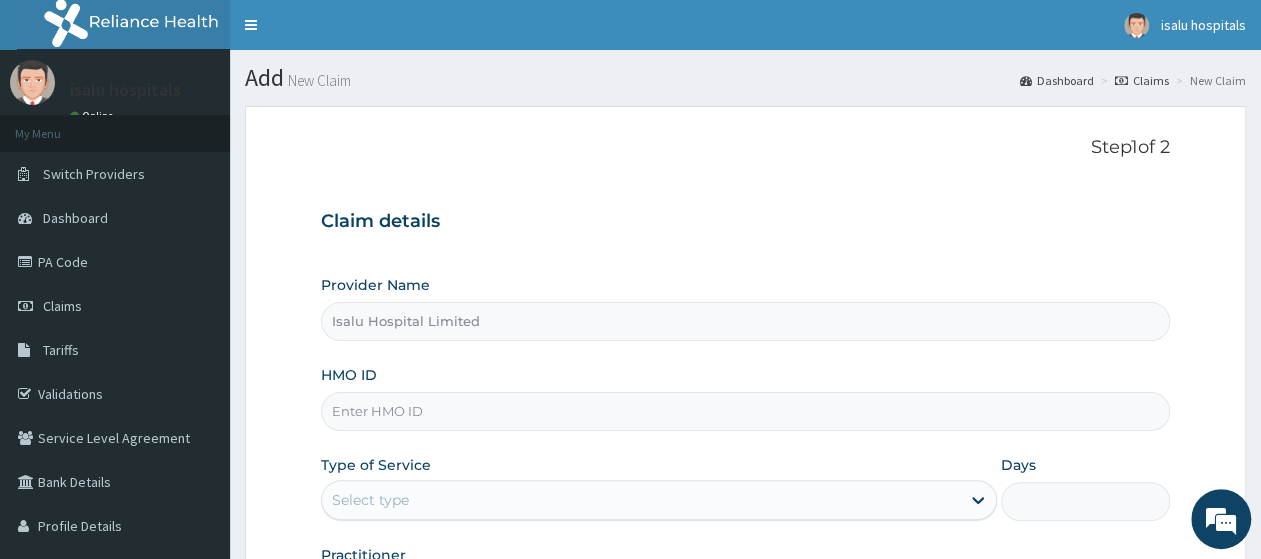 scroll, scrollTop: 208, scrollLeft: 0, axis: vertical 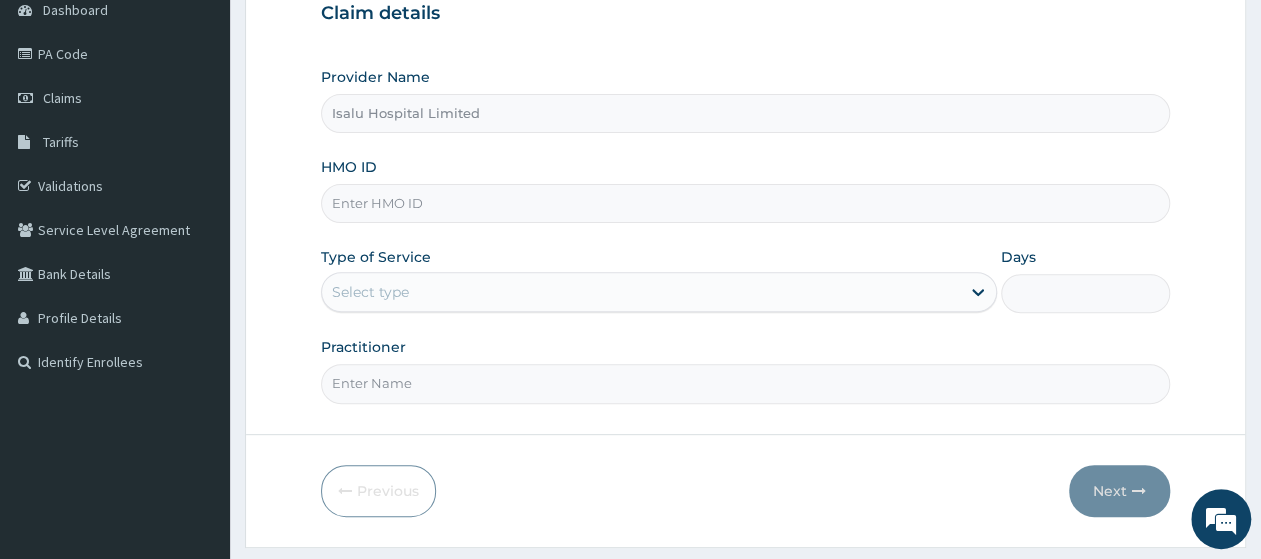 paste on "REL/10531/C" 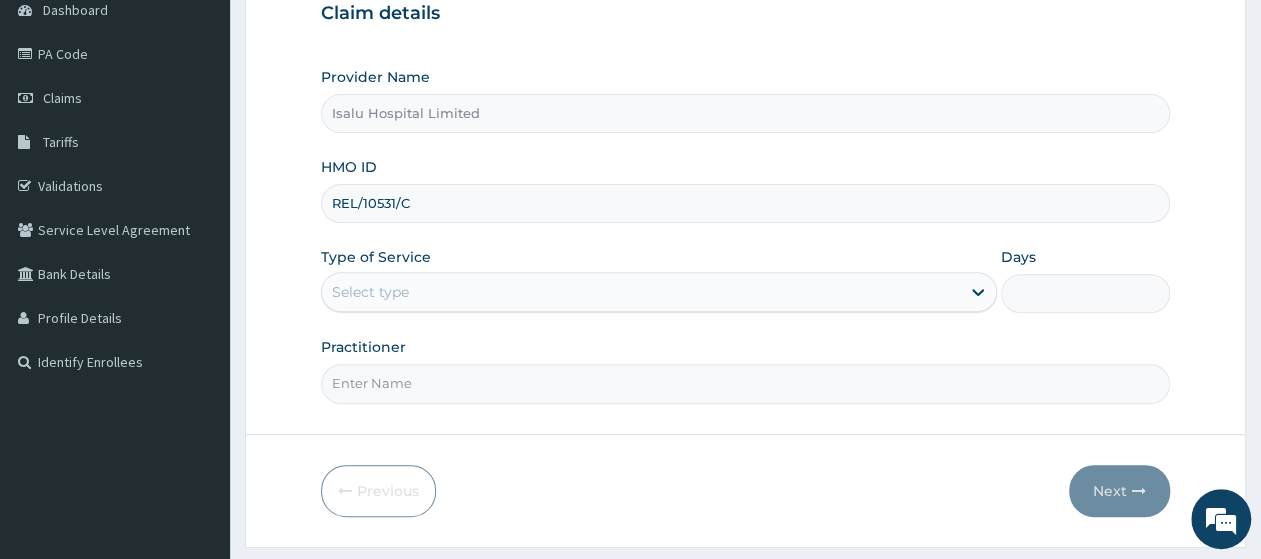type on "REL/10531/C" 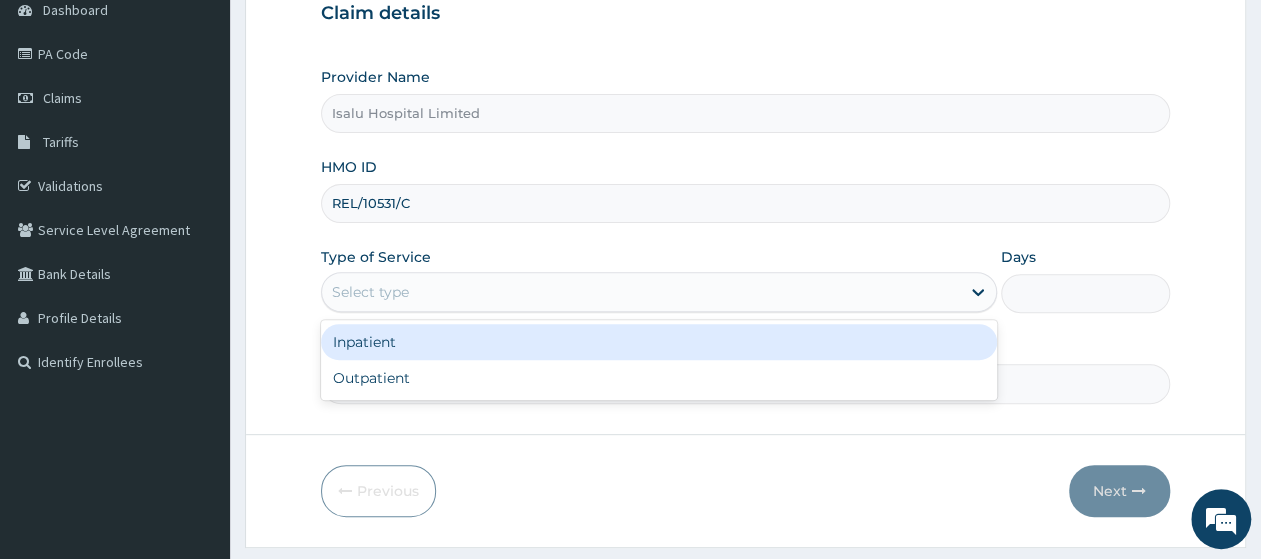 click on "Select type" at bounding box center [641, 292] 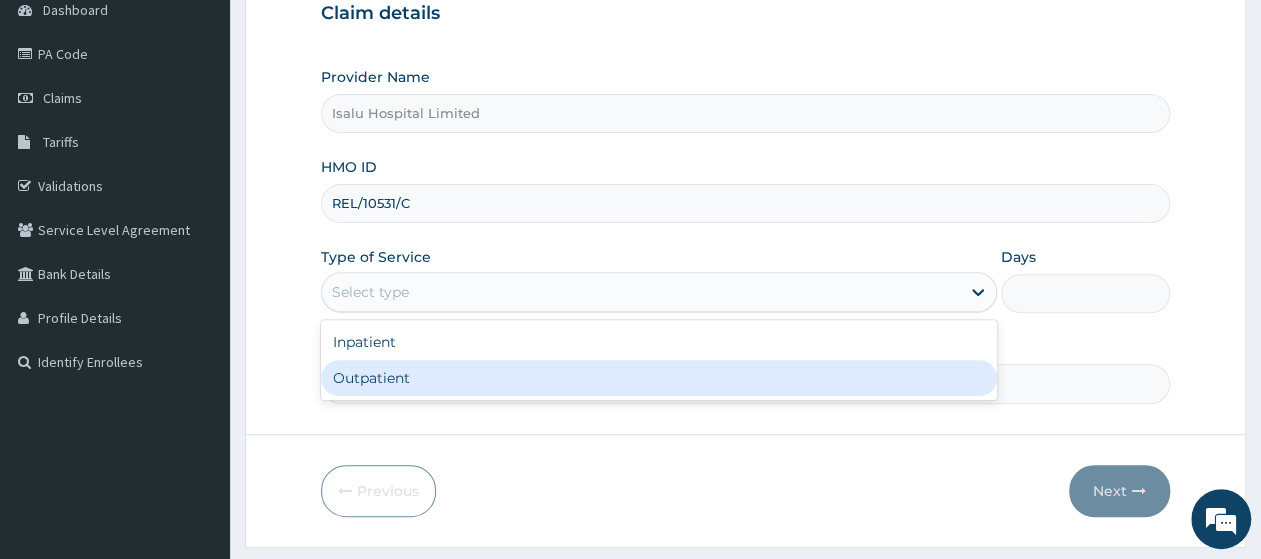click on "Outpatient" at bounding box center (659, 378) 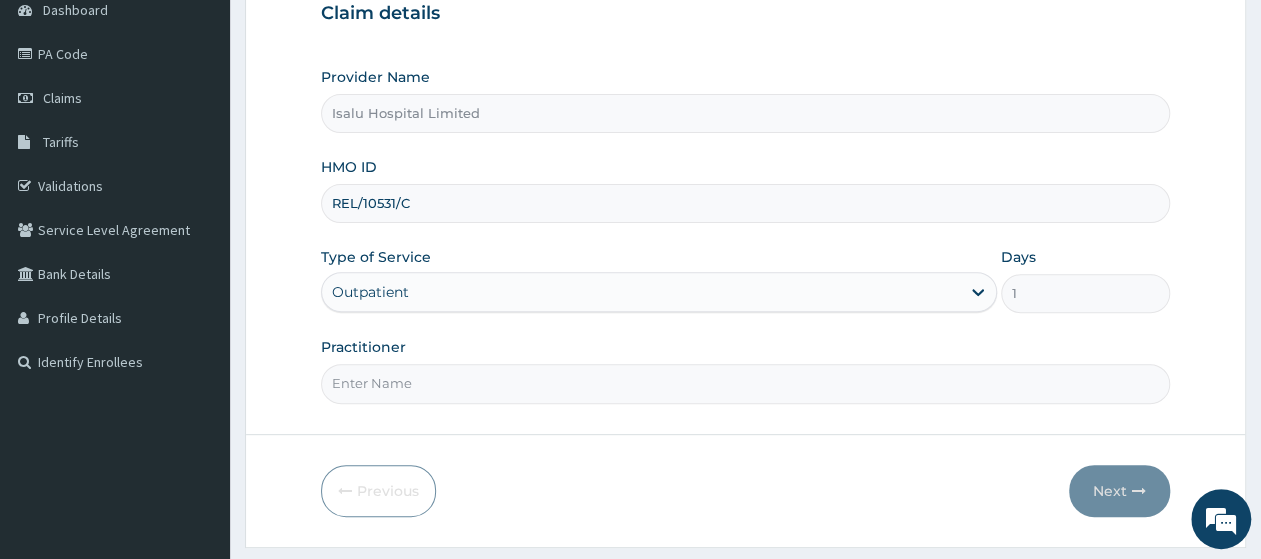 scroll, scrollTop: 0, scrollLeft: 0, axis: both 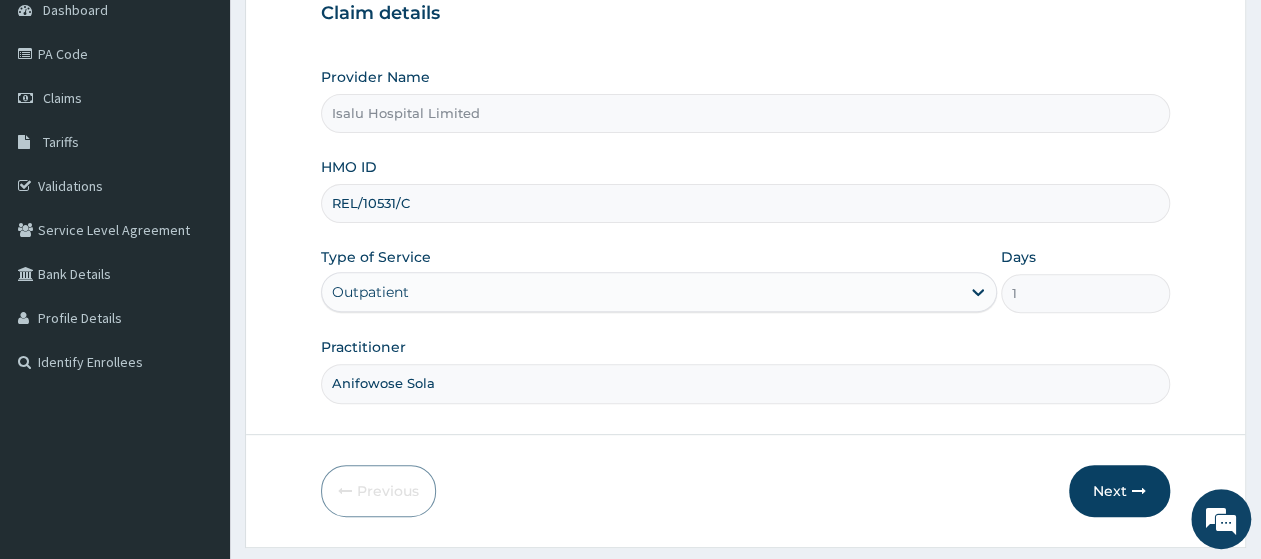click on "Anifowose Sola" at bounding box center [745, 383] 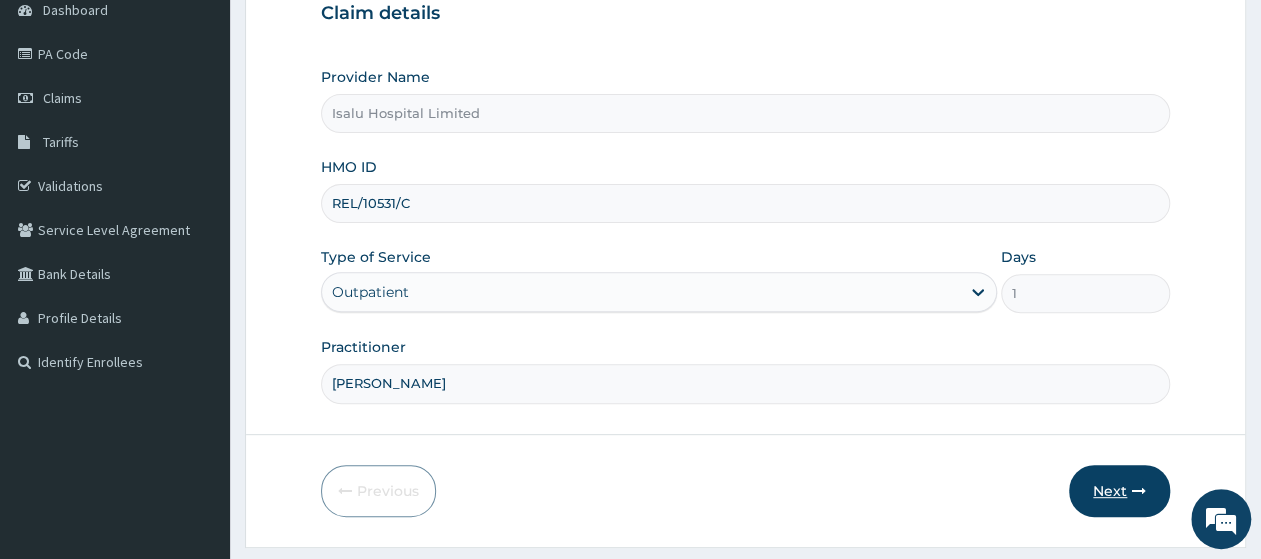 type on "Dr Anifowose Sola" 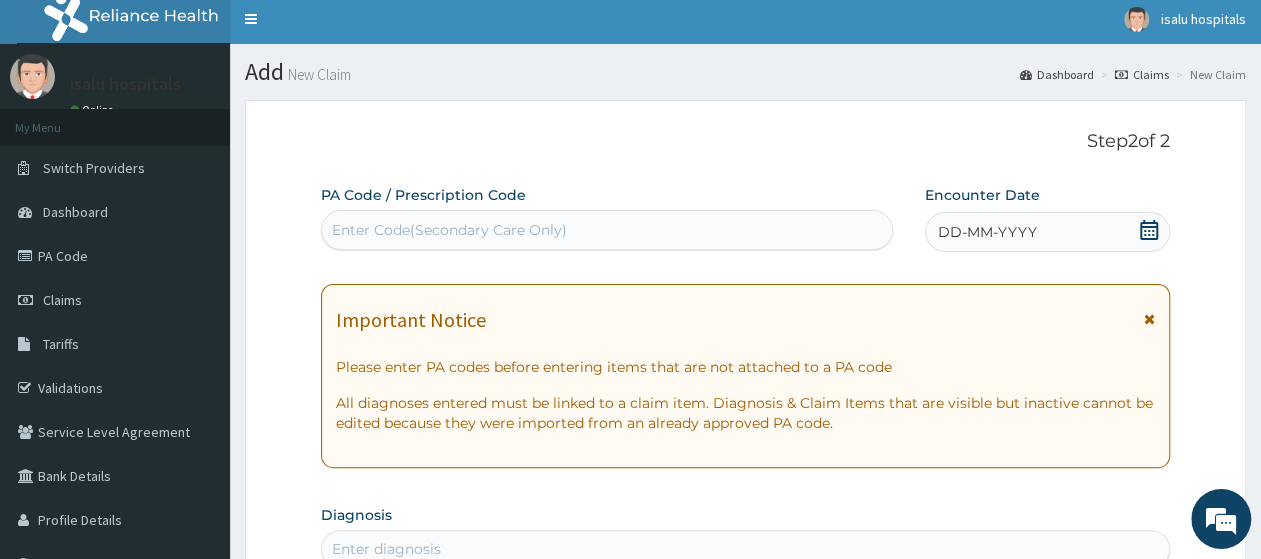 scroll, scrollTop: 0, scrollLeft: 0, axis: both 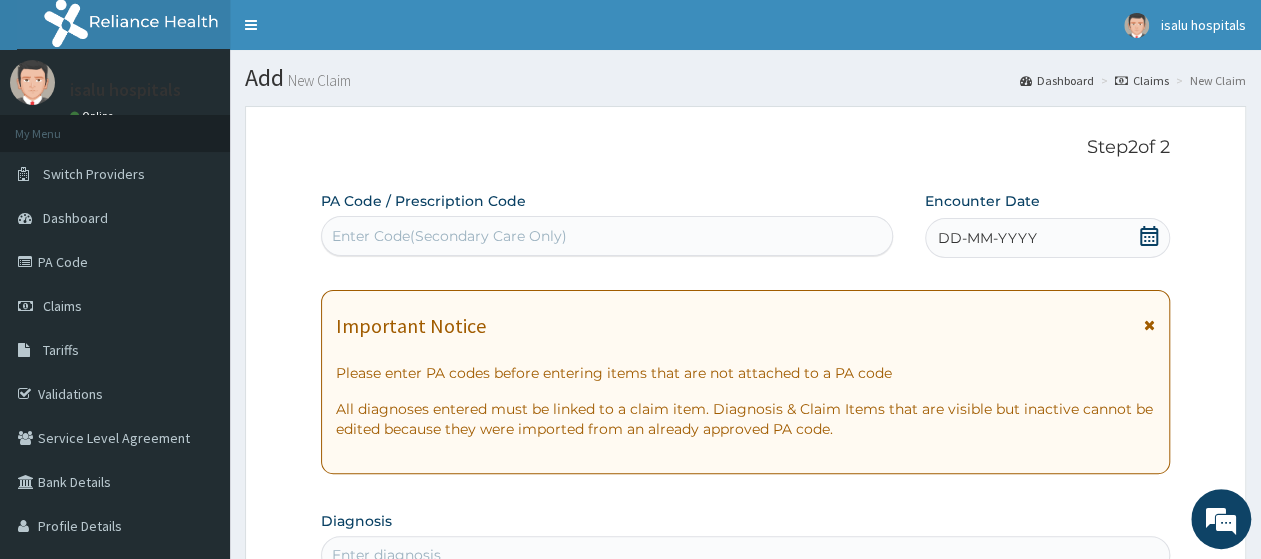 click on "Enter Code(Secondary Care Only)" at bounding box center (607, 236) 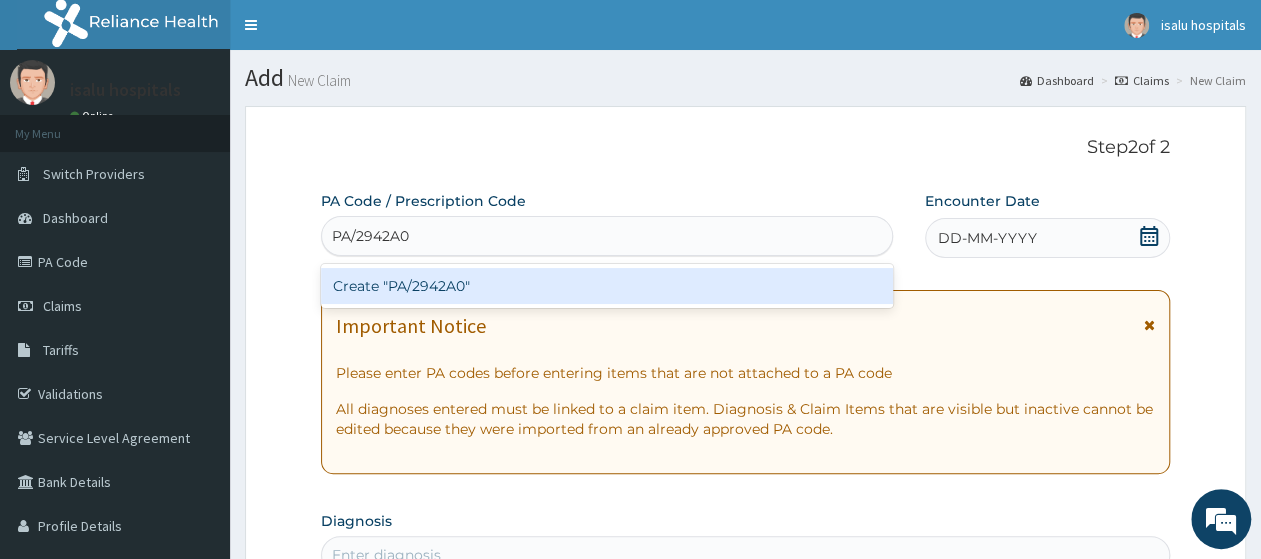 click on "Create "PA/2942A0"" at bounding box center (607, 286) 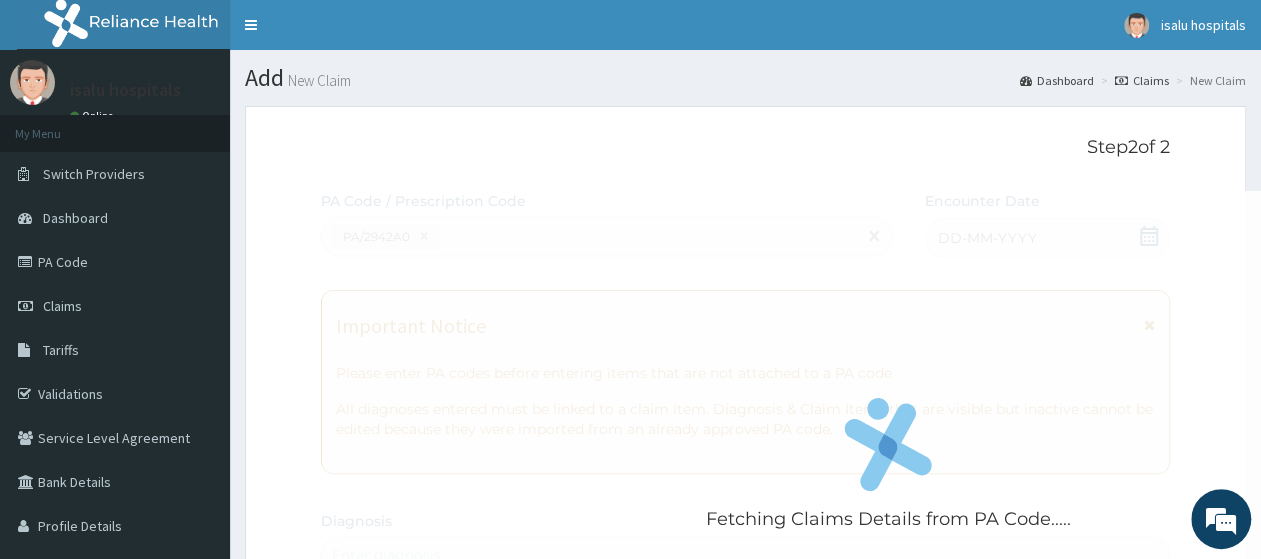 scroll, scrollTop: 551, scrollLeft: 0, axis: vertical 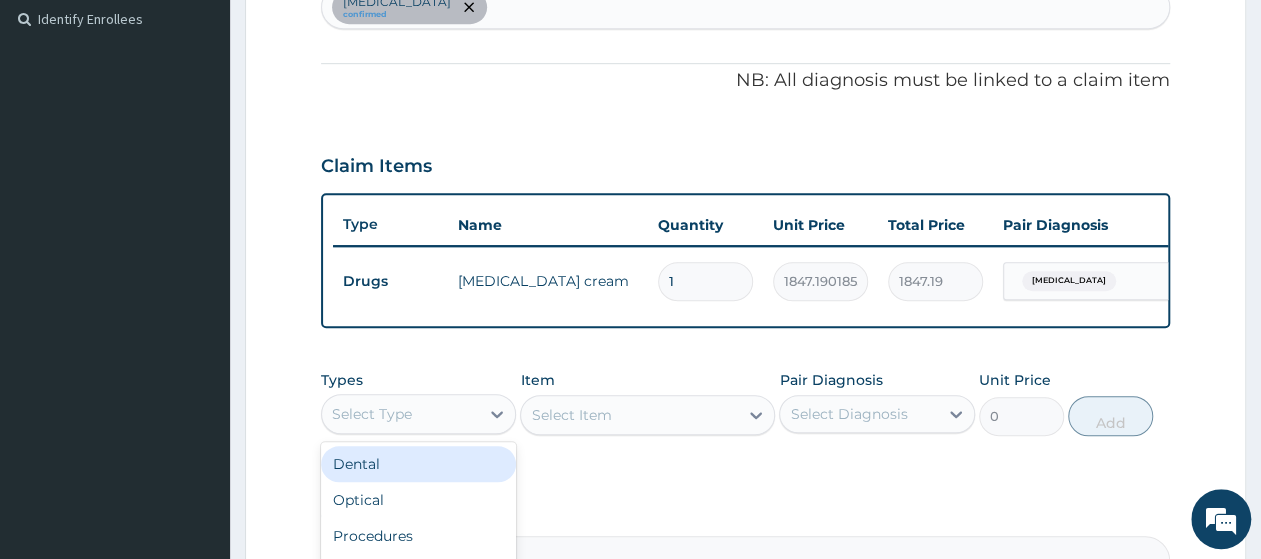 click on "Select Type" at bounding box center (400, 414) 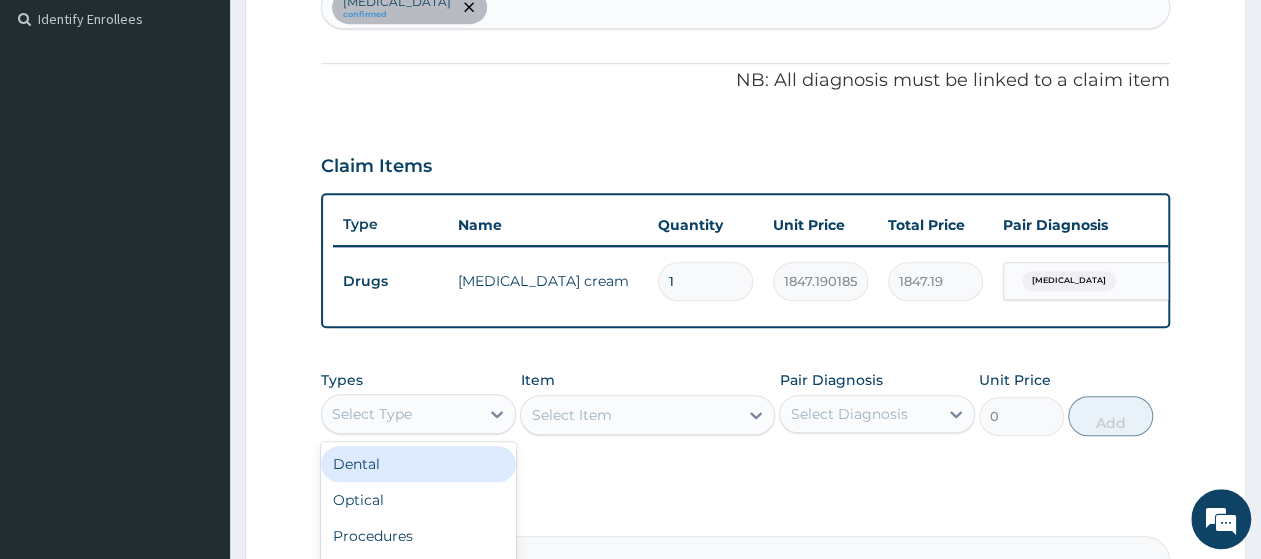 scroll, scrollTop: 68, scrollLeft: 0, axis: vertical 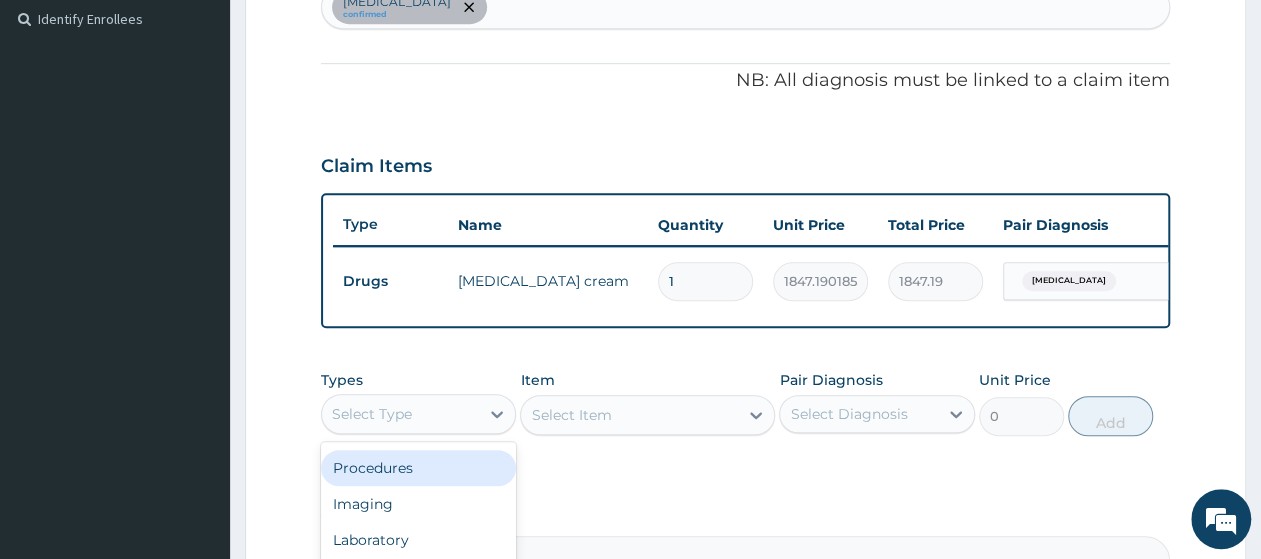 click on "Procedures" at bounding box center (418, 468) 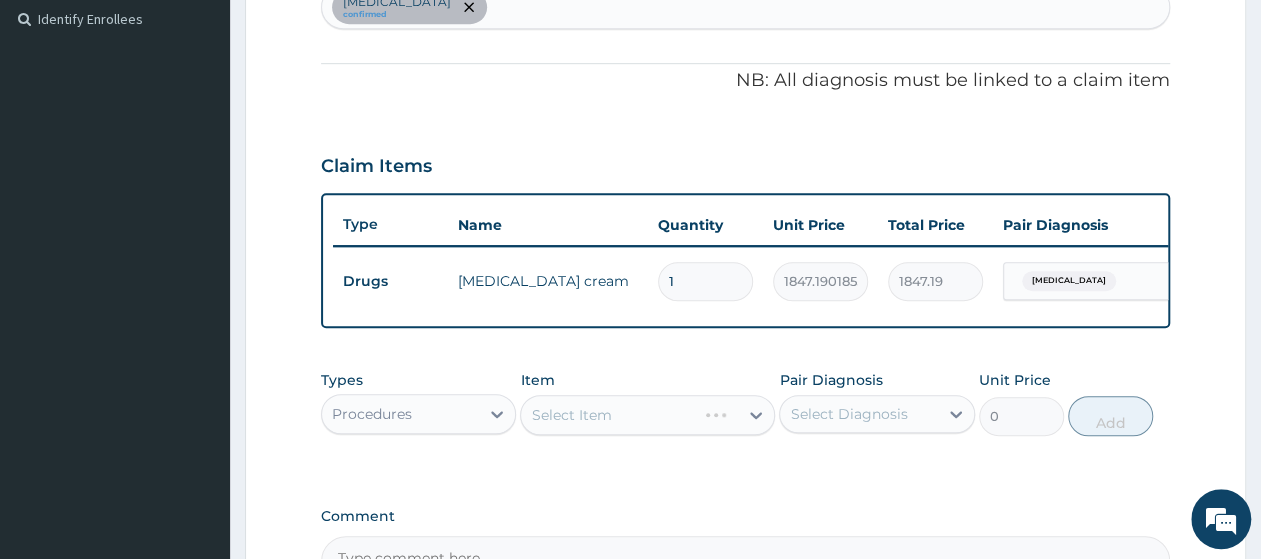 click on "Select Item" at bounding box center [647, 415] 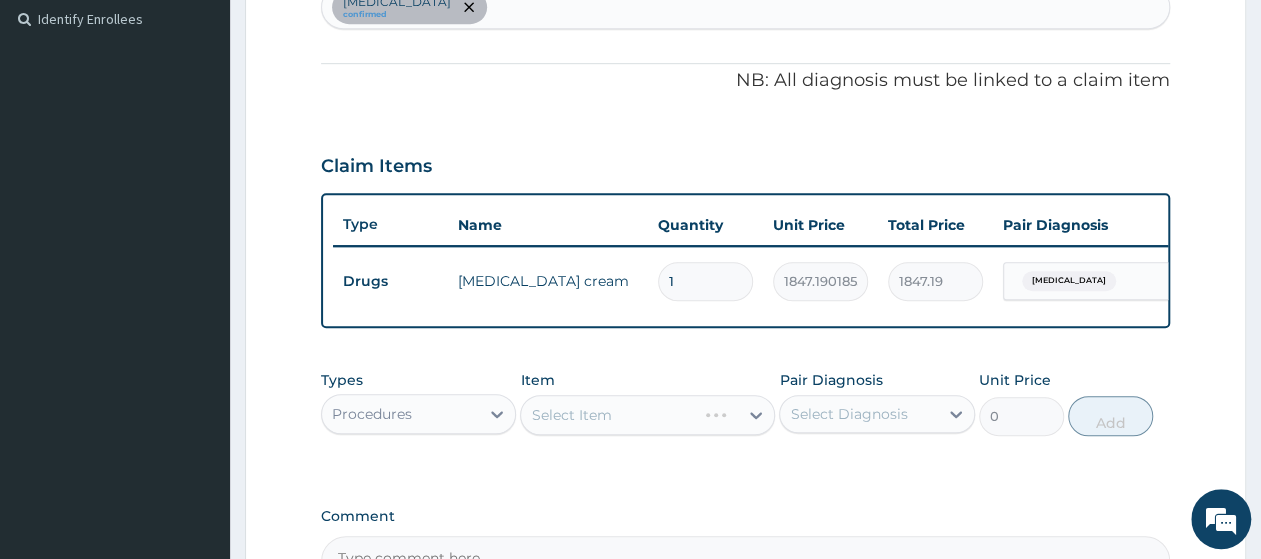 click on "Select Item" at bounding box center [647, 415] 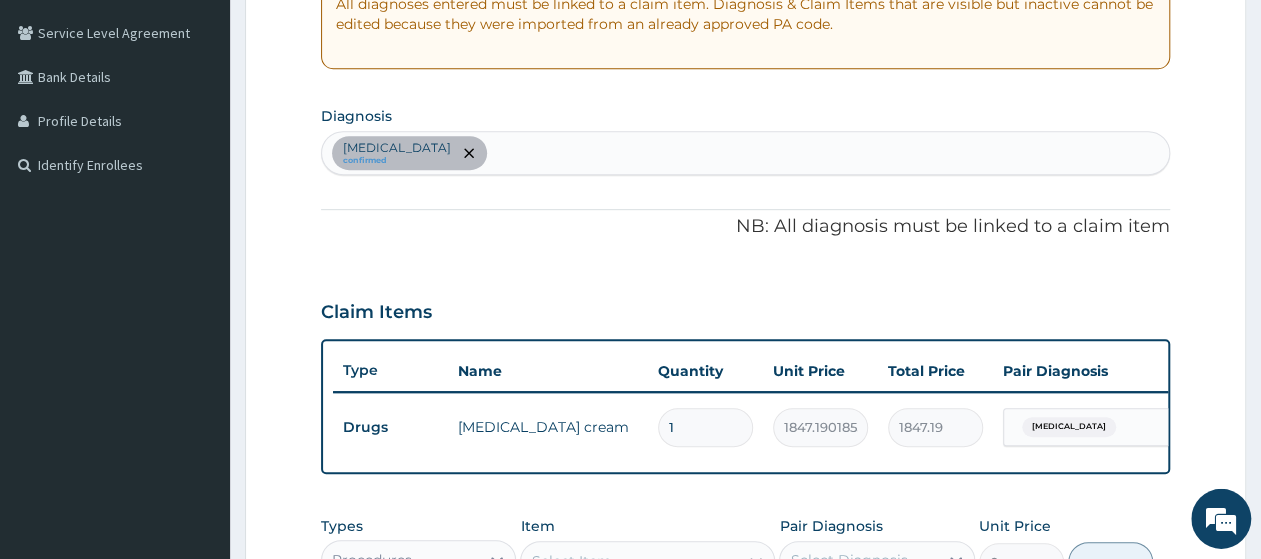 scroll, scrollTop: 343, scrollLeft: 0, axis: vertical 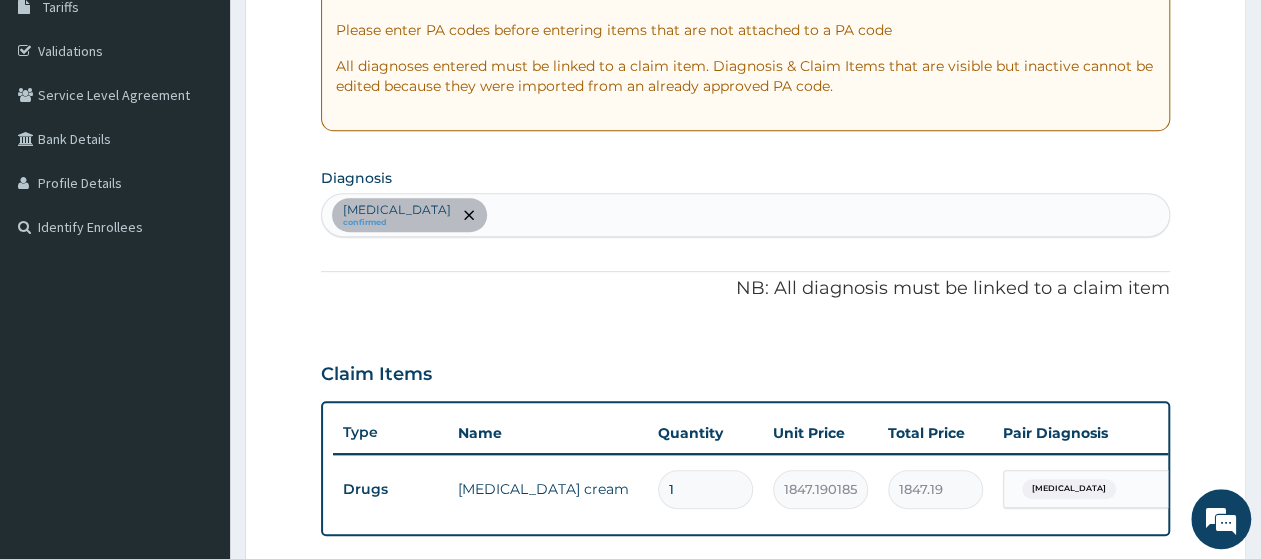 click on "Atopic dermatitis confirmed" at bounding box center [745, 215] 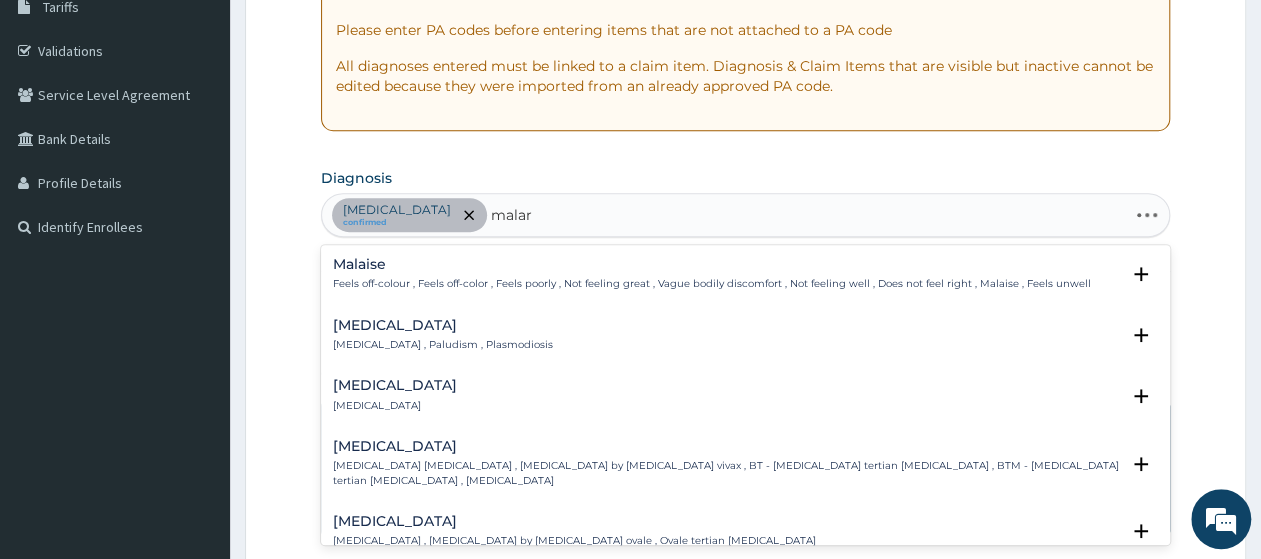 type on "malari" 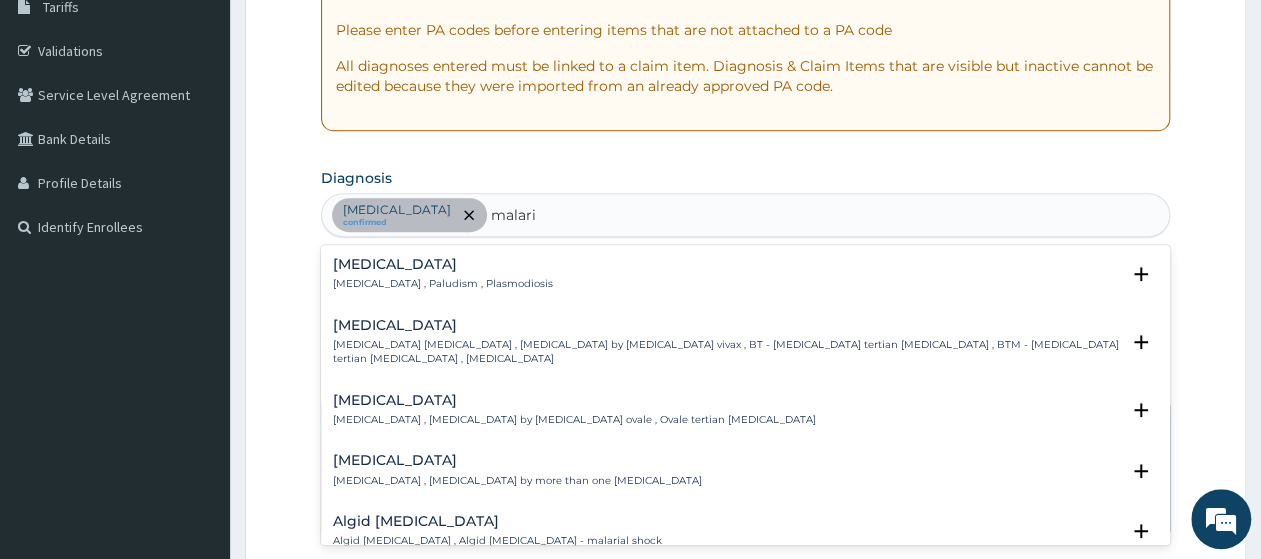 click on "[MEDICAL_DATA] , Paludism , Plasmodiosis" at bounding box center [443, 284] 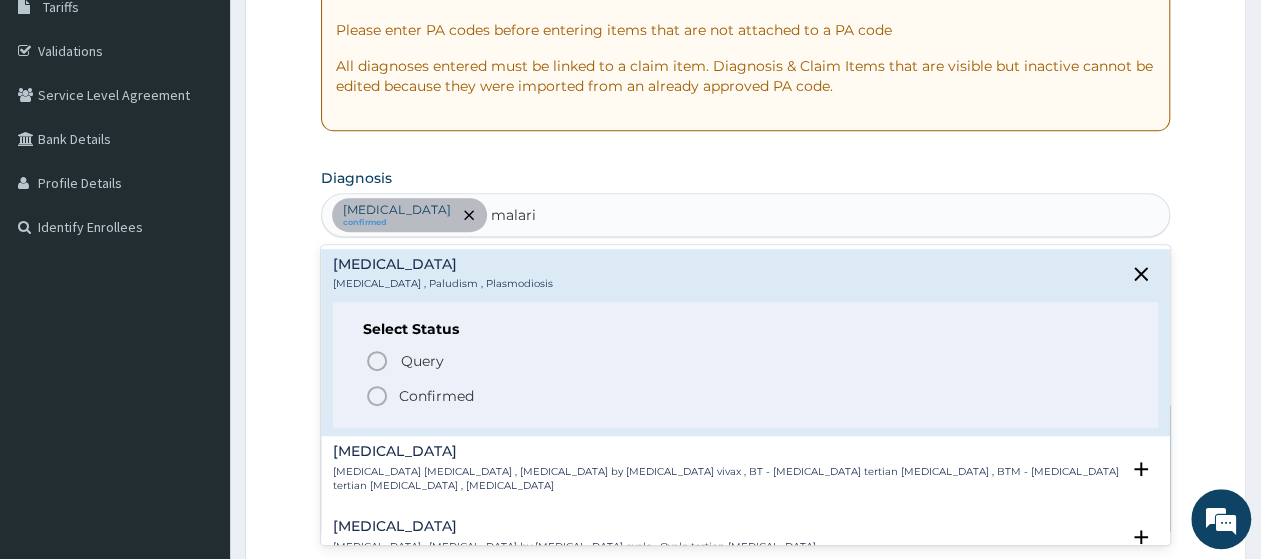 click on "Confirmed" at bounding box center (436, 396) 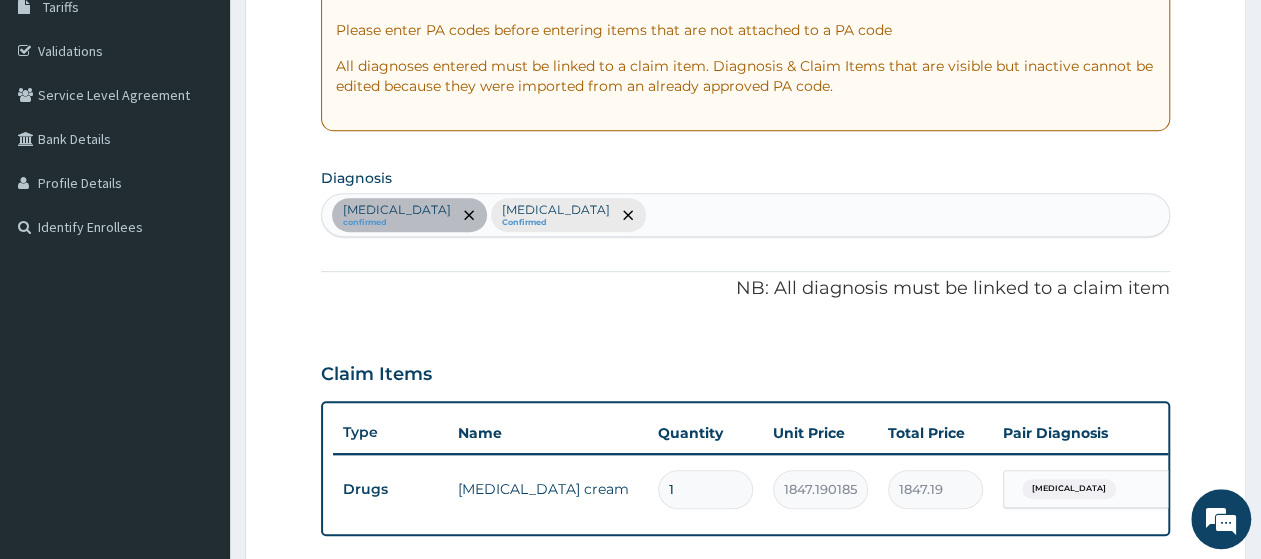 click on "Atopic dermatitis confirmed Malaria Confirmed" at bounding box center (745, 215) 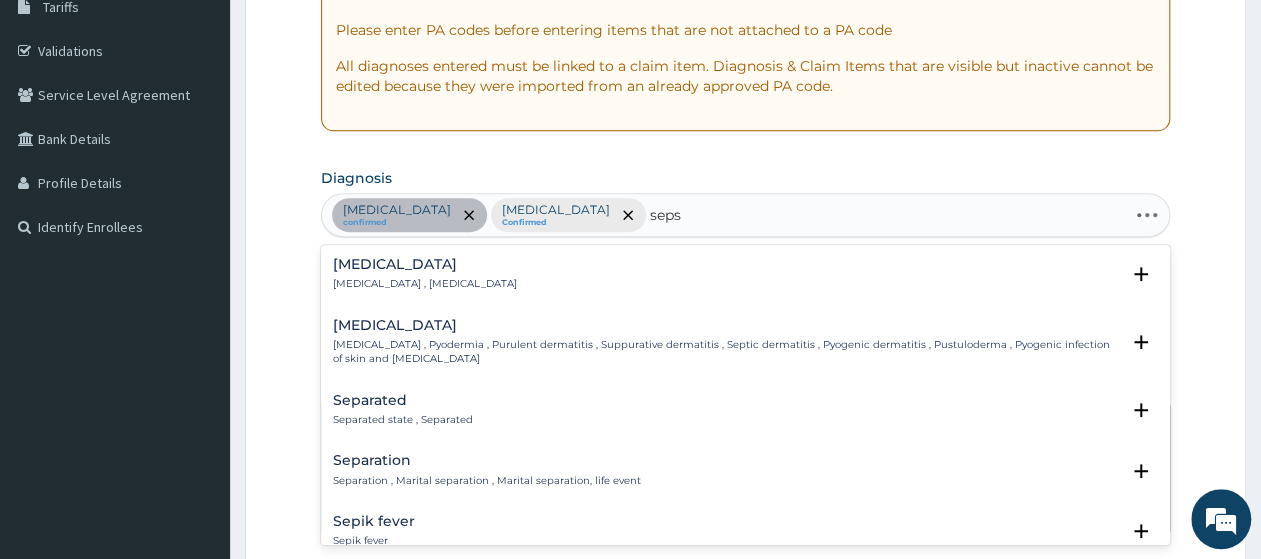 type on "sepsi" 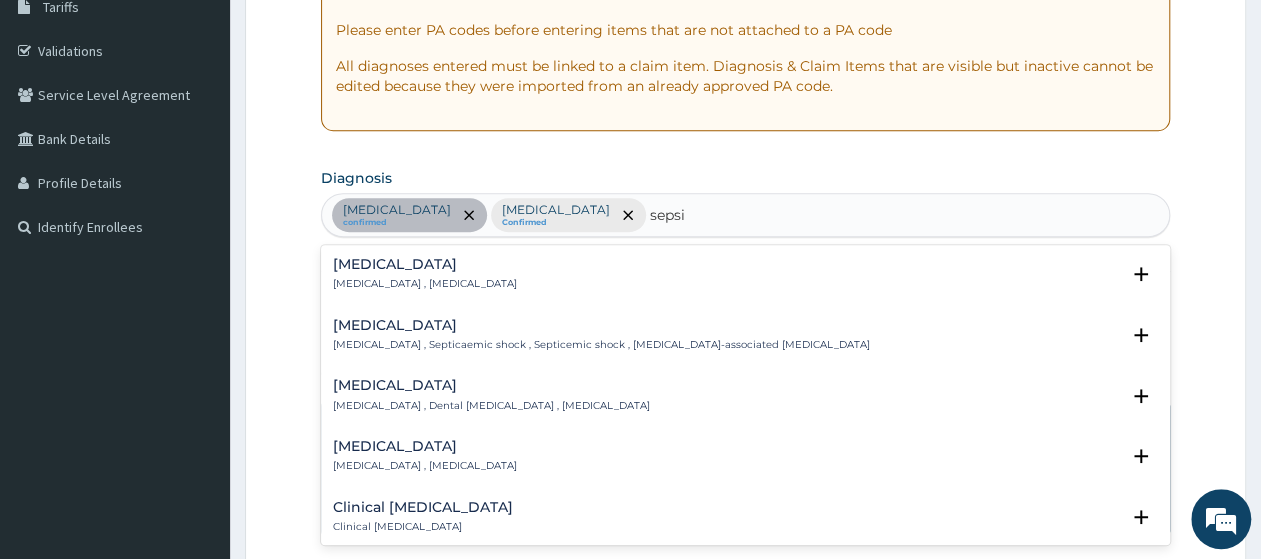 click on "Systemic infection , Sepsis" at bounding box center (425, 284) 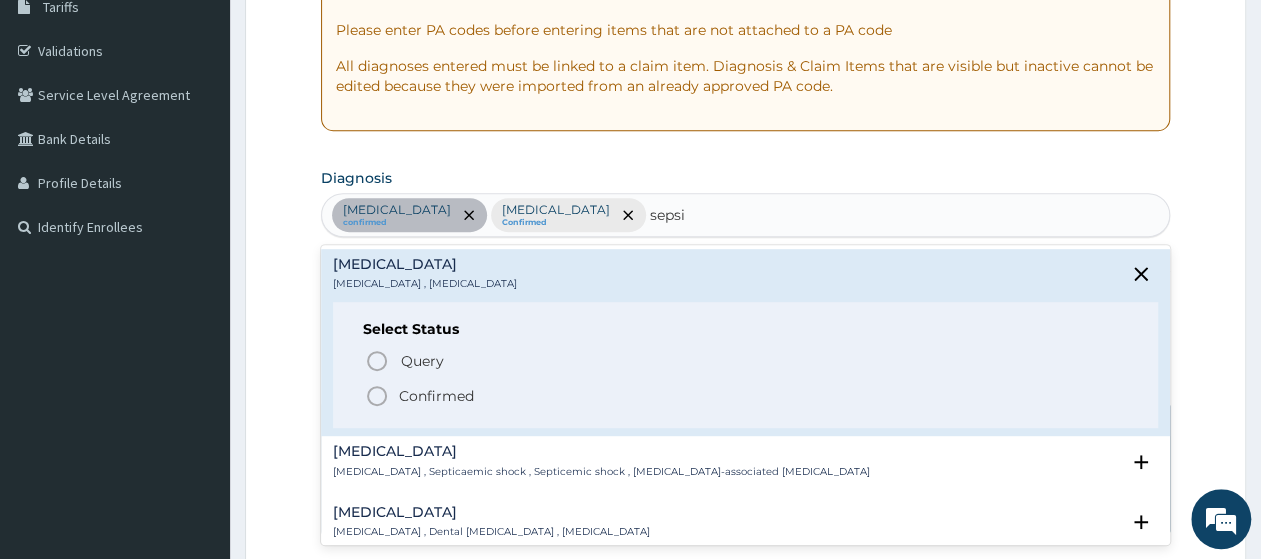 click on "Confirmed" at bounding box center (746, 396) 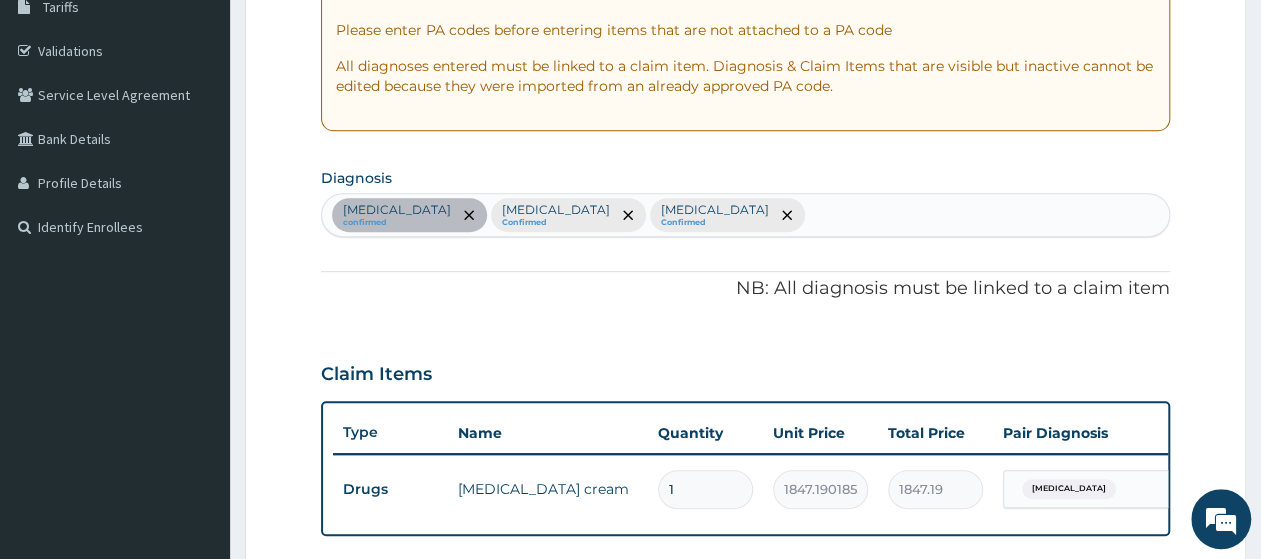 click on "Atopic dermatitis confirmed Malaria Confirmed Sepsis Confirmed" at bounding box center (745, 215) 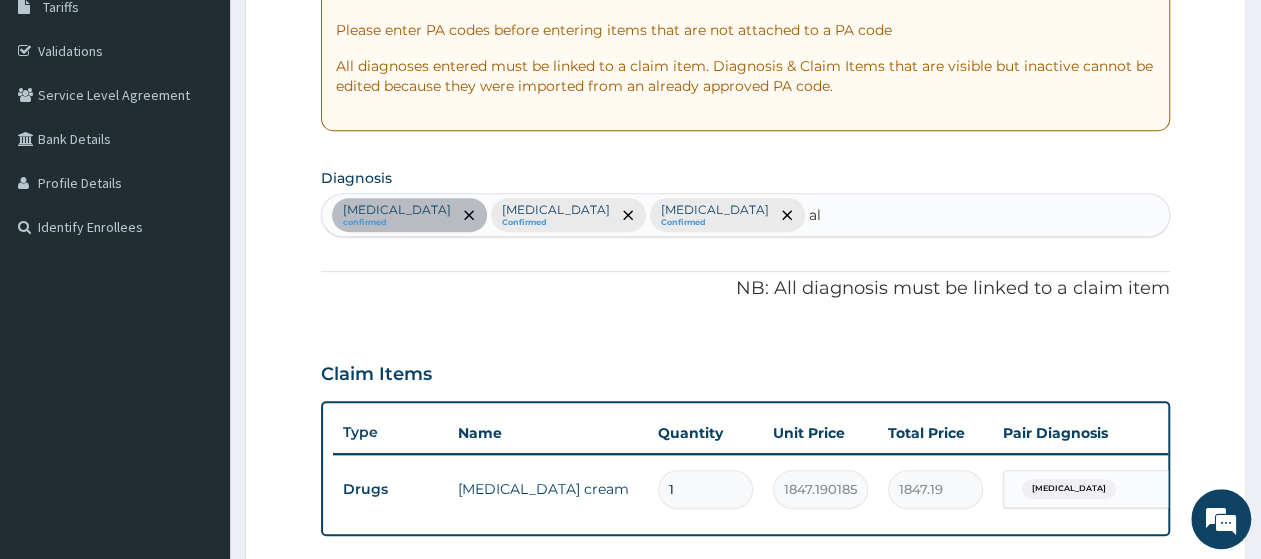 type on "a" 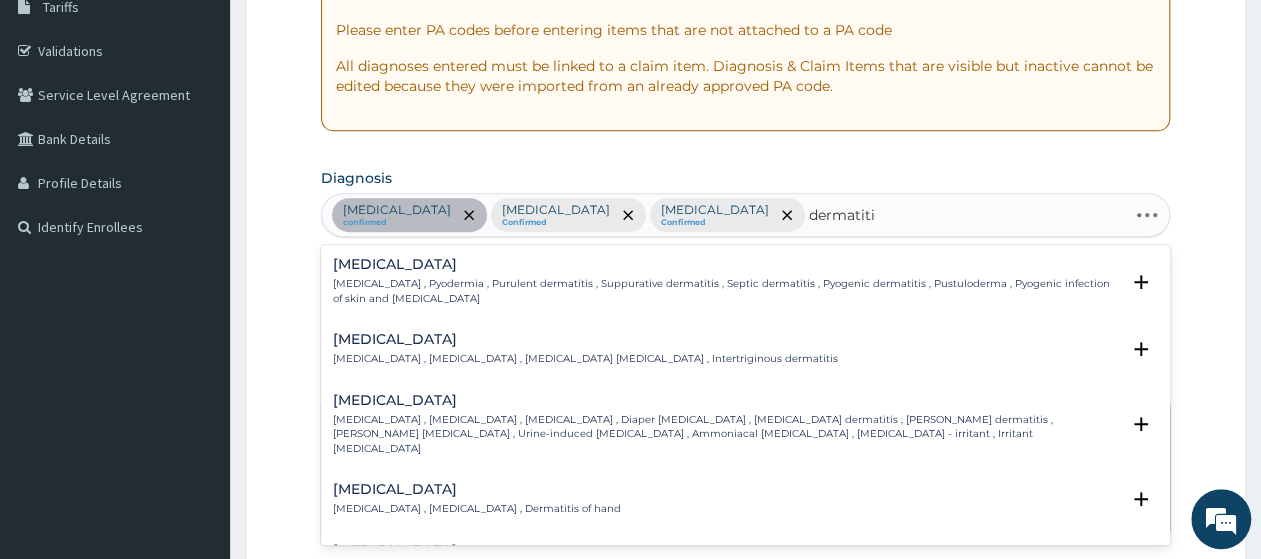 type on "dermatitis" 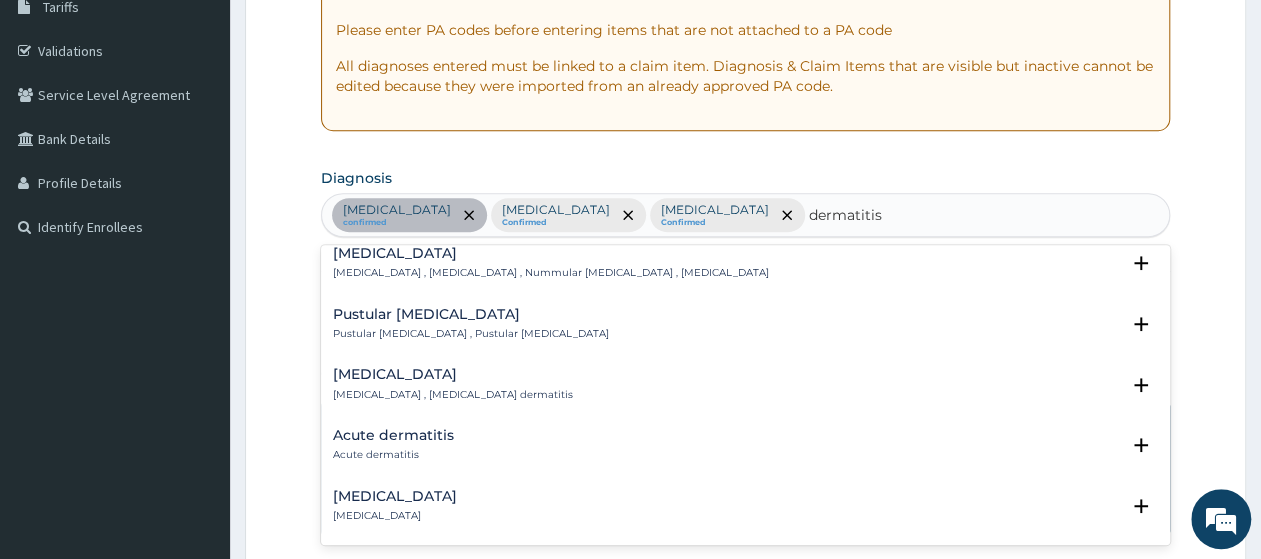 scroll, scrollTop: 900, scrollLeft: 0, axis: vertical 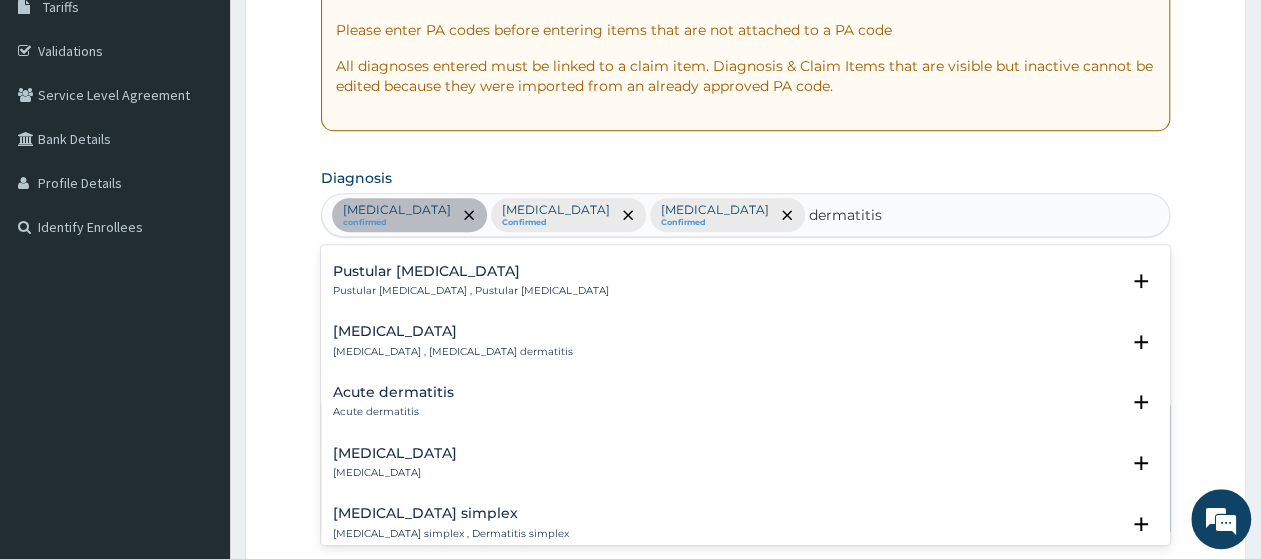 click on "Acute dermatitis" at bounding box center (393, 412) 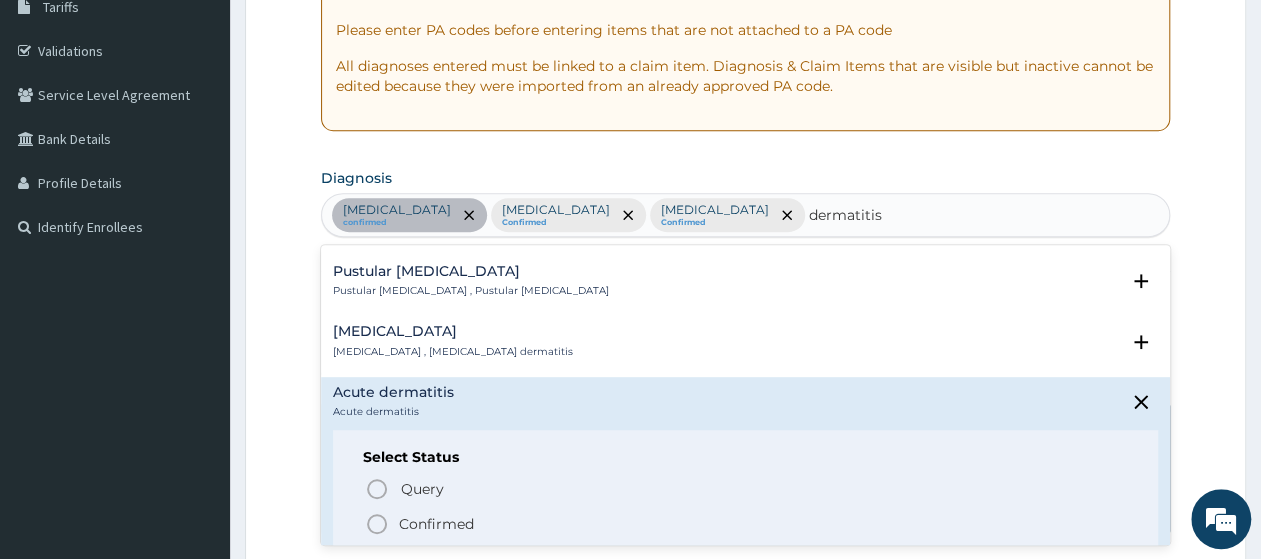 click on "Confirmed" at bounding box center (436, 524) 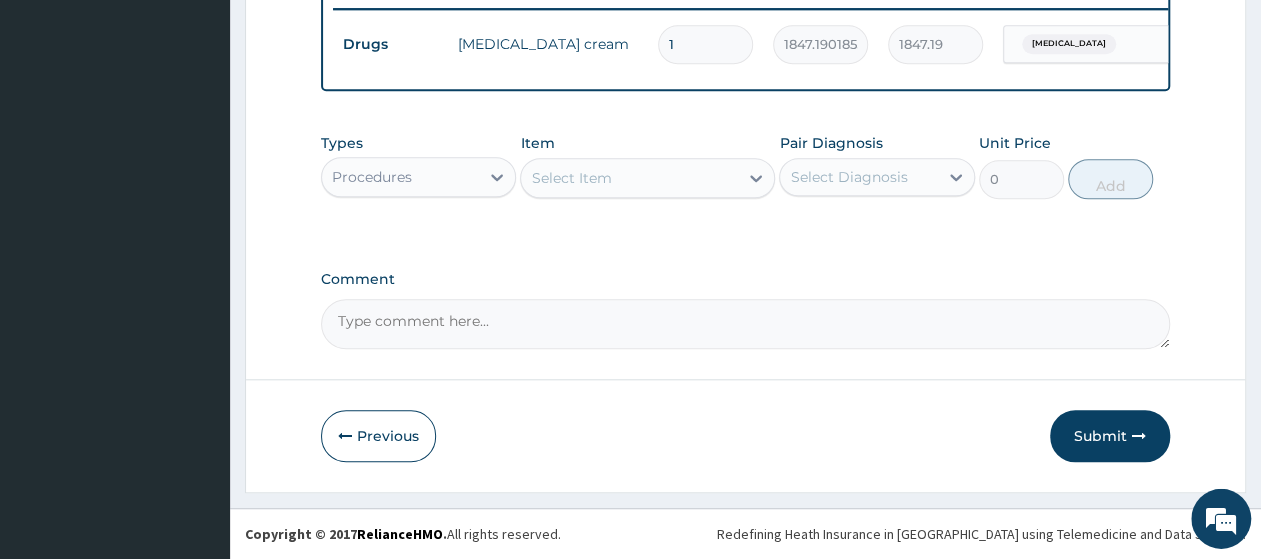 scroll, scrollTop: 802, scrollLeft: 0, axis: vertical 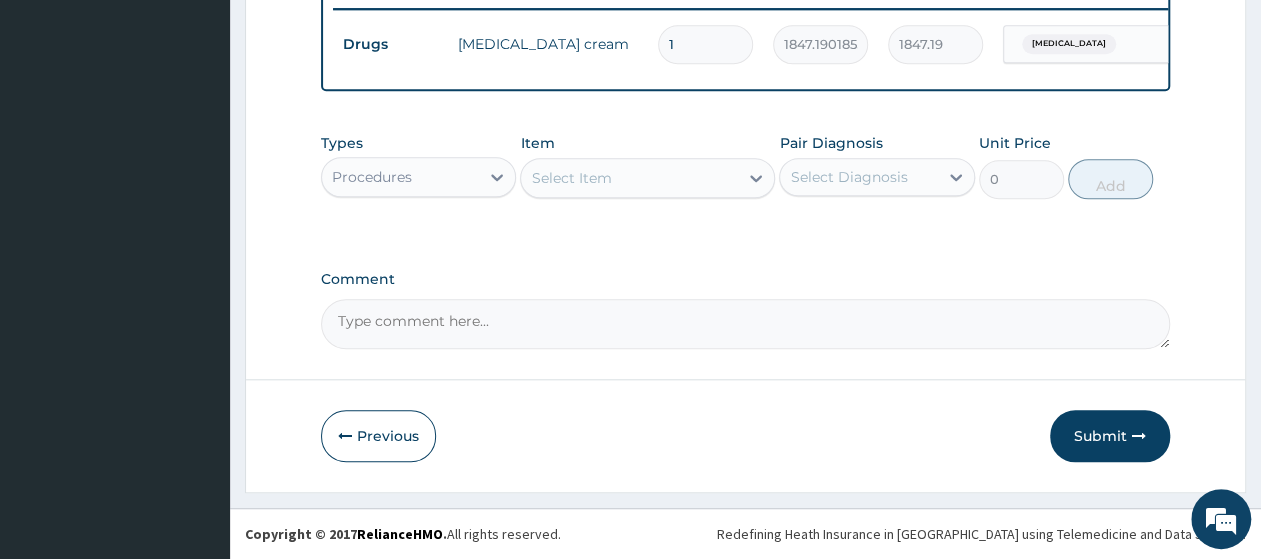click on "Select Item" at bounding box center [571, 178] 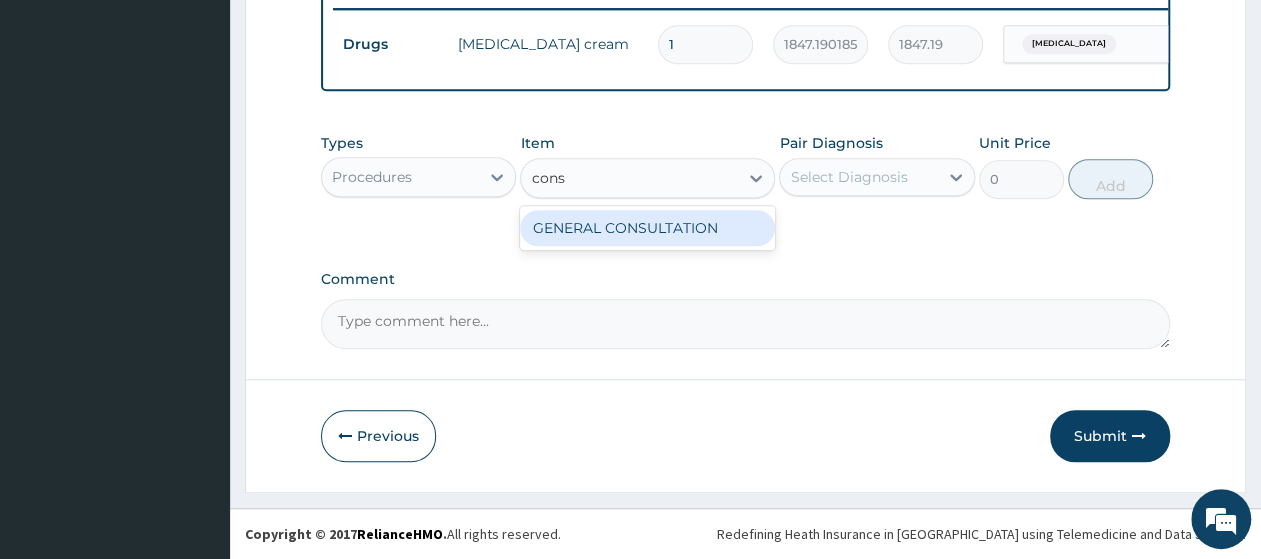 type on "consu" 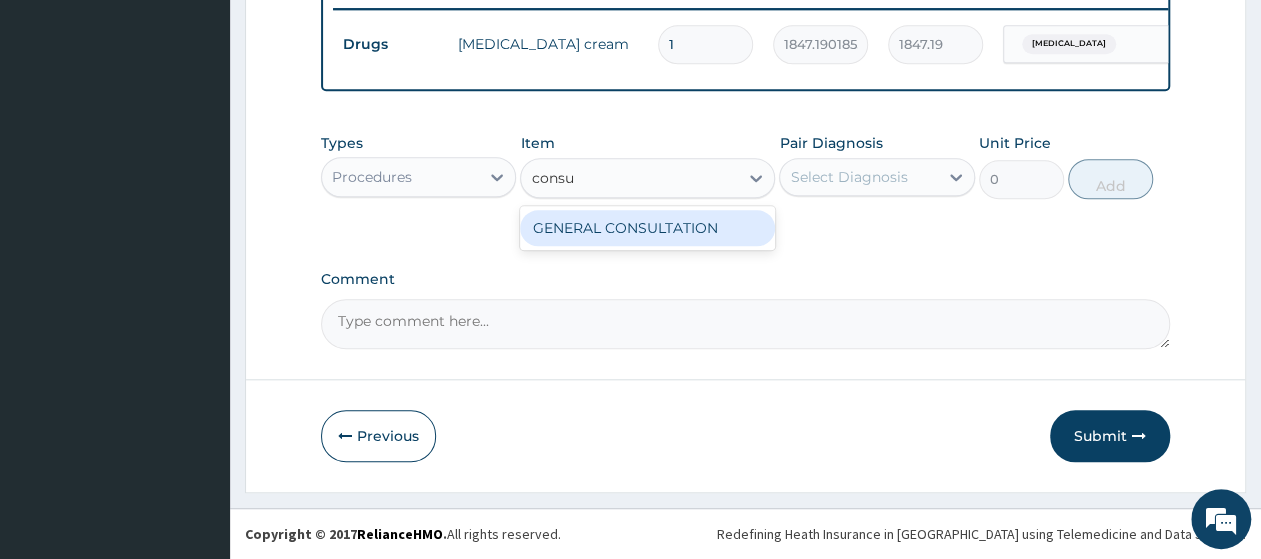 click on "GENERAL CONSULTATION" at bounding box center (647, 228) 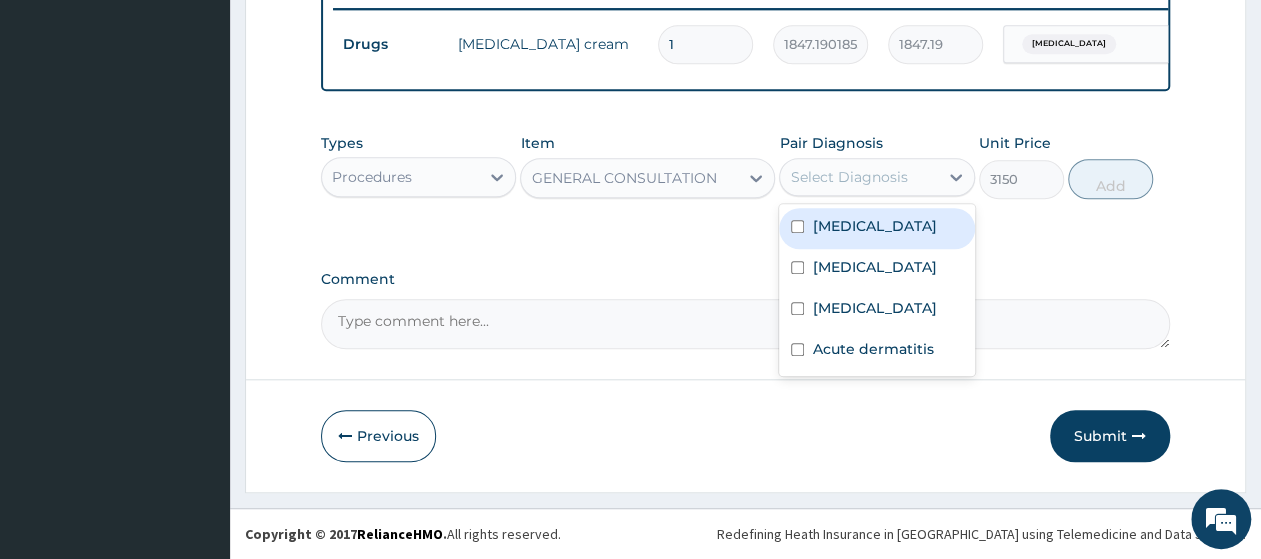 click on "Select Diagnosis" at bounding box center (848, 177) 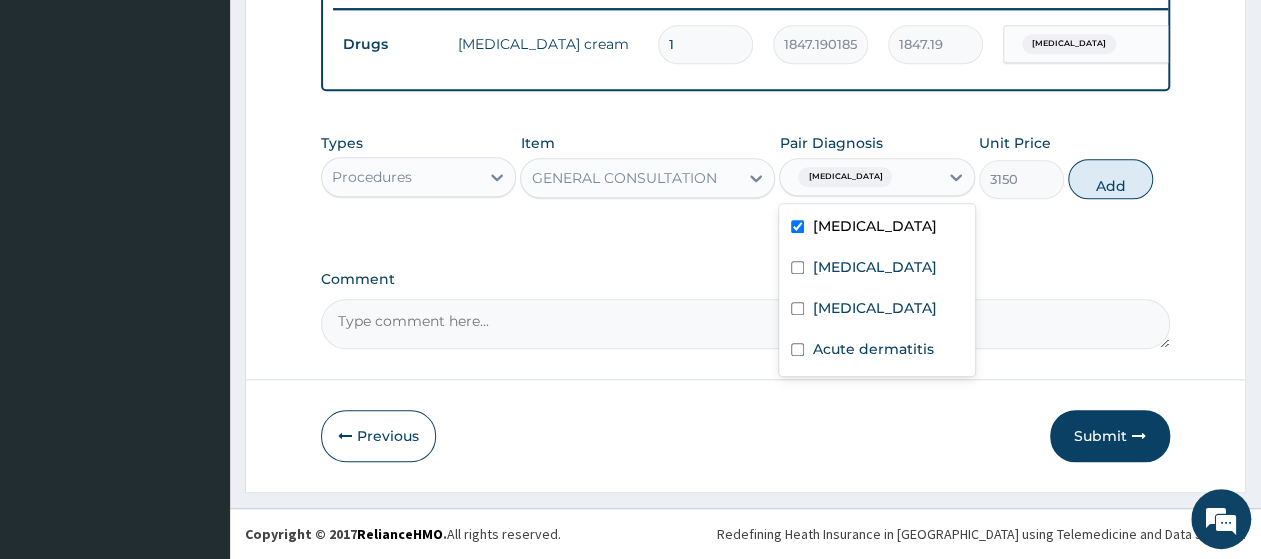 checkbox on "true" 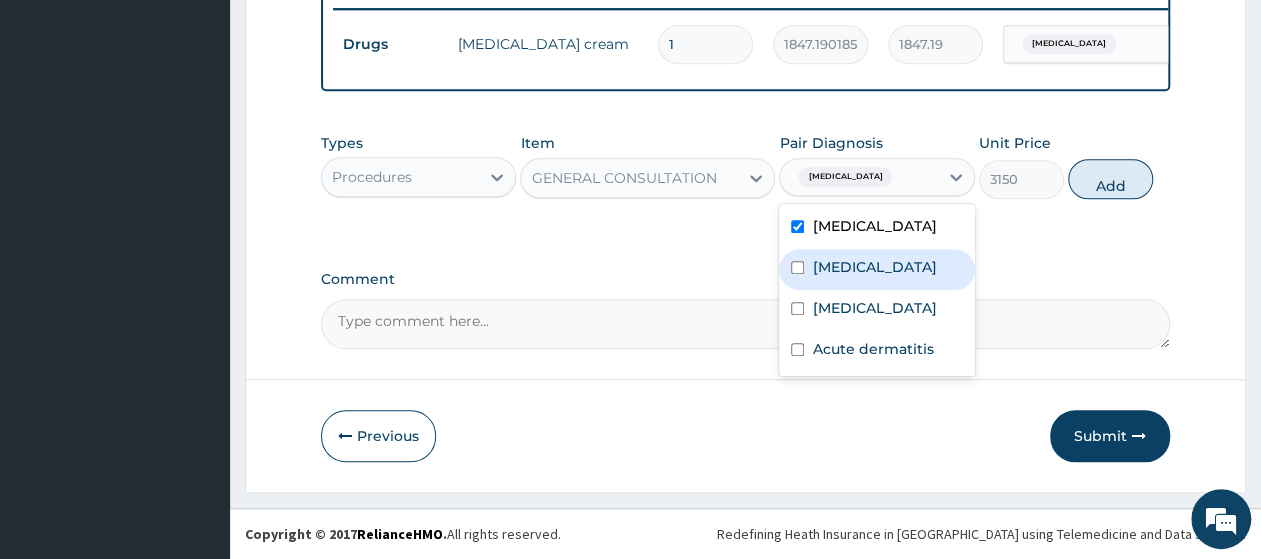 click on "Malaria" at bounding box center [874, 267] 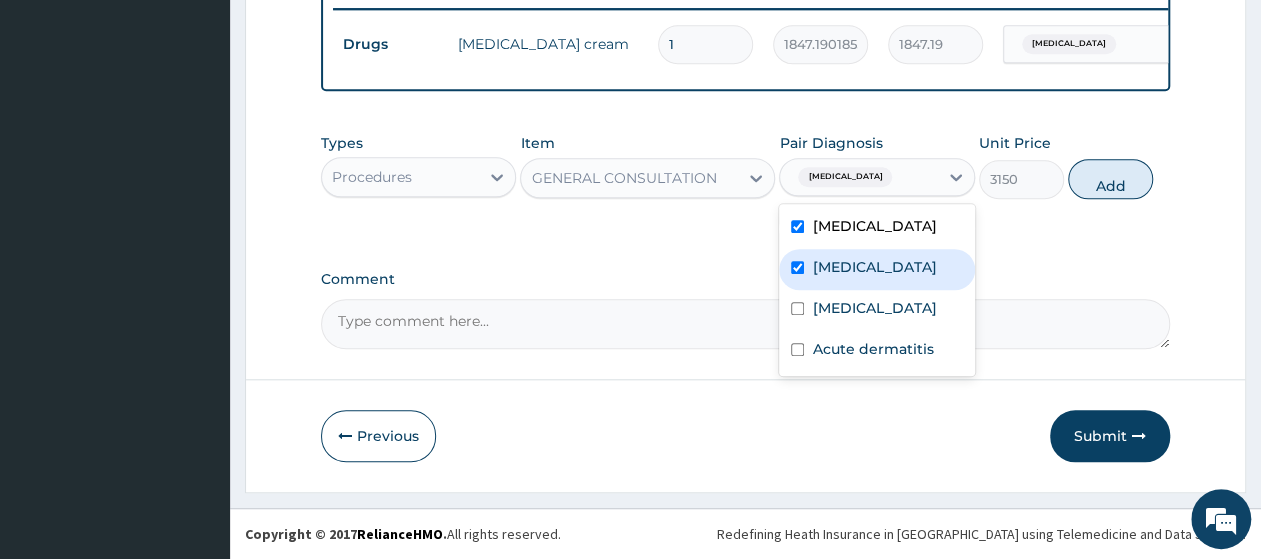 checkbox on "true" 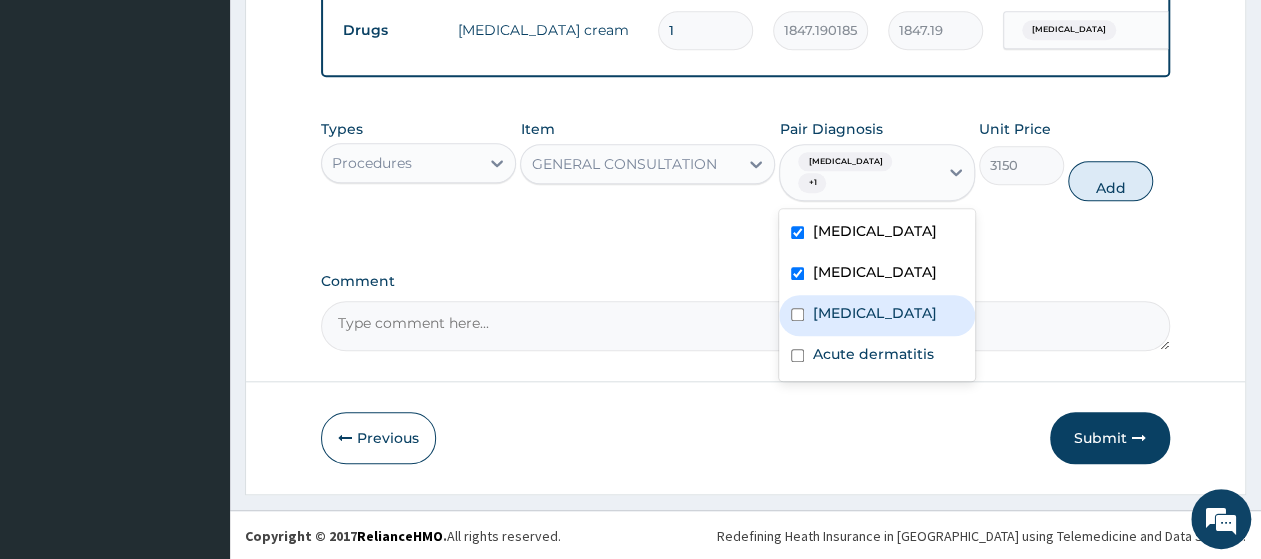 click on "[MEDICAL_DATA]" at bounding box center (876, 315) 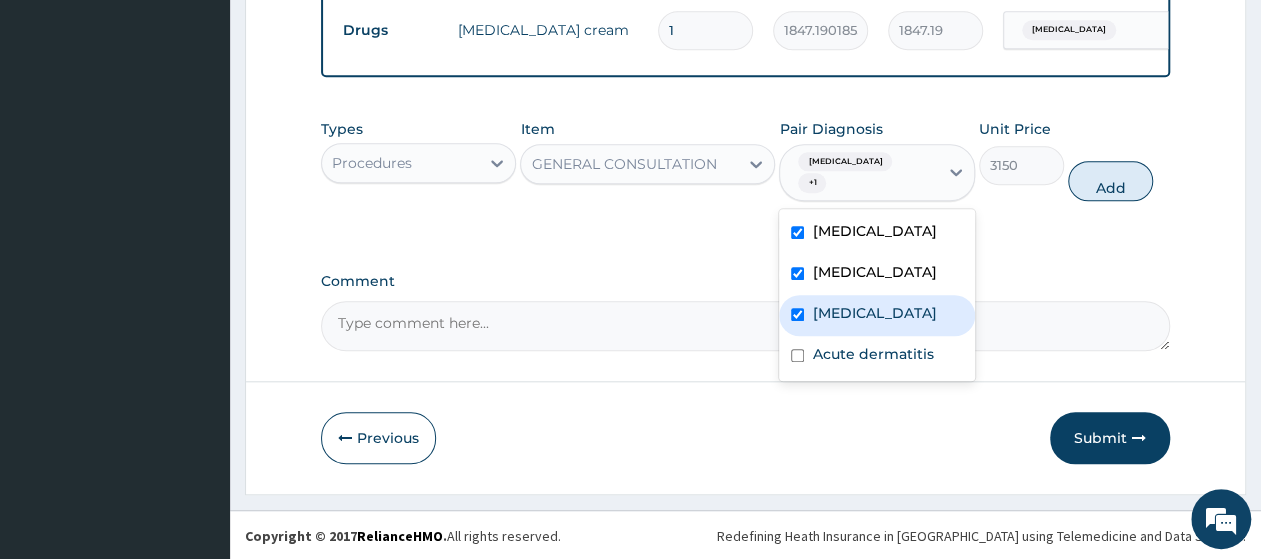checkbox on "true" 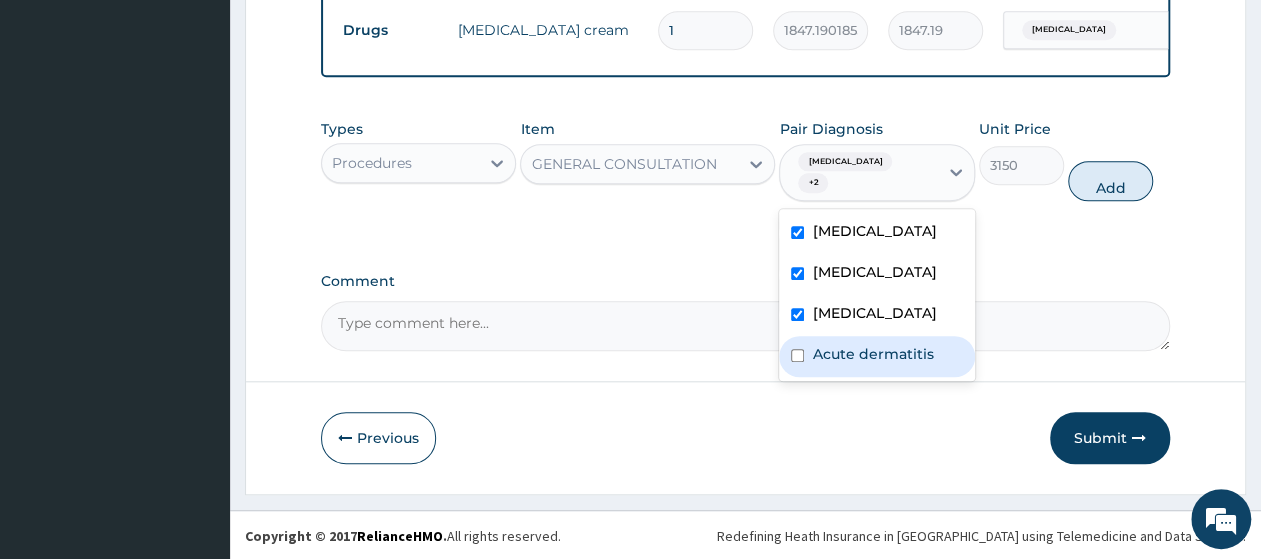 click on "Acute dermatitis" at bounding box center [876, 356] 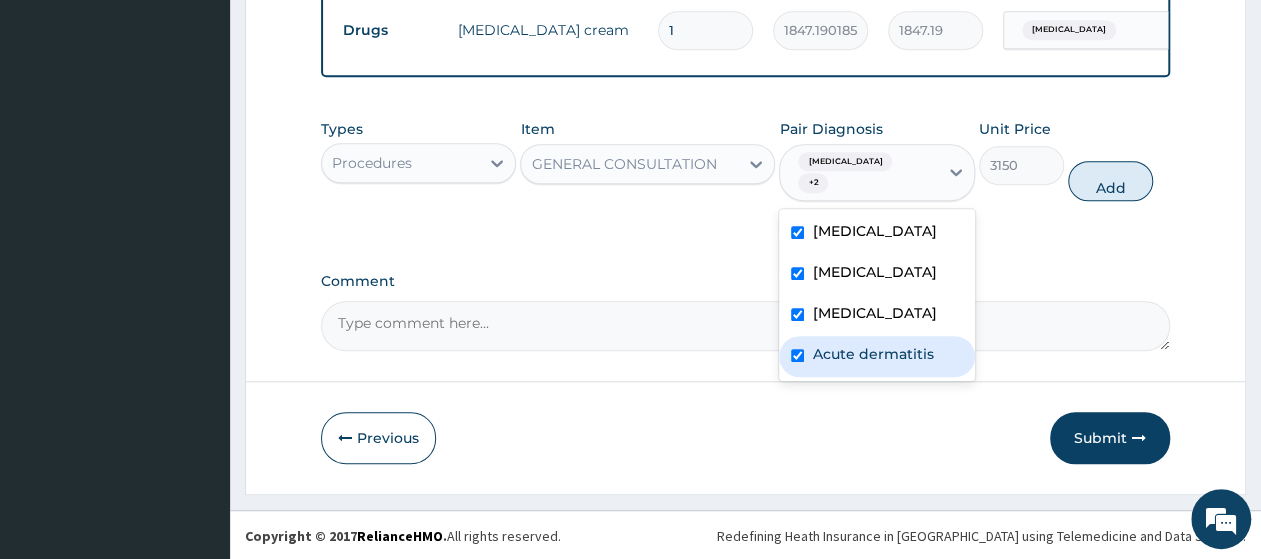 checkbox on "true" 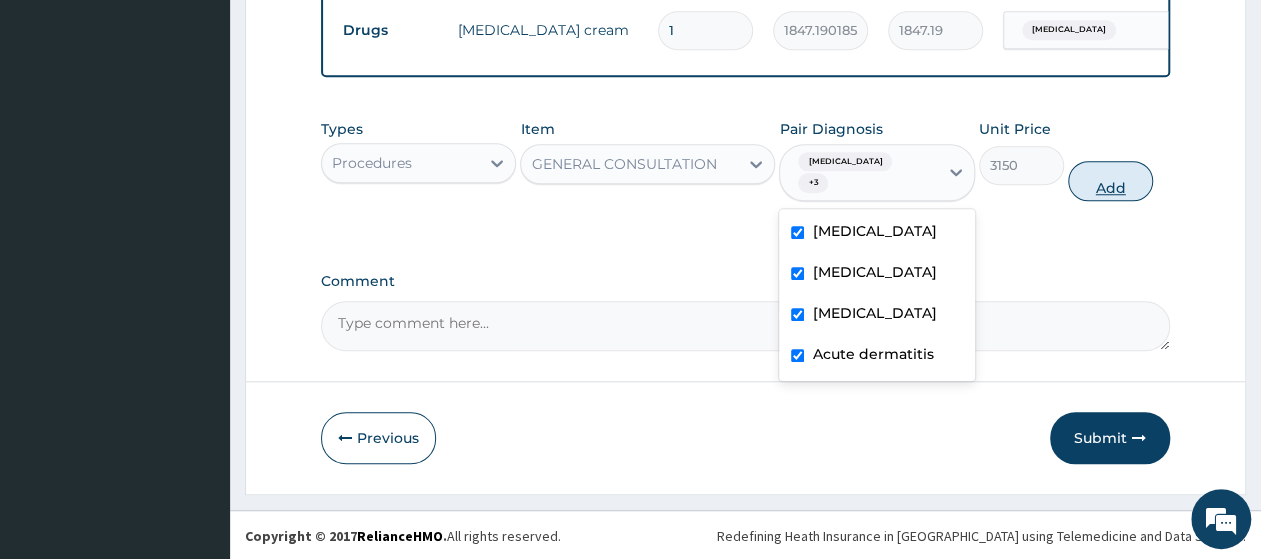 click on "Add" at bounding box center [1110, 181] 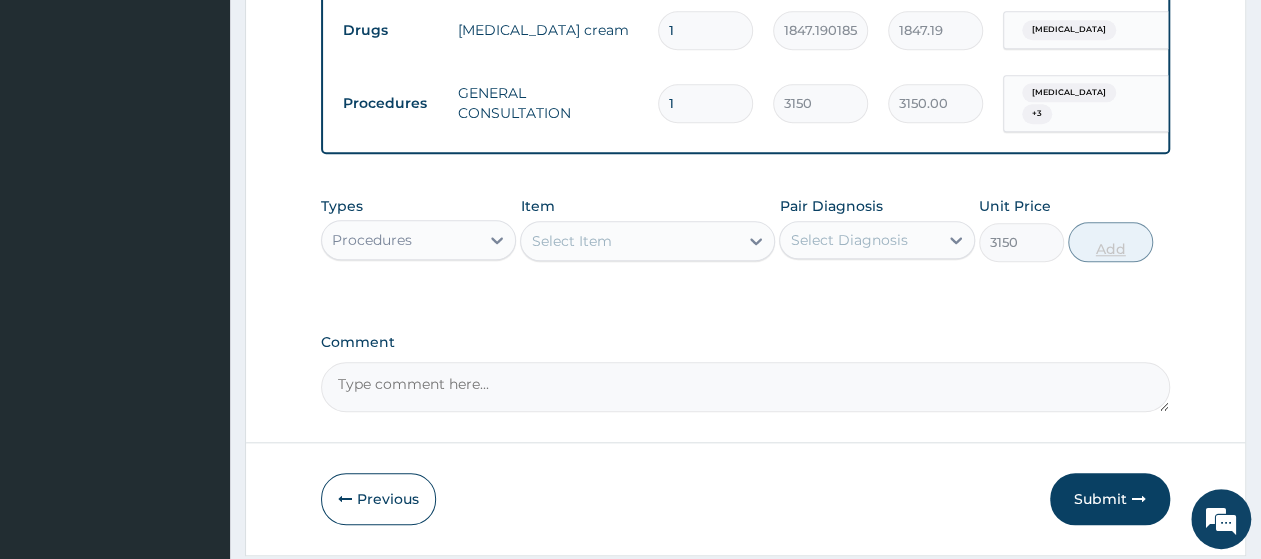 type on "0" 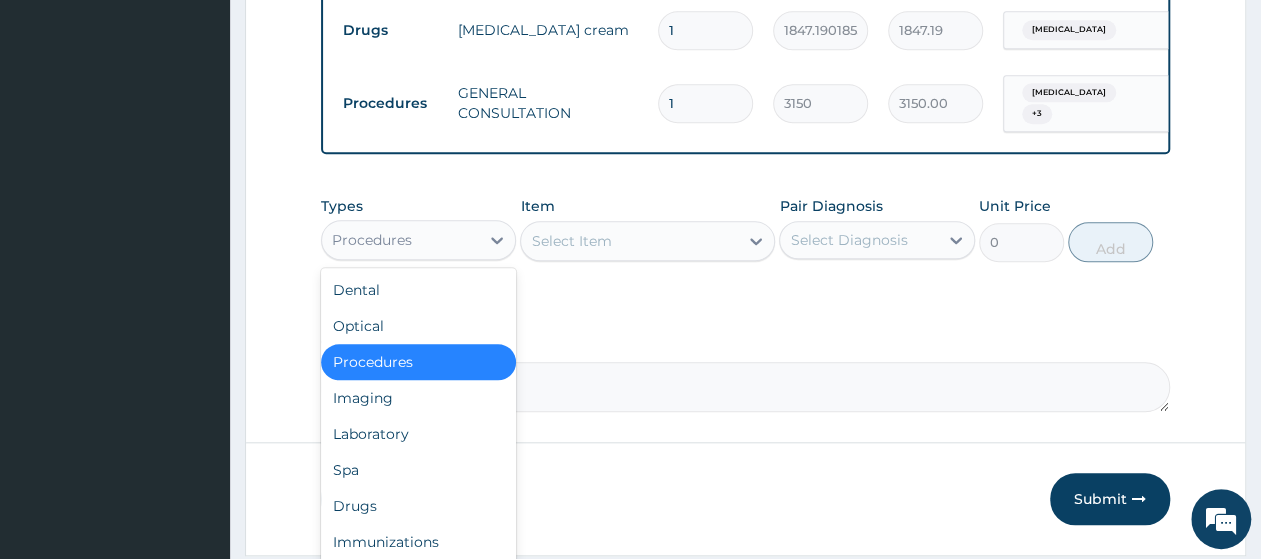 click on "Procedures" at bounding box center (400, 240) 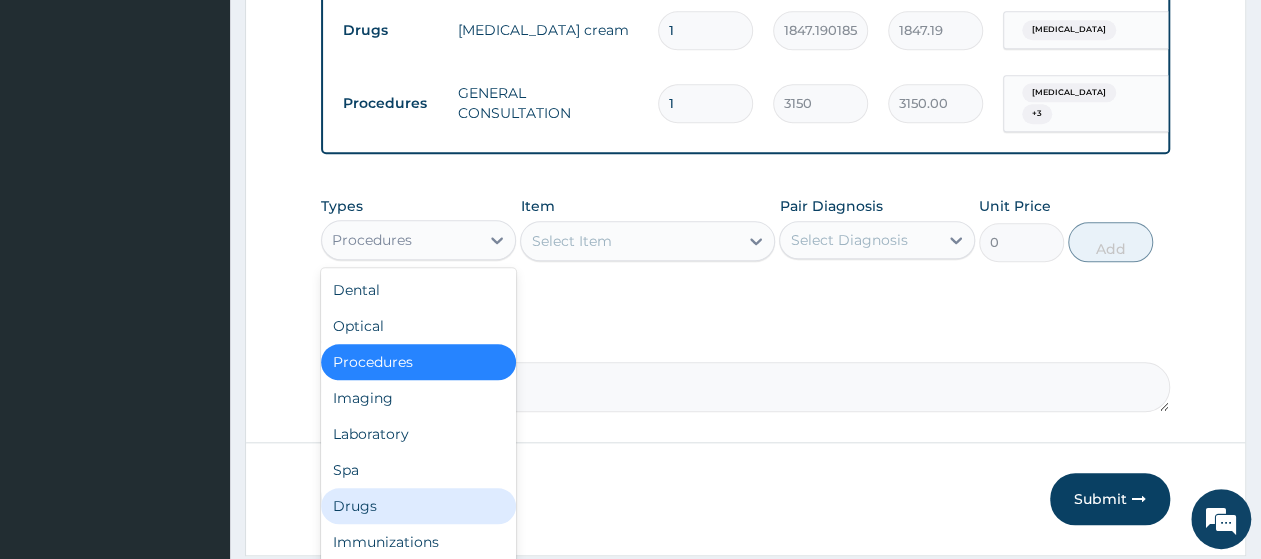 click on "Drugs" at bounding box center [418, 506] 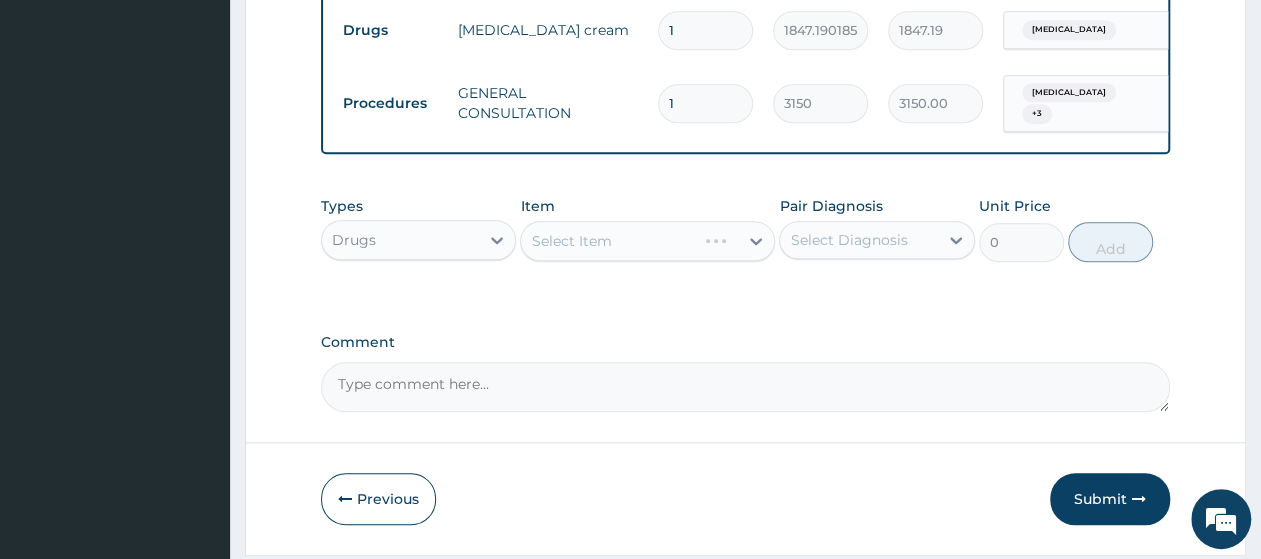click on "Select Item" at bounding box center (647, 241) 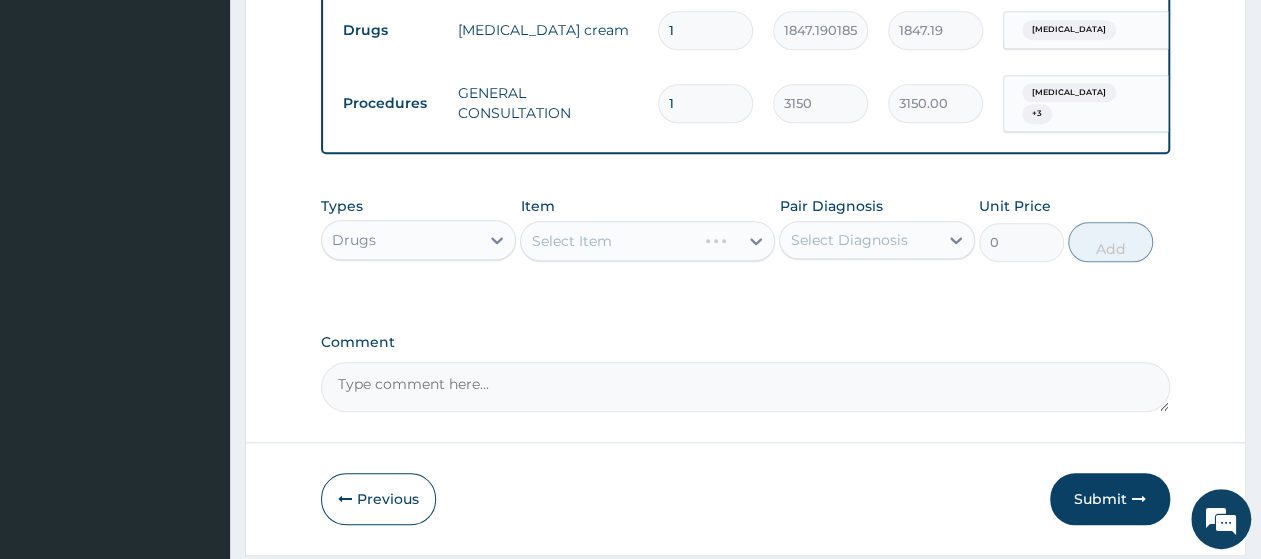 click on "Select Item" at bounding box center [647, 241] 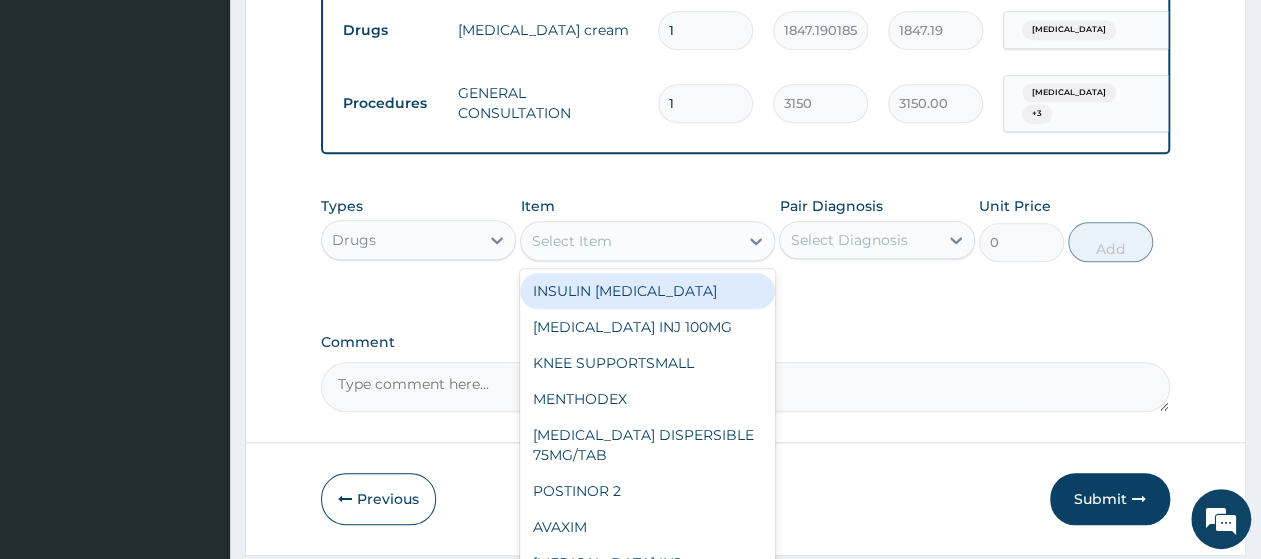 click on "Select Item" at bounding box center [629, 241] 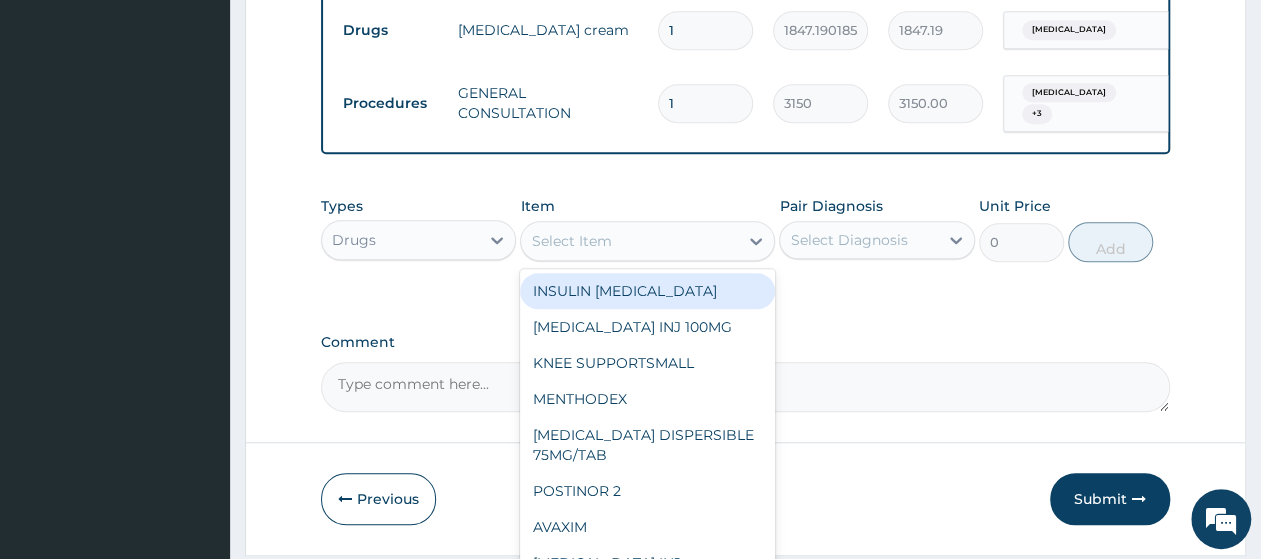 paste on "TUXIL D SYR CHILD" 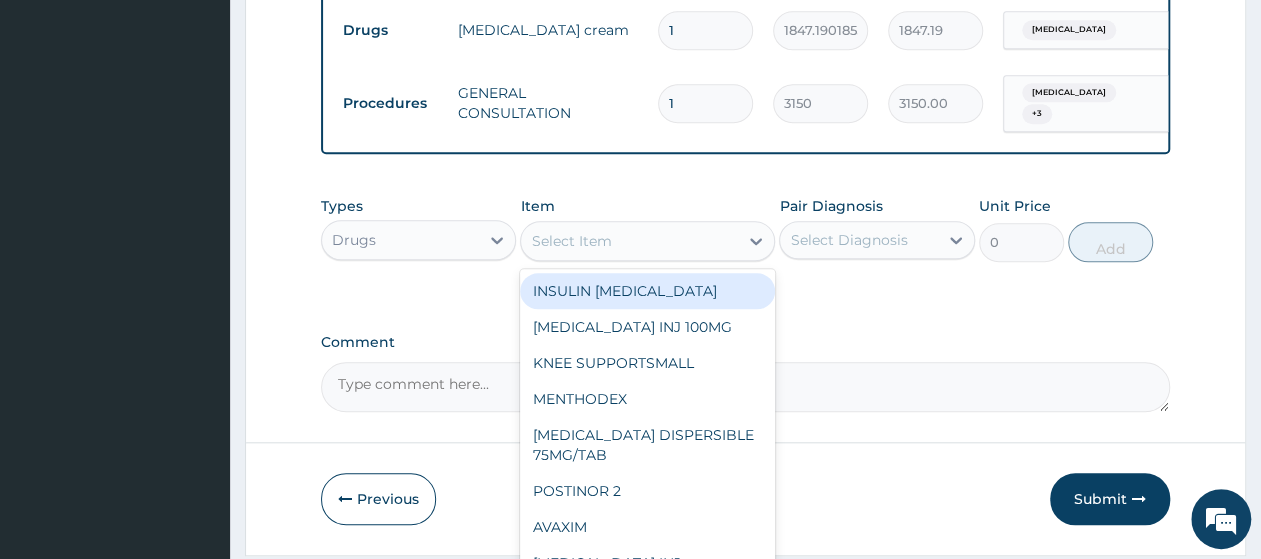 type on "TUXIL D SYR CHILD" 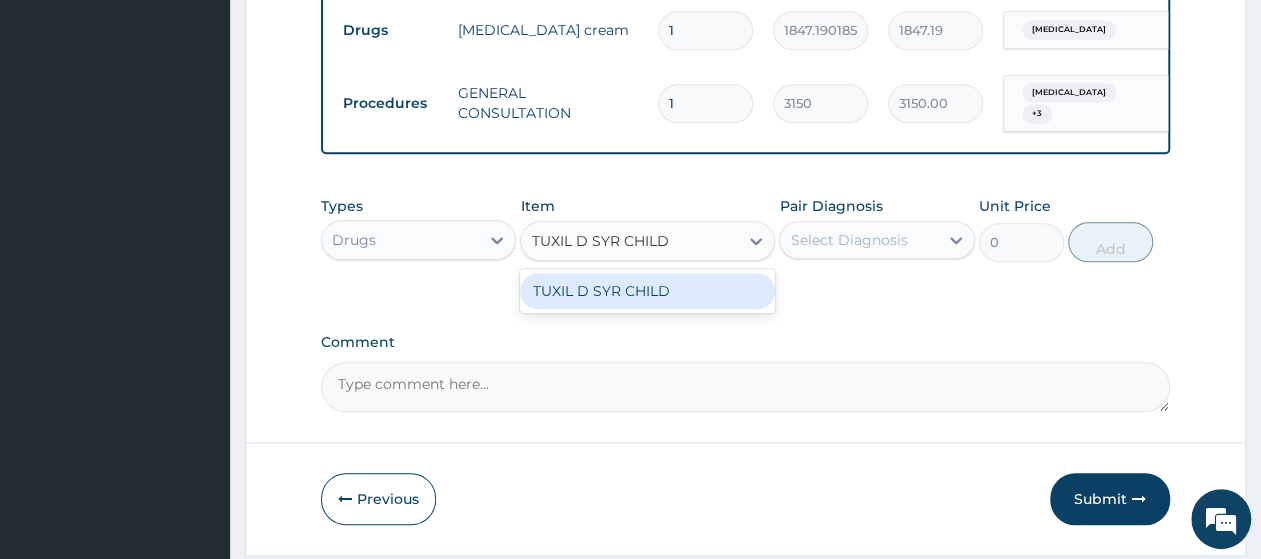 click on "TUXIL D SYR CHILD" at bounding box center [647, 291] 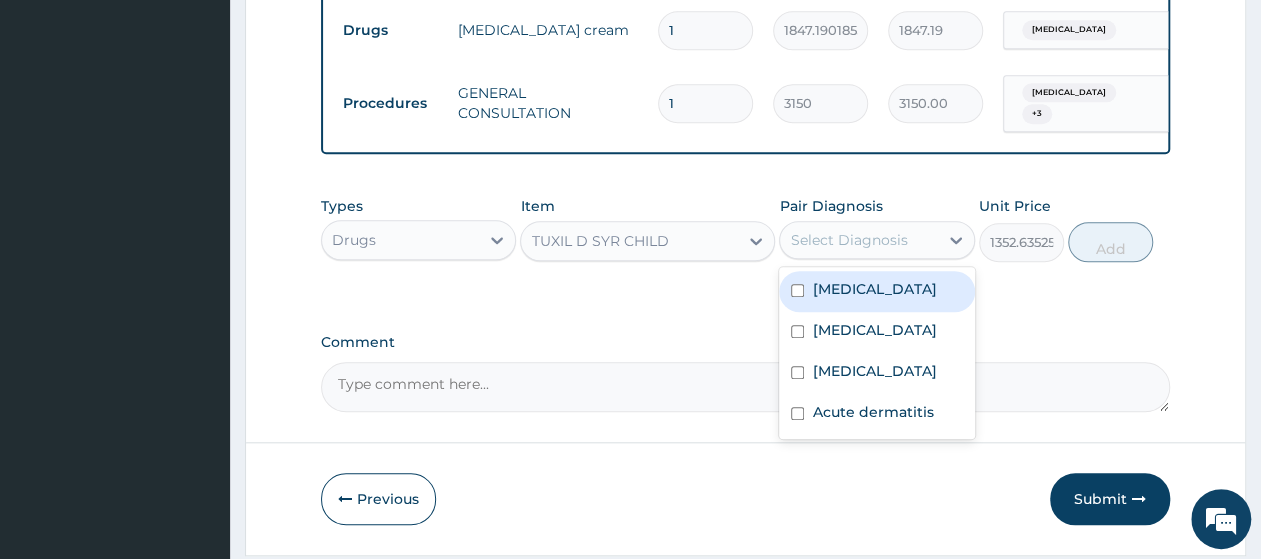 click on "Select Diagnosis" at bounding box center (858, 240) 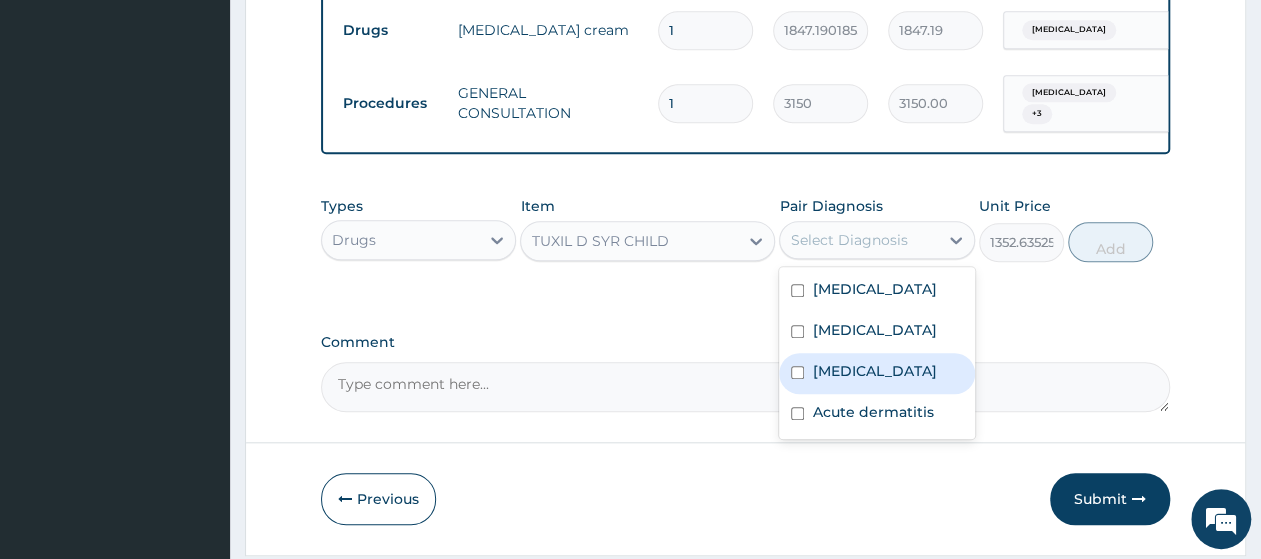 click on "[MEDICAL_DATA]" at bounding box center (876, 373) 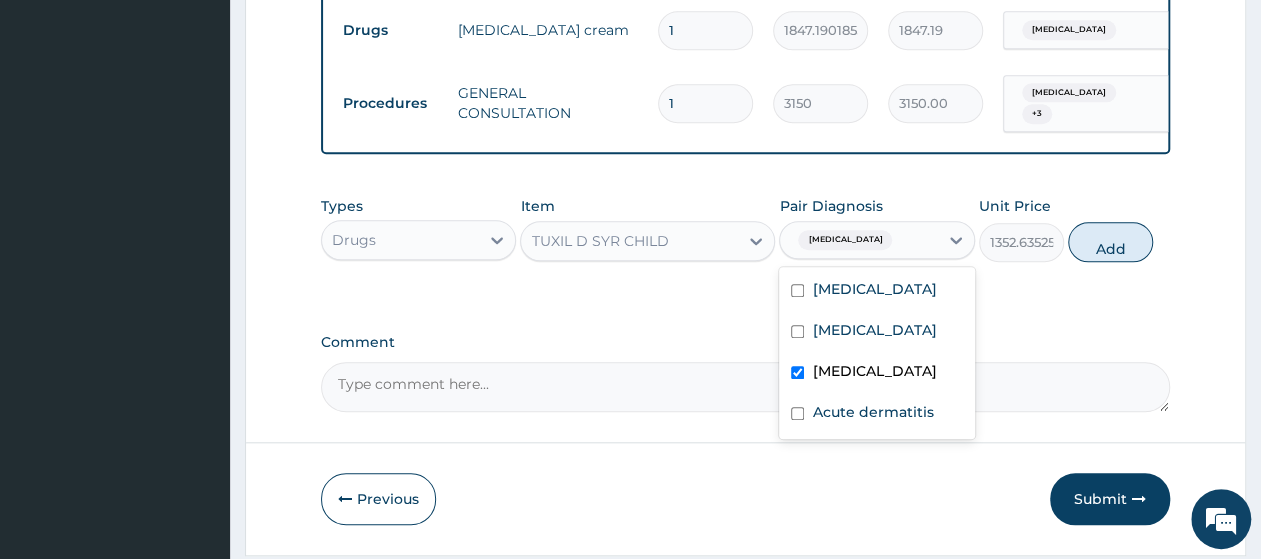 checkbox on "true" 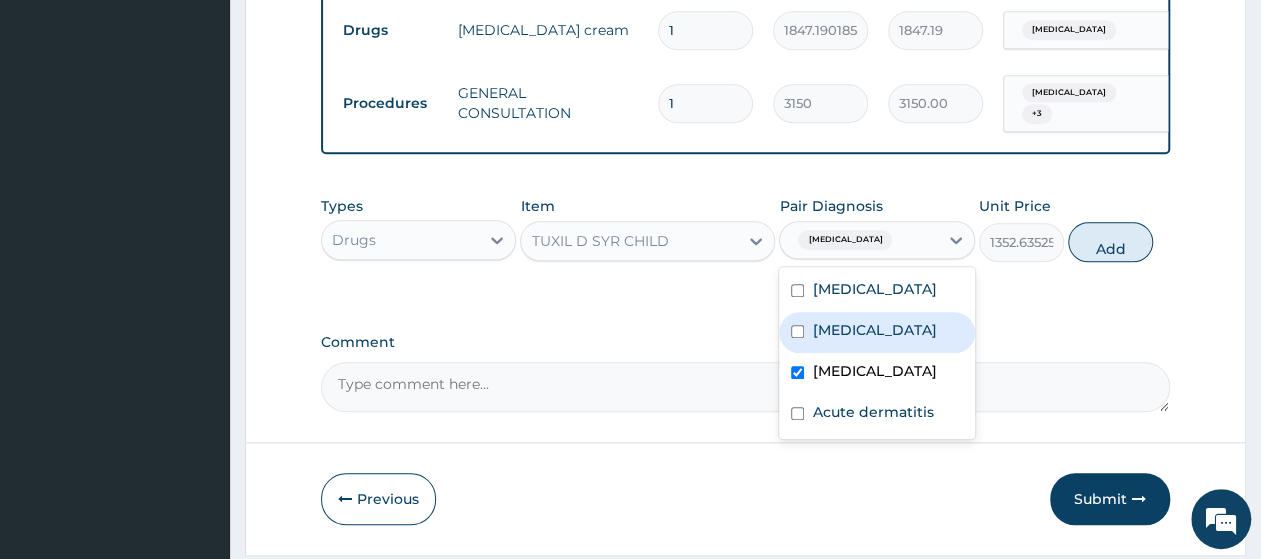 click on "[MEDICAL_DATA]" at bounding box center [876, 332] 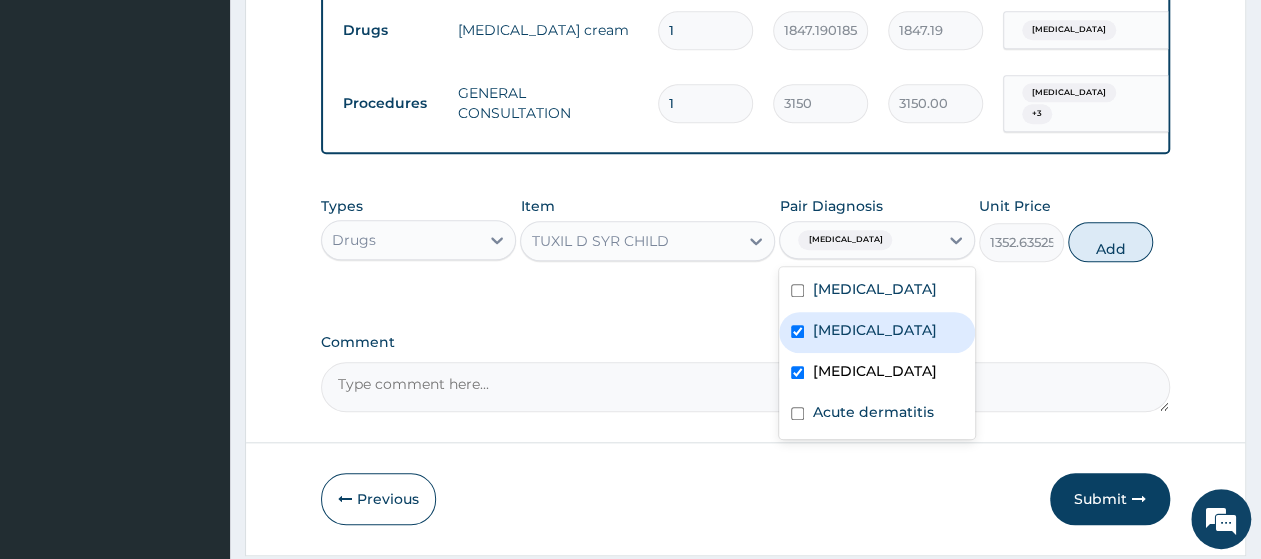 checkbox on "true" 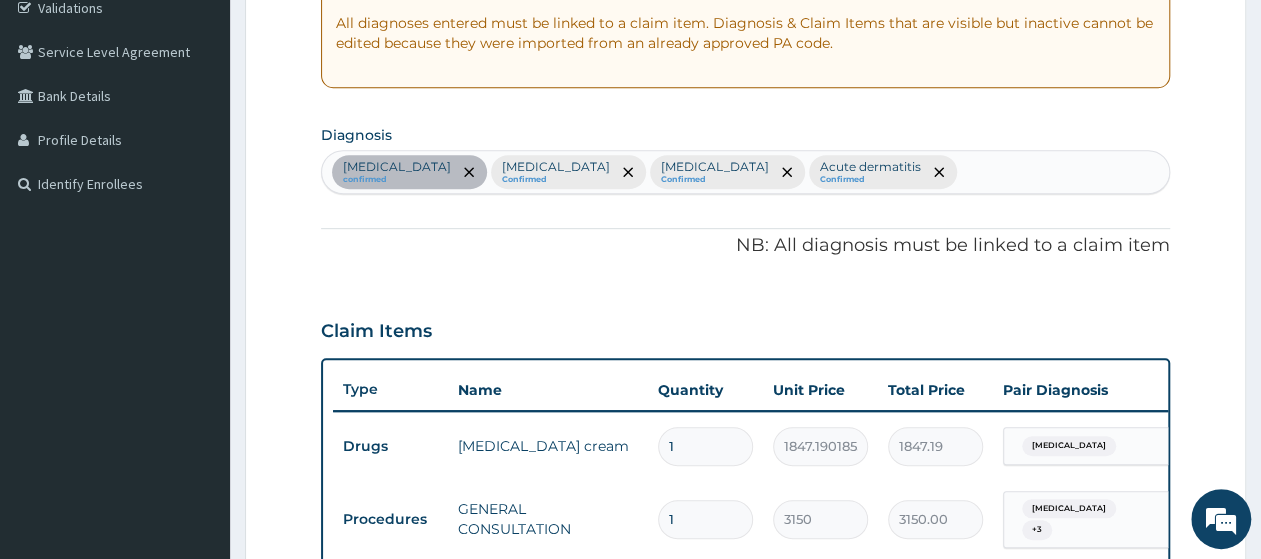 scroll, scrollTop: 178, scrollLeft: 0, axis: vertical 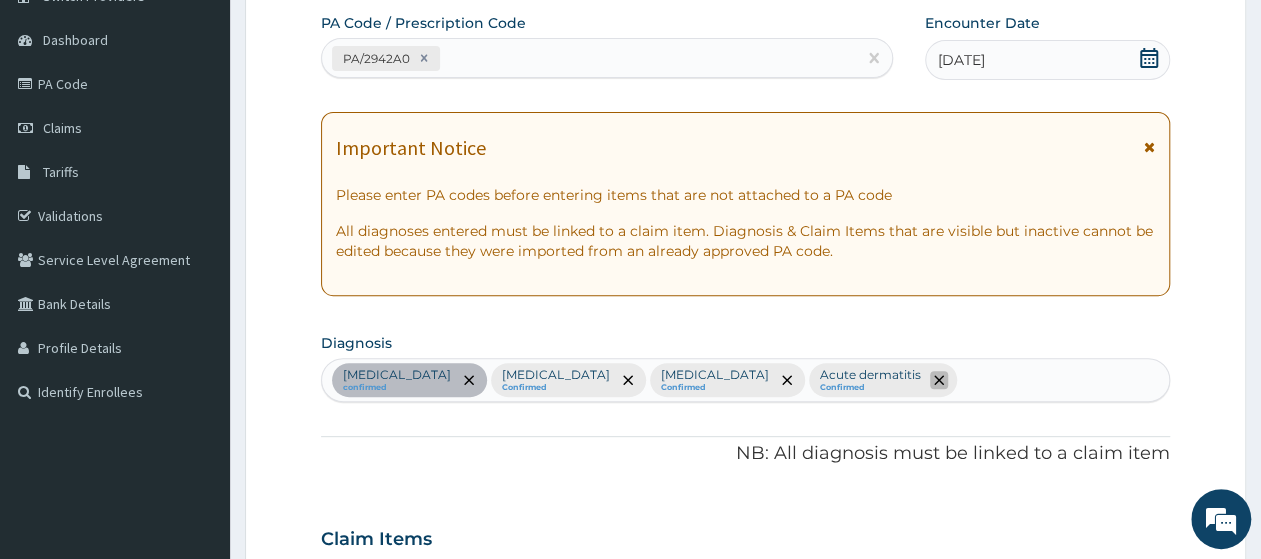 click 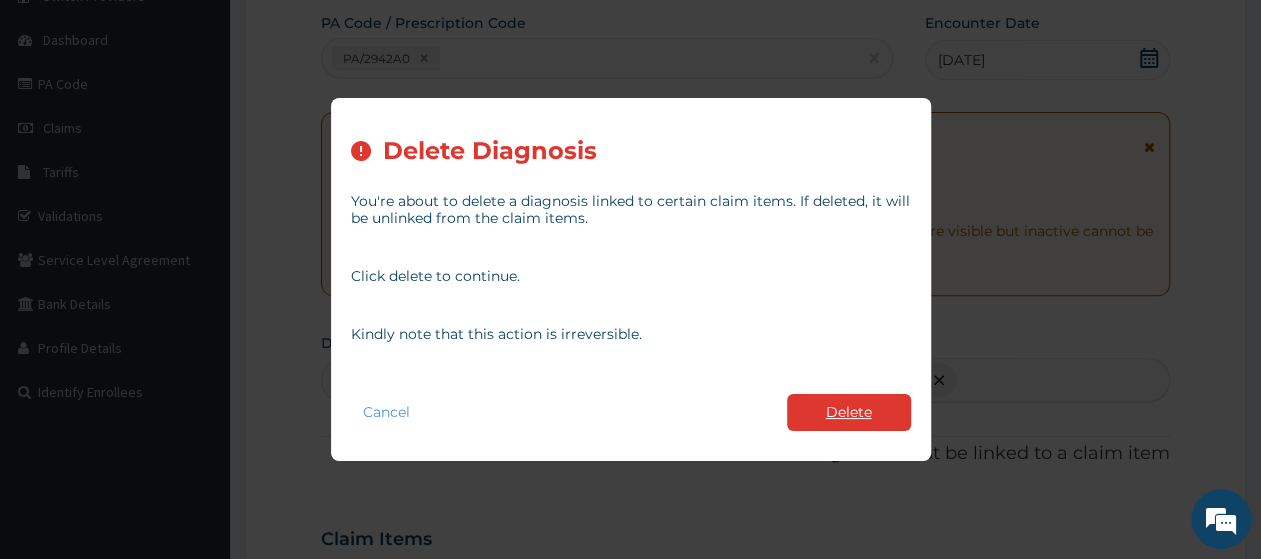 click on "Delete" at bounding box center (849, 412) 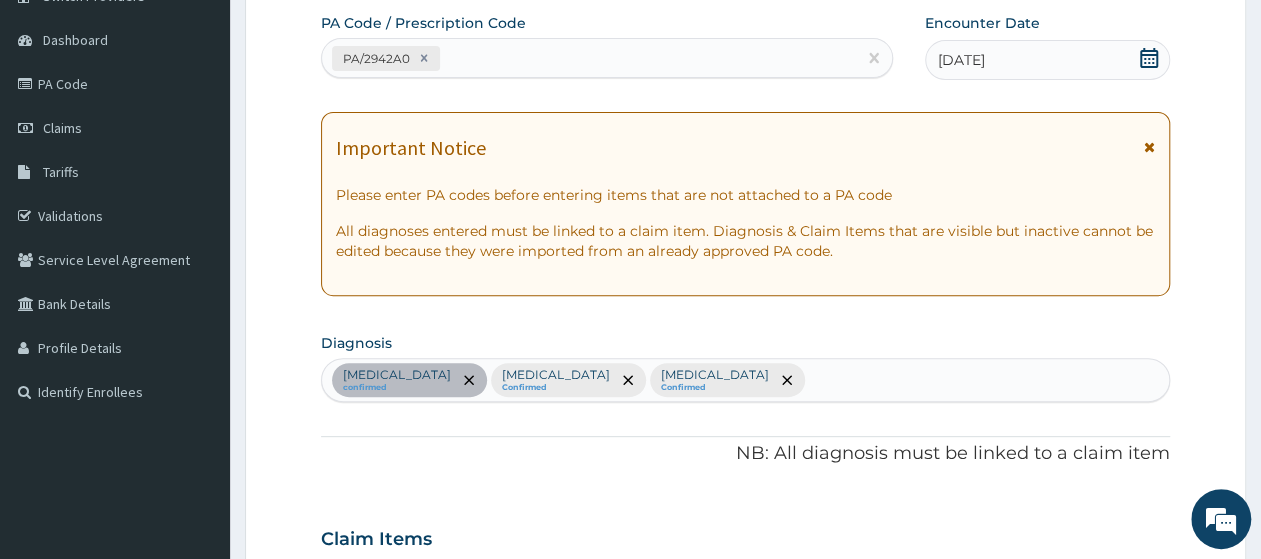 click on "Atopic dermatitis confirmed Malaria Confirmed Sepsis Confirmed" at bounding box center (745, 380) 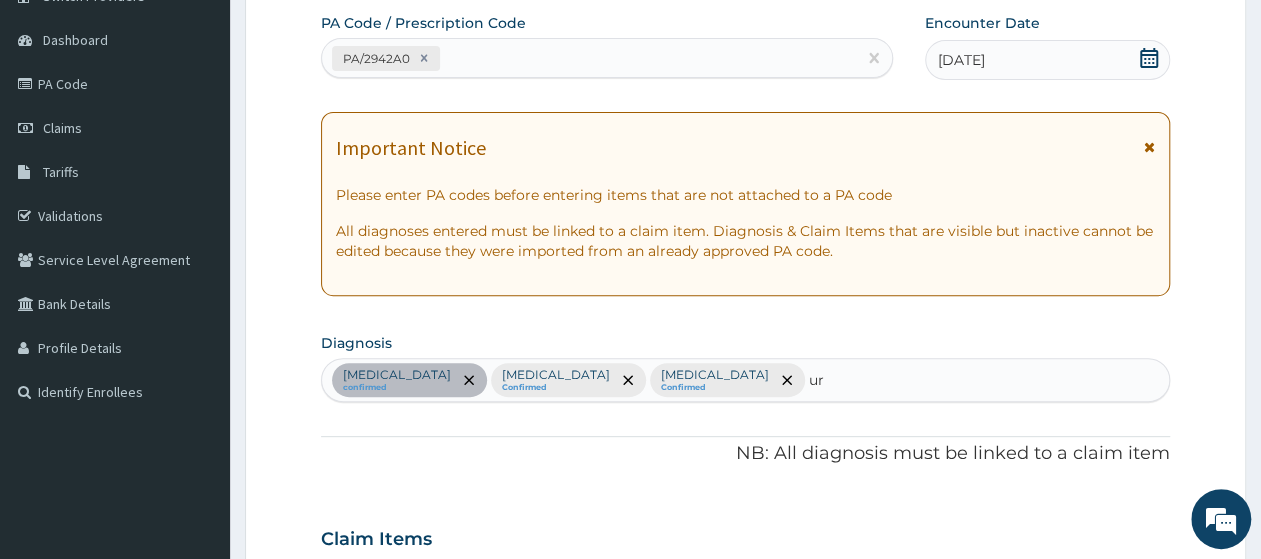 type on "u" 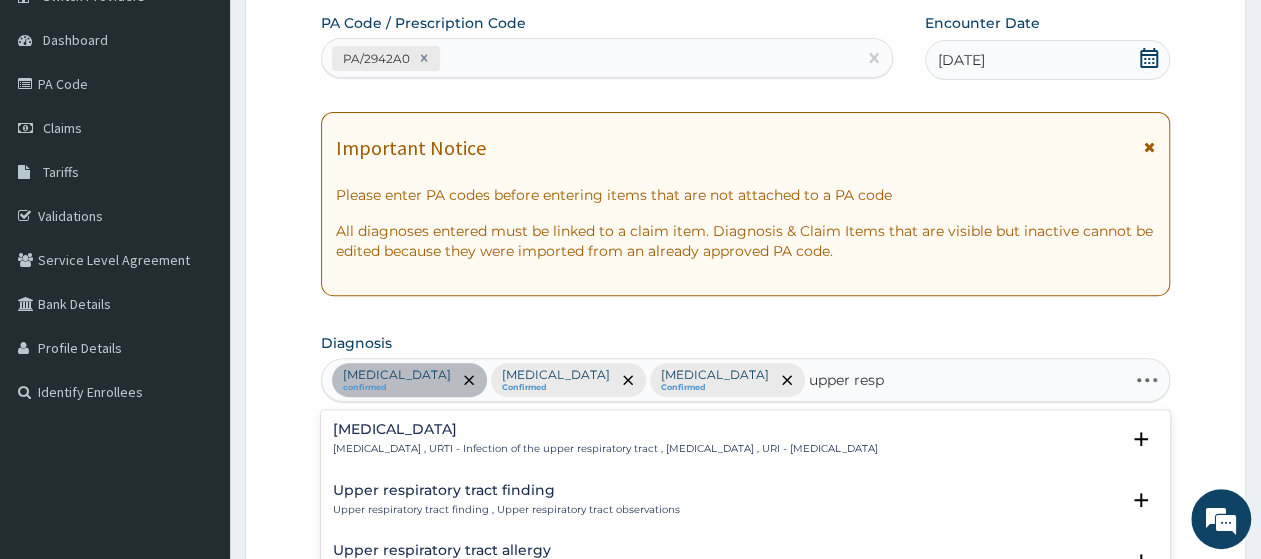 type on "upper respi" 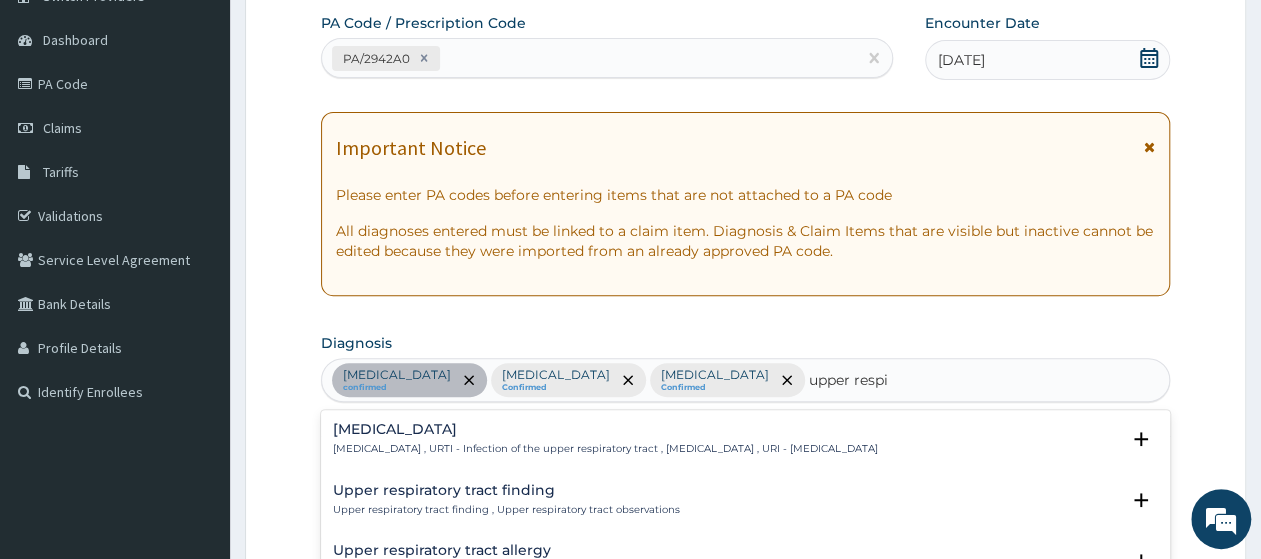 scroll, scrollTop: 100, scrollLeft: 0, axis: vertical 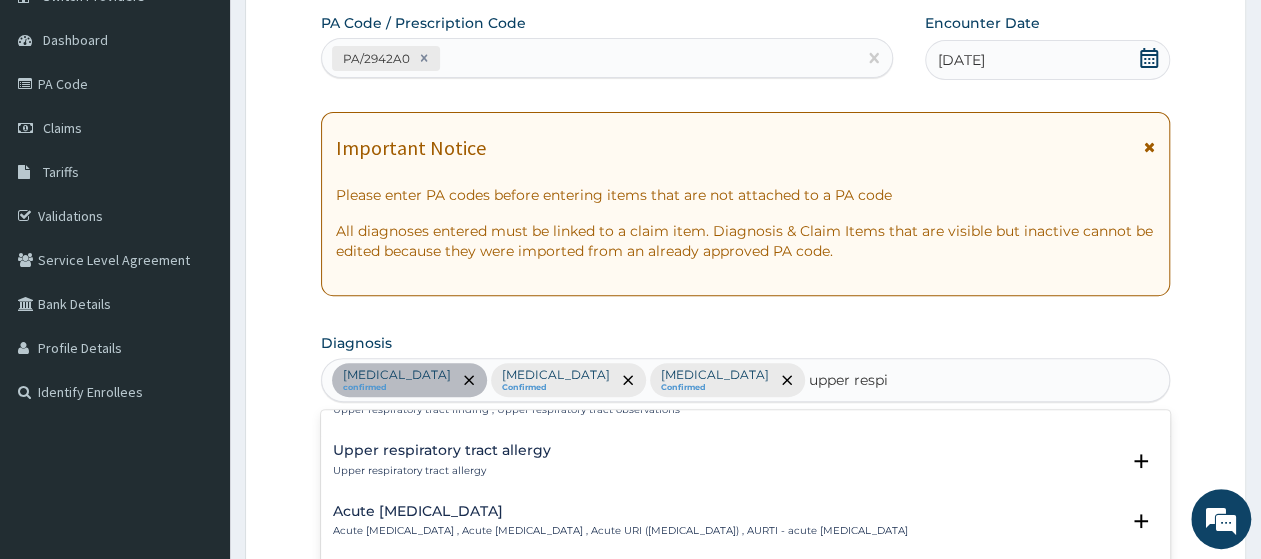 click on "Acute upper respiratory infection" at bounding box center [620, 511] 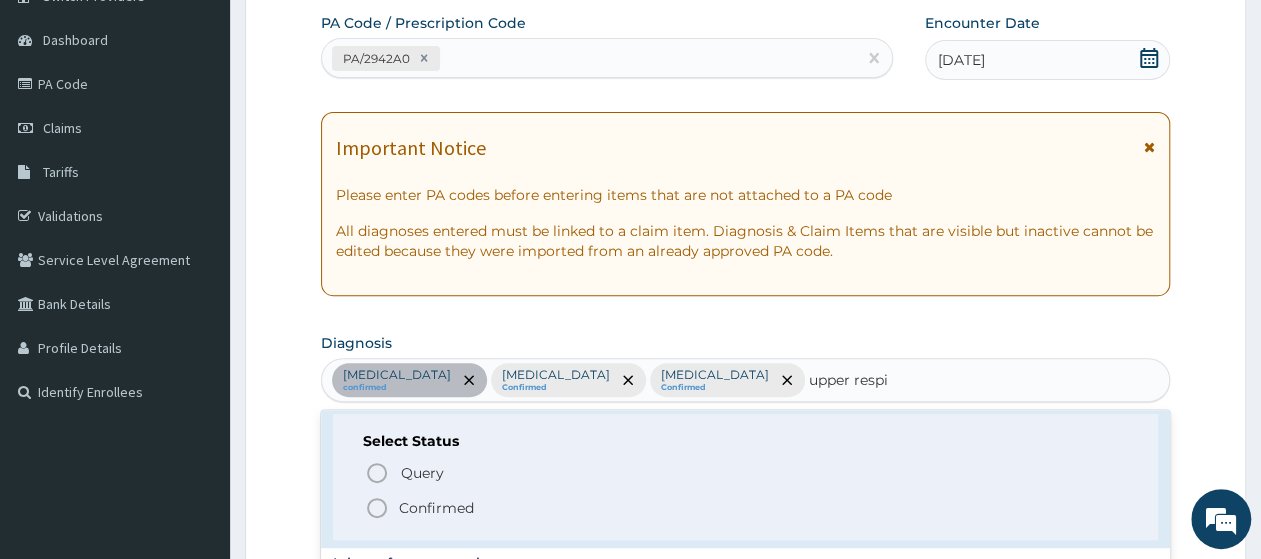 scroll, scrollTop: 300, scrollLeft: 0, axis: vertical 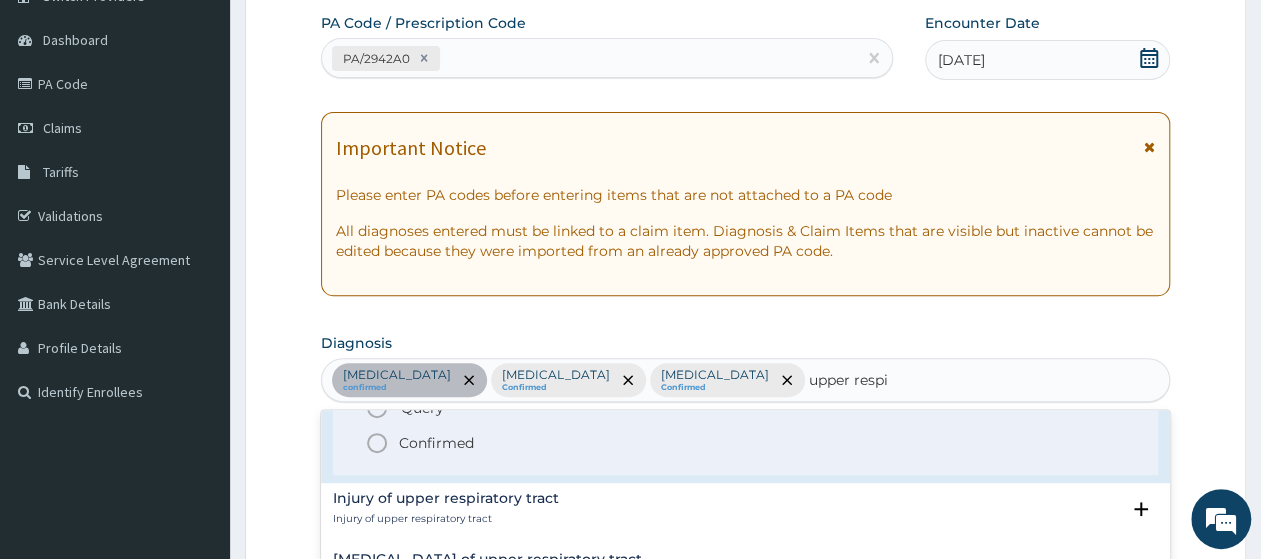 click on "Confirmed" at bounding box center (436, 443) 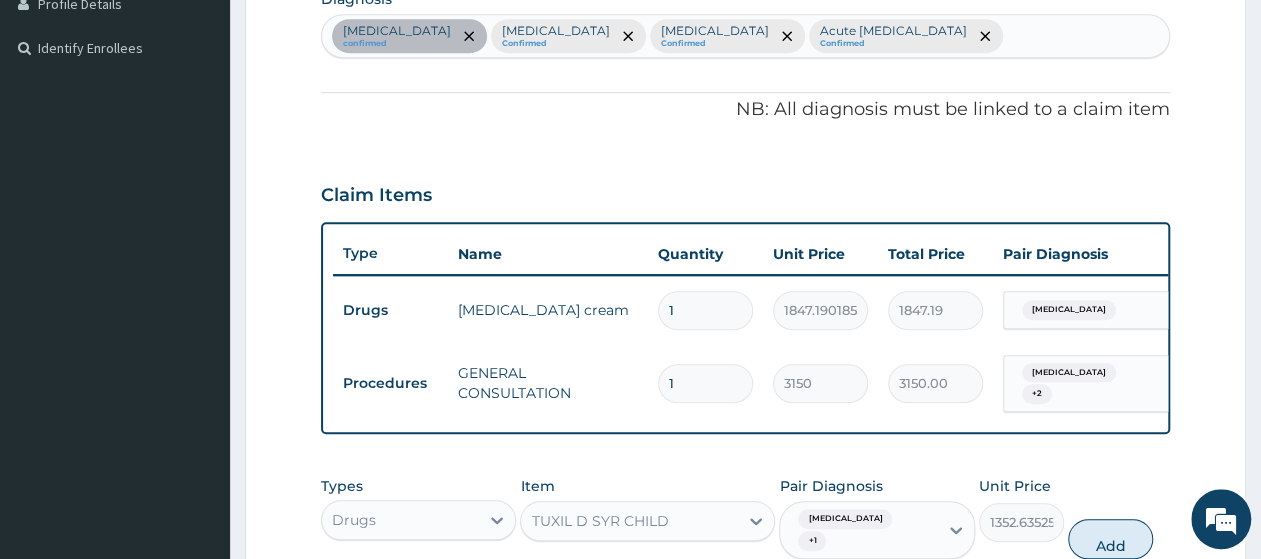 scroll, scrollTop: 624, scrollLeft: 0, axis: vertical 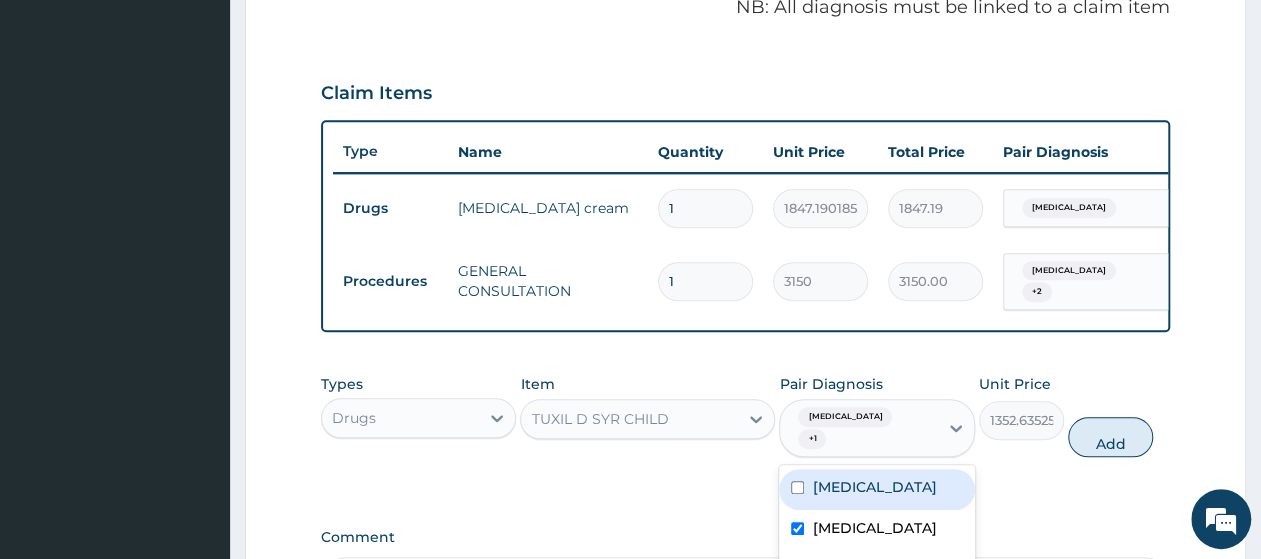 click on "Sepsis  + 1" at bounding box center [855, 428] 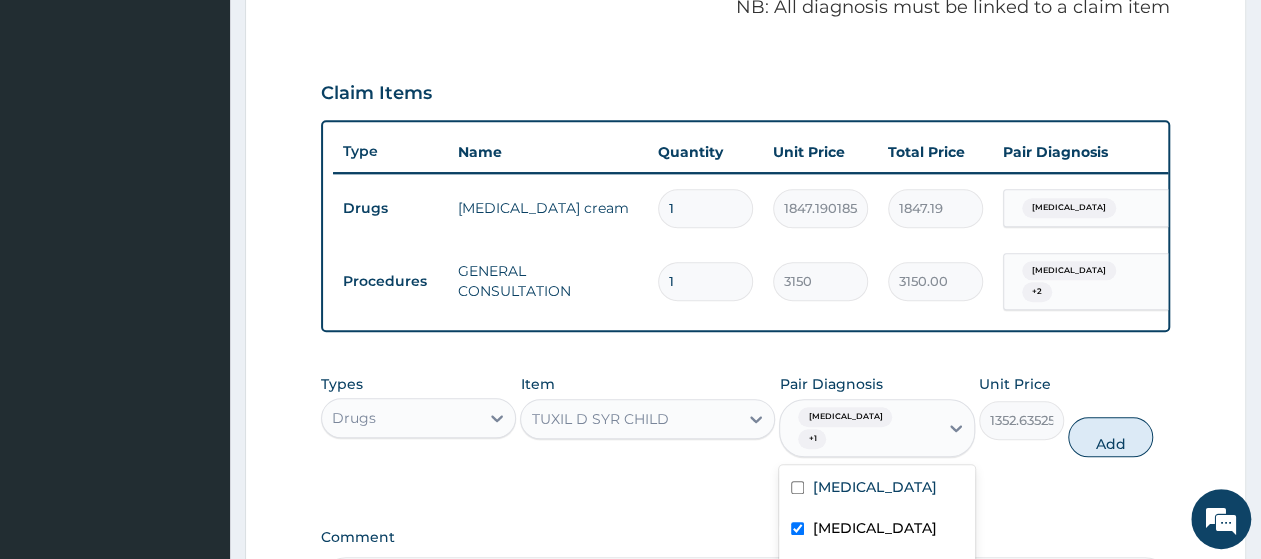 click on "[MEDICAL_DATA]" at bounding box center [874, 528] 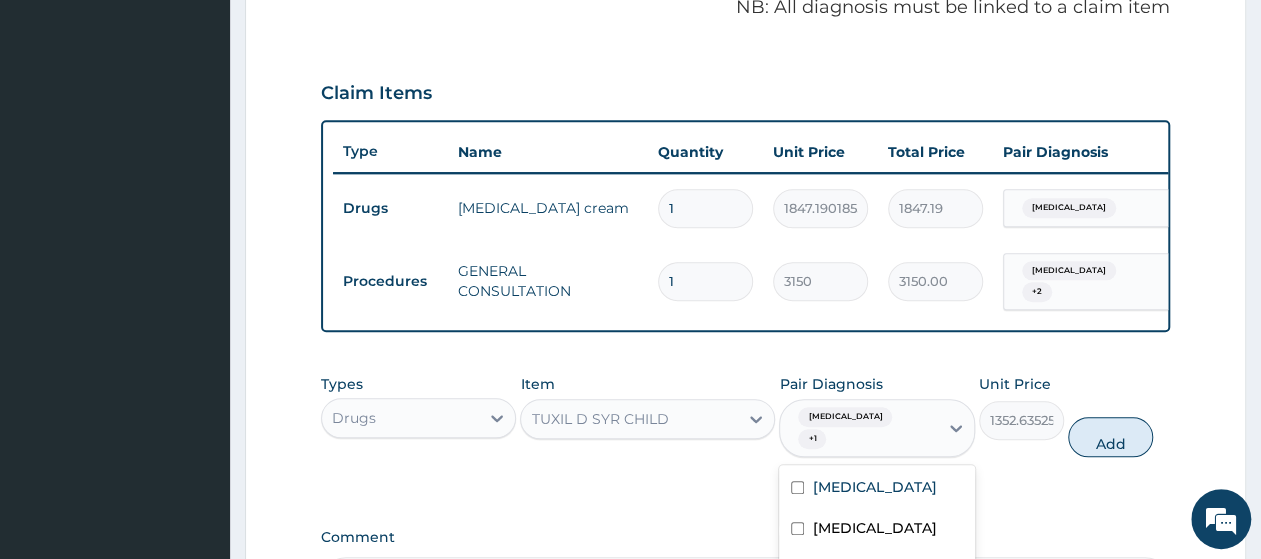 checkbox on "false" 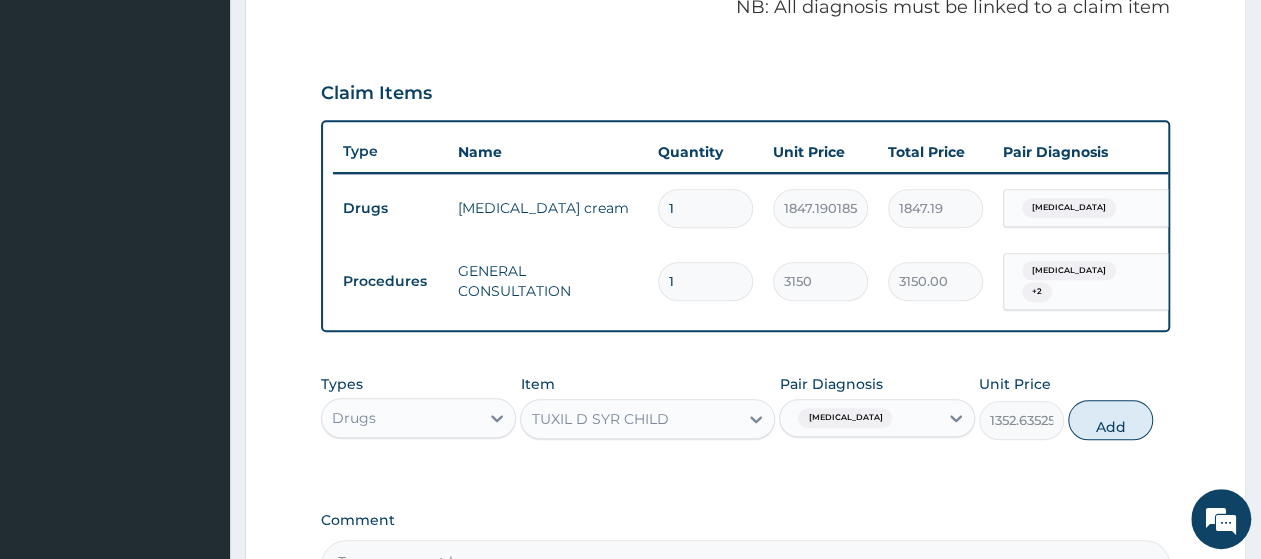 click on "PA Code / Prescription Code PA/2942A0 Encounter Date 06-07-2025 Important Notice Please enter PA codes before entering items that are not attached to a PA code   All diagnoses entered must be linked to a claim item. Diagnosis & Claim Items that are visible but inactive cannot be edited because they were imported from an already approved PA code. Diagnosis Atopic dermatitis confirmed Malaria Confirmed Sepsis Confirmed Acute upper respiratory infection Confirmed NB: All diagnosis must be linked to a claim item Claim Items Type Name Quantity Unit Price Total Price Pair Diagnosis Actions Drugs hydrocort cream 1 1847.190185546875 1847.19 Atopic dermatitis Delete Procedures GENERAL CONSULTATION 1 3150 3150.00 Atopic dermatitis  + 2 Delete Types Drugs Item TUXIL D SYR CHILD Pair Diagnosis Sepsis Unit Price 1352.63525390625 Add Comment" at bounding box center [745, 78] 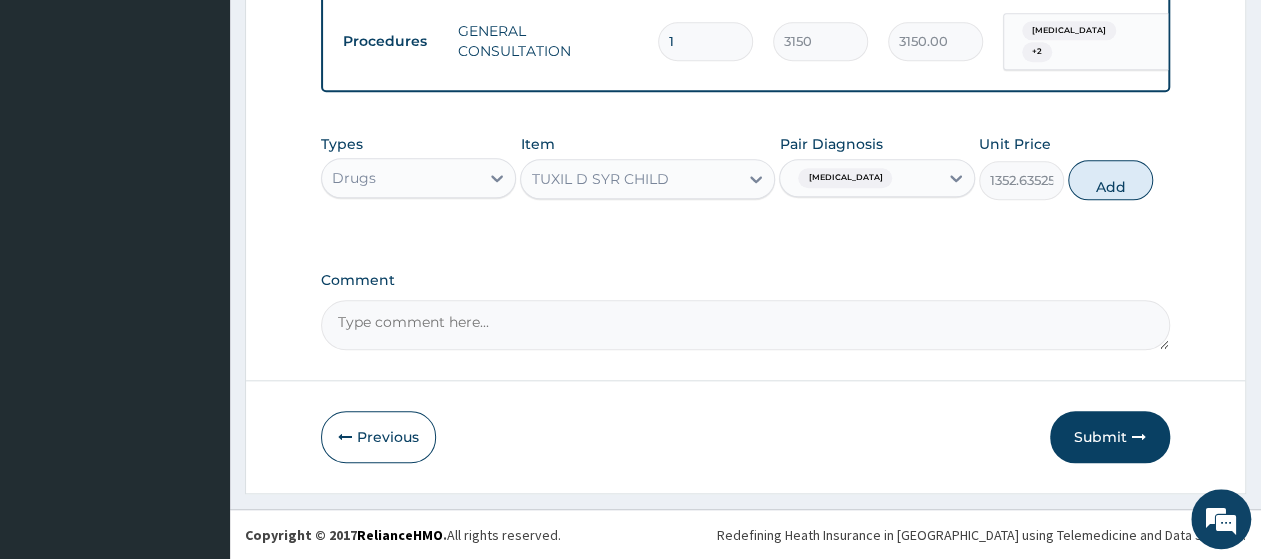 scroll, scrollTop: 871, scrollLeft: 0, axis: vertical 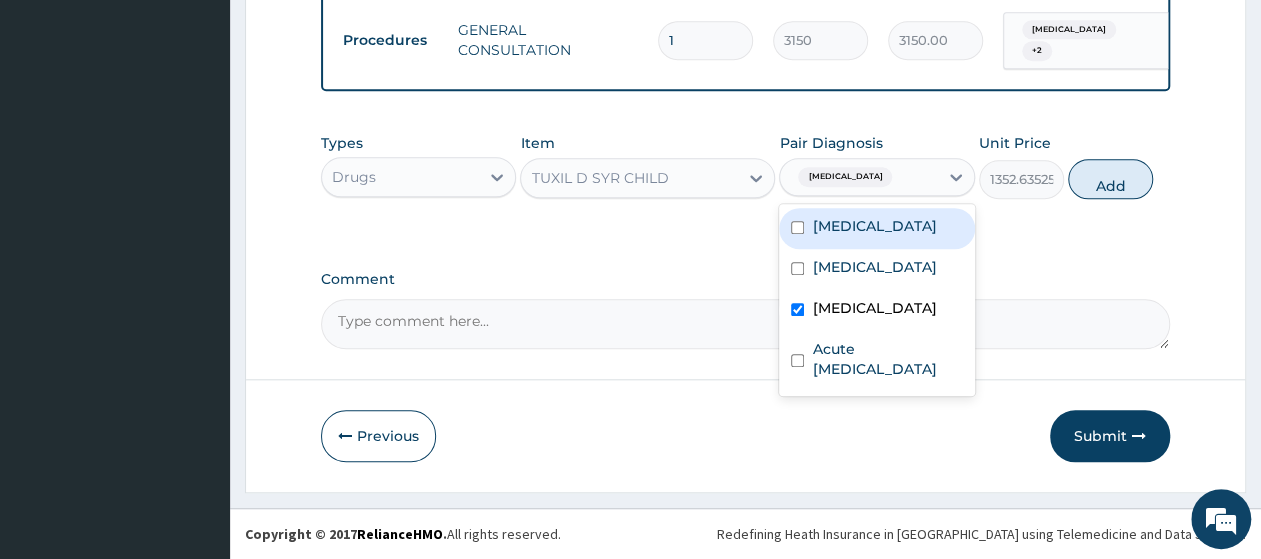 click on "[MEDICAL_DATA]" at bounding box center (858, 177) 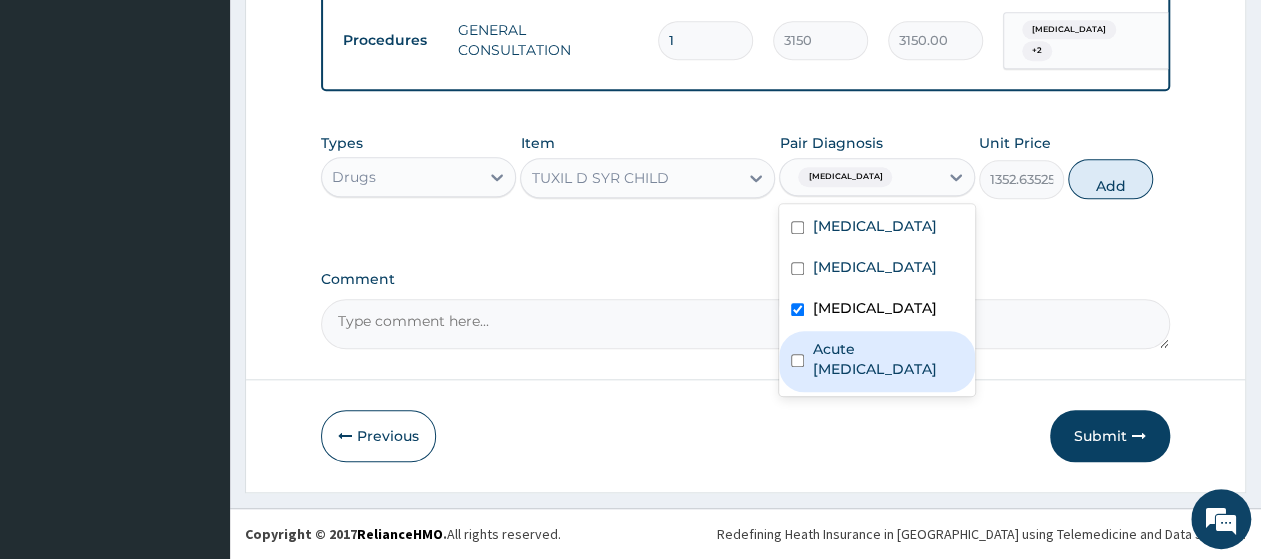 click on "Acute upper respiratory infection" at bounding box center [887, 359] 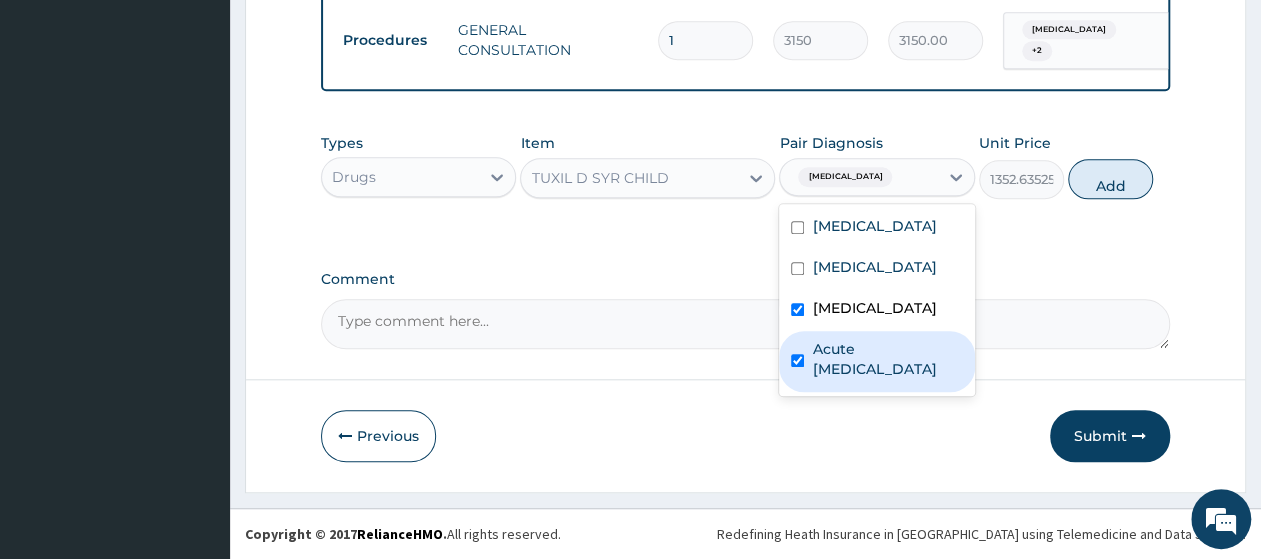 checkbox on "true" 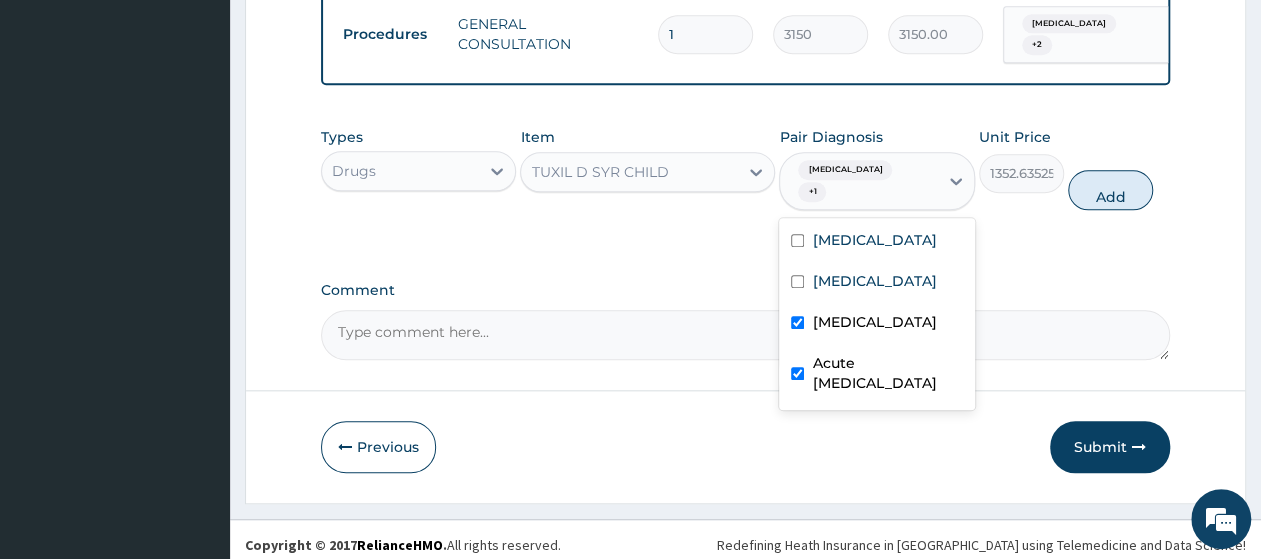 click on "[MEDICAL_DATA]" at bounding box center [874, 322] 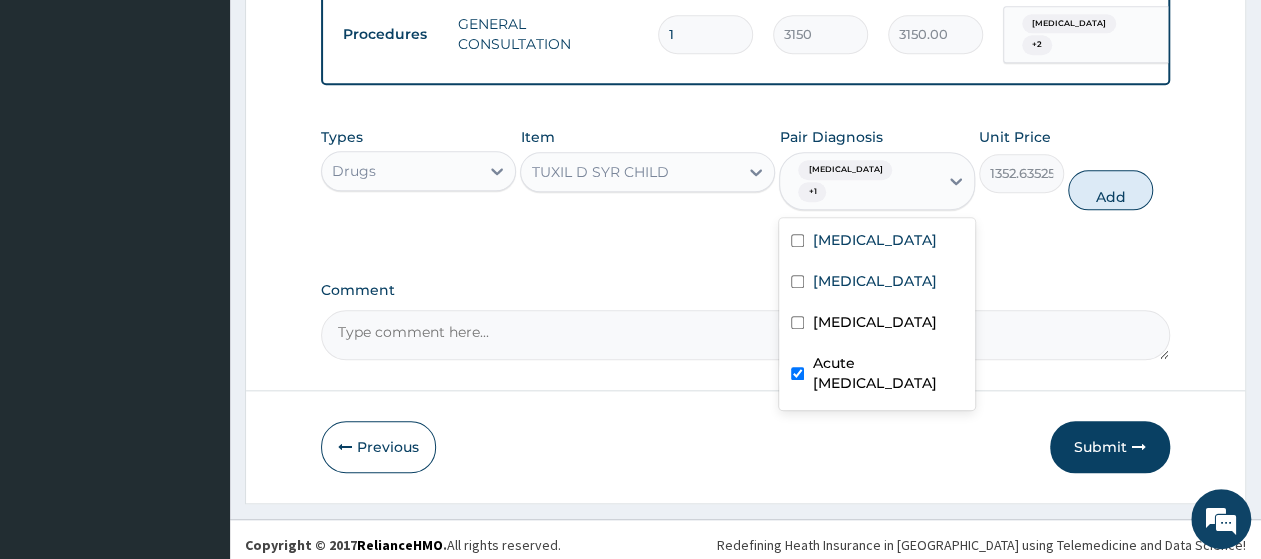 checkbox on "false" 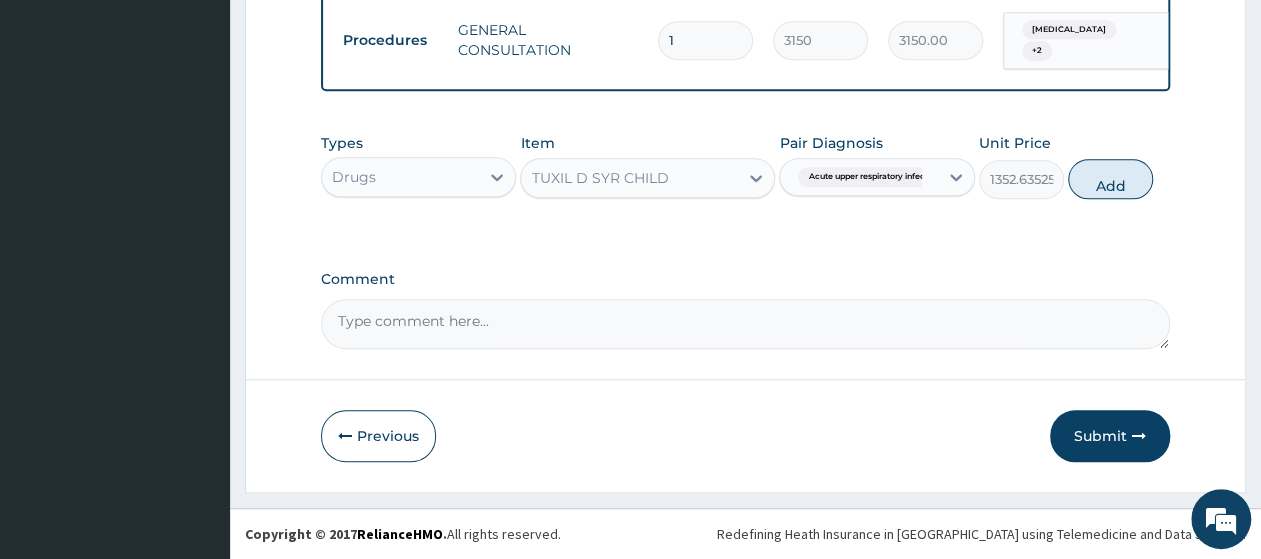 click on "PA Code / Prescription Code PA/2942A0 Encounter Date 06-07-2025 Important Notice Please enter PA codes before entering items that are not attached to a PA code   All diagnoses entered must be linked to a claim item. Diagnosis & Claim Items that are visible but inactive cannot be edited because they were imported from an already approved PA code. Diagnosis Atopic dermatitis confirmed Malaria Confirmed Sepsis Confirmed Acute upper respiratory infection Confirmed NB: All diagnosis must be linked to a claim item Claim Items Type Name Quantity Unit Price Total Price Pair Diagnosis Actions Drugs hydrocort cream 1 1847.190185546875 1847.19 Atopic dermatitis Delete Procedures GENERAL CONSULTATION 1 3150 3150.00 Atopic dermatitis  + 2 Delete Types Drugs Item TUXIL D SYR CHILD Pair Diagnosis Acute upper respiratory infect... Unit Price 1352.63525390625 Add Comment" at bounding box center (745, -163) 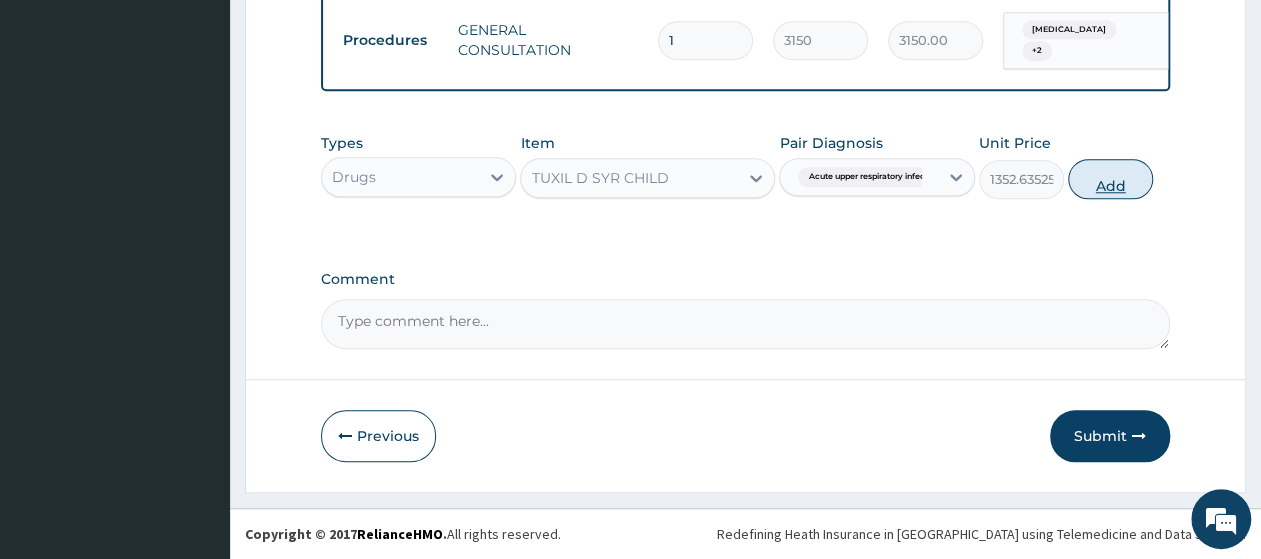 click on "Add" at bounding box center [1110, 179] 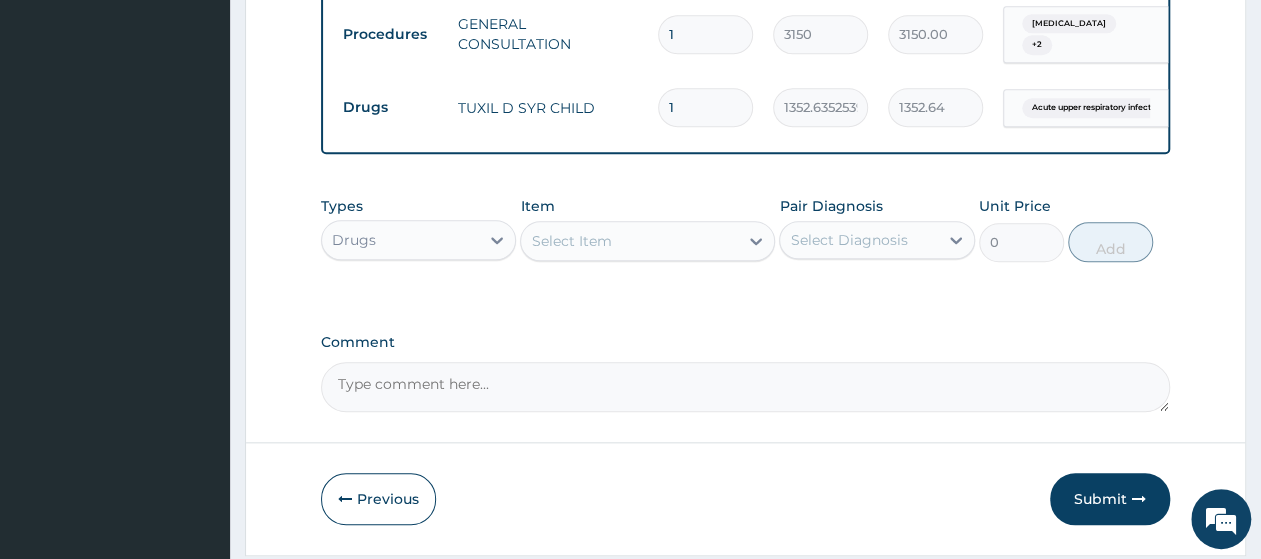 click on "Drugs" at bounding box center (400, 240) 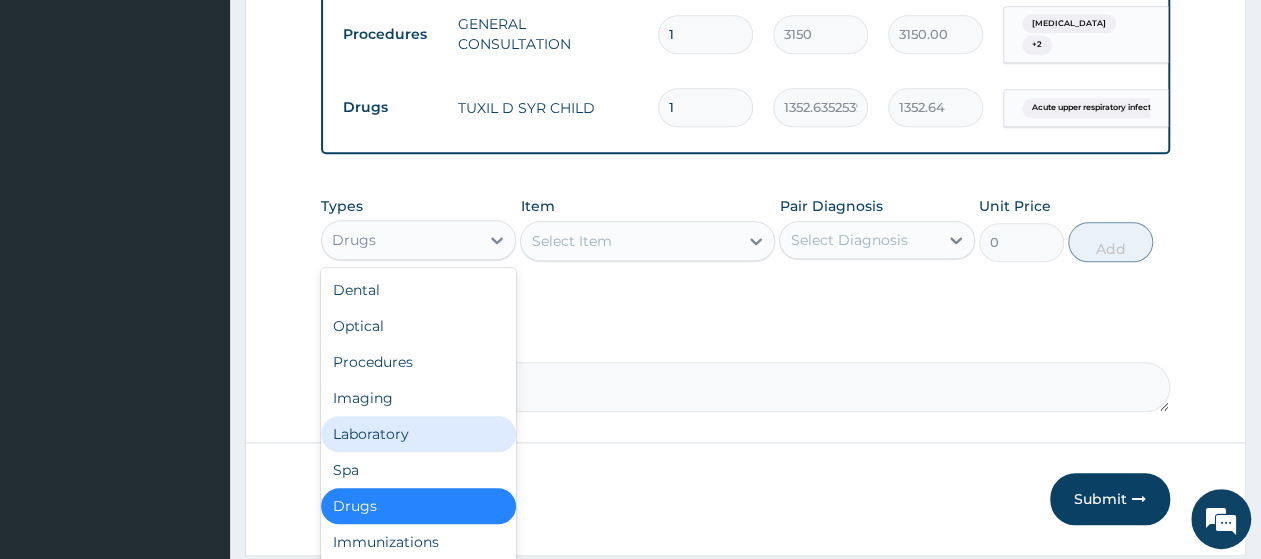 click on "Laboratory" at bounding box center [418, 434] 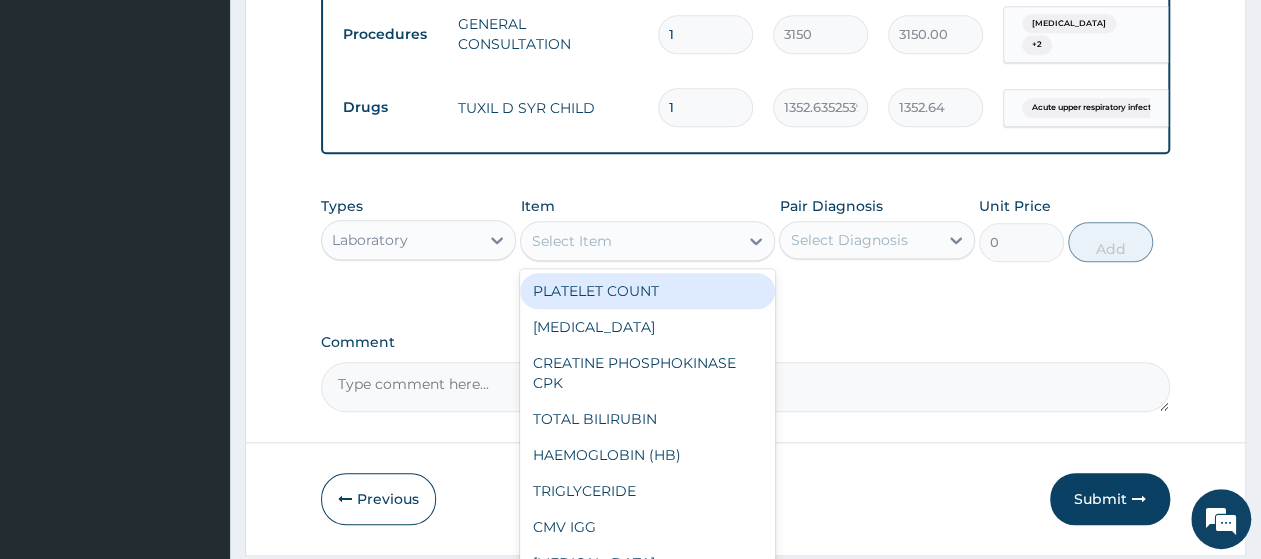 click on "Select Item" at bounding box center [571, 241] 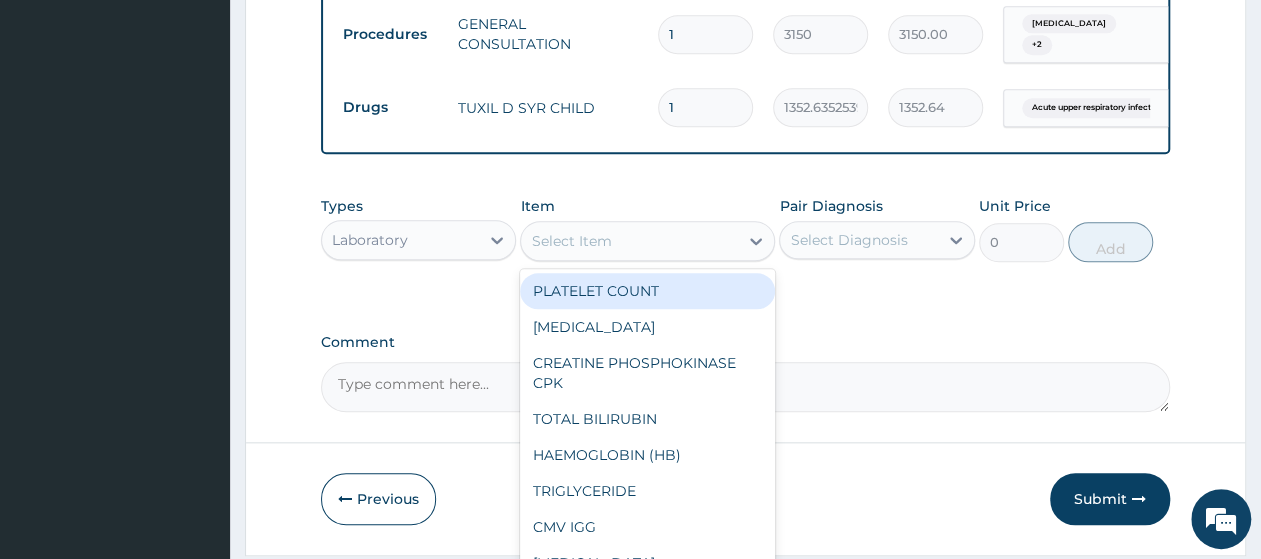 paste on "Full Blood Count" 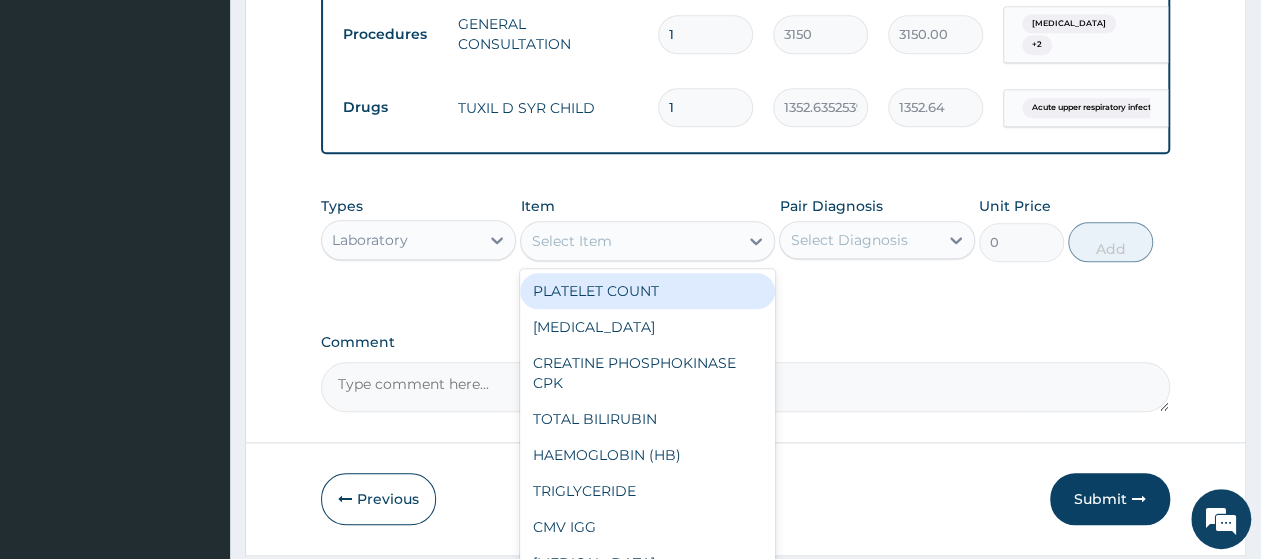 type on "Full Blood Count" 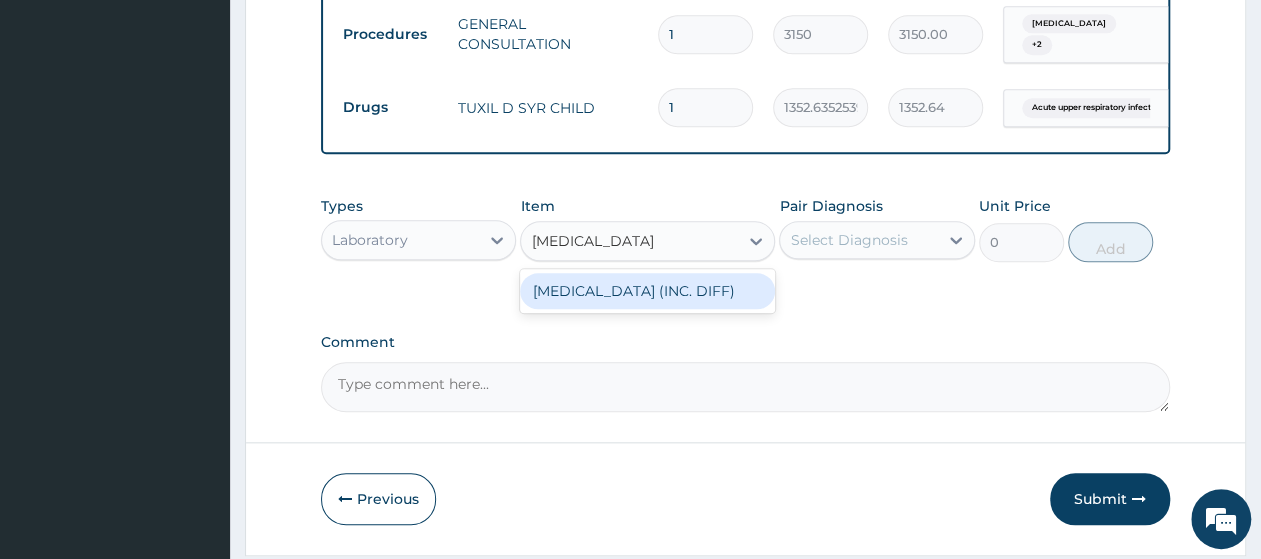 click on "[MEDICAL_DATA] (INC. DIFF)" at bounding box center (647, 291) 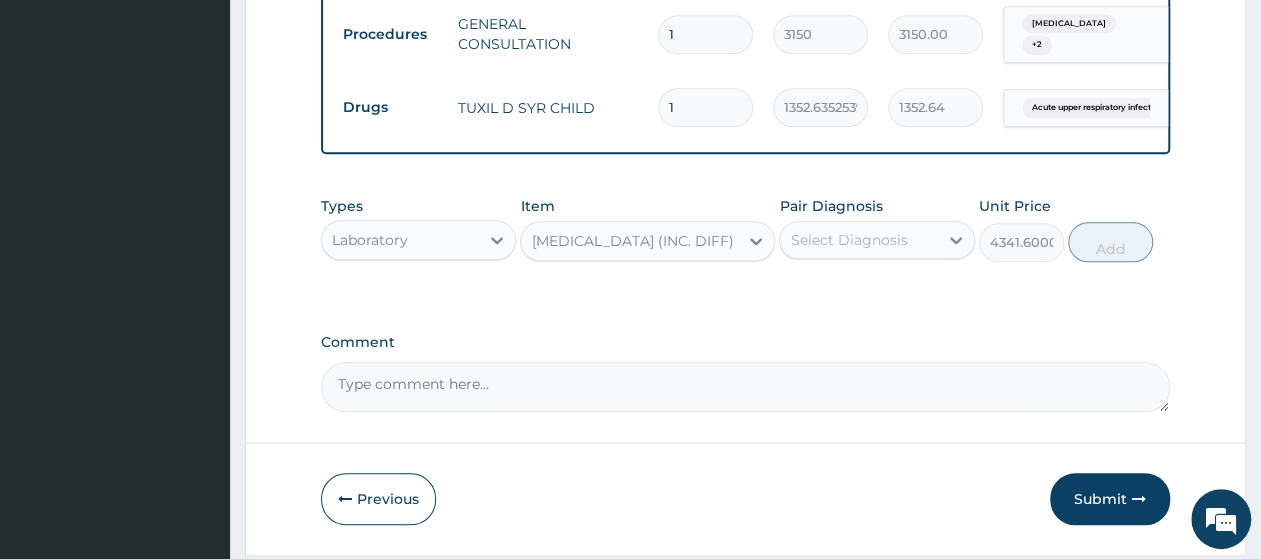 click on "Select Diagnosis" at bounding box center [848, 240] 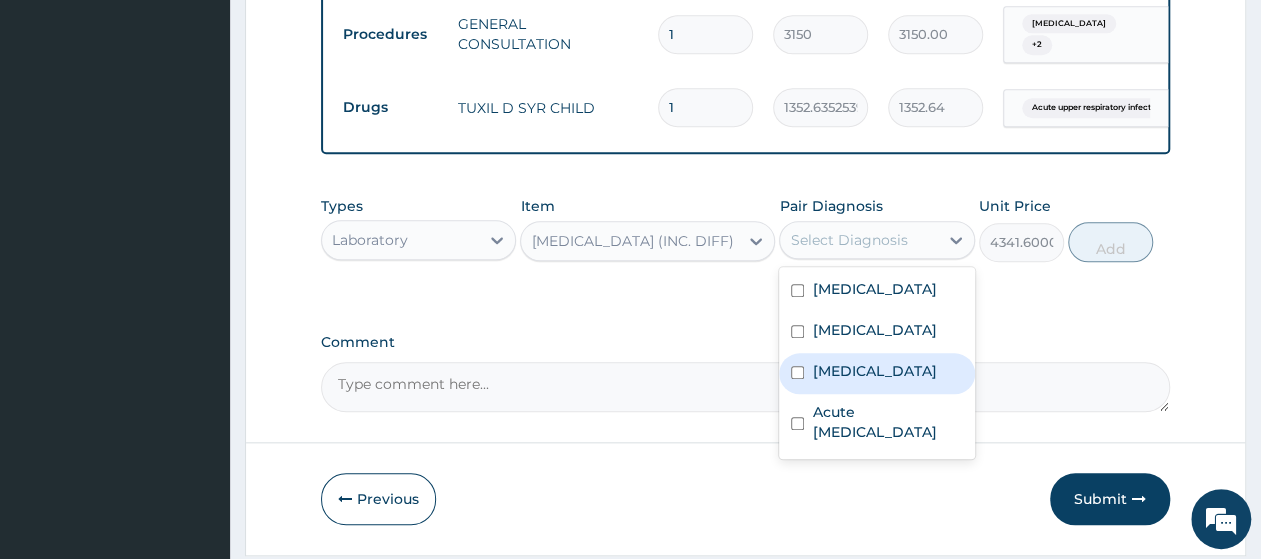 click on "[MEDICAL_DATA]" at bounding box center (876, 373) 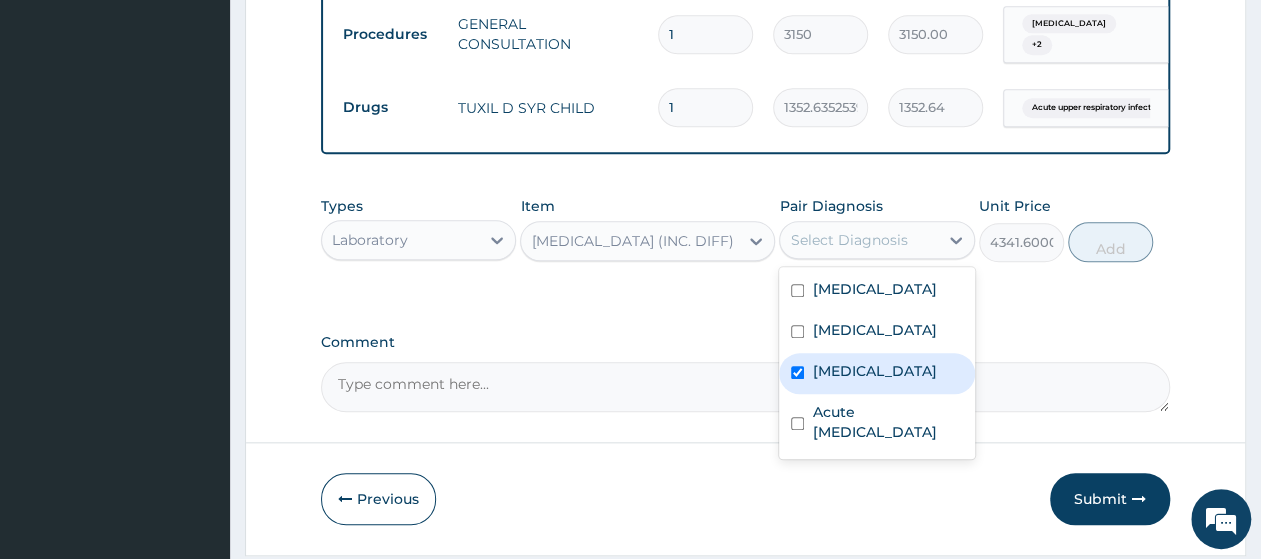 checkbox on "true" 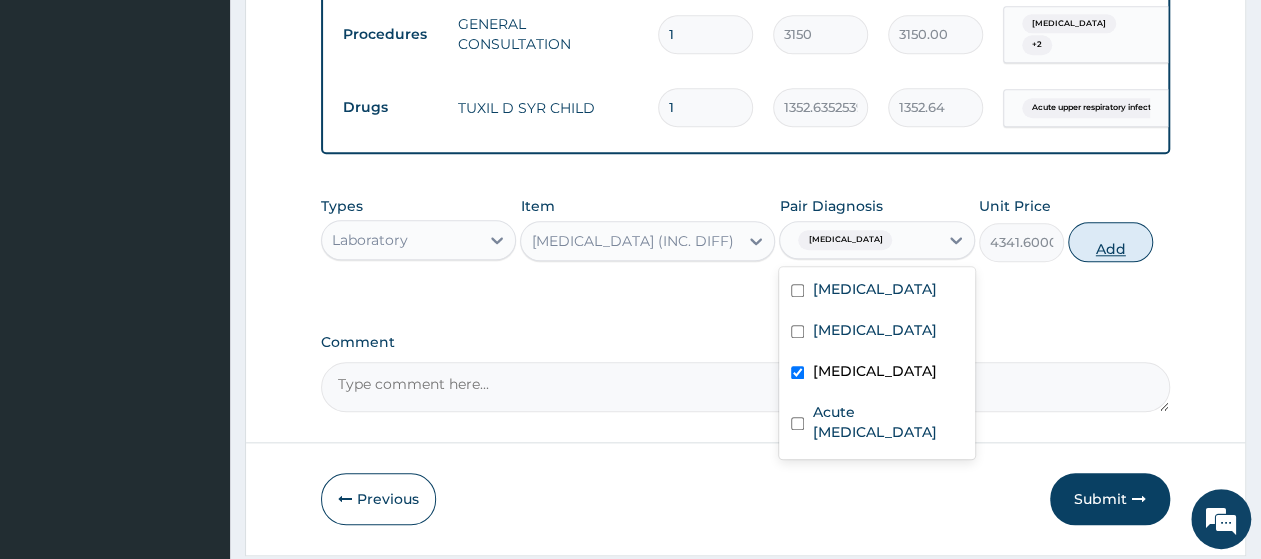 click on "Add" at bounding box center (1110, 242) 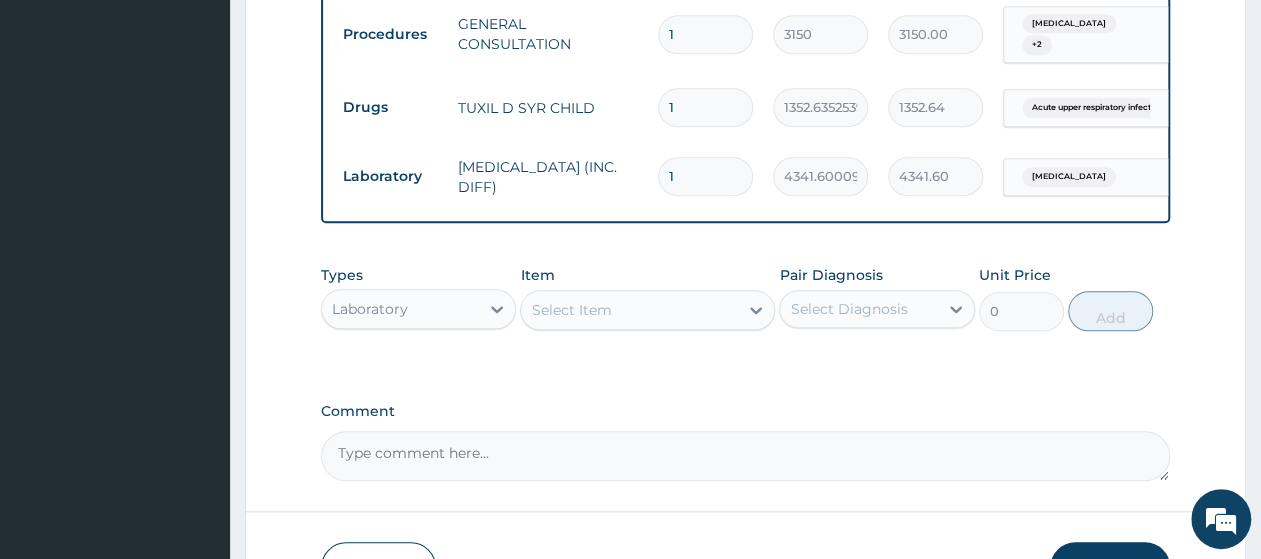 click on "Select Item" at bounding box center [629, 310] 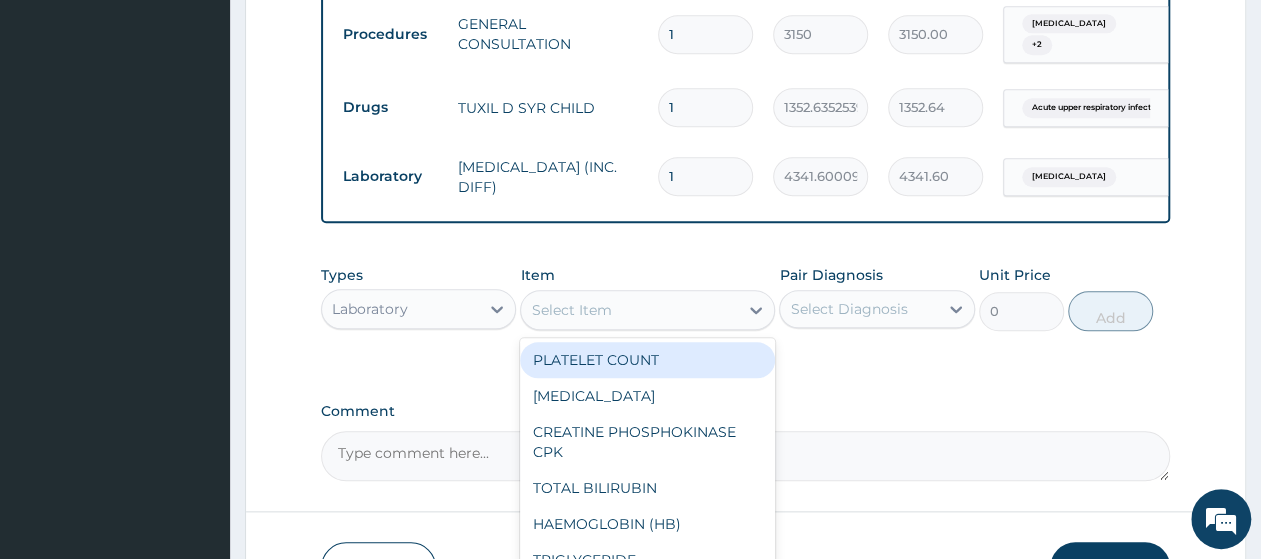 paste on "Malaria Parasites" 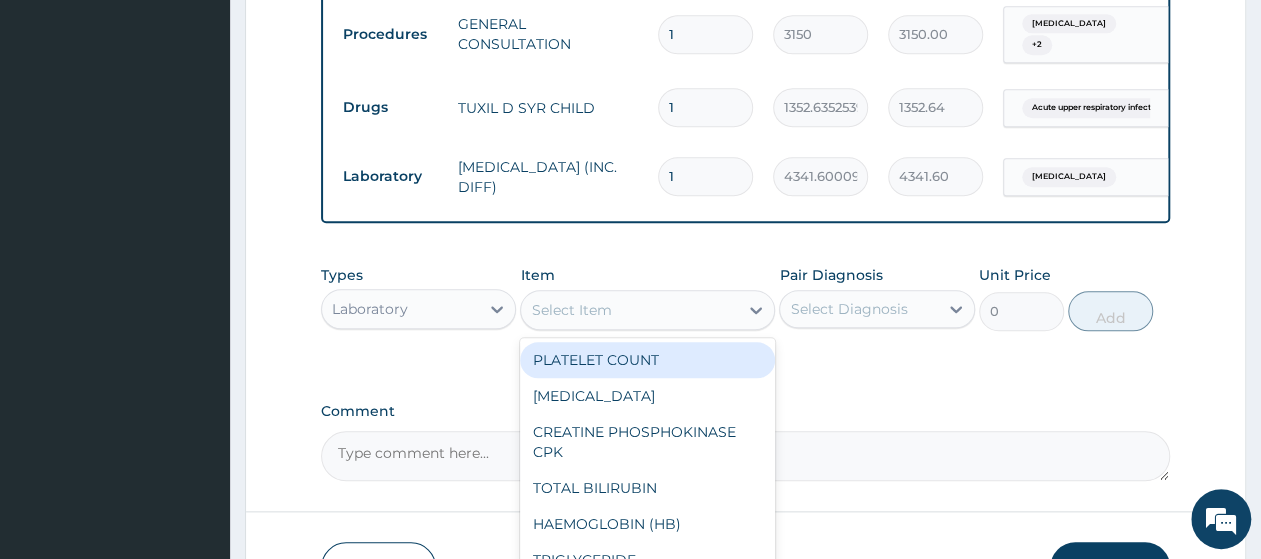 type on "Malaria Parasites" 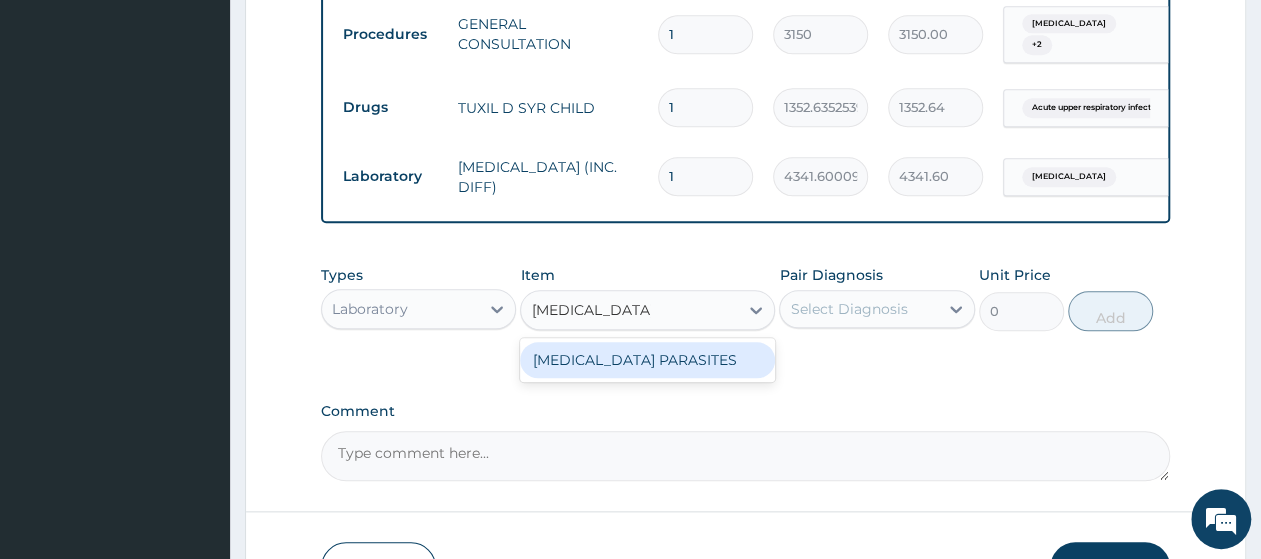 click on "[MEDICAL_DATA] PARASITES" at bounding box center [647, 360] 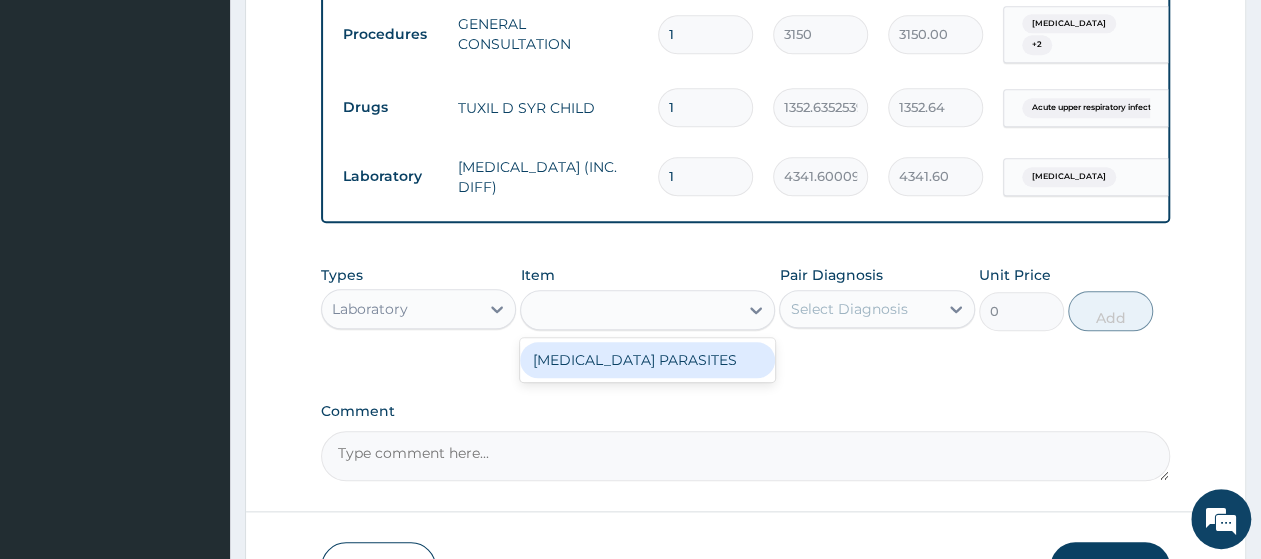 type on "2500" 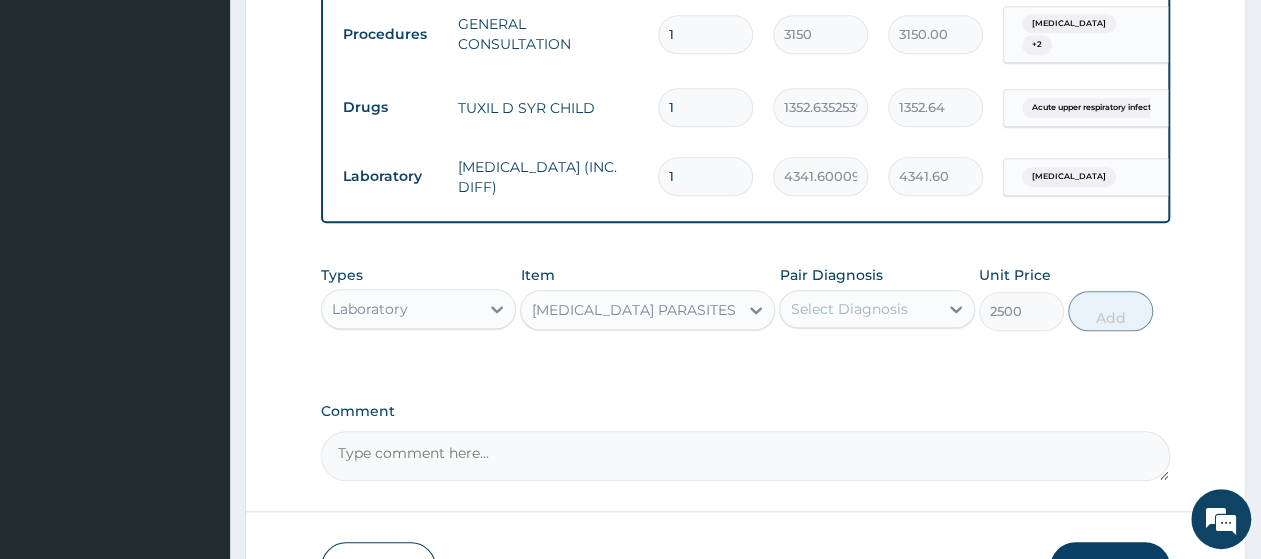 click on "Select Diagnosis" at bounding box center [848, 309] 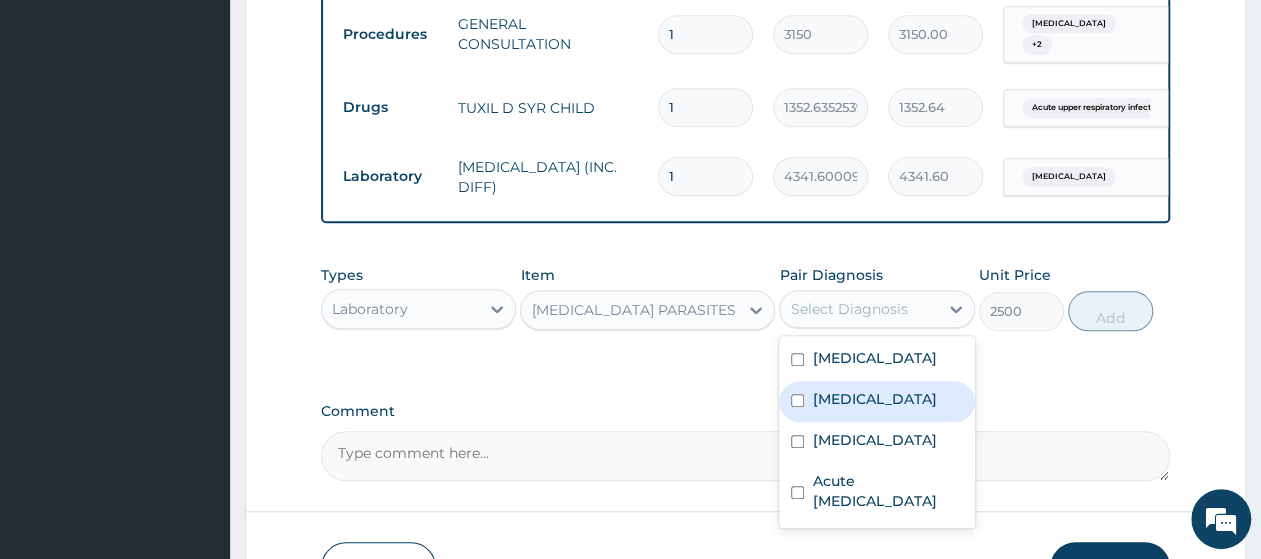 click on "[MEDICAL_DATA]" at bounding box center [876, 401] 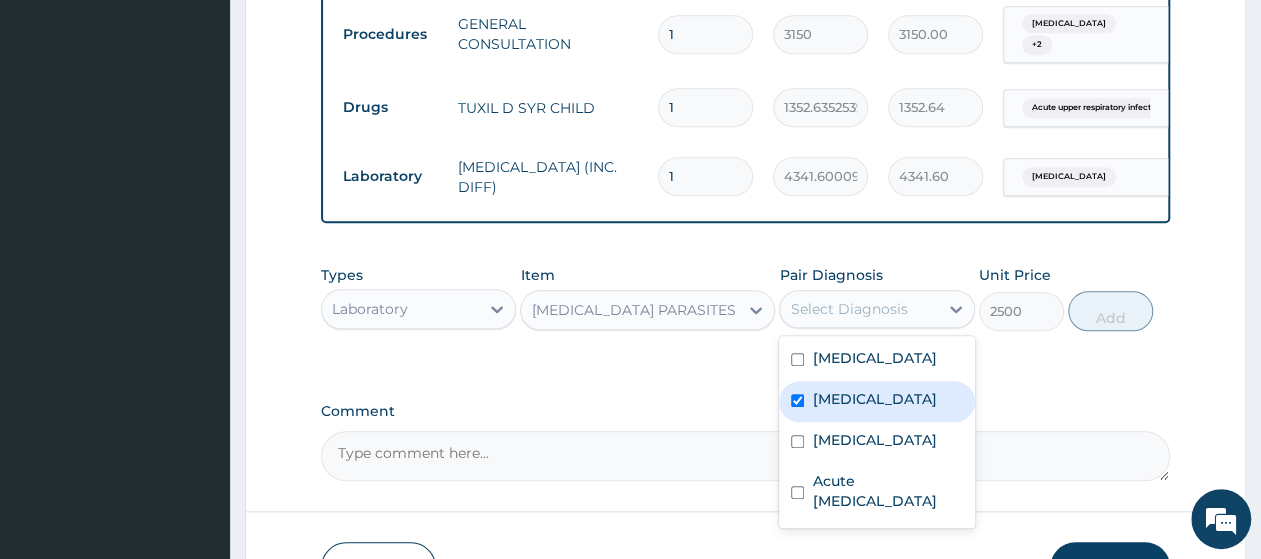 checkbox on "true" 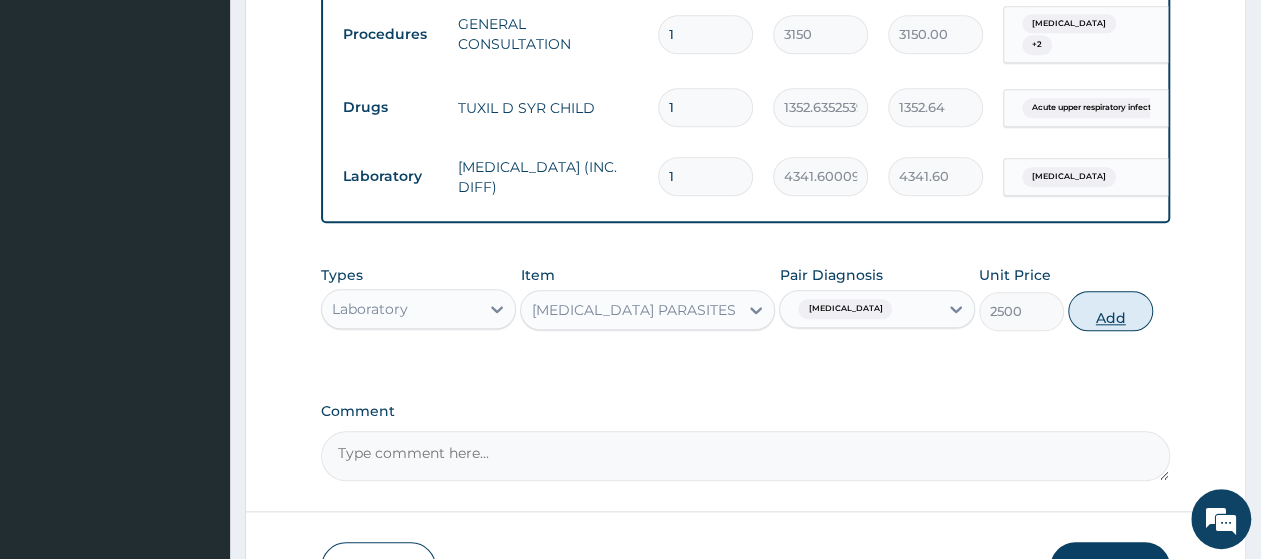 click on "Add" at bounding box center [1110, 311] 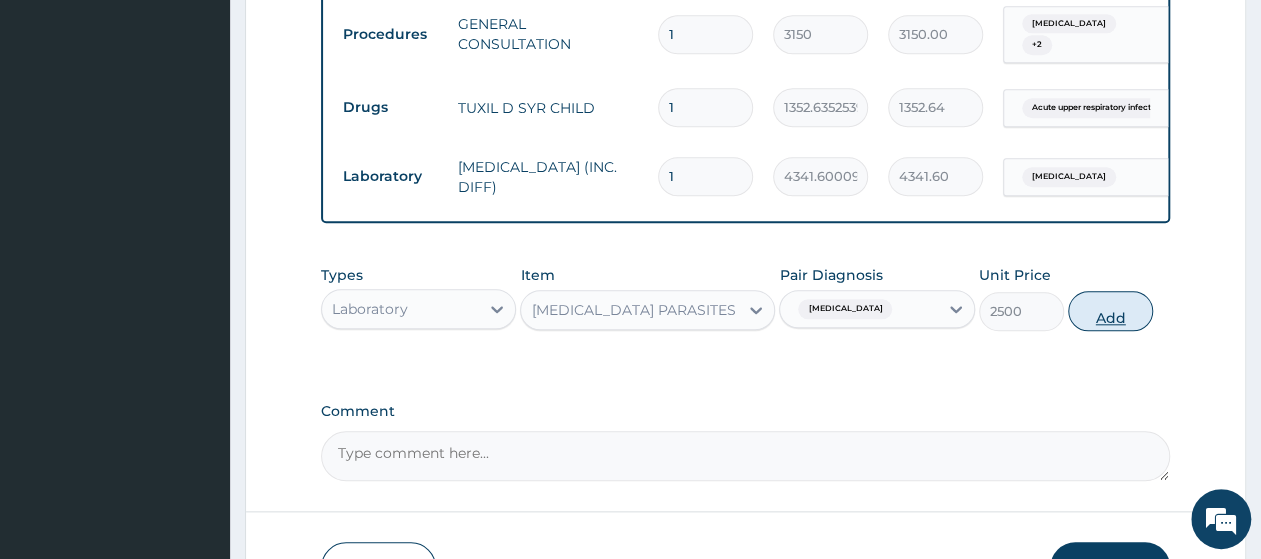 type on "0" 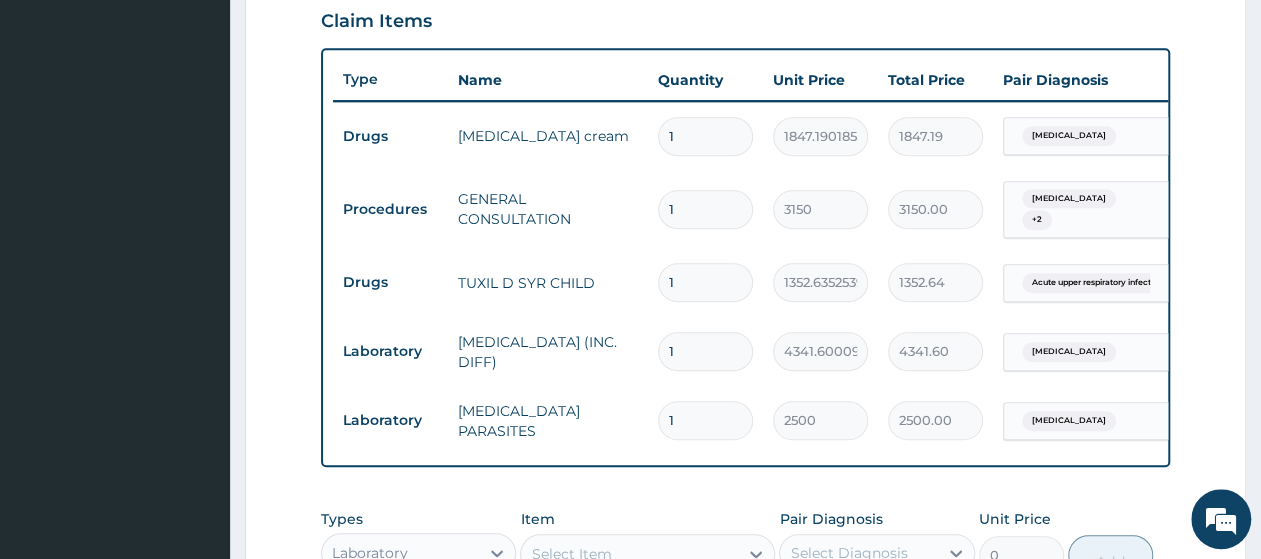scroll, scrollTop: 663, scrollLeft: 0, axis: vertical 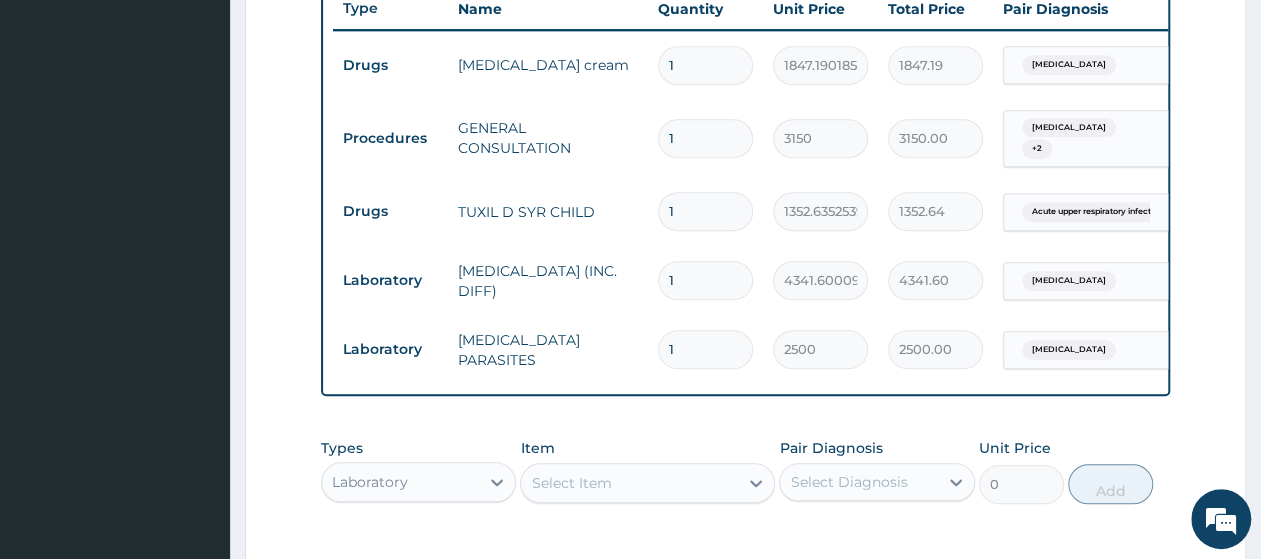 click on "Laboratory" at bounding box center (400, 482) 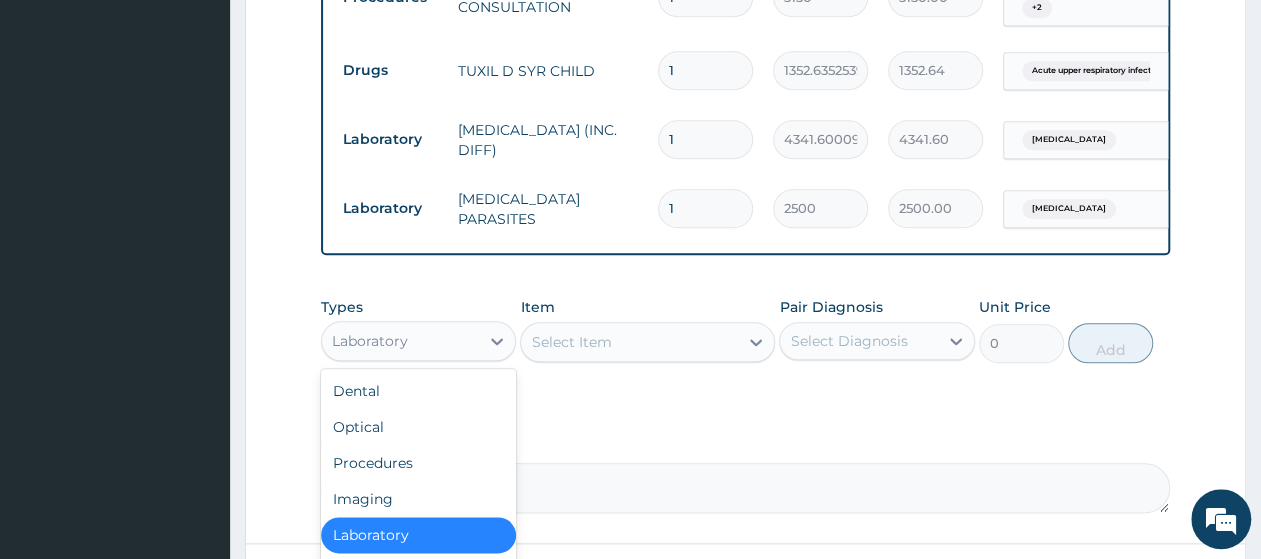 scroll, scrollTop: 1078, scrollLeft: 0, axis: vertical 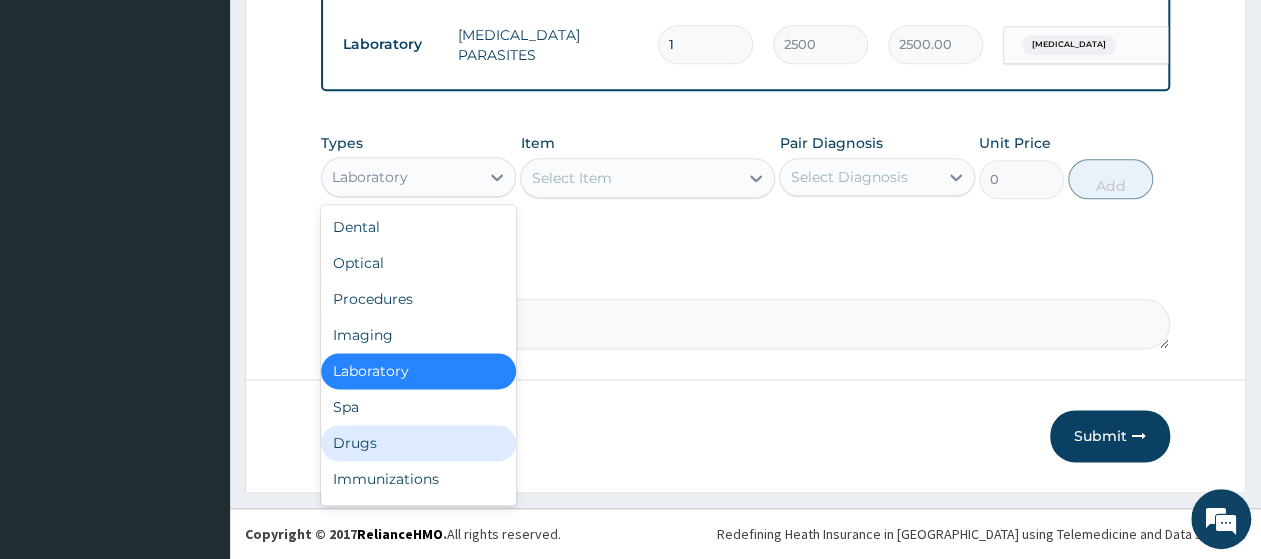 click on "Drugs" at bounding box center (418, 443) 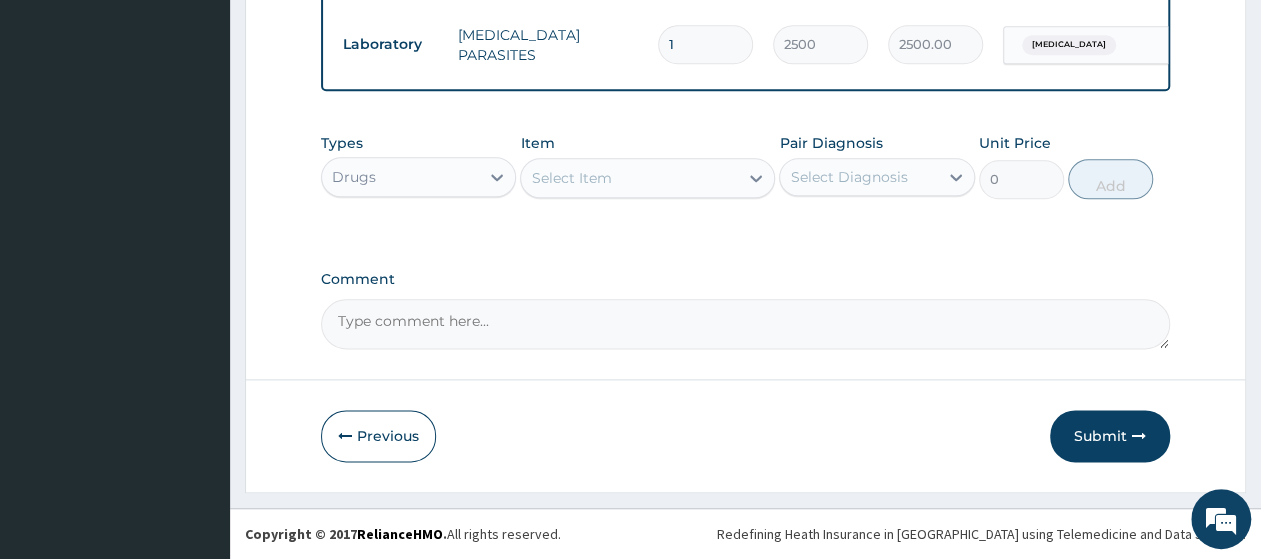 click on "Select Item" at bounding box center (629, 178) 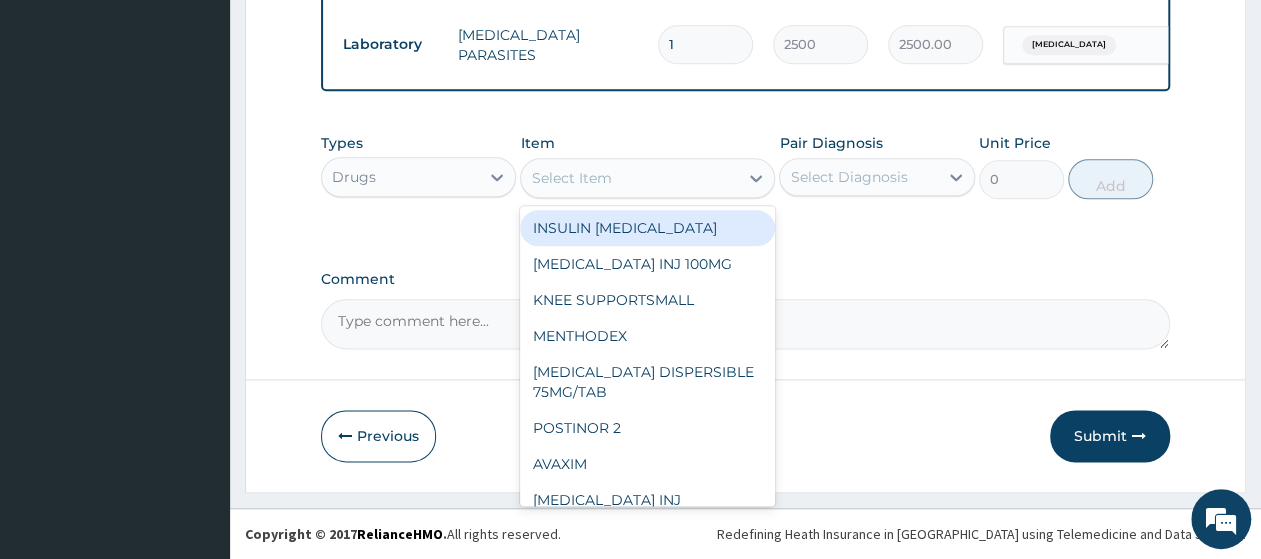 paste on "LORATIDINE SYR 5MG/5ML" 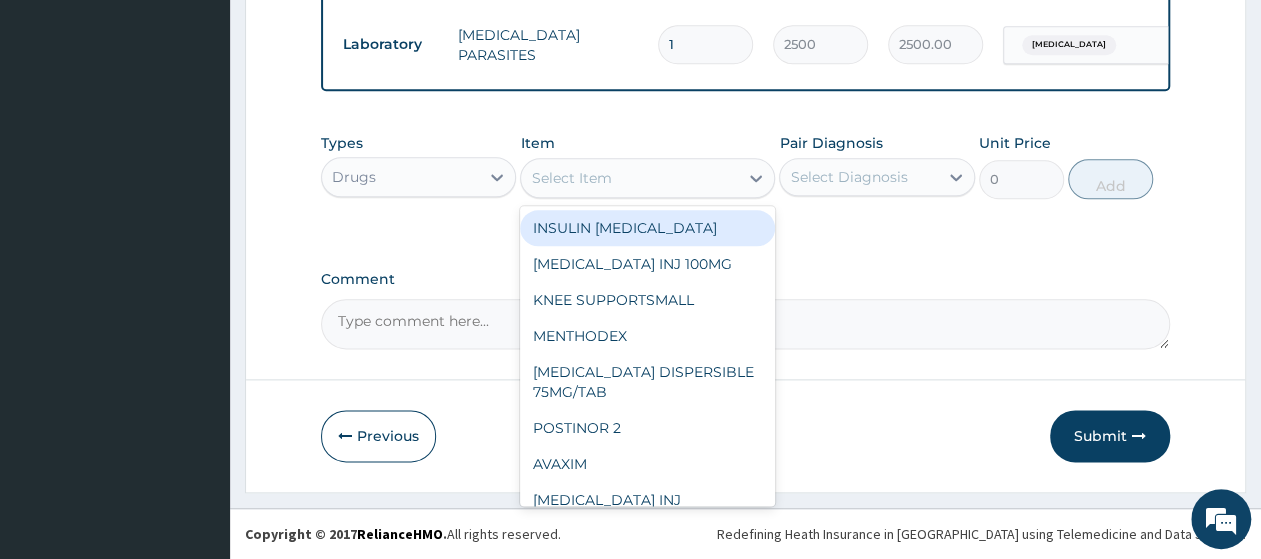 type on "LORATIDINE SYR 5MG/5ML" 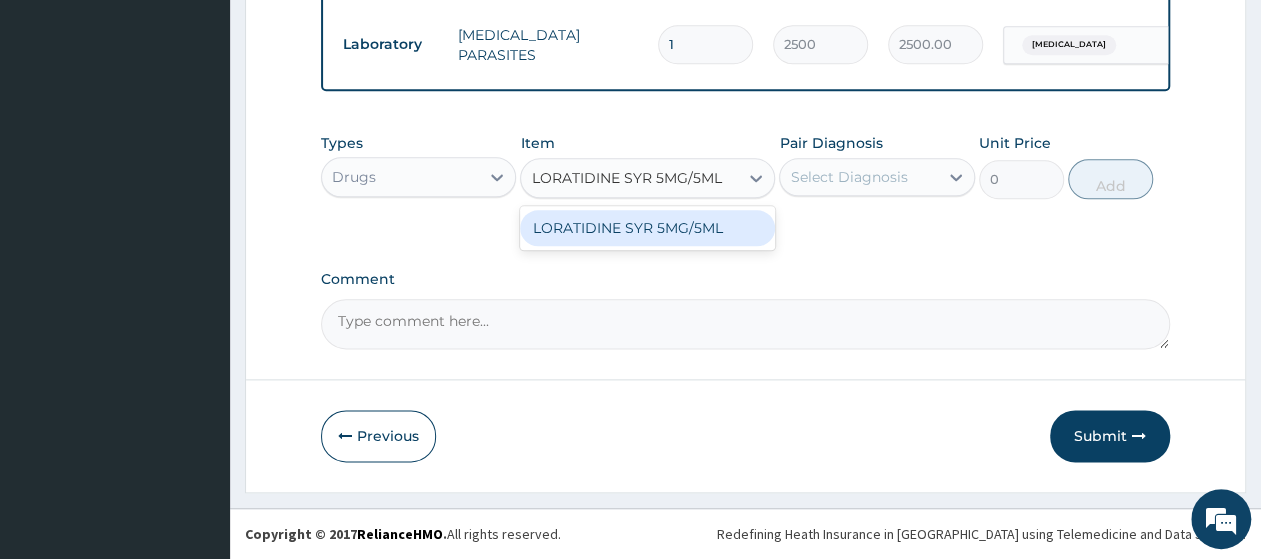 click on "LORATIDINE SYR 5MG/5ML" at bounding box center [647, 228] 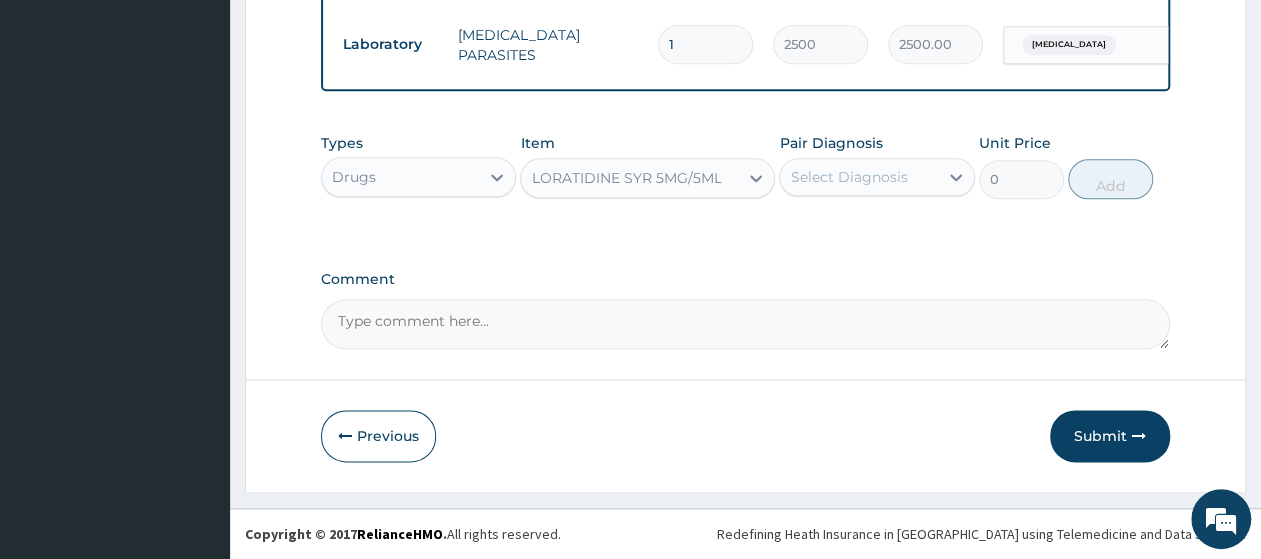 type 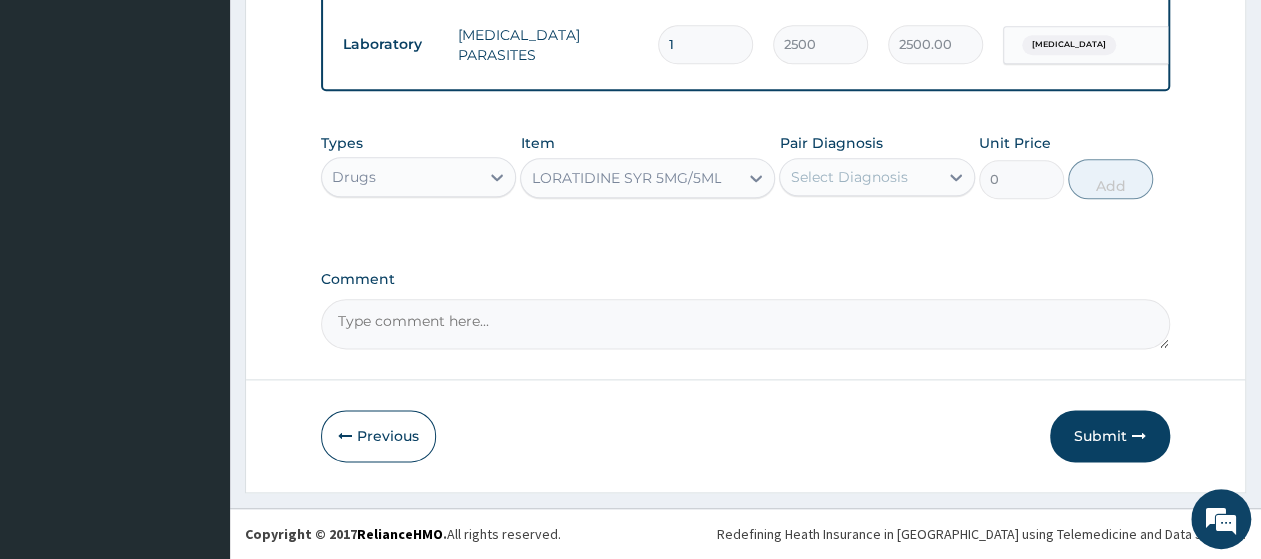 type on "1411.199951171875" 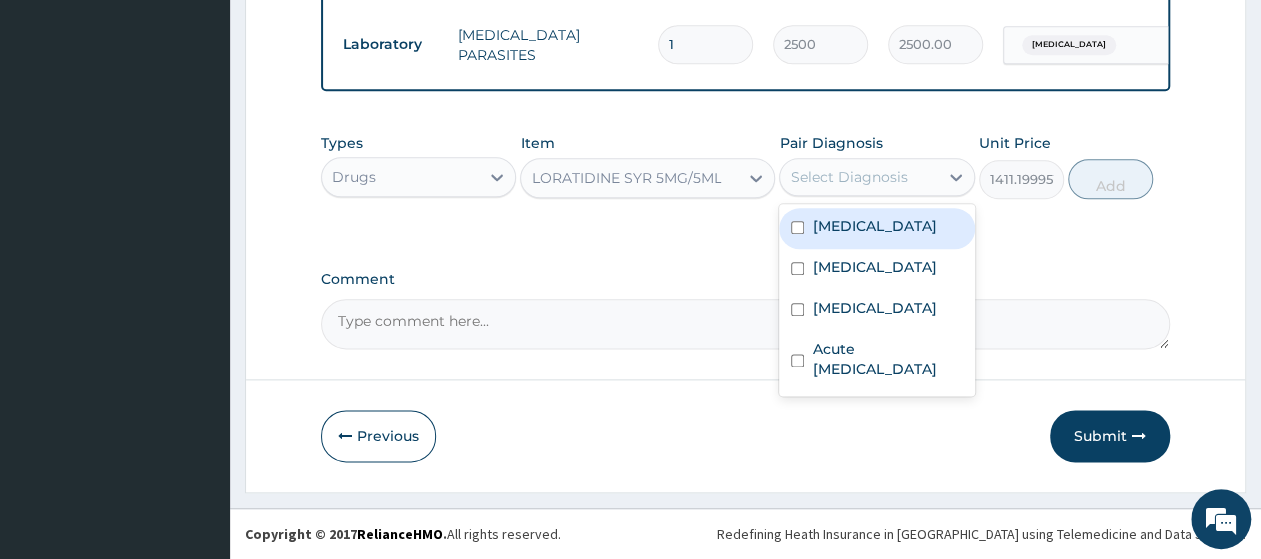 click on "Select Diagnosis" at bounding box center (848, 177) 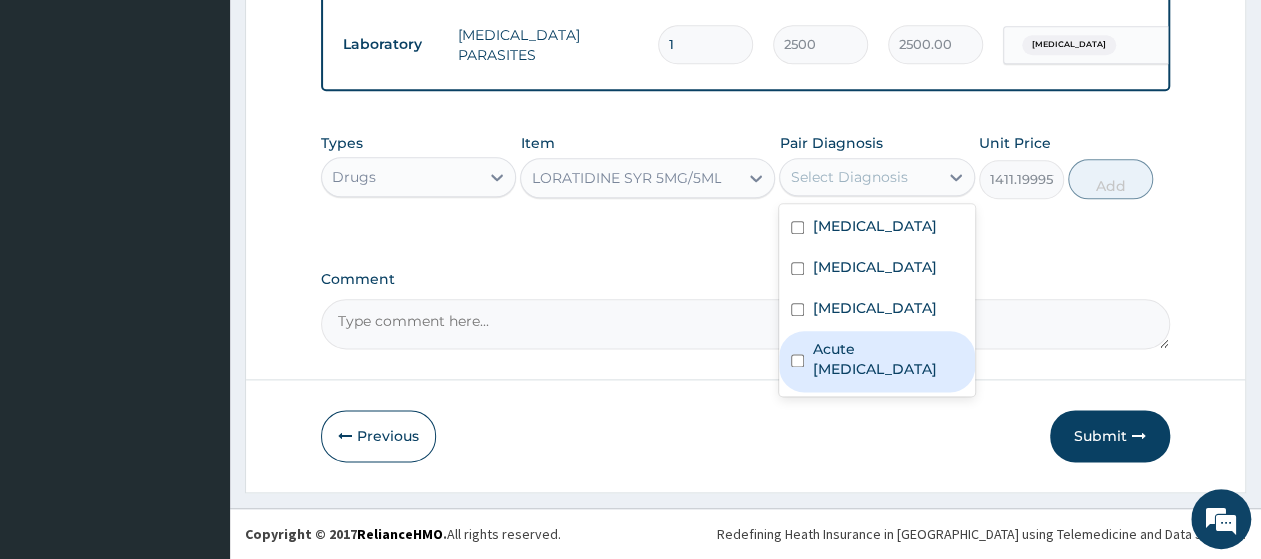 click on "Acute upper respiratory infection" at bounding box center (887, 359) 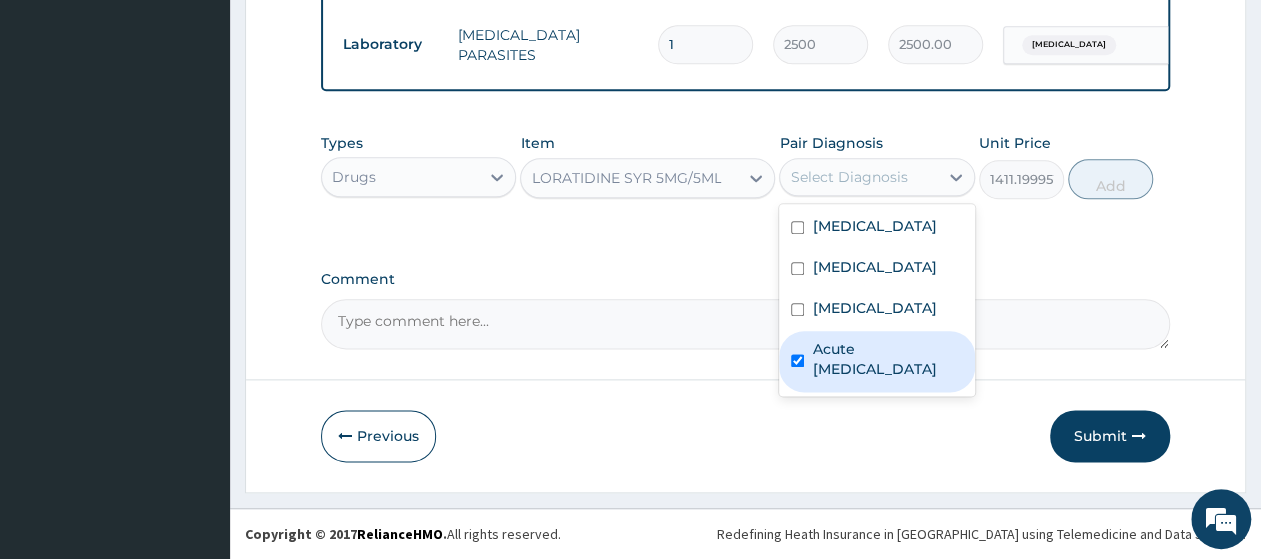 checkbox on "true" 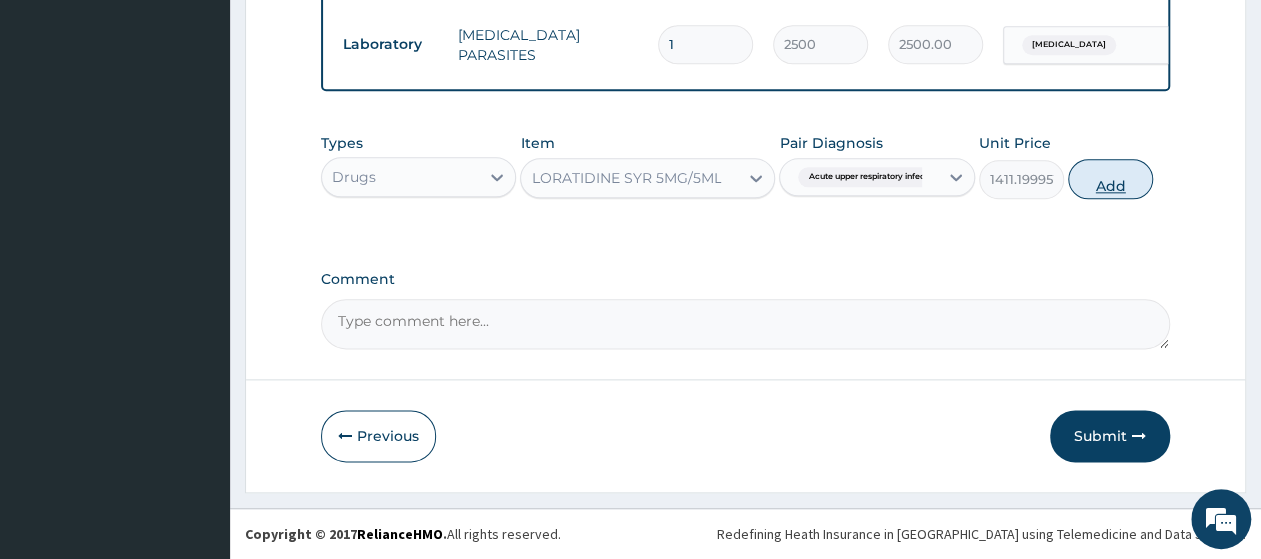 click on "Add" at bounding box center [1110, 179] 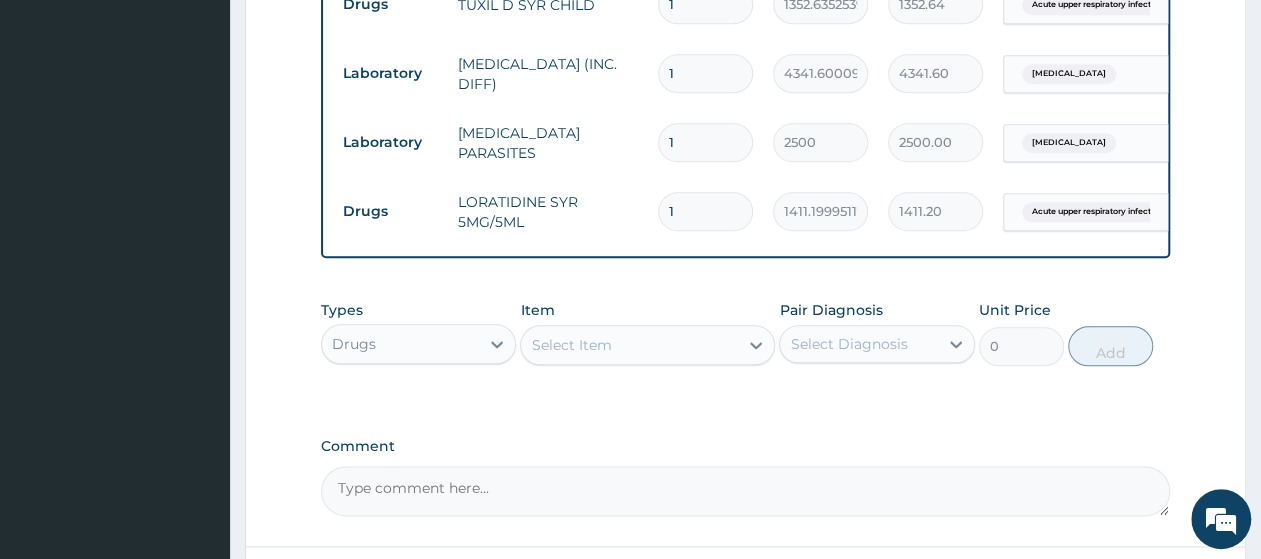 scroll, scrollTop: 870, scrollLeft: 0, axis: vertical 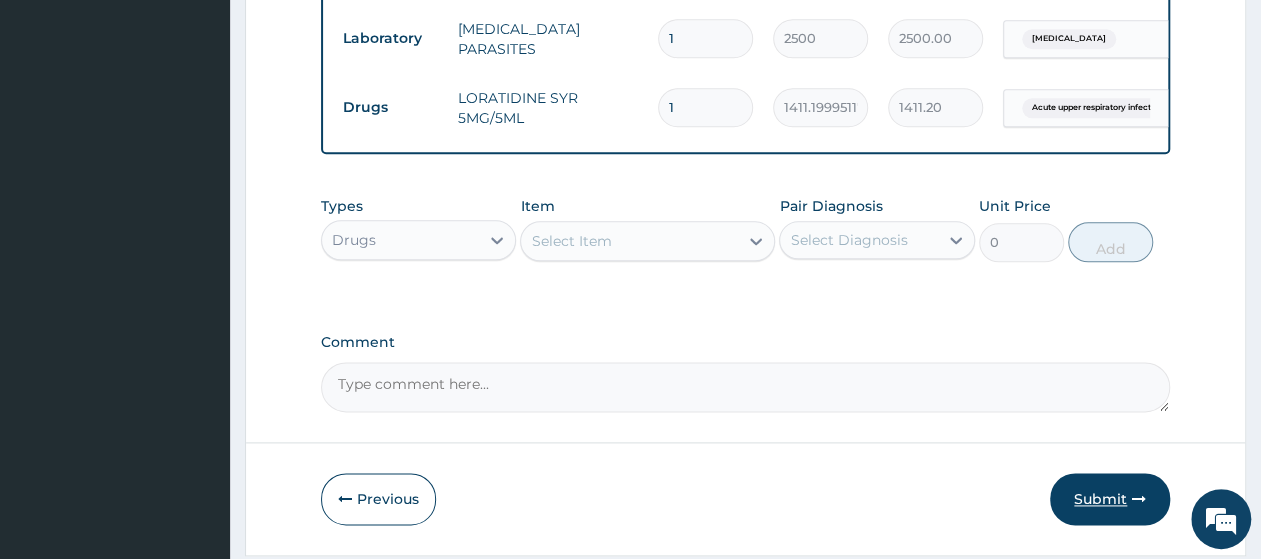 click on "Submit" at bounding box center [1110, 499] 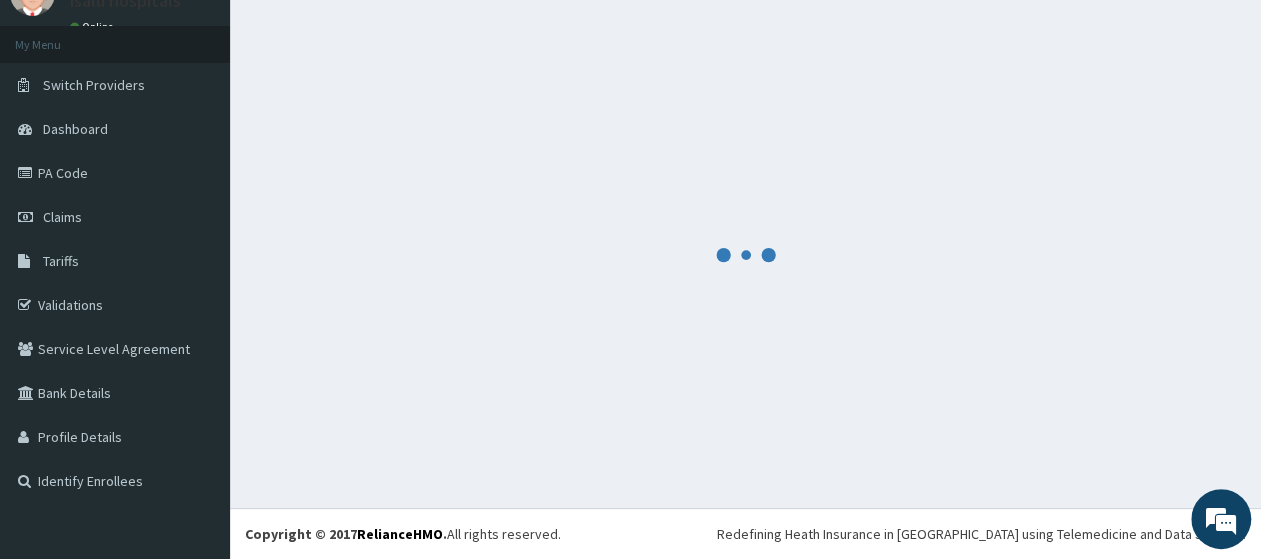 scroll, scrollTop: 88, scrollLeft: 0, axis: vertical 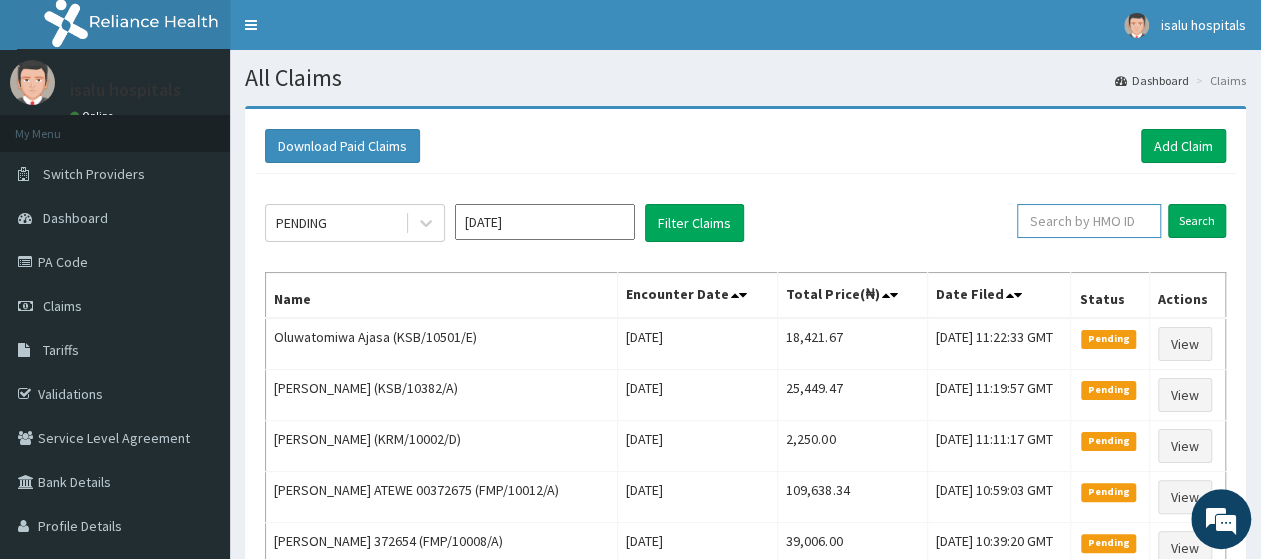 paste on "REL/10531/C" 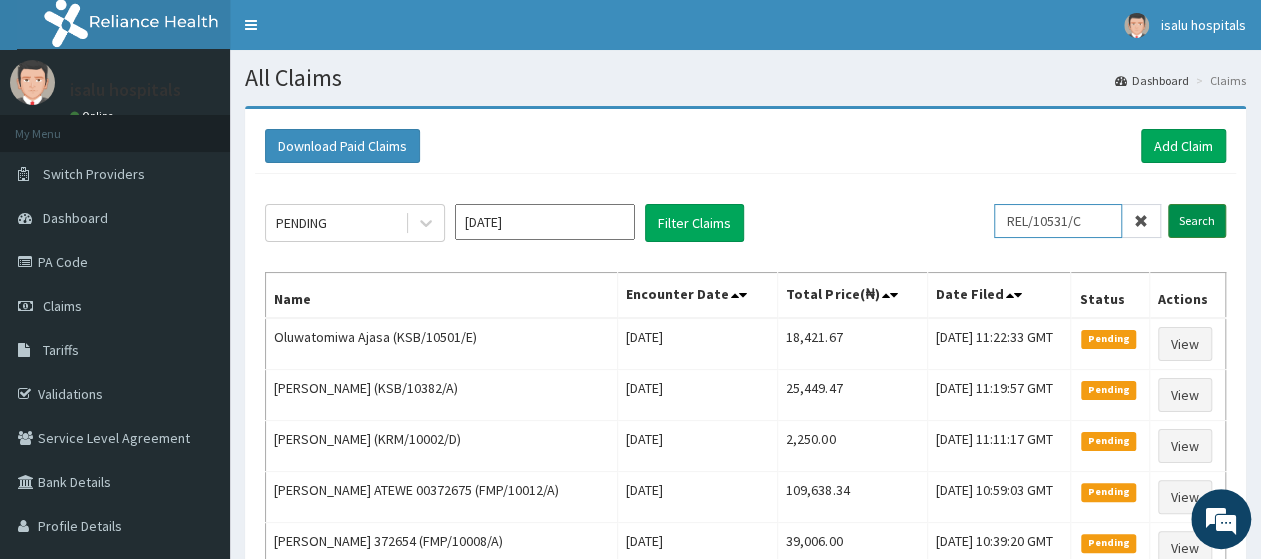 type on "REL/10531/C" 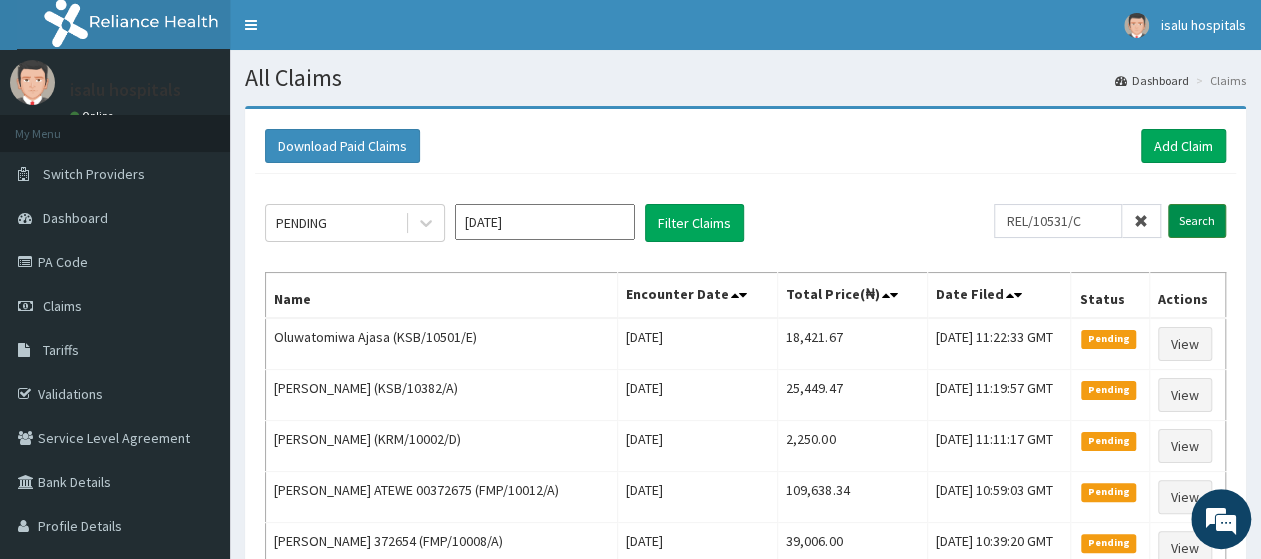 click on "Search" at bounding box center (1197, 221) 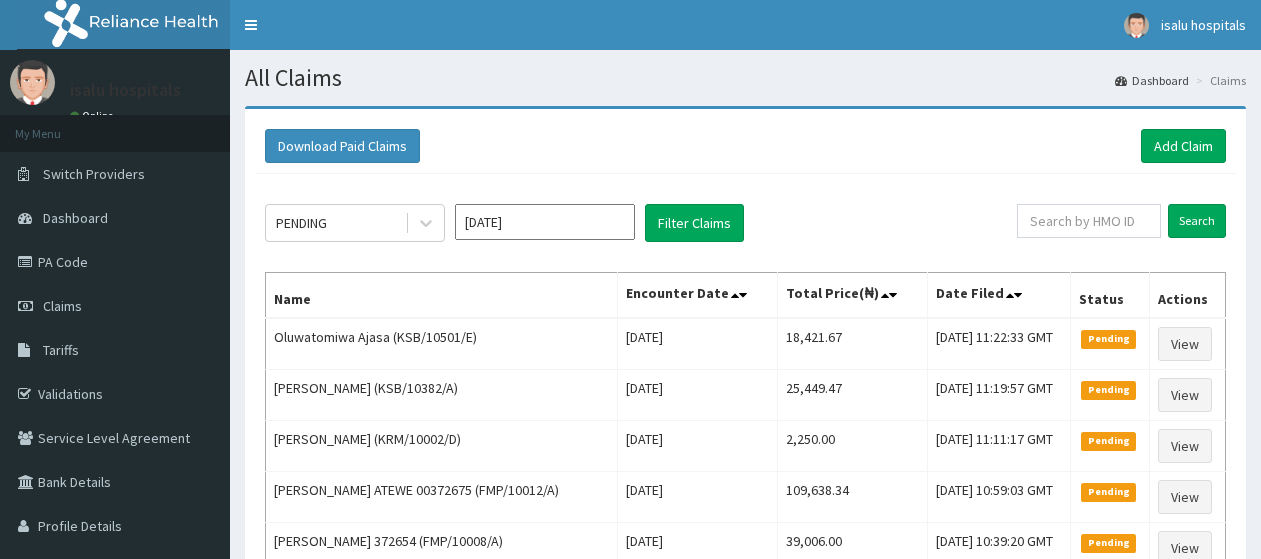 scroll, scrollTop: 0, scrollLeft: 0, axis: both 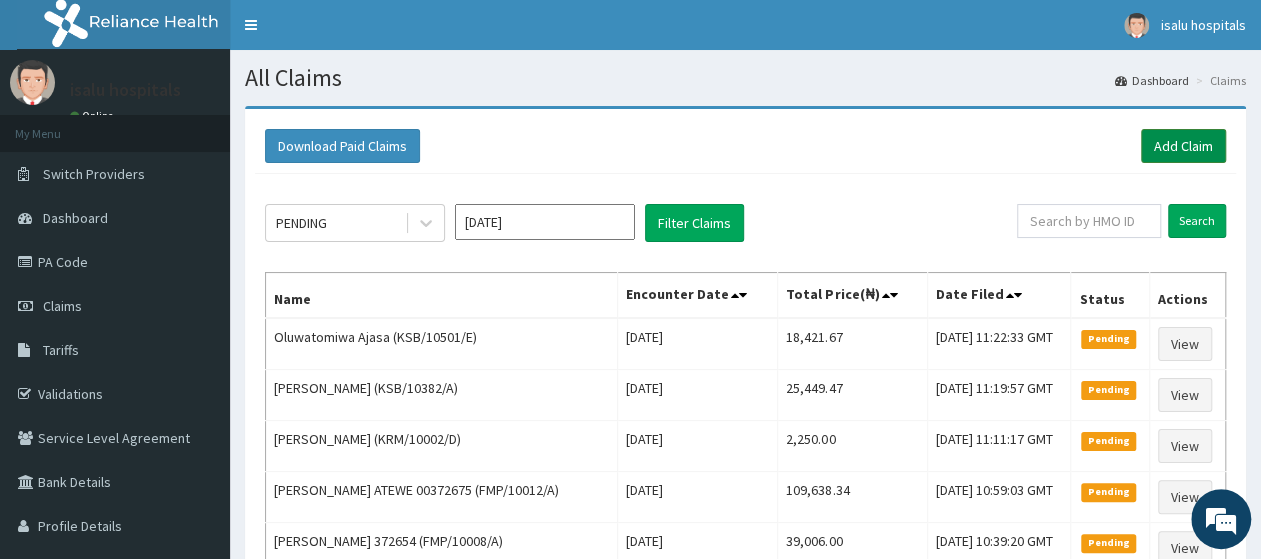click on "Add Claim" at bounding box center (1183, 146) 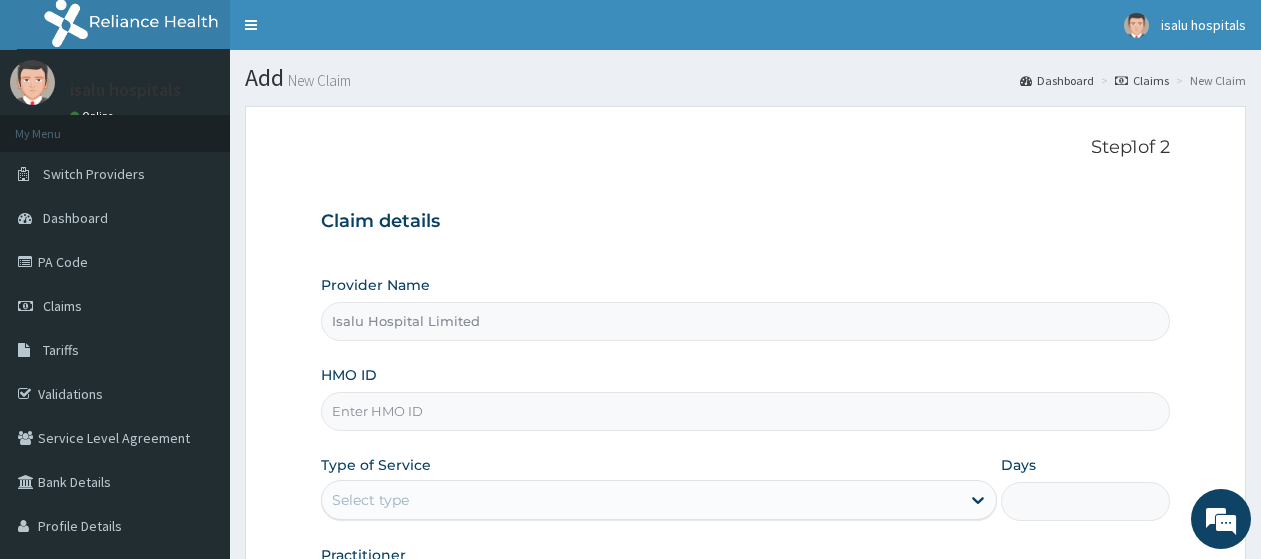 scroll, scrollTop: 259, scrollLeft: 0, axis: vertical 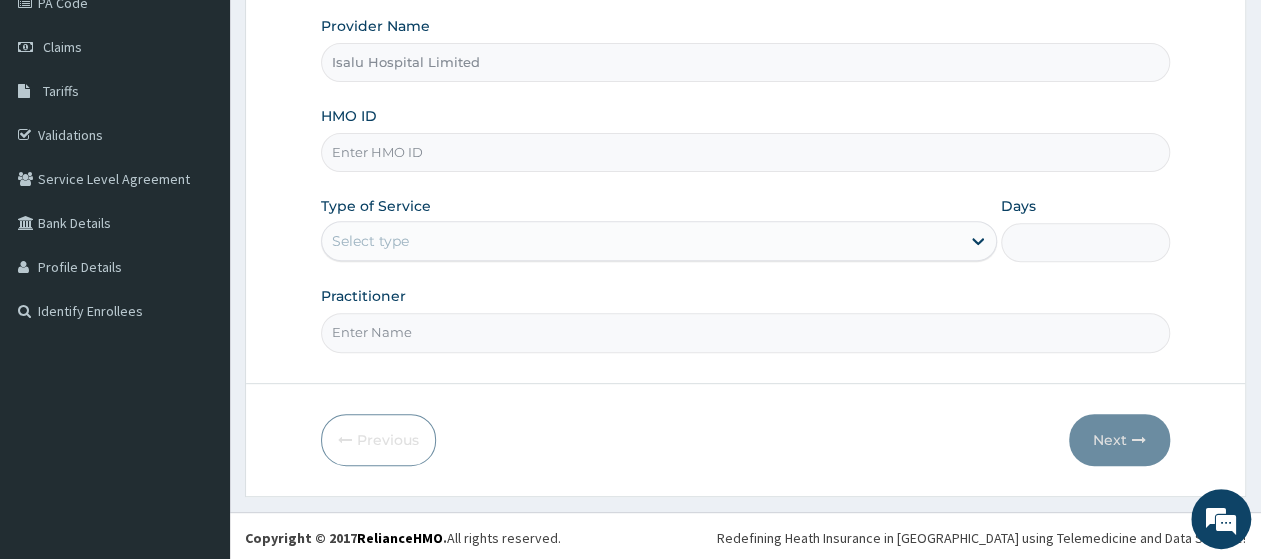 paste on "REL/10531/D" 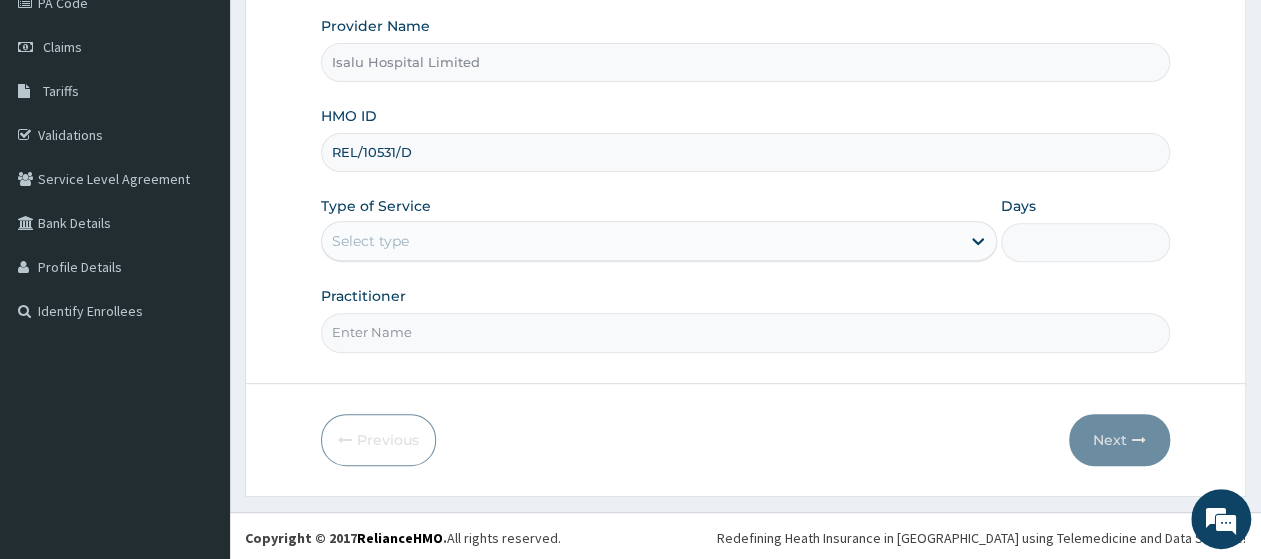 type on "REL/10531/D" 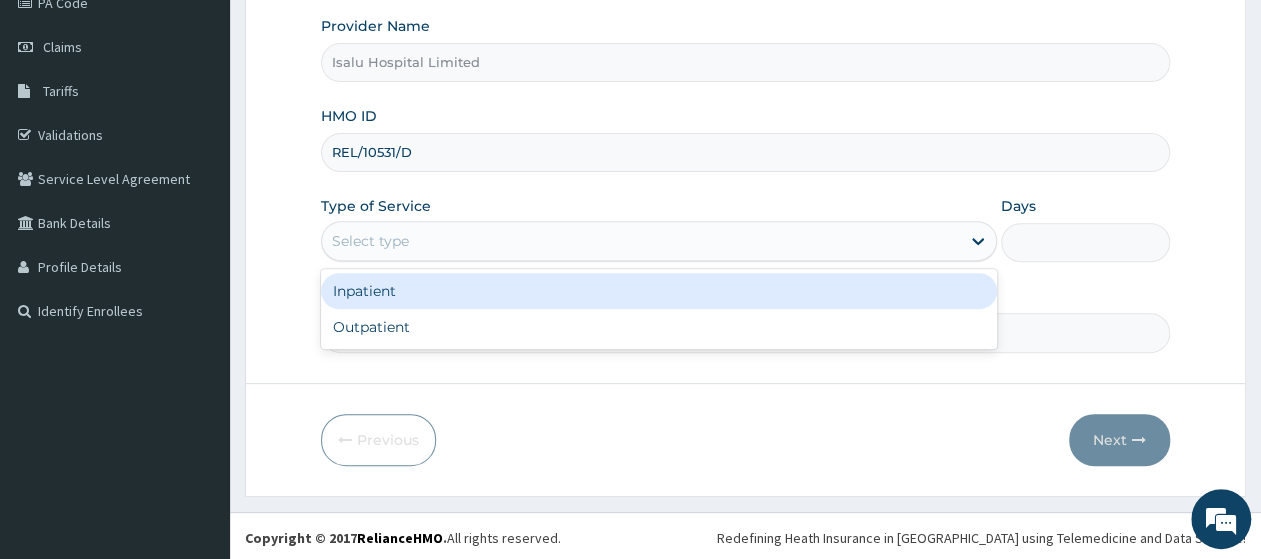 click on "Select type" at bounding box center [641, 241] 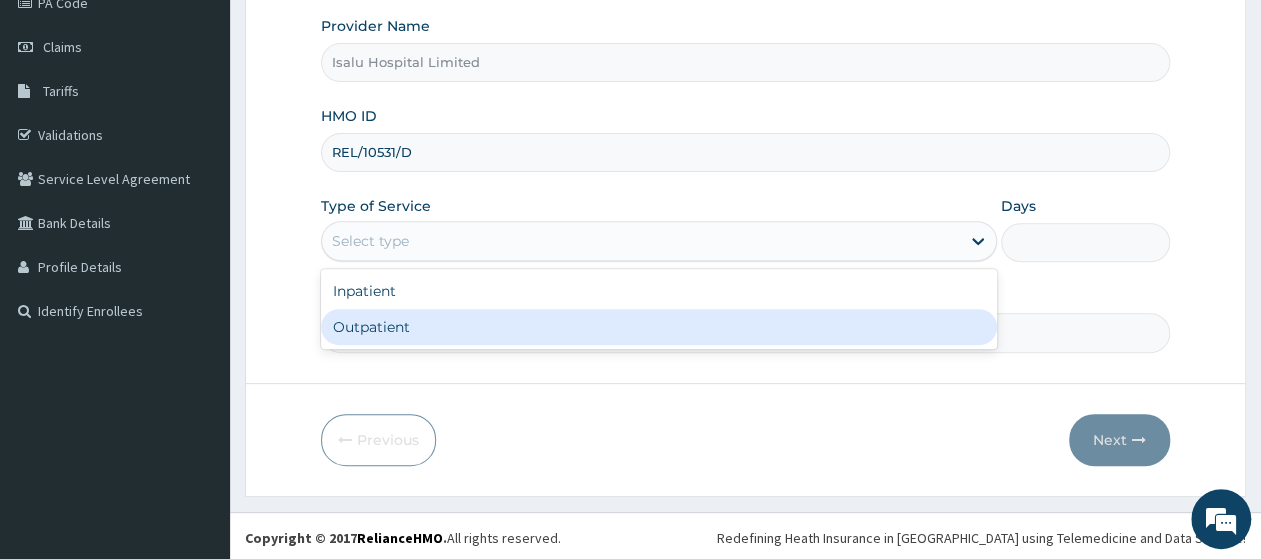 click on "Outpatient" at bounding box center [659, 327] 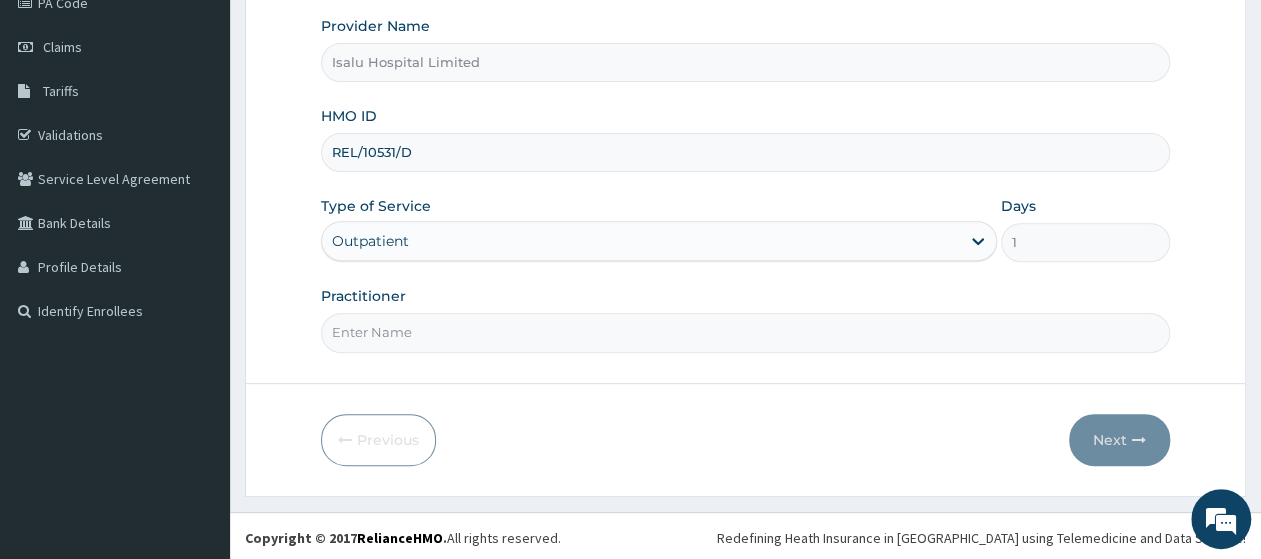 scroll, scrollTop: 0, scrollLeft: 0, axis: both 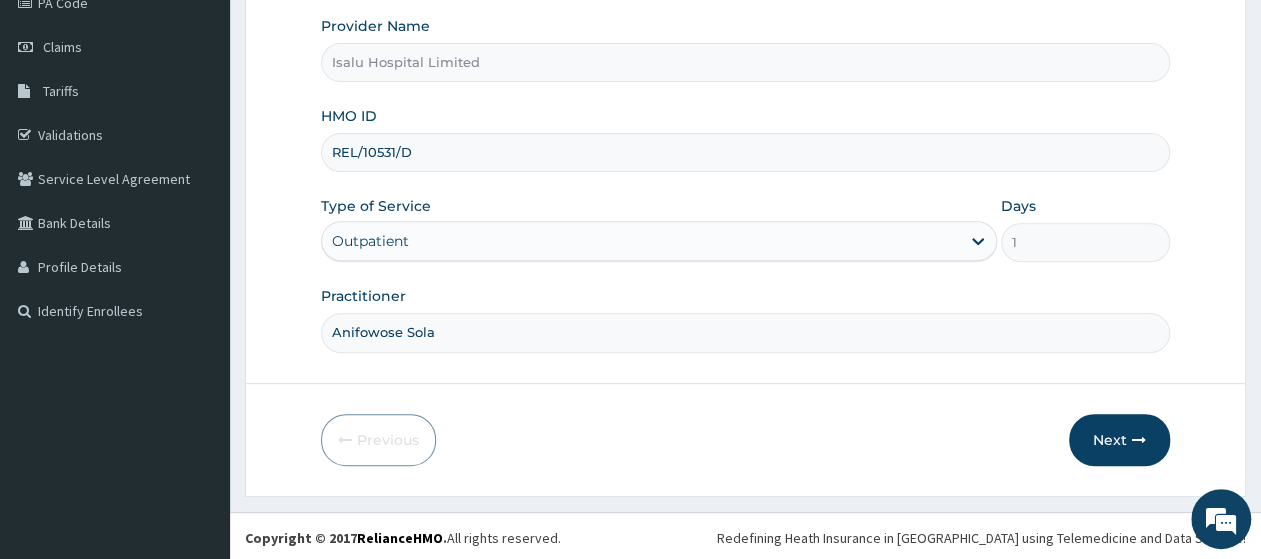 click on "Anifowose Sola" at bounding box center [745, 332] 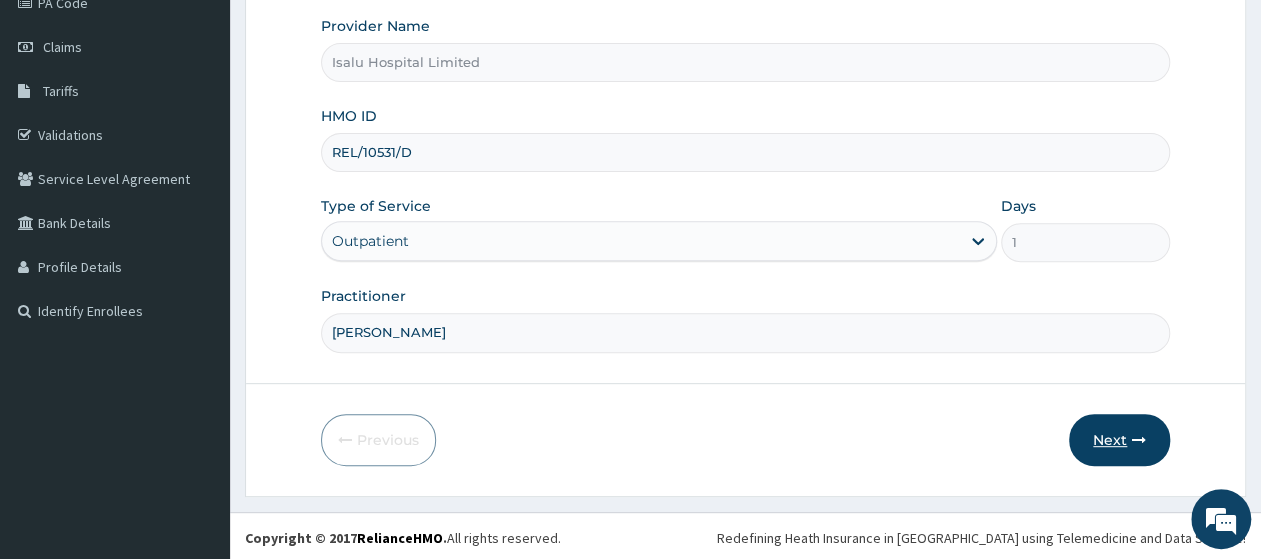 type on "Dr Anifowose Sola" 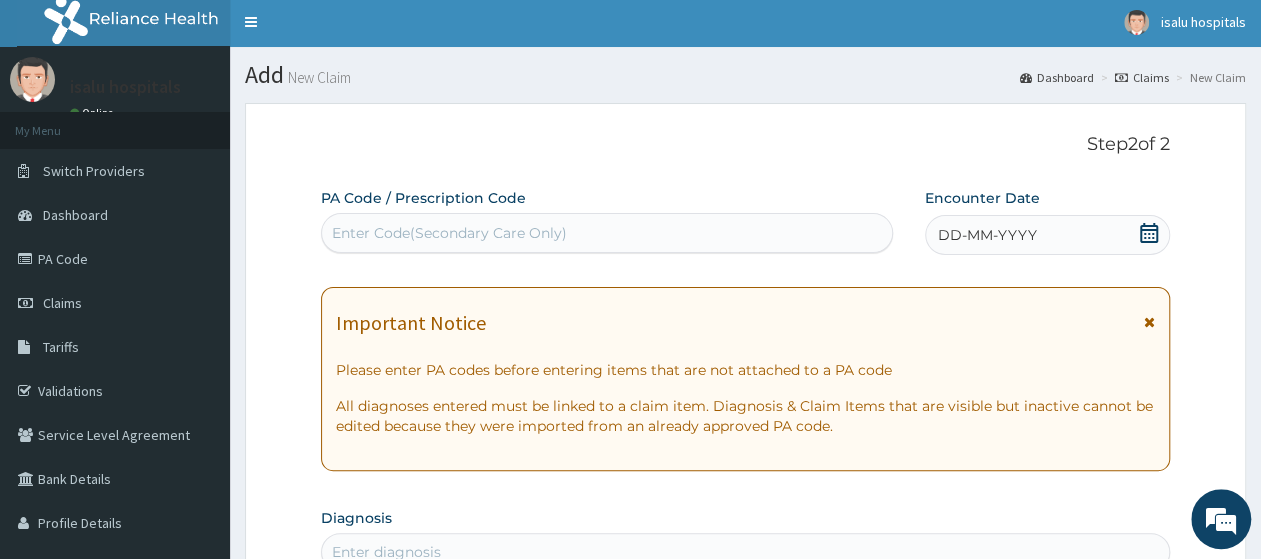 scroll, scrollTop: 0, scrollLeft: 0, axis: both 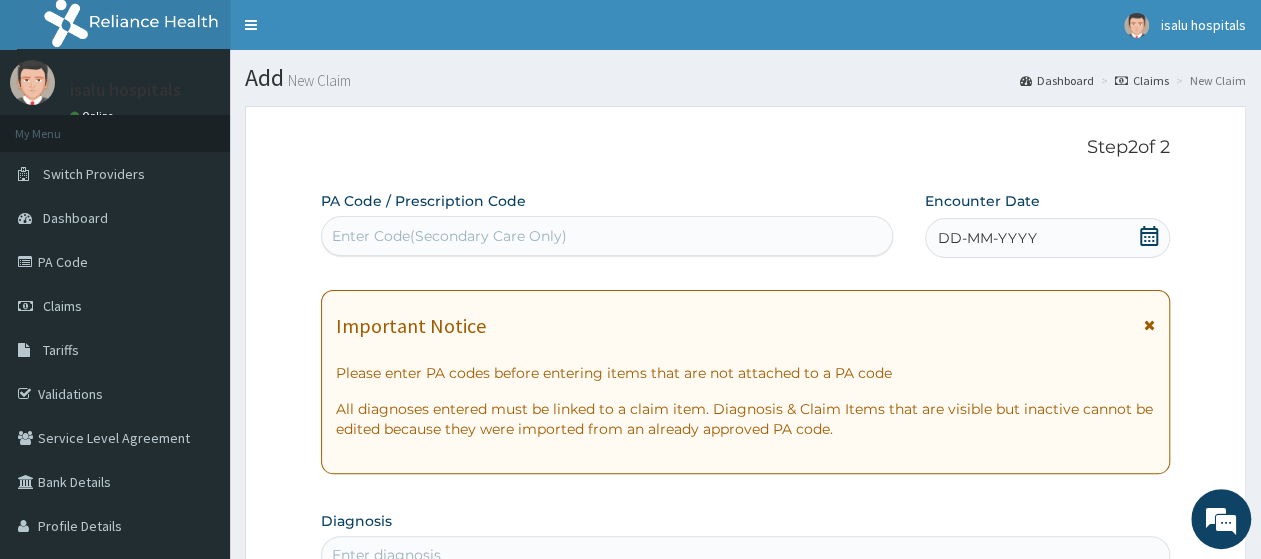 click on "Enter Code(Secondary Care Only)" at bounding box center (449, 236) 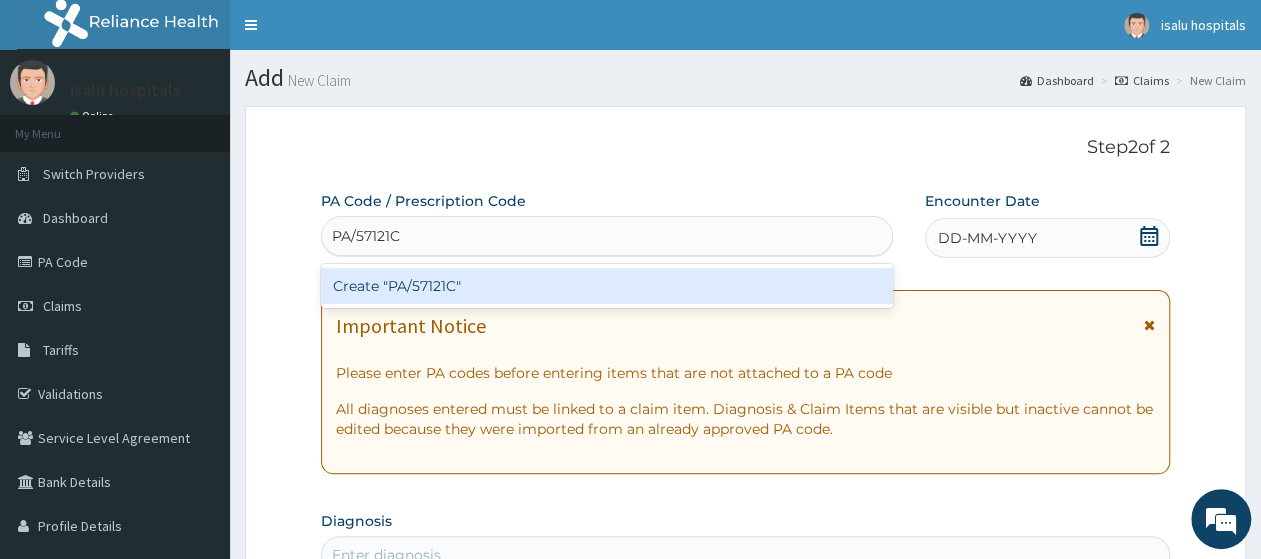 click on "Create "PA/57121C"" at bounding box center [607, 286] 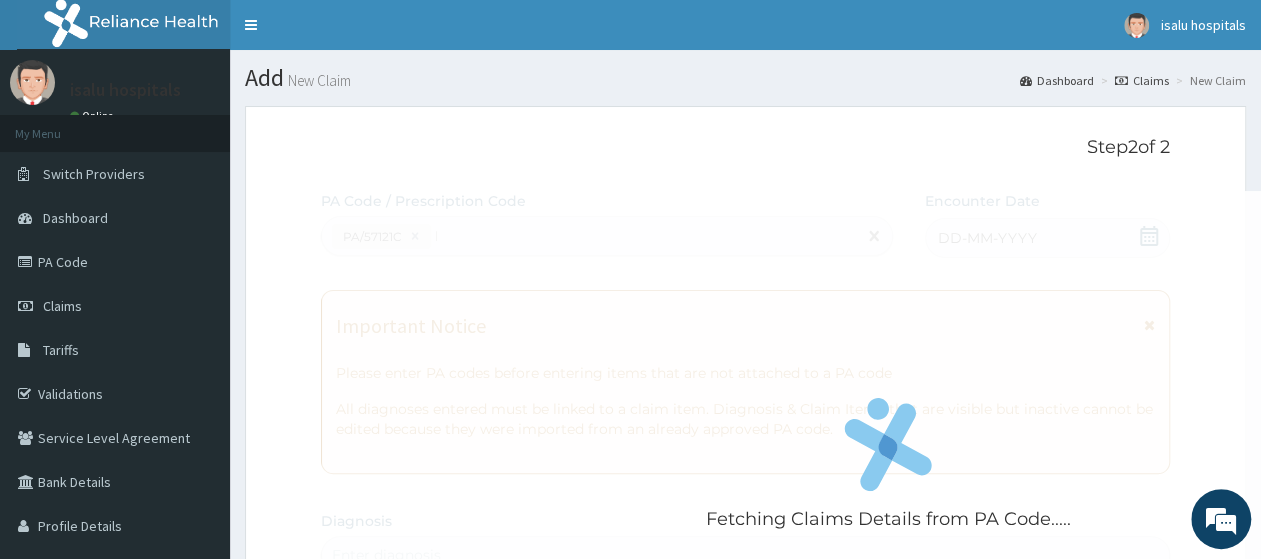 type 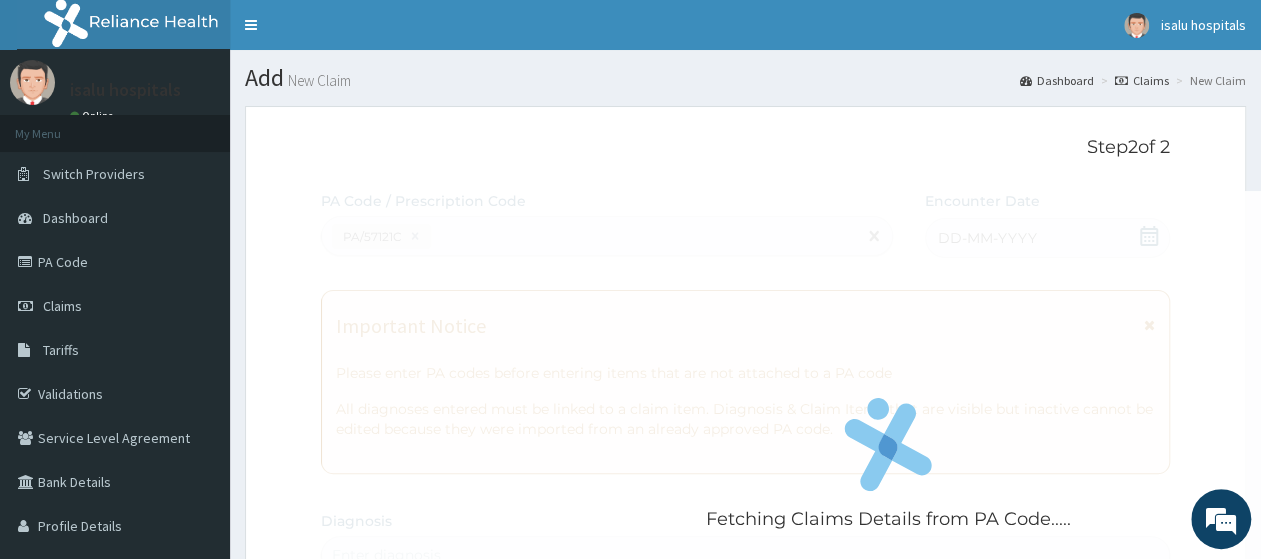 scroll, scrollTop: 620, scrollLeft: 0, axis: vertical 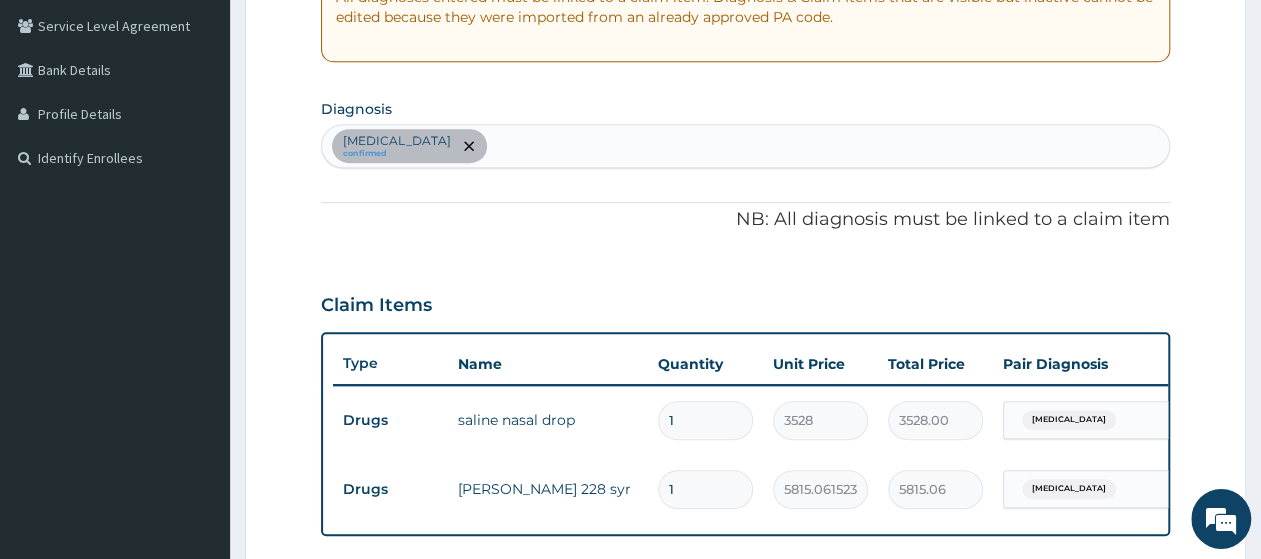 click on "[MEDICAL_DATA] confirmed" at bounding box center (745, 146) 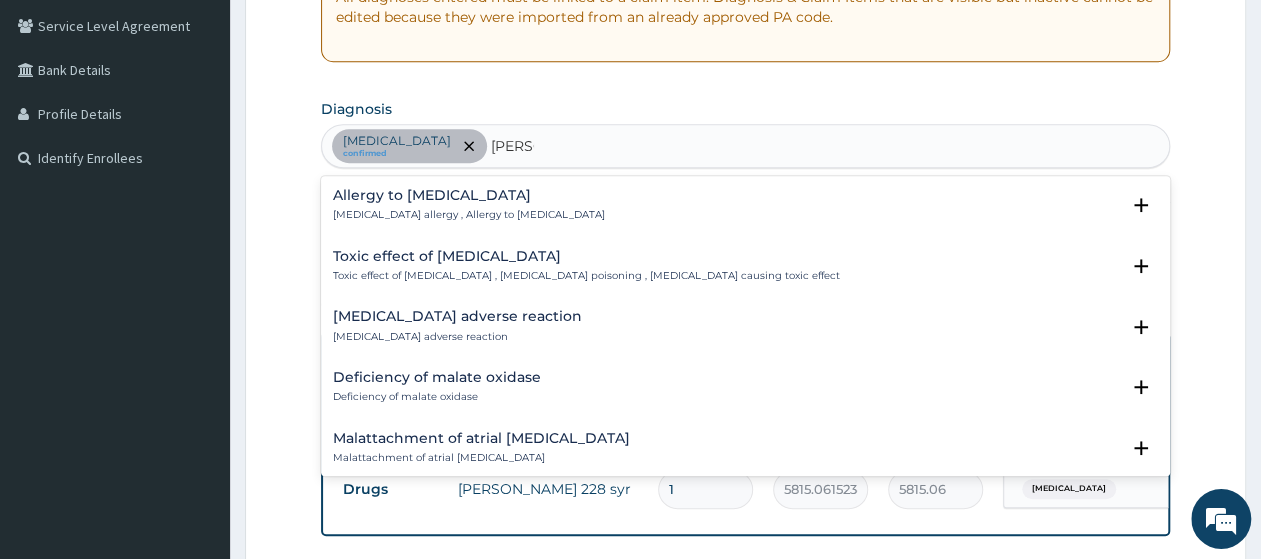 type on "mala" 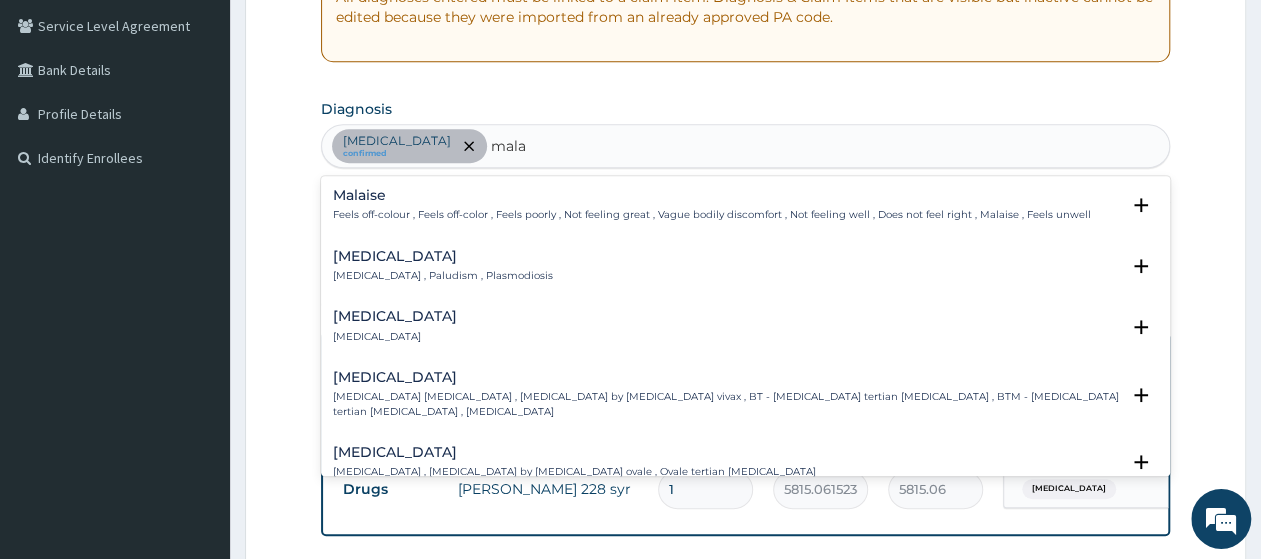 click on "Malaria Malaria , Paludism , Plasmodiosis" at bounding box center (443, 266) 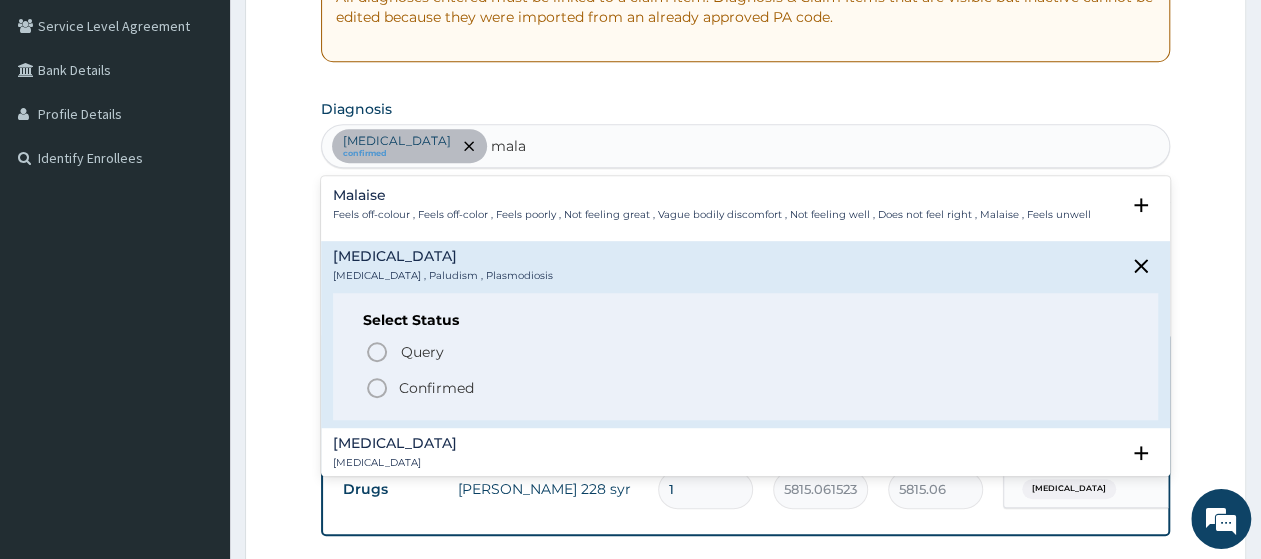 click on "Confirmed" at bounding box center (436, 388) 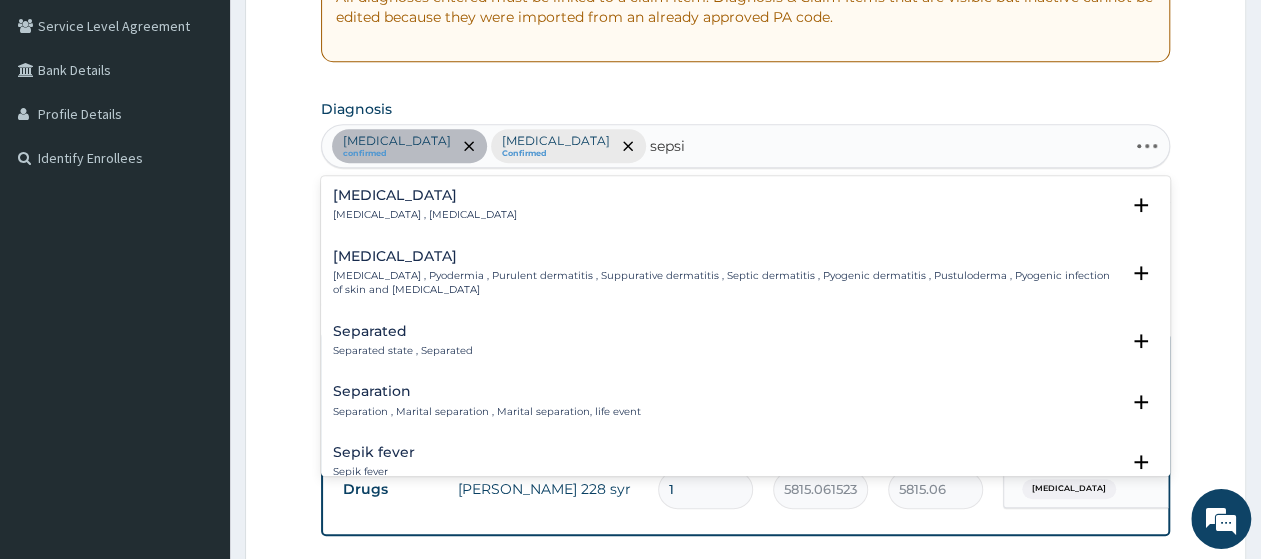 type on "[MEDICAL_DATA]" 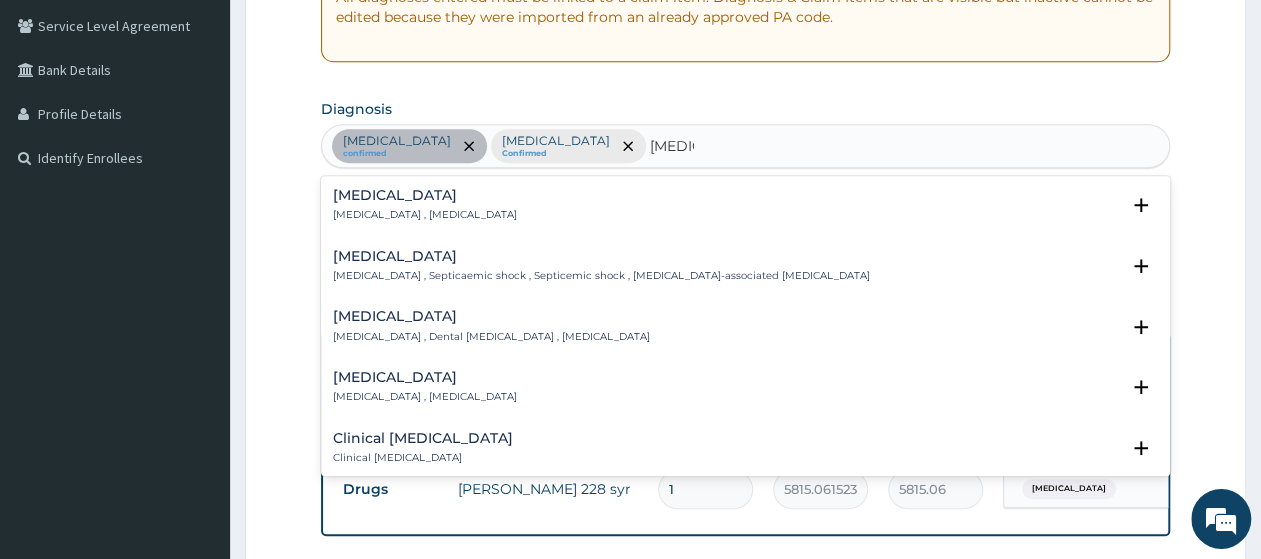 click on "[MEDICAL_DATA]" at bounding box center [425, 195] 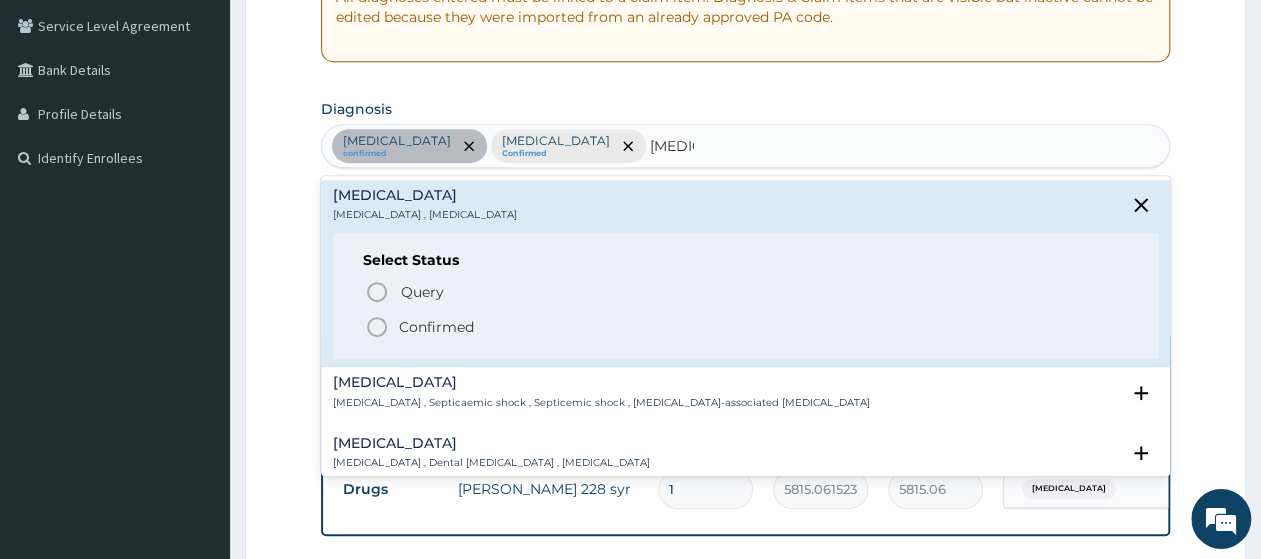 click 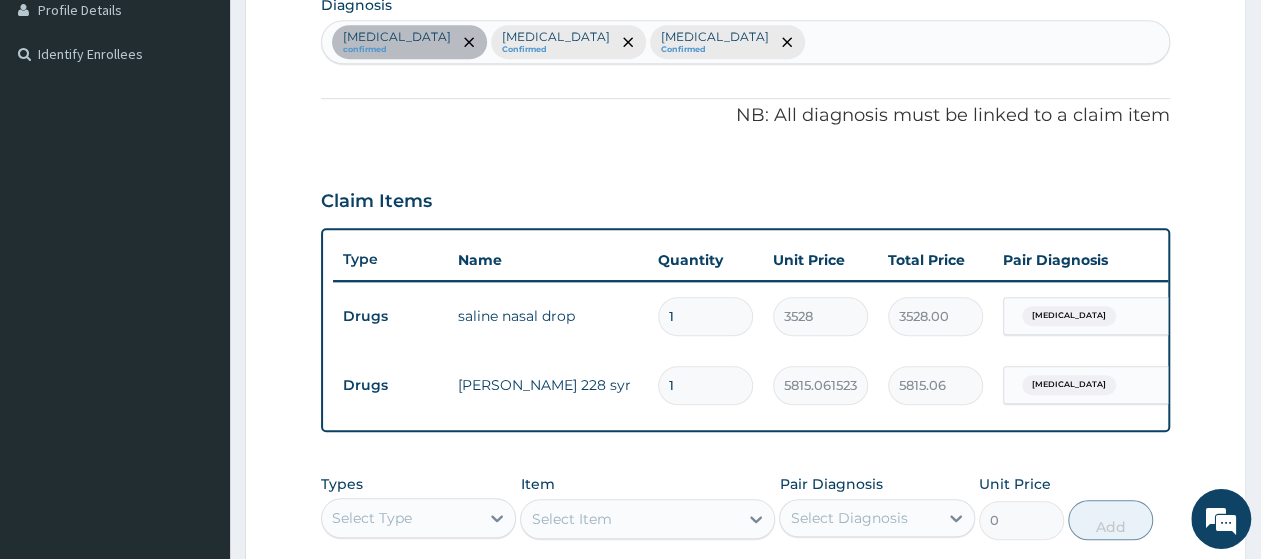 scroll, scrollTop: 620, scrollLeft: 0, axis: vertical 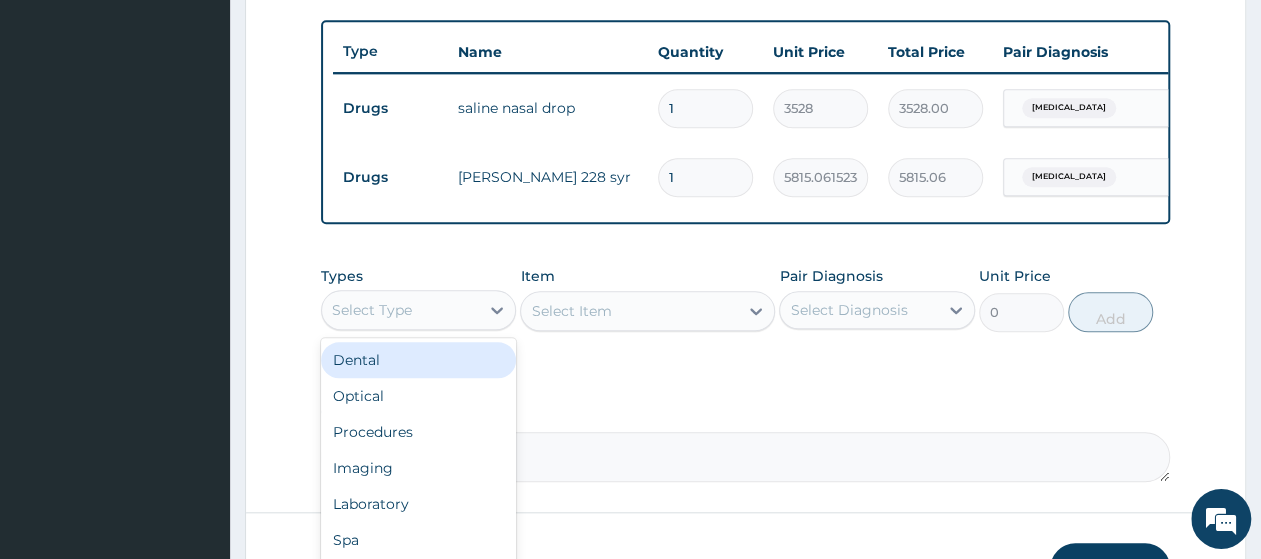 click on "Select Type" at bounding box center (400, 310) 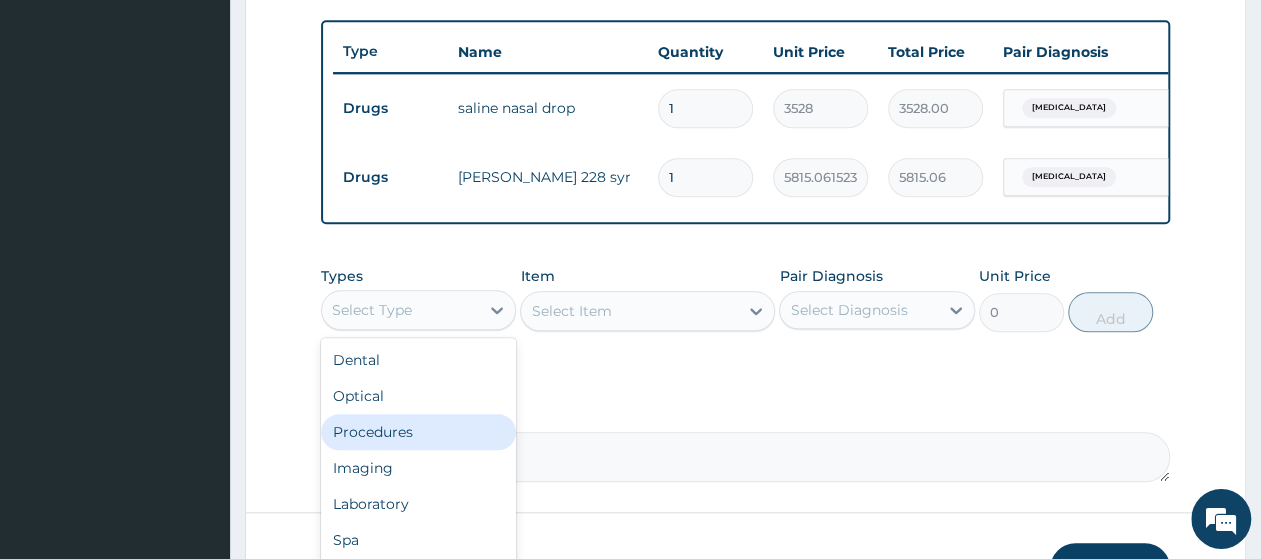 click on "Procedures" at bounding box center [418, 432] 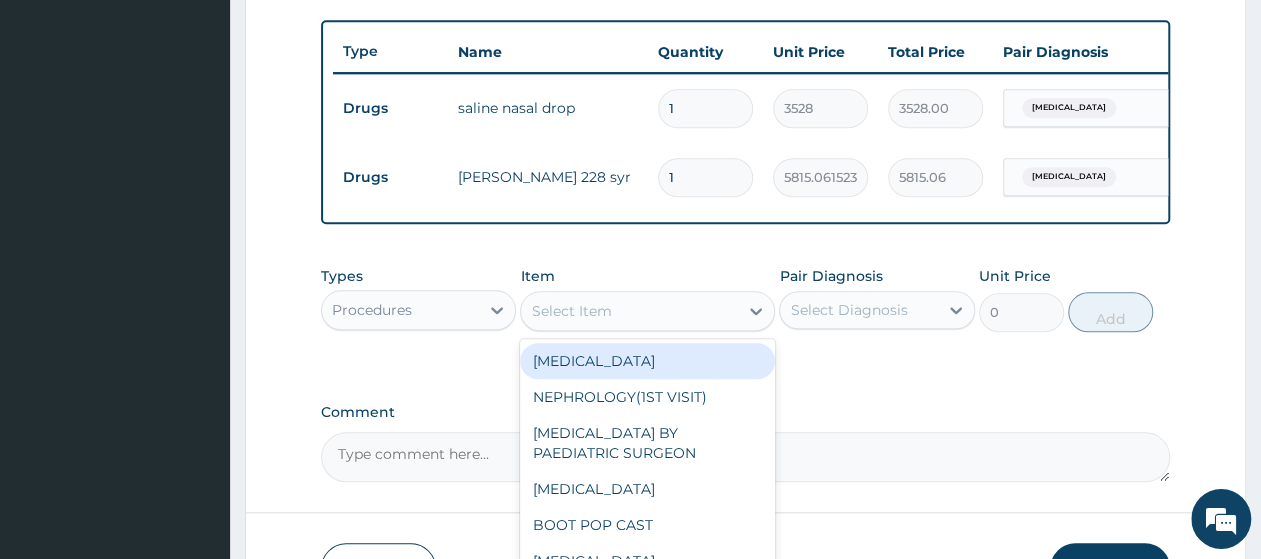 click on "Select Item" at bounding box center (629, 311) 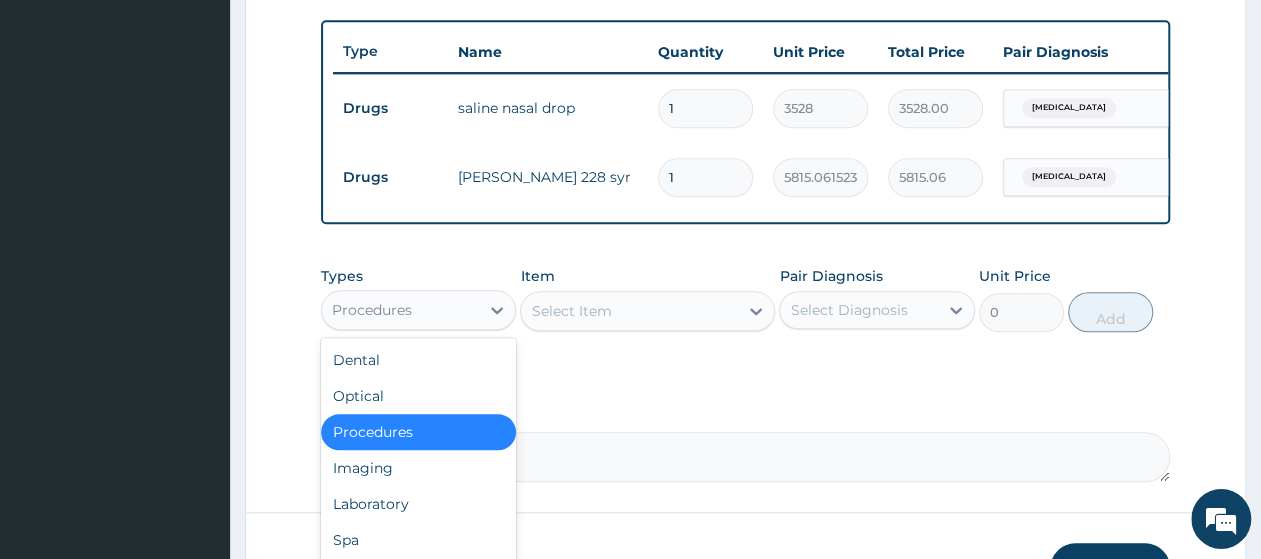 click on "Procedures" at bounding box center (400, 310) 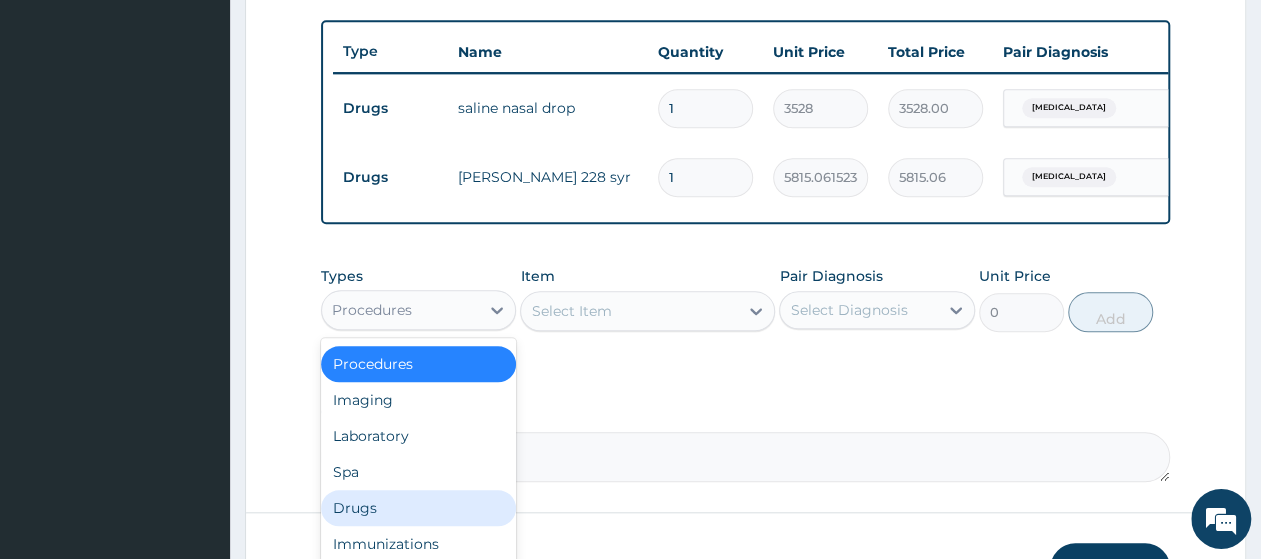 click on "Drugs" at bounding box center [418, 508] 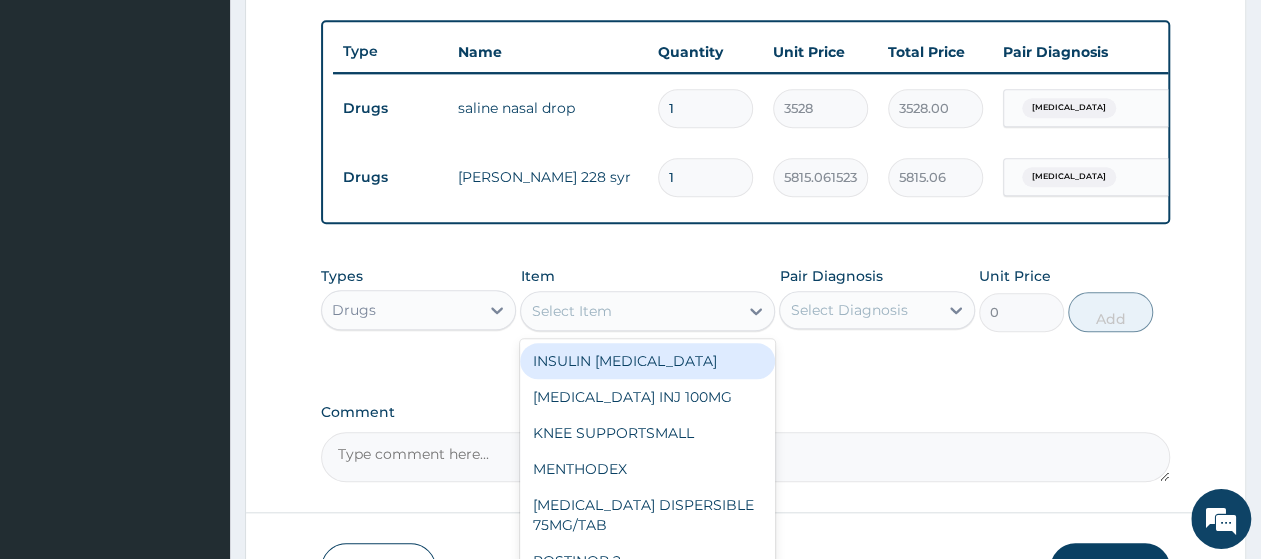 paste on "TUXIL D SYR CHILD" 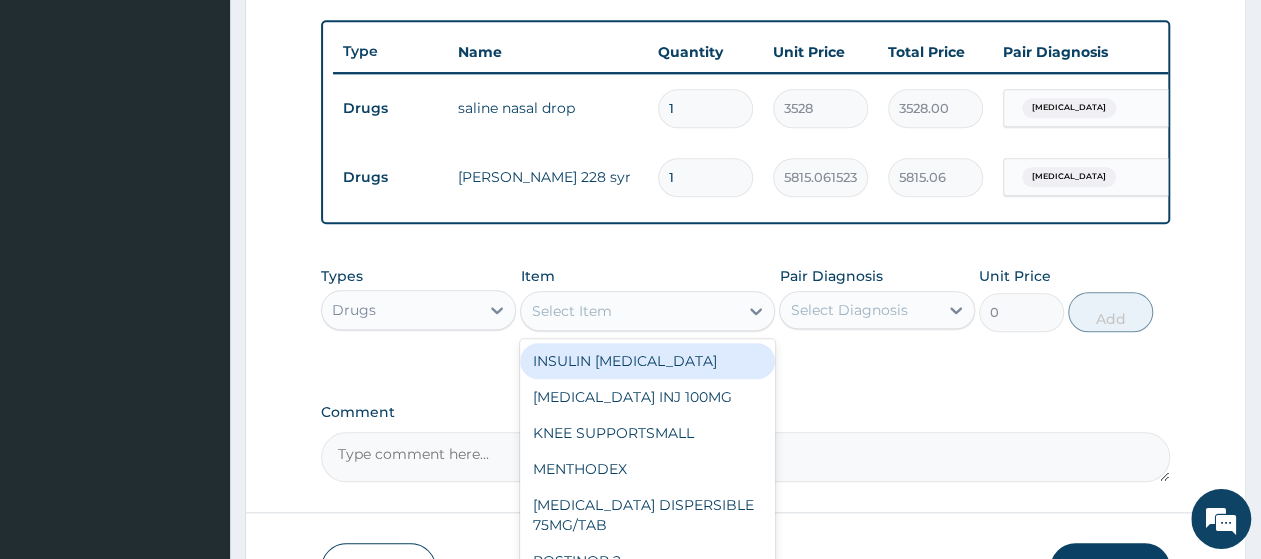 type on "TUXIL D SYR CHILD" 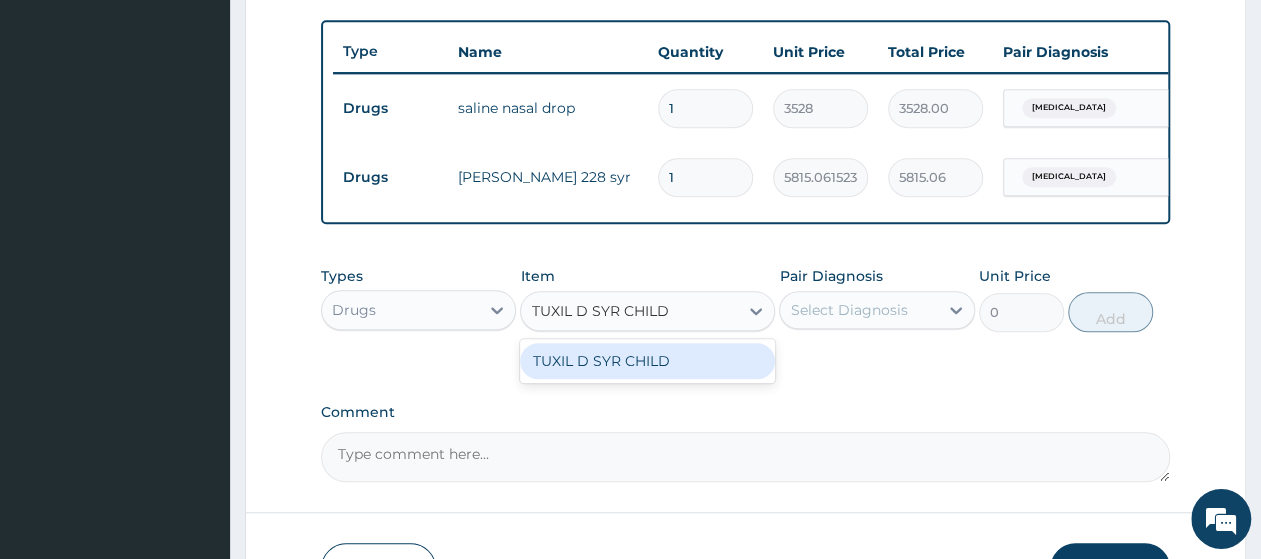 click on "TUXIL D SYR CHILD" at bounding box center (647, 361) 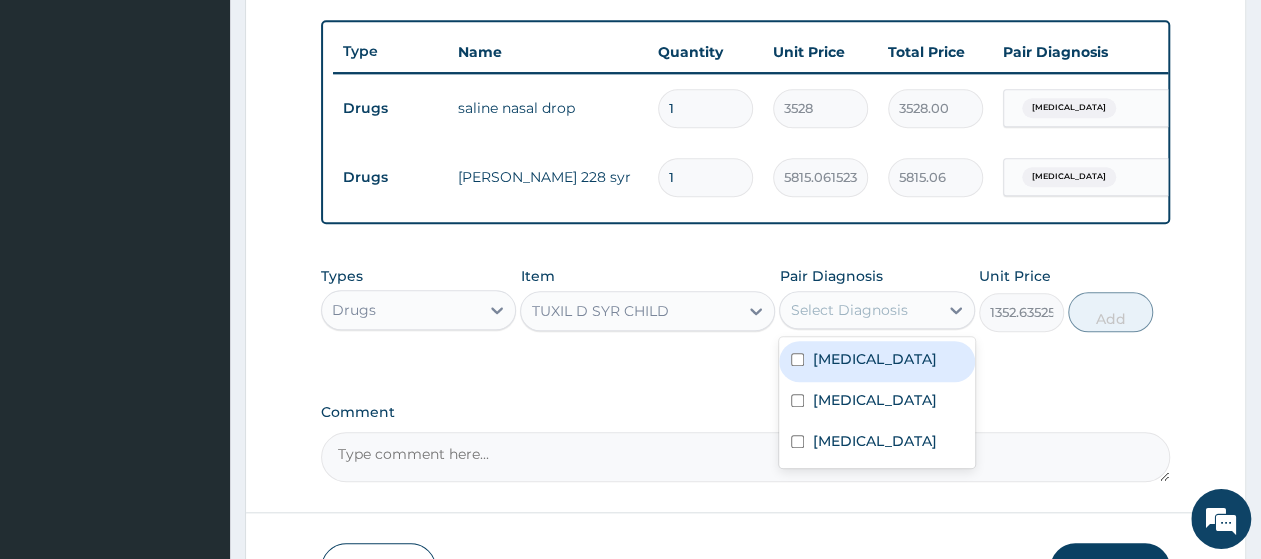 click on "Select Diagnosis" at bounding box center [858, 310] 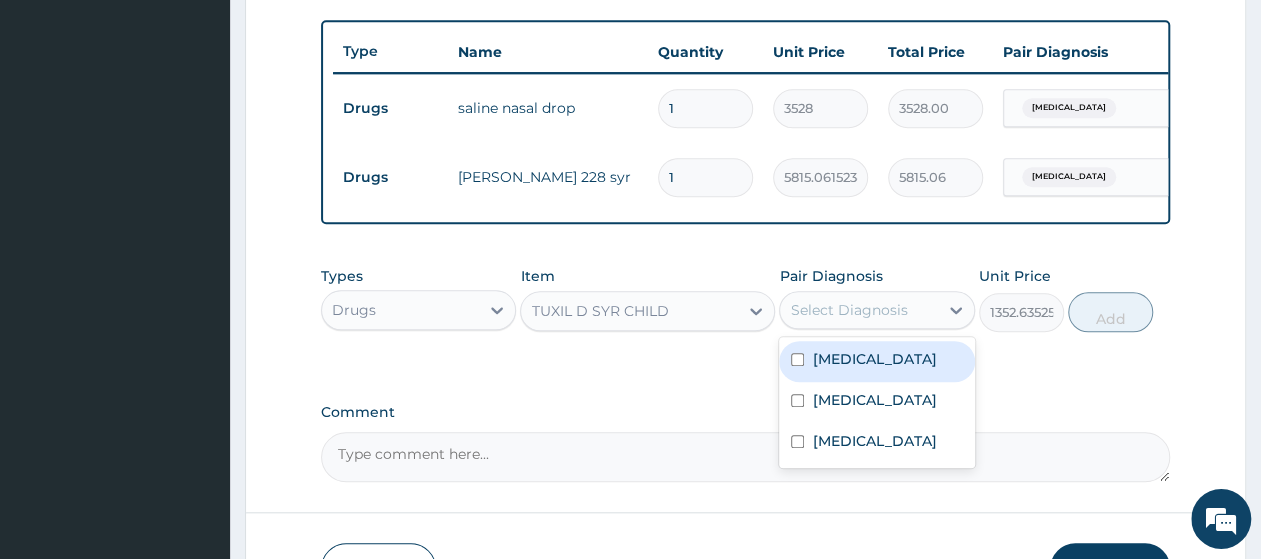 click on "[MEDICAL_DATA]" at bounding box center [874, 359] 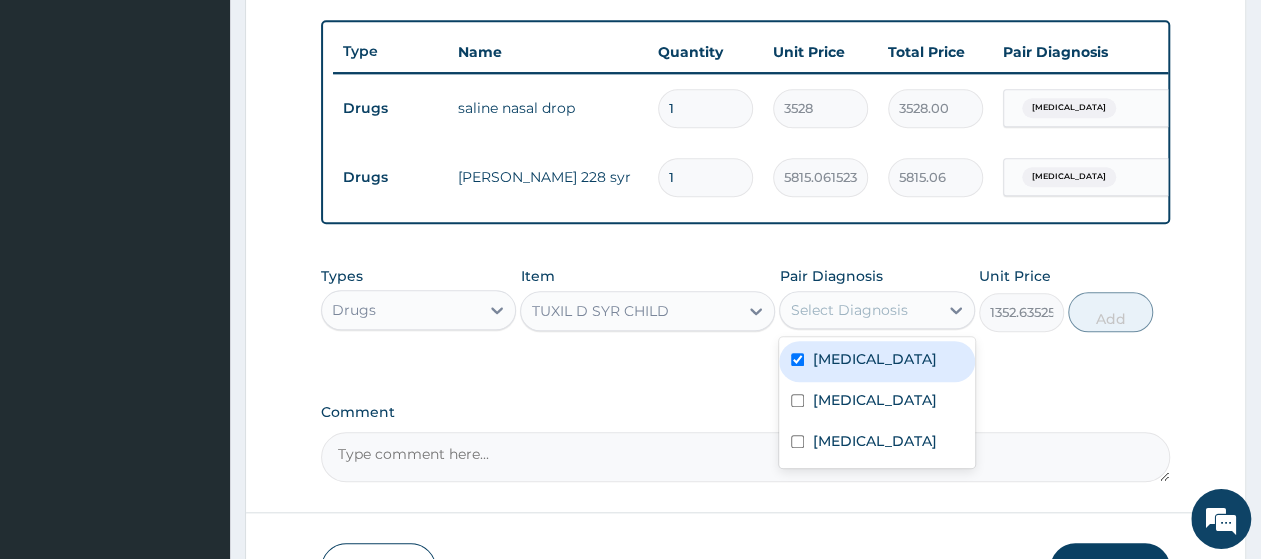 checkbox on "true" 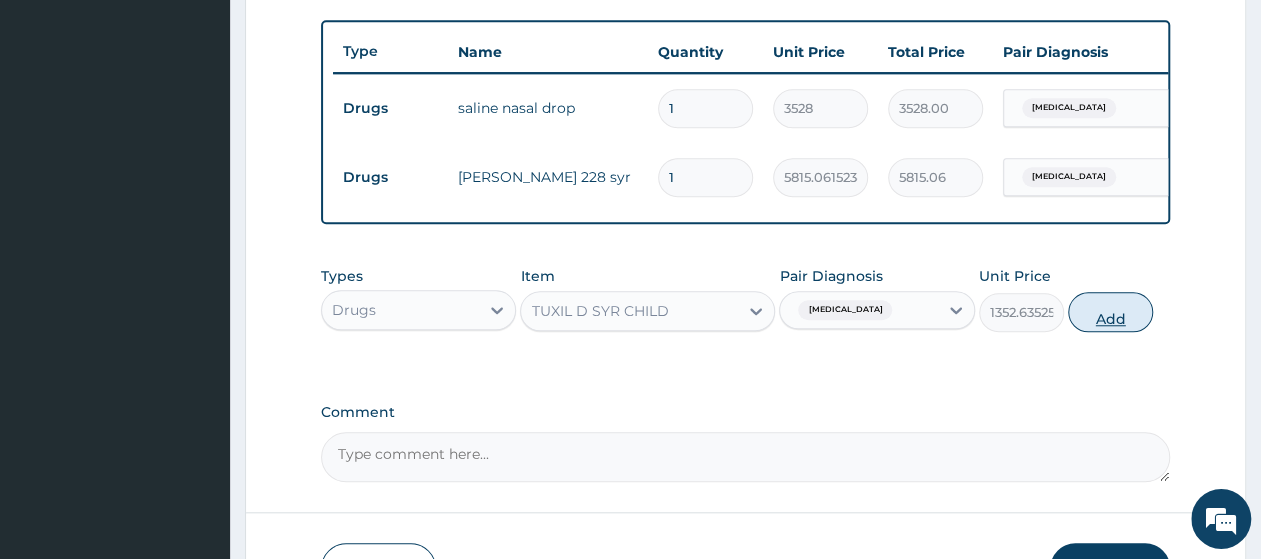 click on "Add" at bounding box center (1110, 312) 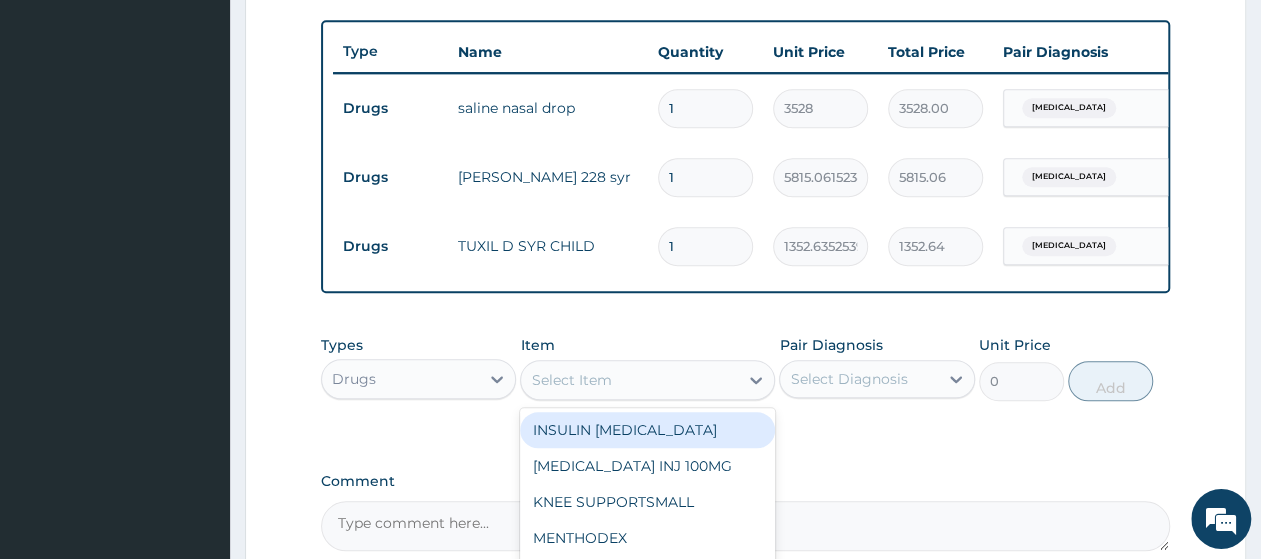 click on "Select Item" at bounding box center [571, 380] 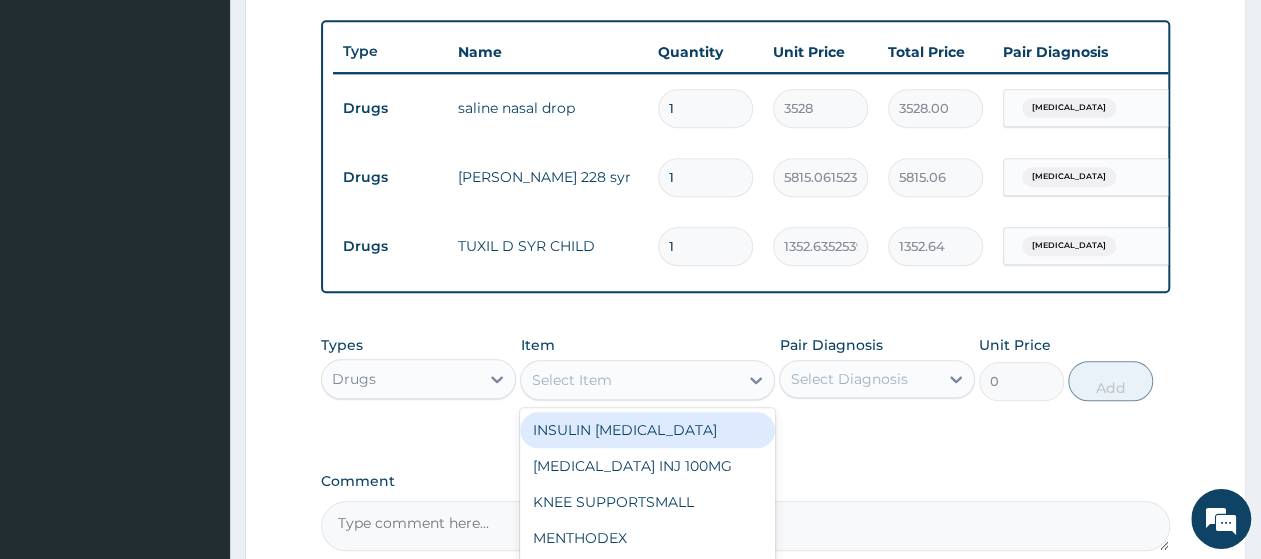 paste on "PCM SYRUP EMZOR" 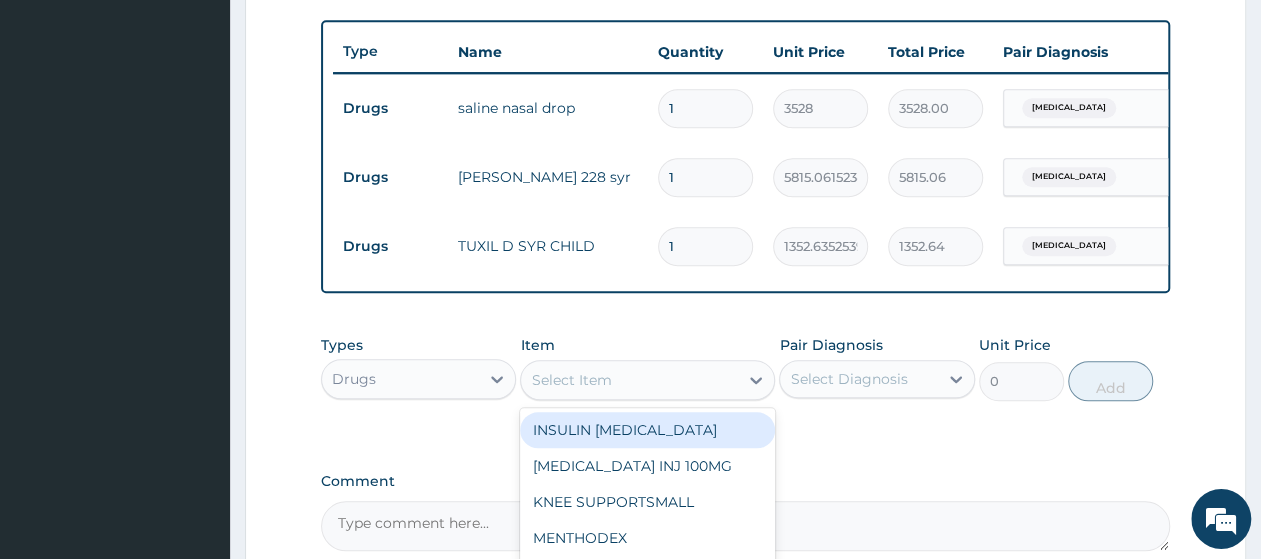type on "PCM SYRUP EMZOR" 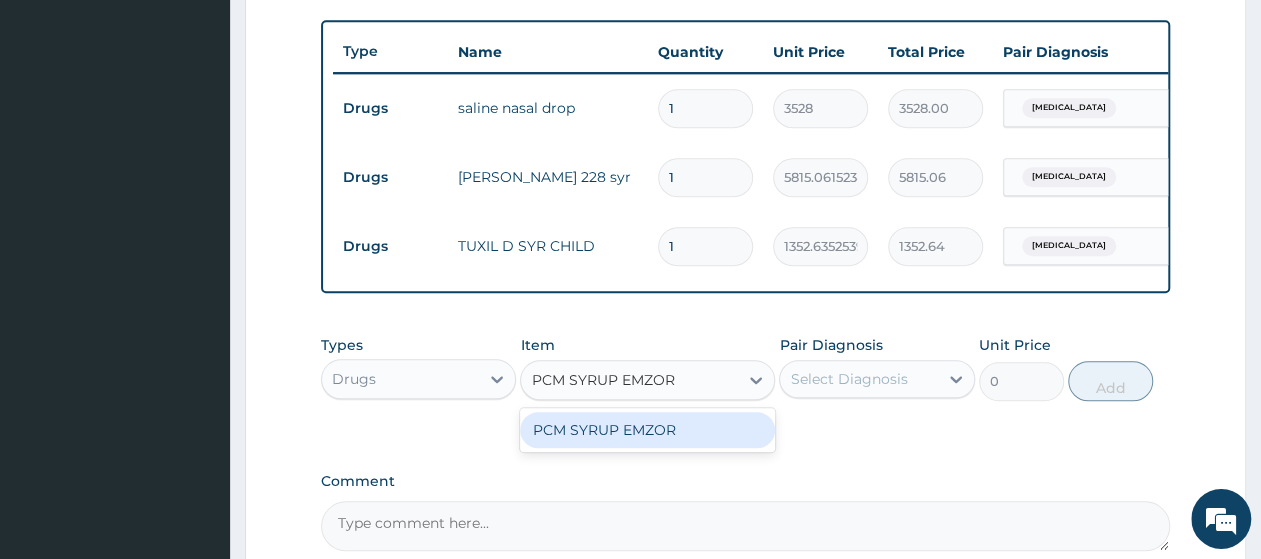 click on "PCM SYRUP EMZOR" at bounding box center [647, 430] 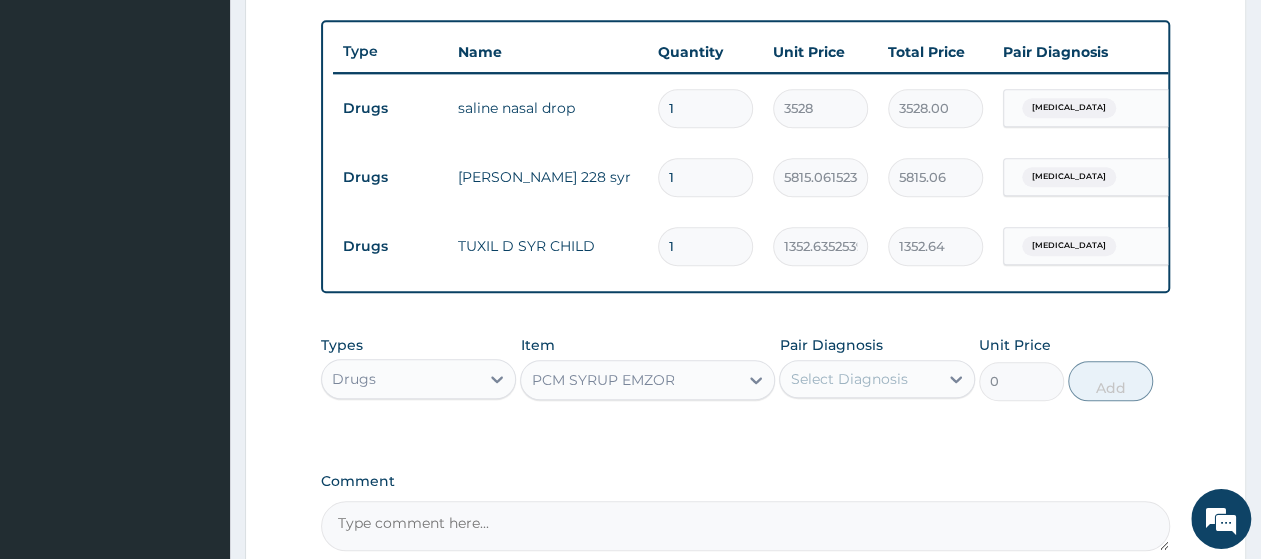 type 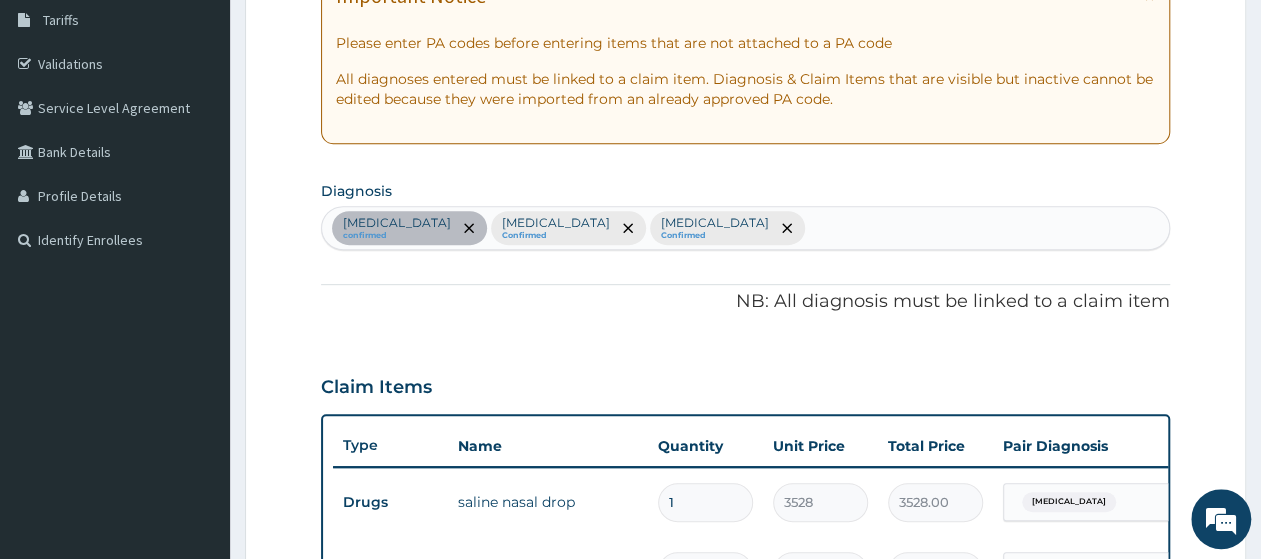 scroll, scrollTop: 308, scrollLeft: 0, axis: vertical 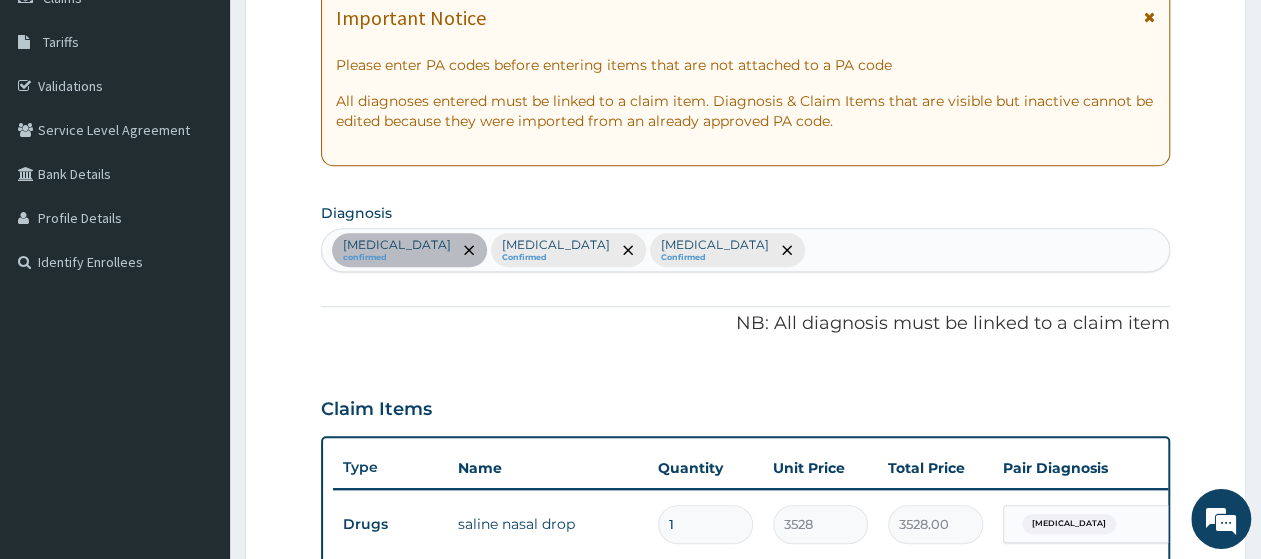 click on "Upper respiratory infection confirmed Malaria Confirmed Sepsis Confirmed" at bounding box center [745, 250] 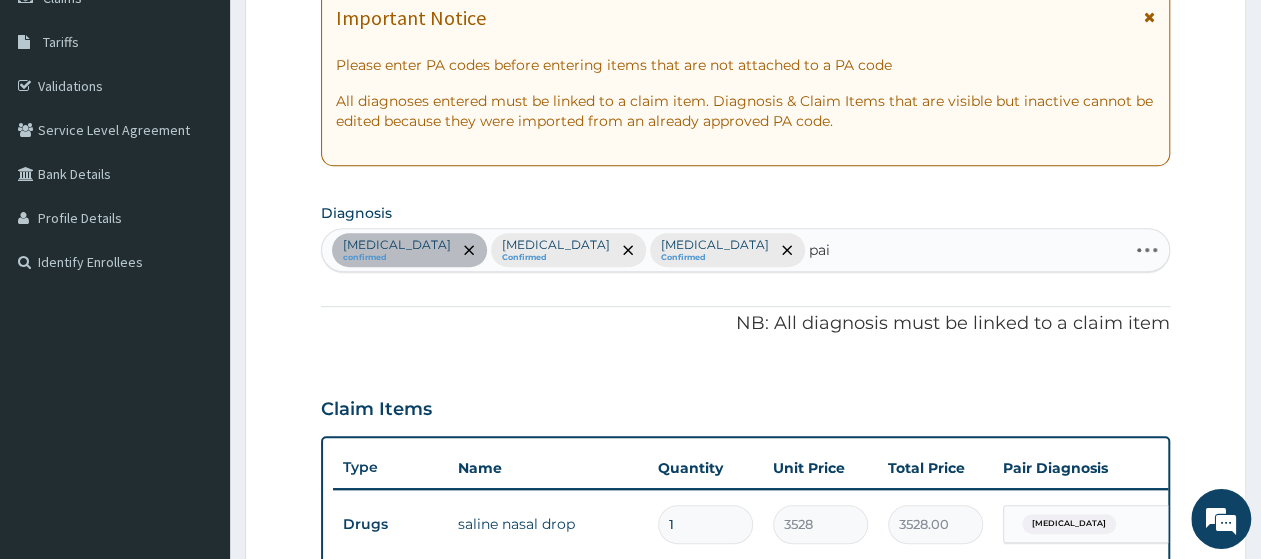 type on "pain" 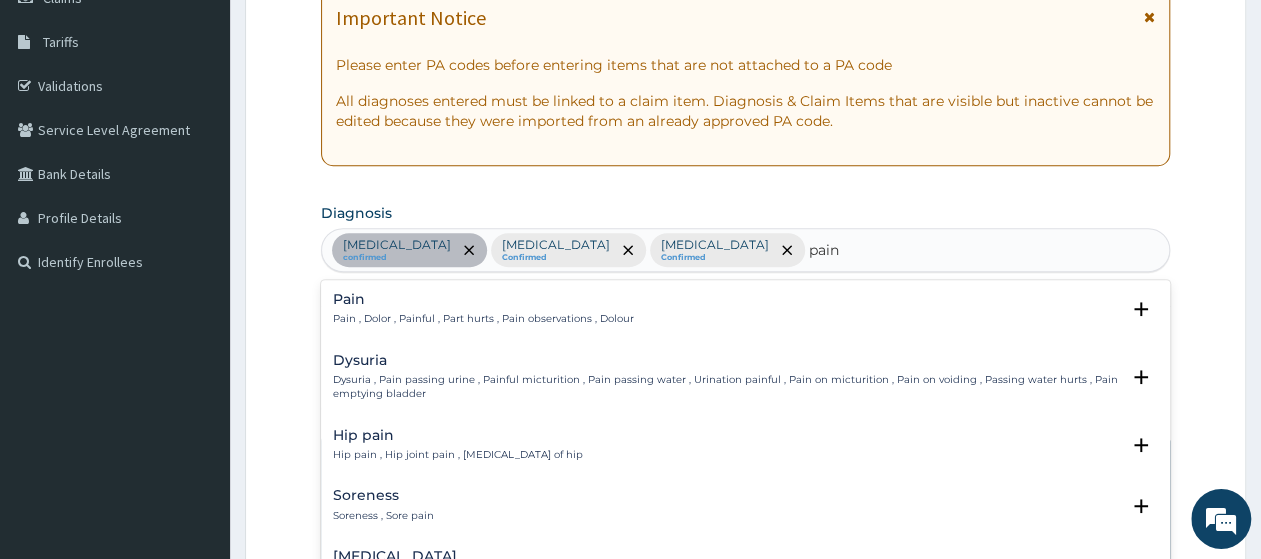 click on "Pain , Dolor , Painful , Part hurts , Pain observations , Dolour" at bounding box center (483, 319) 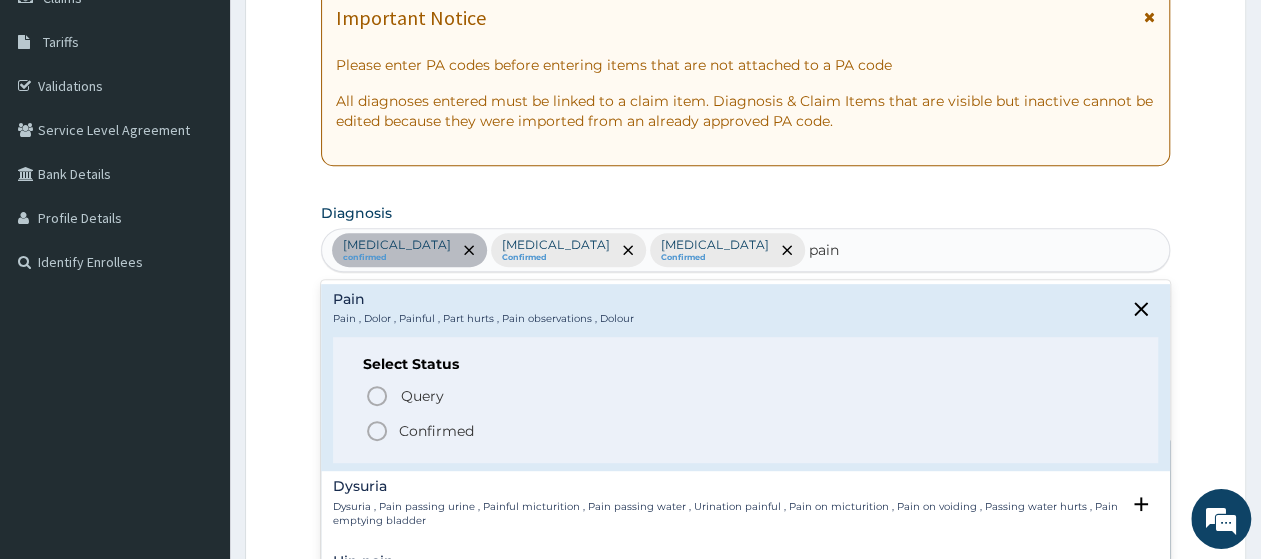 click 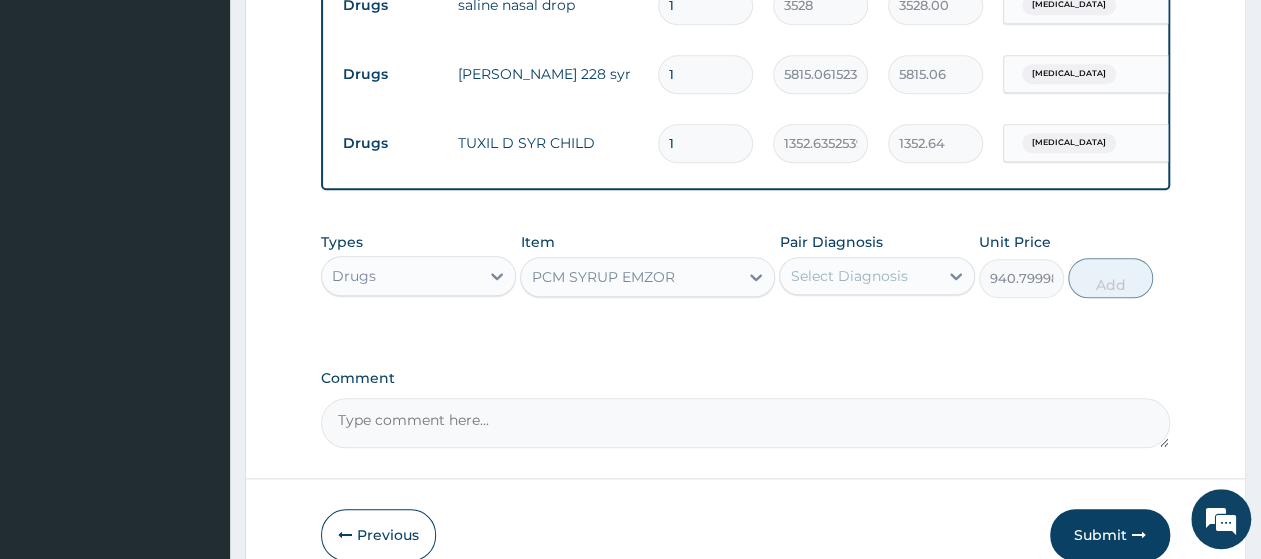 scroll, scrollTop: 932, scrollLeft: 0, axis: vertical 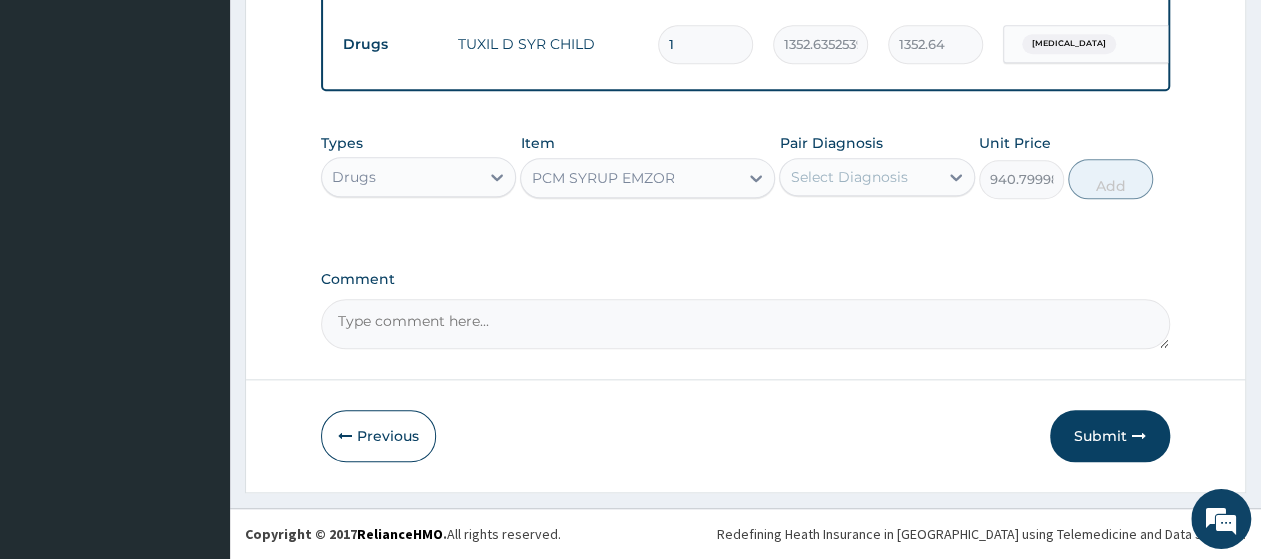 click on "Pair Diagnosis Select Diagnosis" at bounding box center (876, 166) 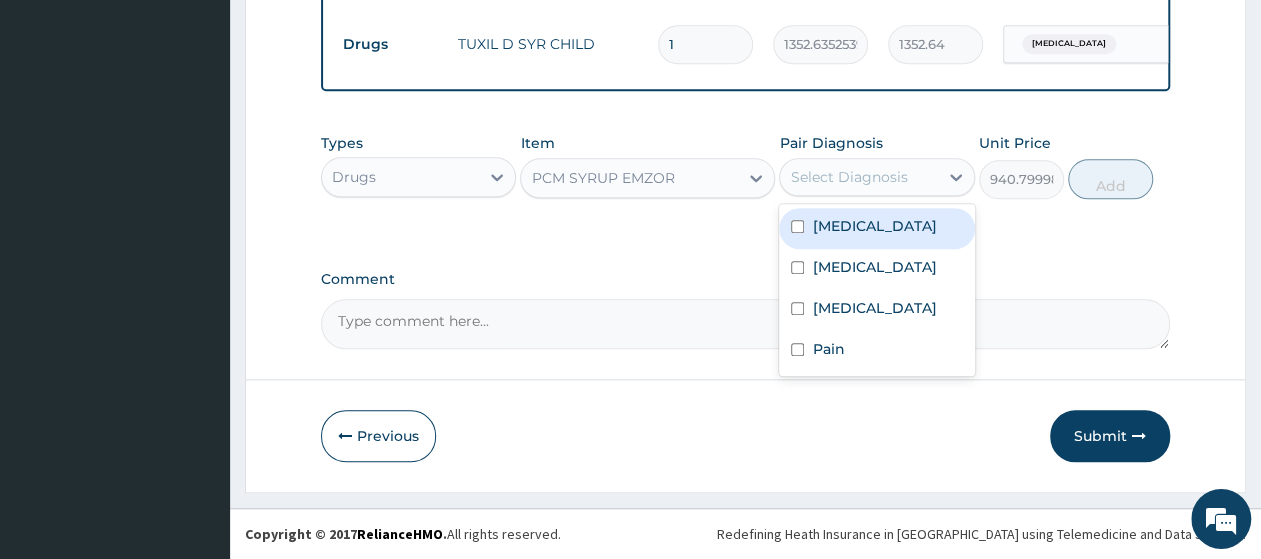 click on "Select Diagnosis" at bounding box center (858, 177) 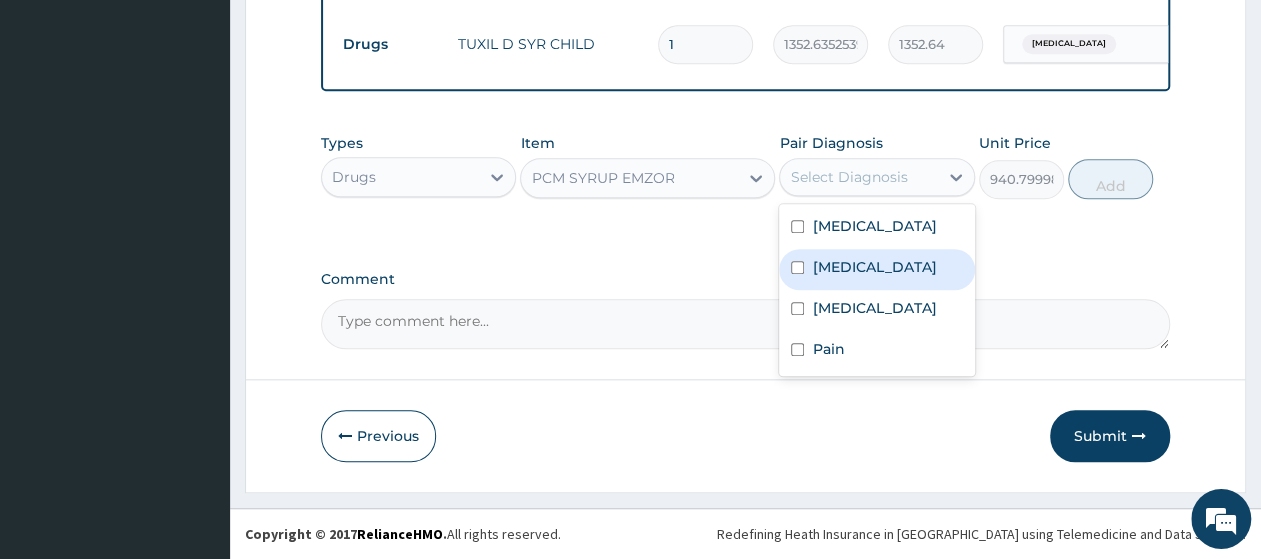 click on "Malaria" at bounding box center [874, 267] 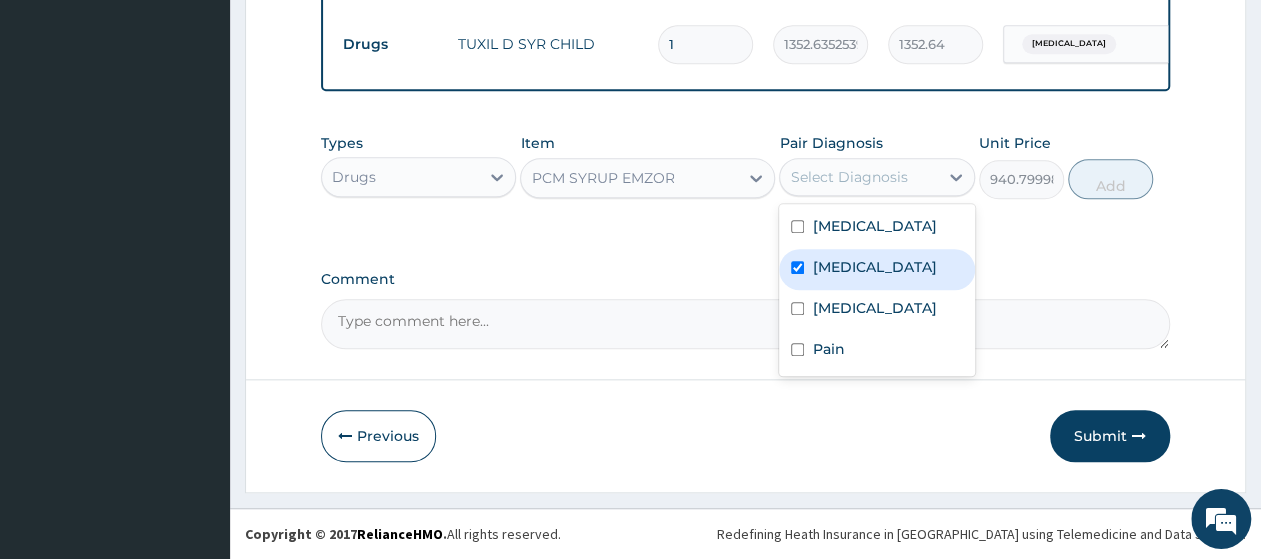 checkbox on "true" 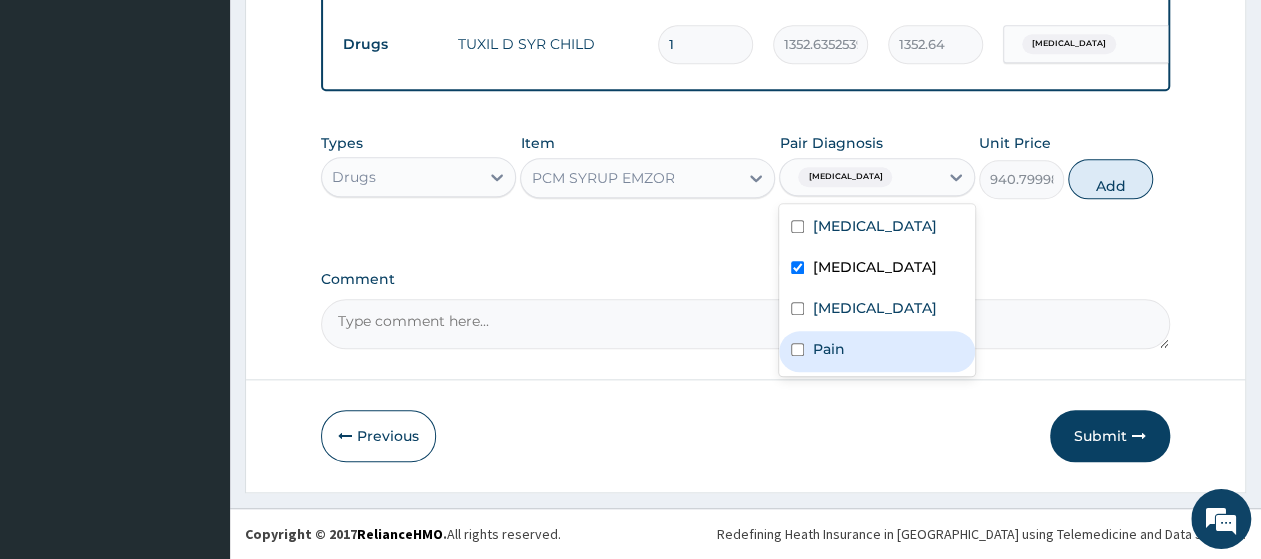 click on "Pain" at bounding box center [876, 351] 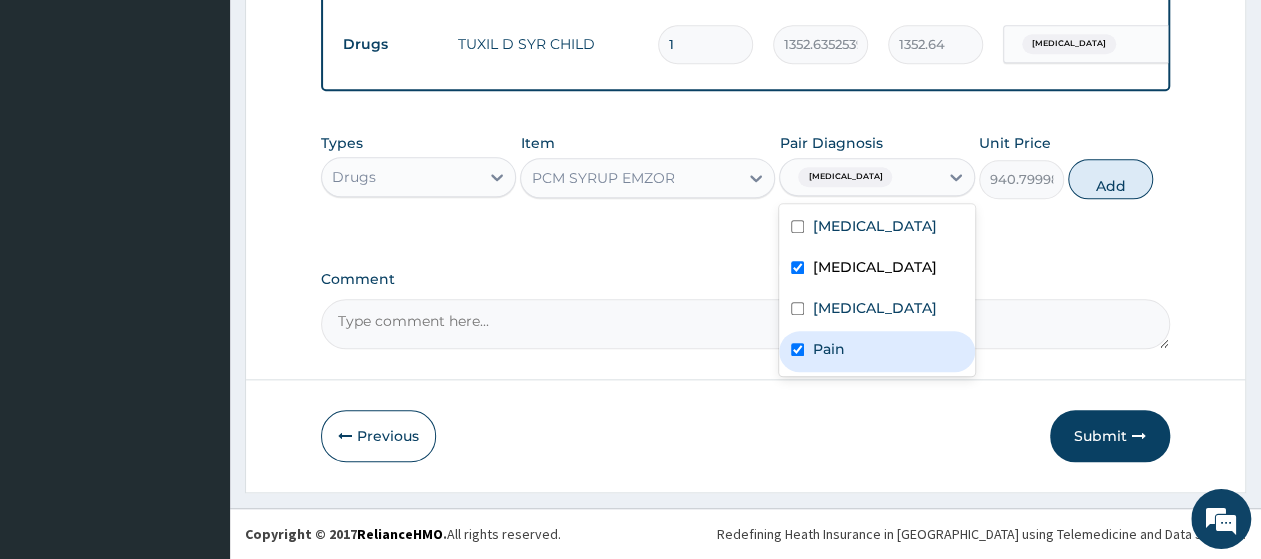 checkbox on "true" 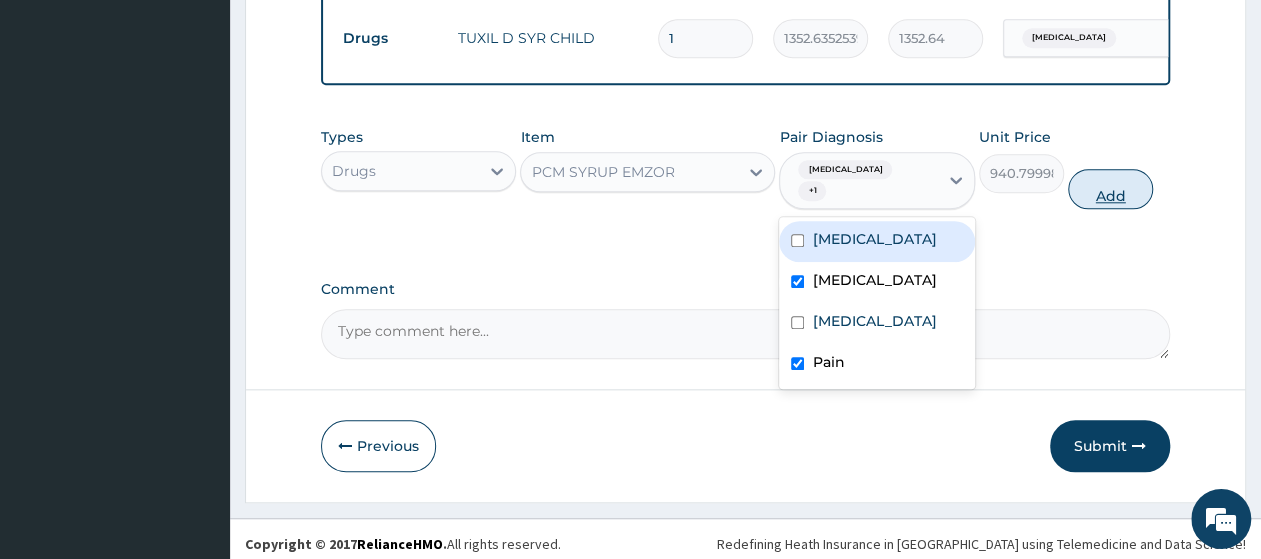 click on "Add" at bounding box center (1110, 189) 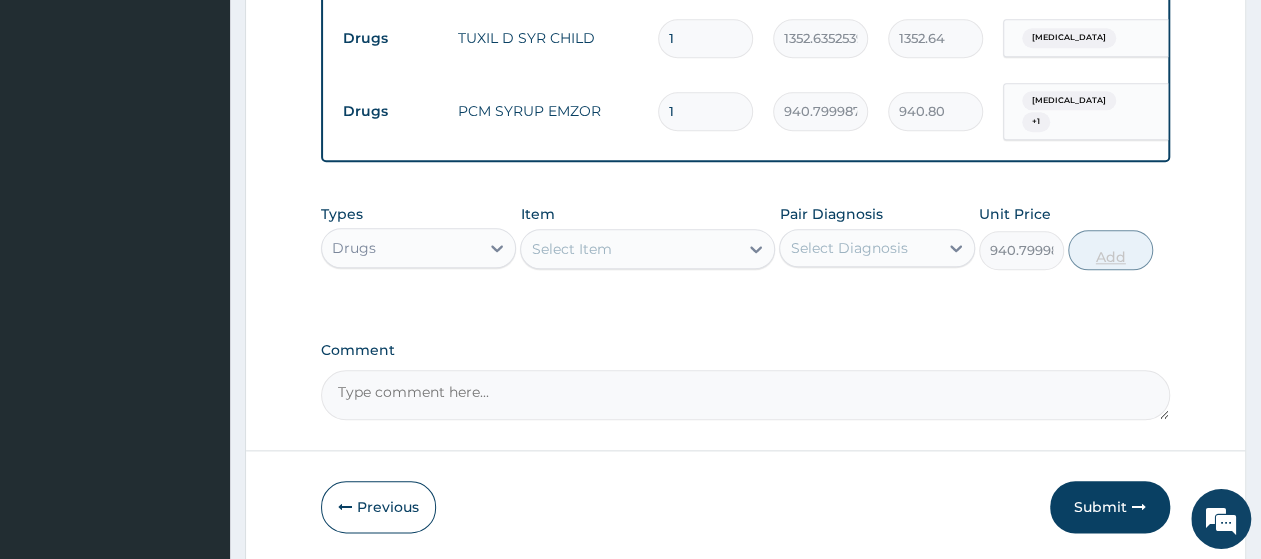 type on "0" 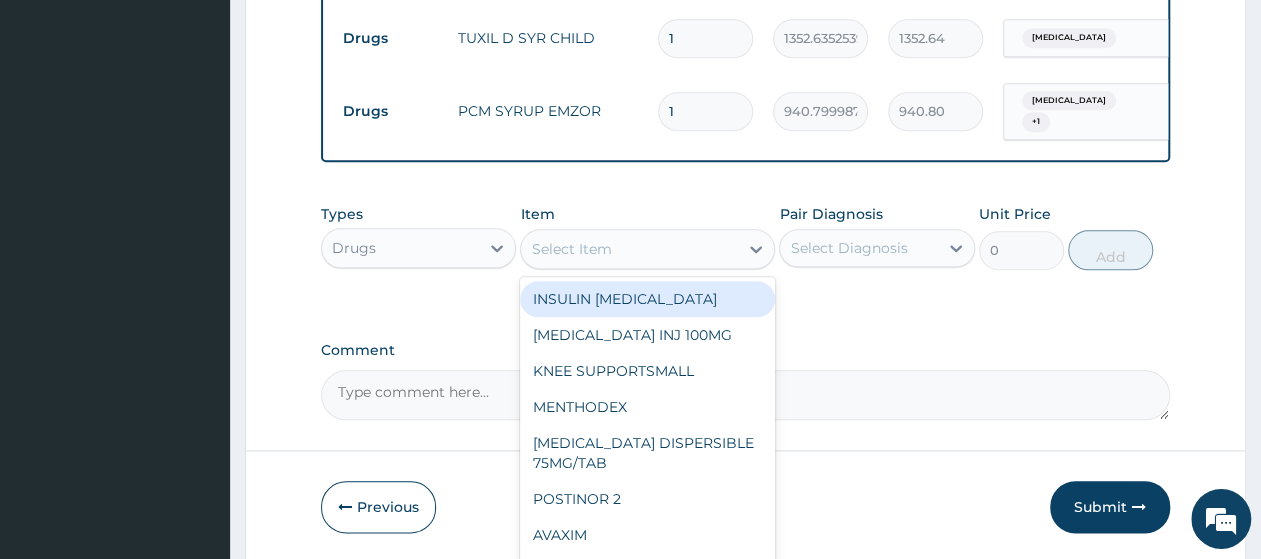 click on "Select Item" at bounding box center (629, 249) 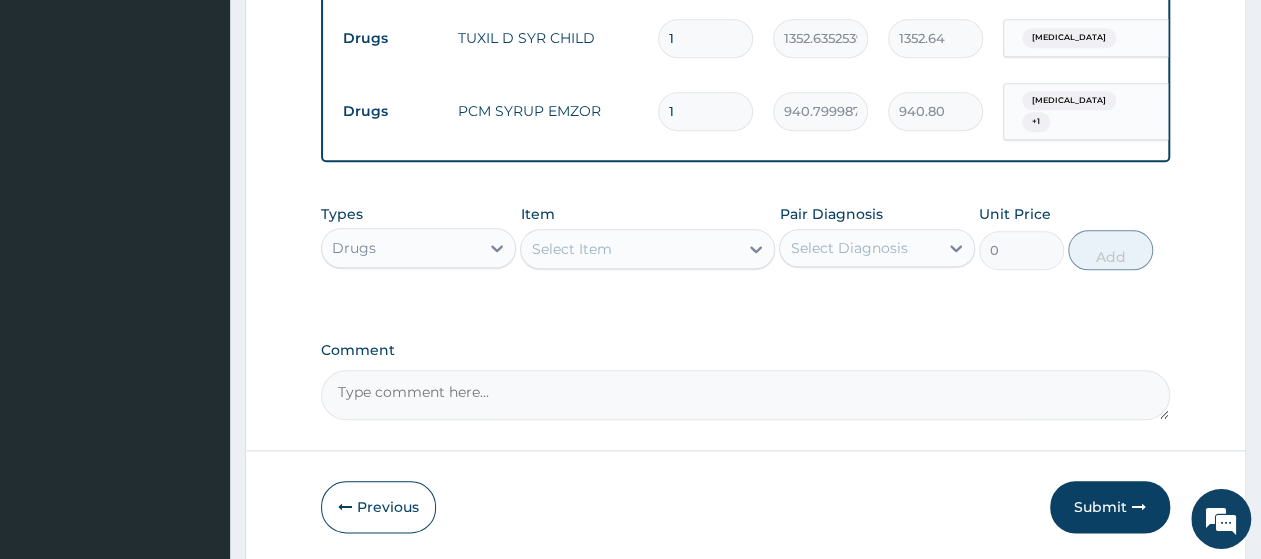 click on "Select Item" at bounding box center [571, 249] 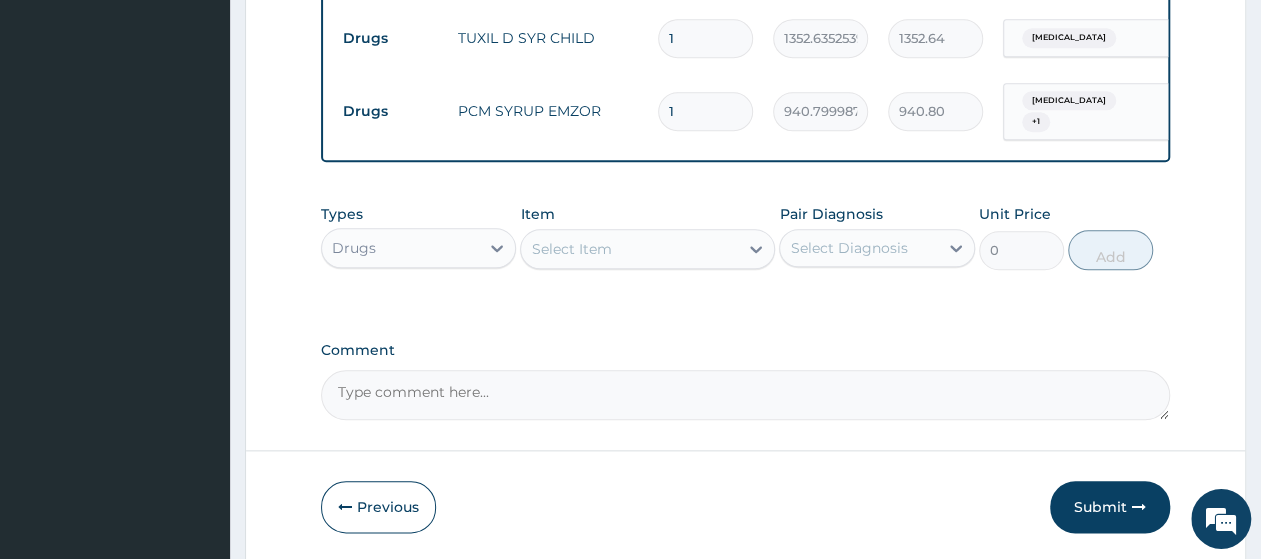type on "SALINE NASAL DROP" 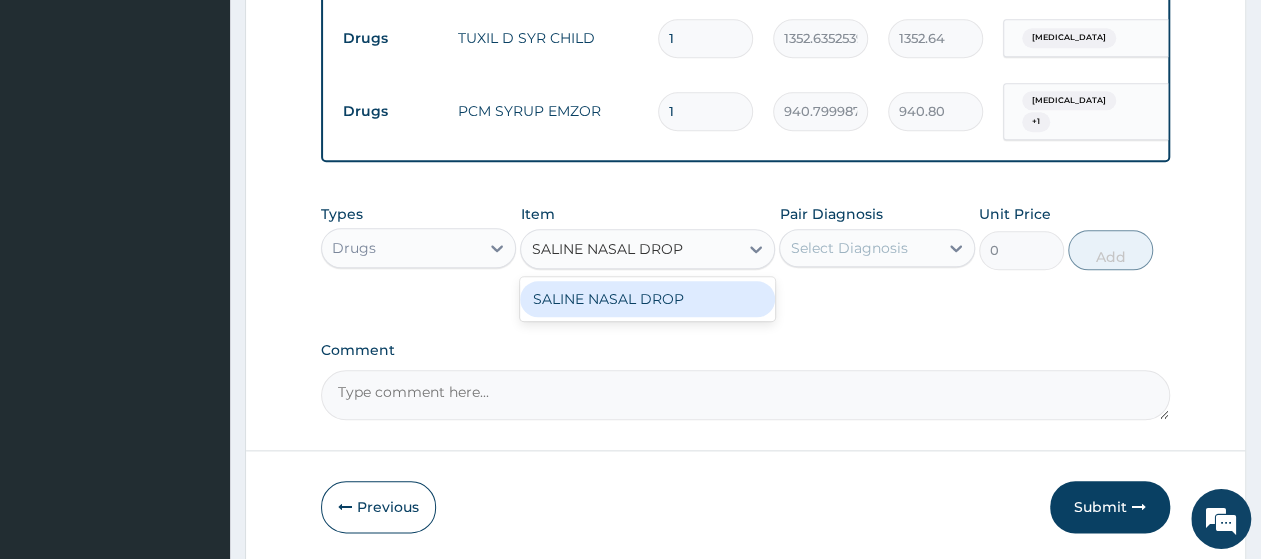 click on "SALINE NASAL DROP" at bounding box center [647, 299] 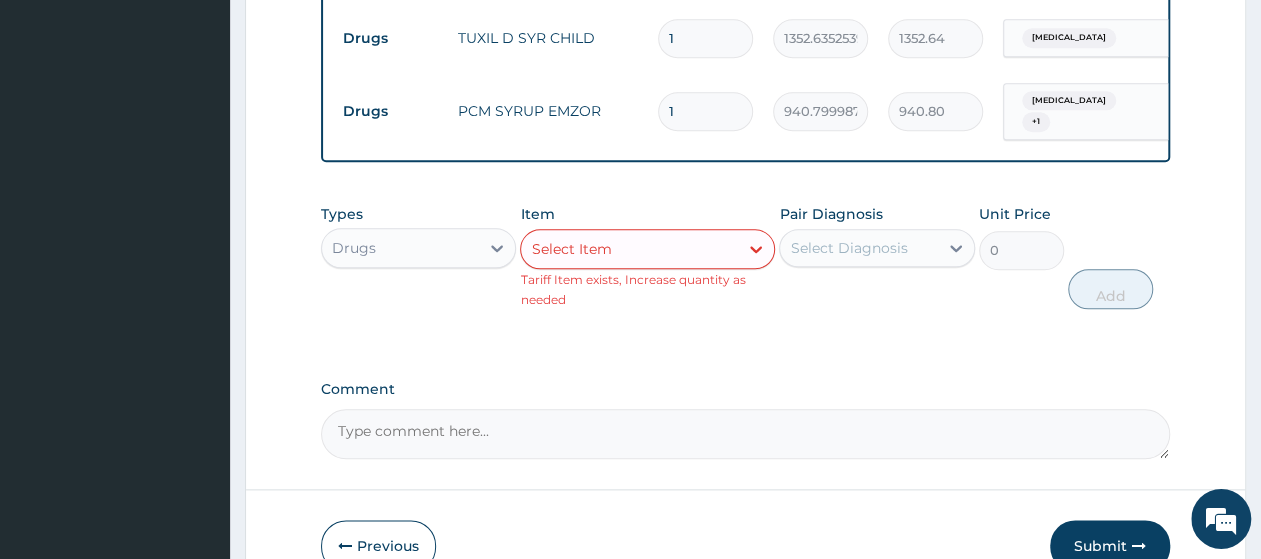 click on "Select Item" at bounding box center [629, 249] 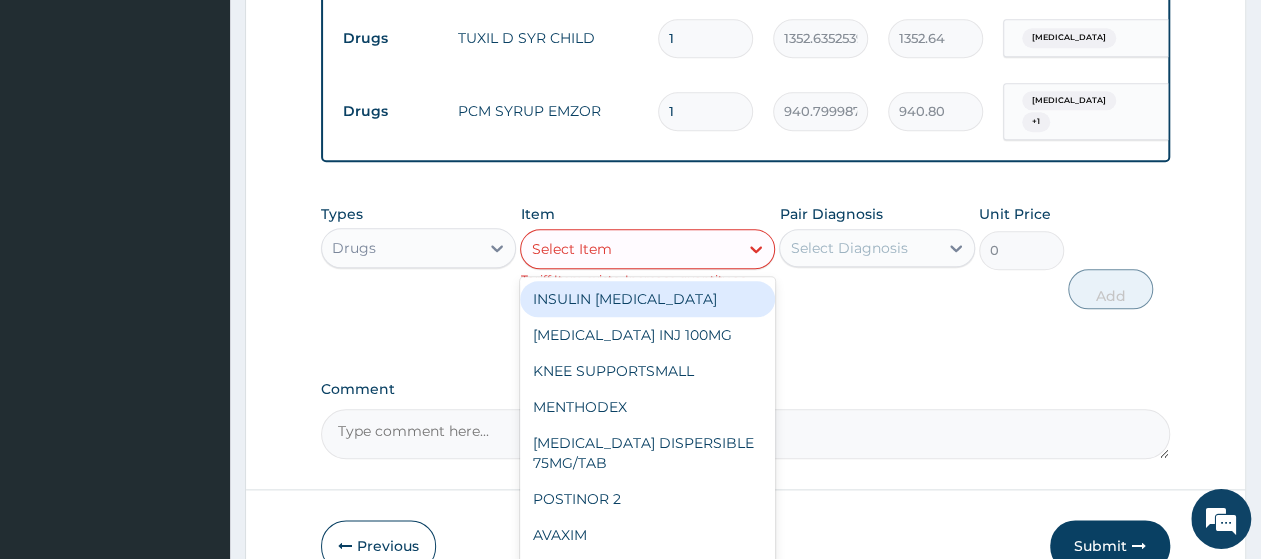 paste on "SALINE NASAL DROP" 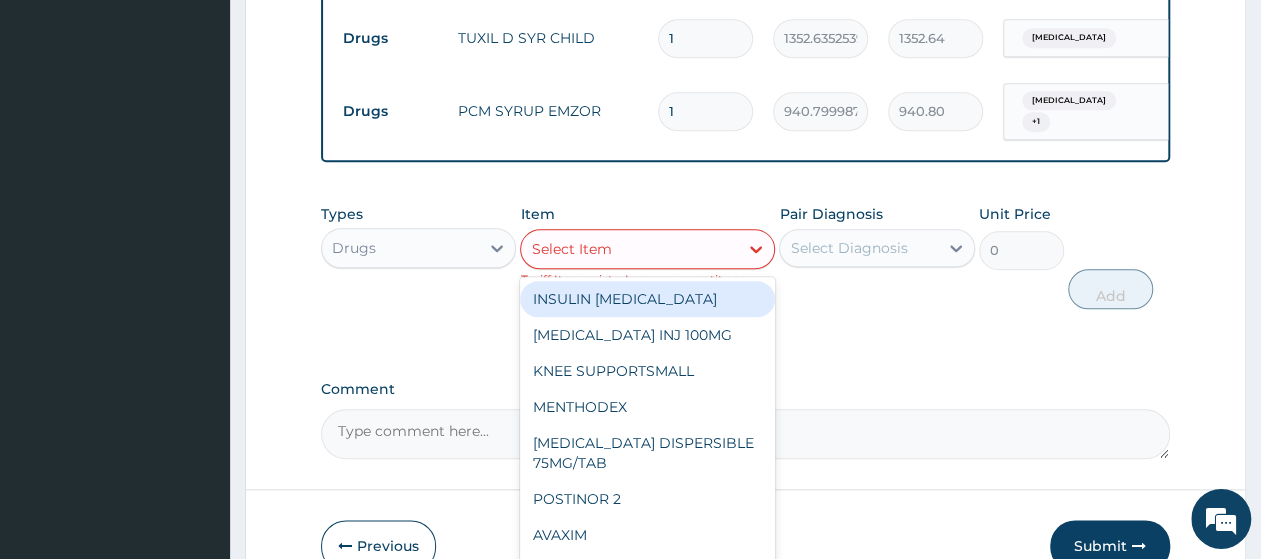 type on "SALINE NASAL DROP" 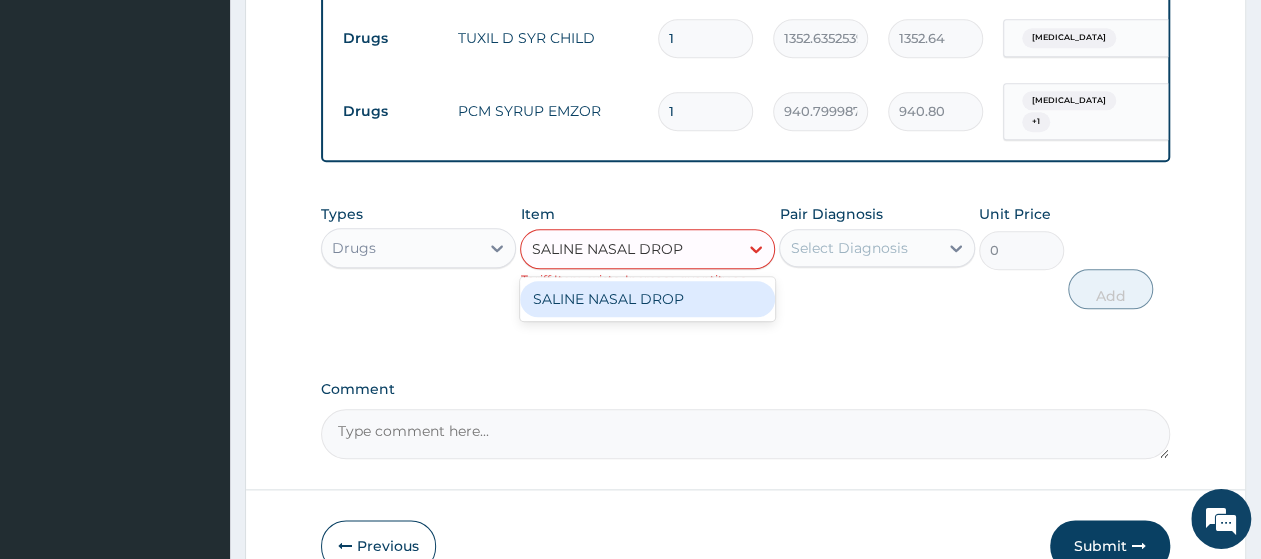 click on "SALINE NASAL DROP" at bounding box center (647, 299) 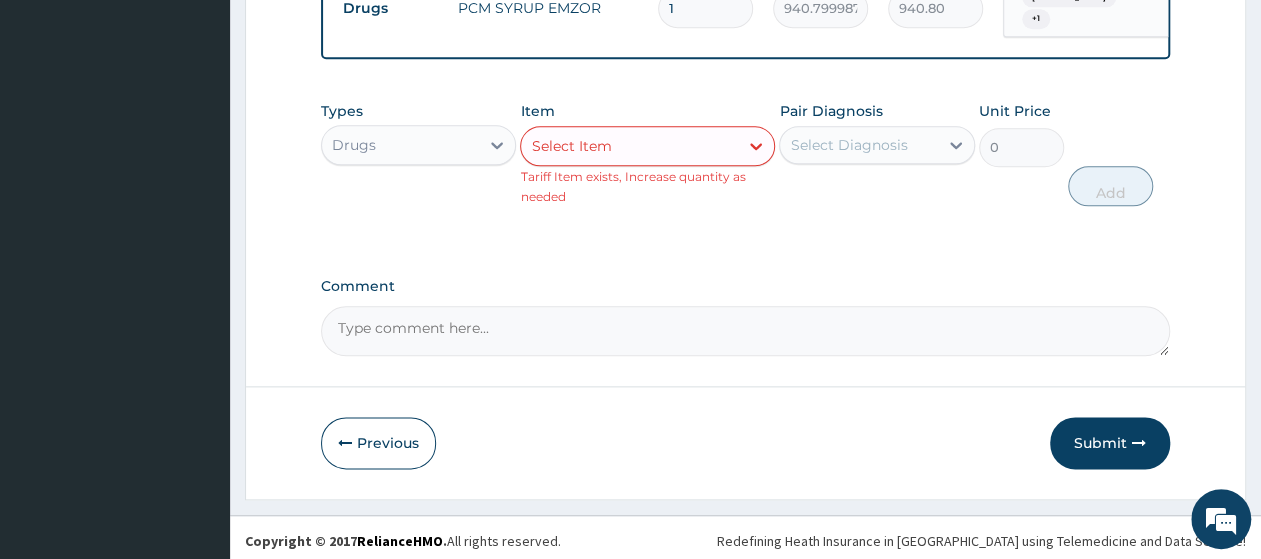 scroll, scrollTop: 1036, scrollLeft: 0, axis: vertical 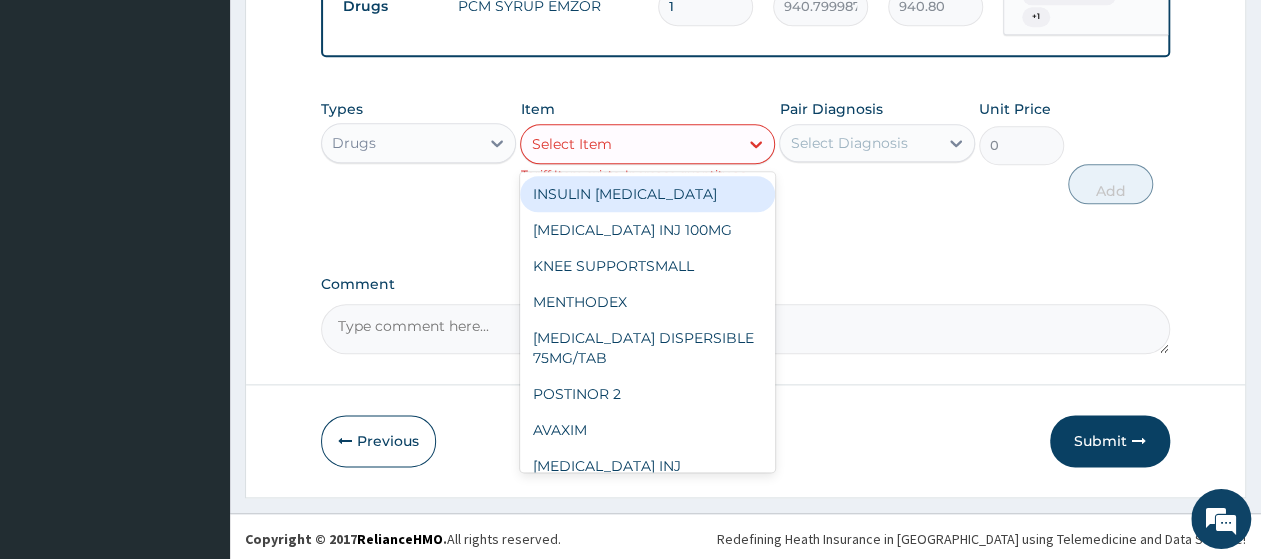 click on "Select Item" at bounding box center [571, 145] 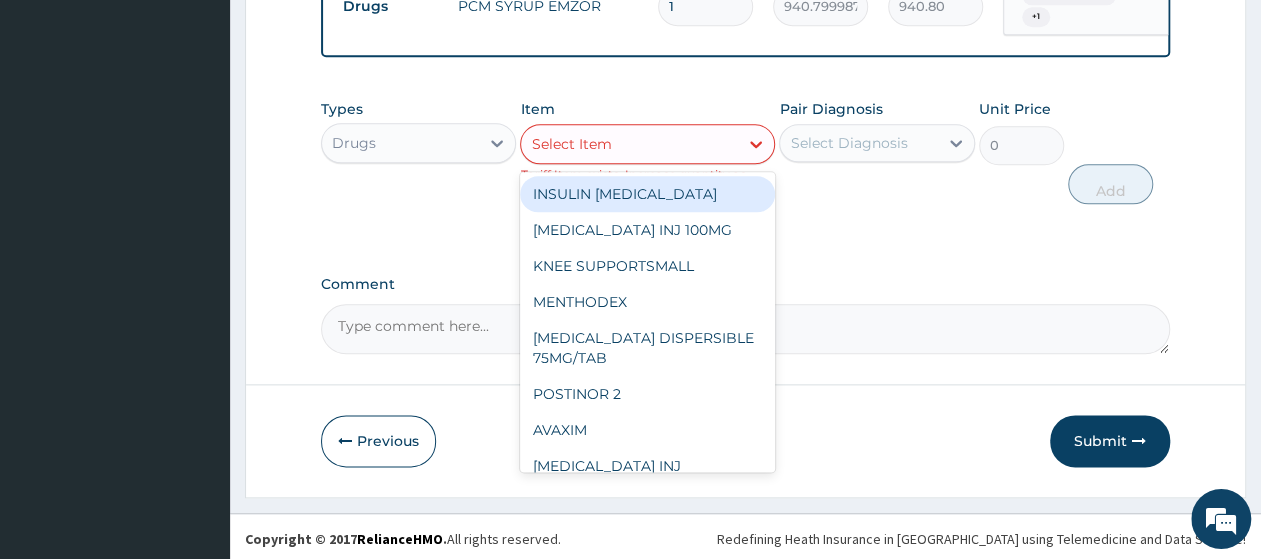paste on "GVITHER DISPERSABLE" 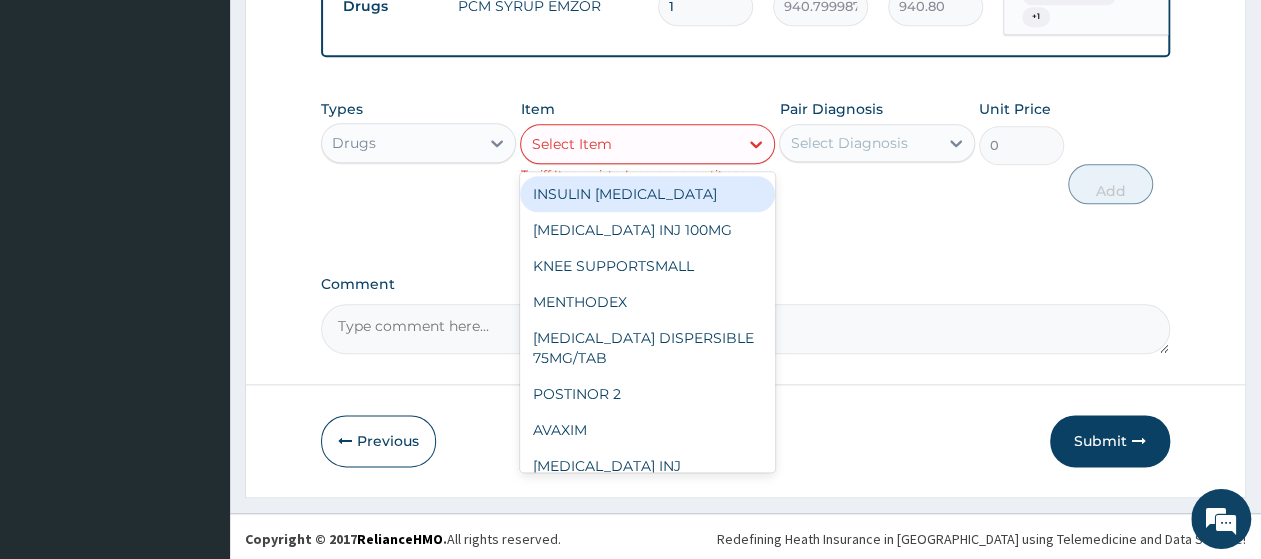type on "GVITHER DISPERSABLE" 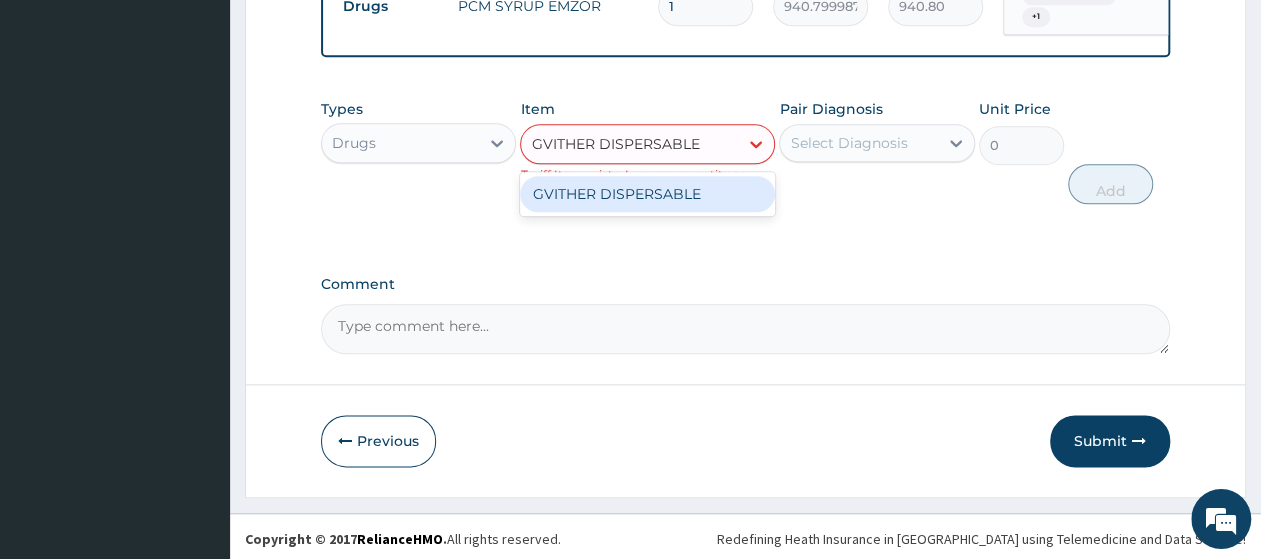 click on "GVITHER DISPERSABLE" at bounding box center [647, 195] 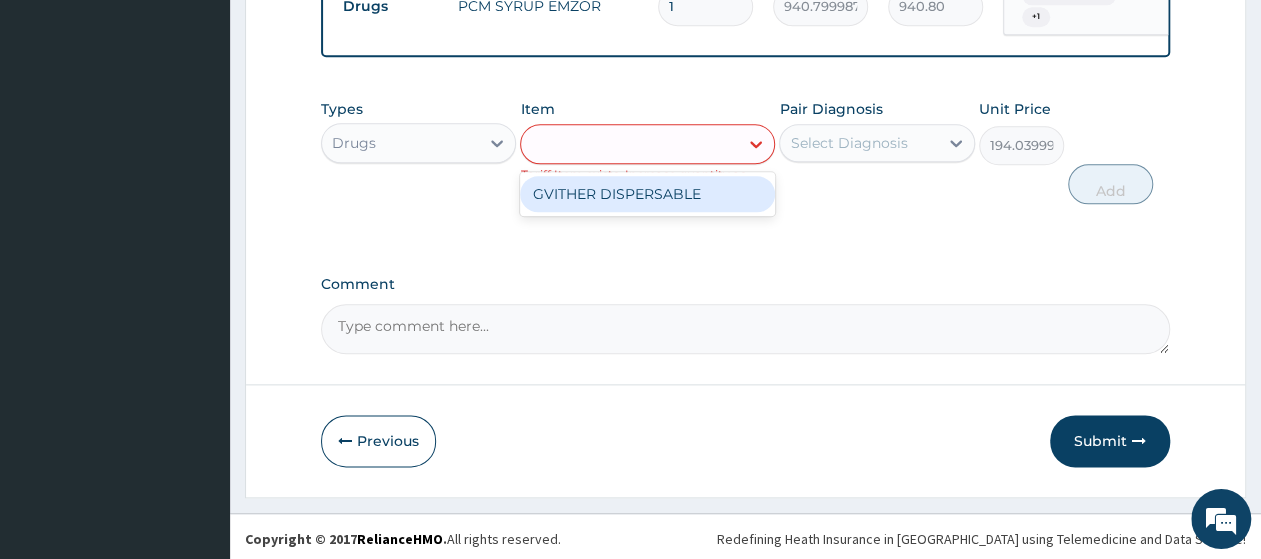 scroll, scrollTop: 1009, scrollLeft: 0, axis: vertical 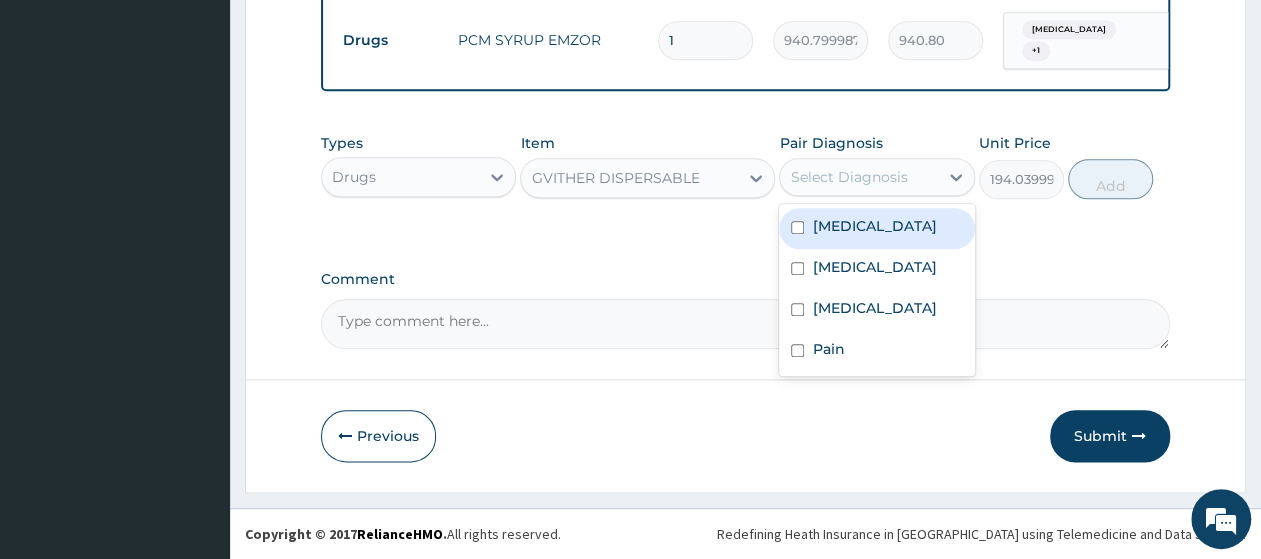click on "Select Diagnosis" at bounding box center [858, 177] 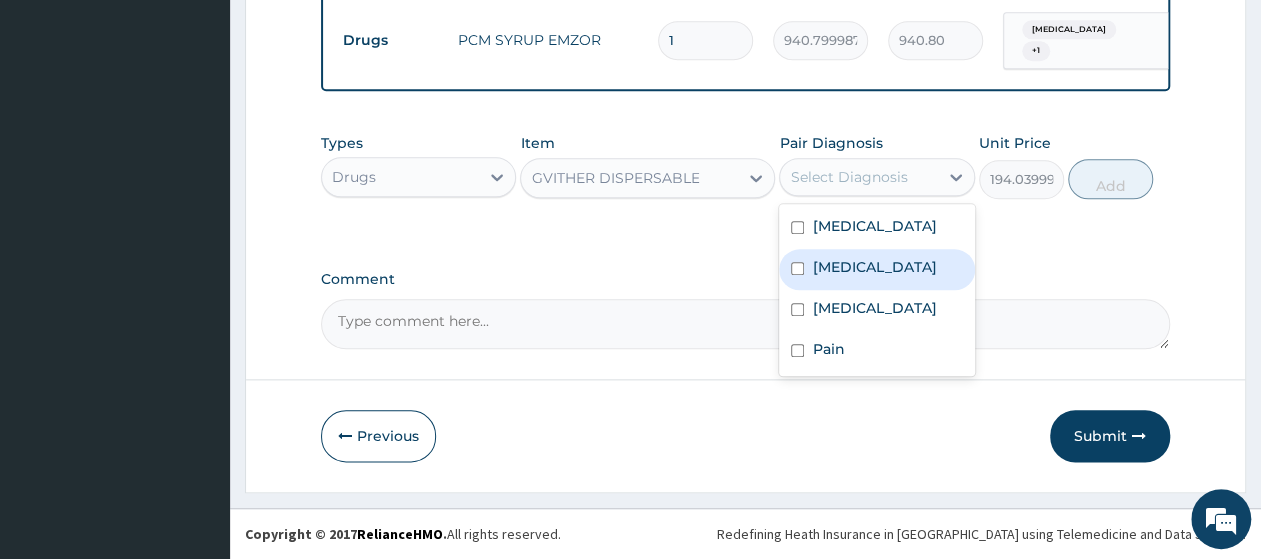 click on "Malaria" at bounding box center (874, 267) 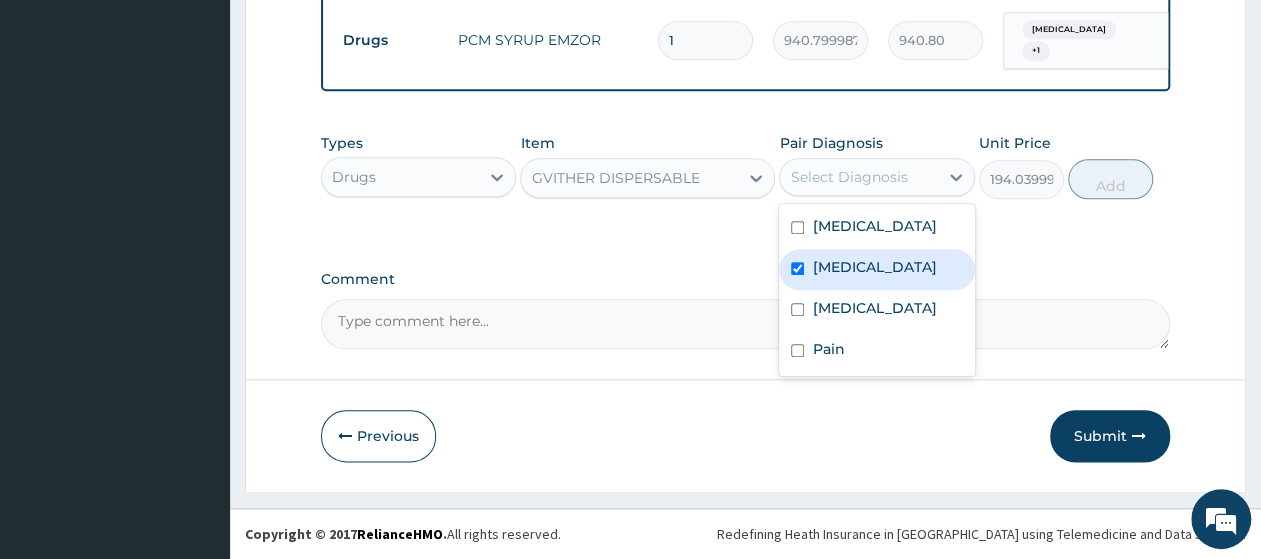 checkbox on "true" 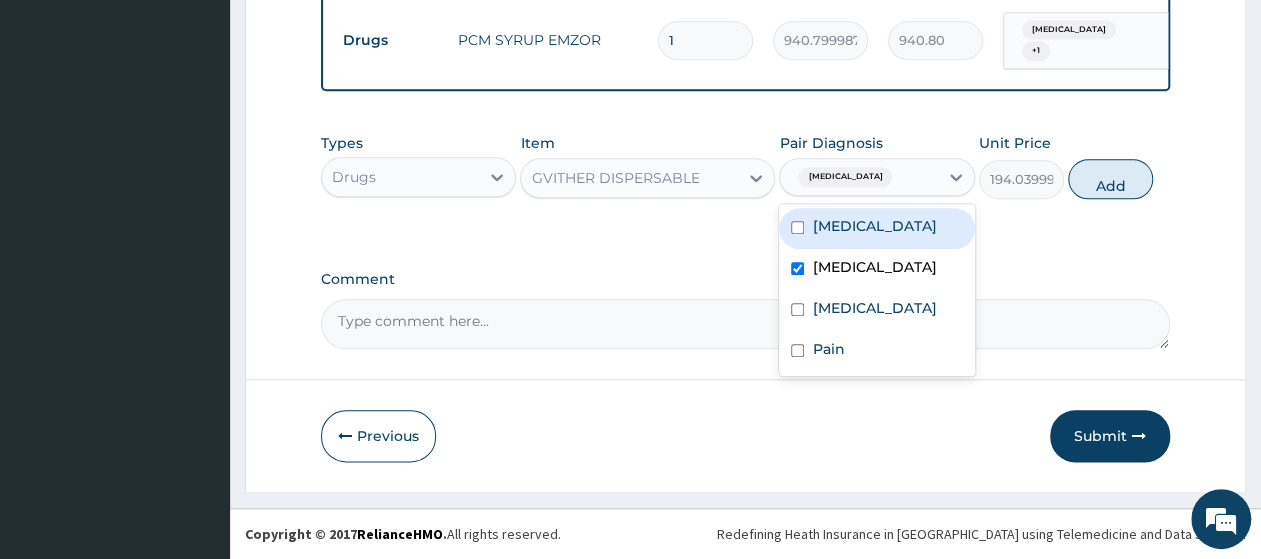 click on "PA Code / Prescription Code PA/57121C Encounter Date 06-07-2025 Important Notice Please enter PA codes before entering items that are not attached to a PA code   All diagnoses entered must be linked to a claim item. Diagnosis & Claim Items that are visible but inactive cannot be edited because they were imported from an already approved PA code. Diagnosis Upper respiratory infection confirmed Malaria Confirmed Sepsis Confirmed Pain Confirmed NB: All diagnosis must be linked to a claim item Claim Items Type Name Quantity Unit Price Total Price Pair Diagnosis Actions Drugs saline nasal drop 1 3528 3528.00 Upper respiratory infection Delete Drugs fleming 228 syr 1 5815.0615234375 5815.06 Upper respiratory infection Delete Drugs TUXIL D SYR CHILD 1 1352.63525390625 1352.64 Upper respiratory infection Delete Drugs PCM SYRUP EMZOR 1 940.7999877929688 940.80 Malaria  + 1 Delete Types Drugs Item GVITHER DISPERSABLE Pair Diagnosis option Malaria, selected. Malaria Upper respiratory infection Malaria Sepsis Pain Add" at bounding box center (745, -232) 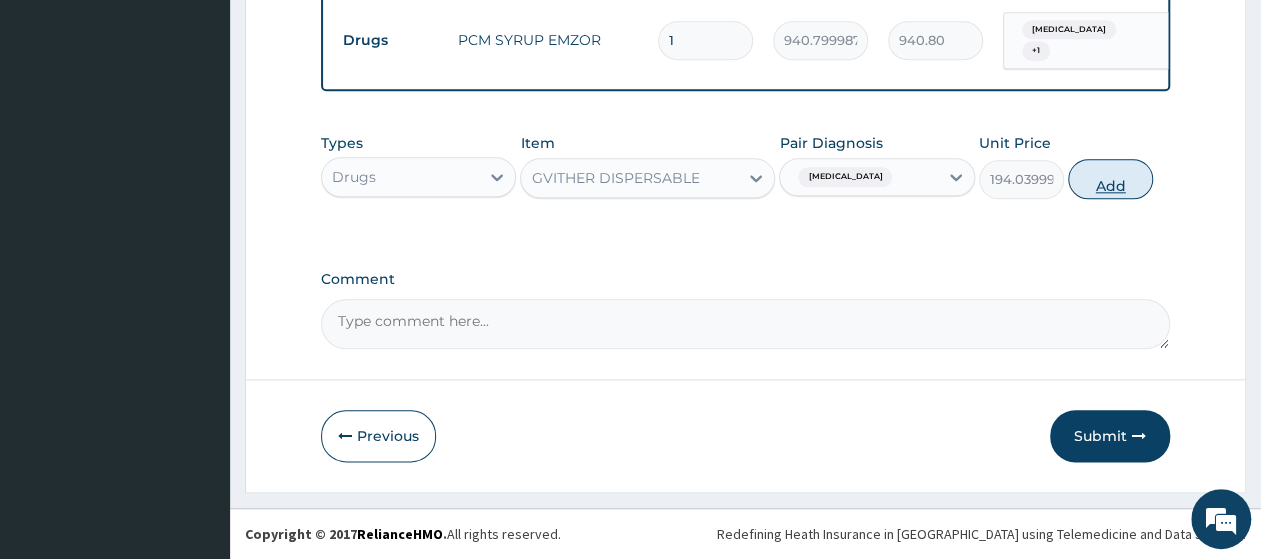 click on "Add" at bounding box center (1110, 179) 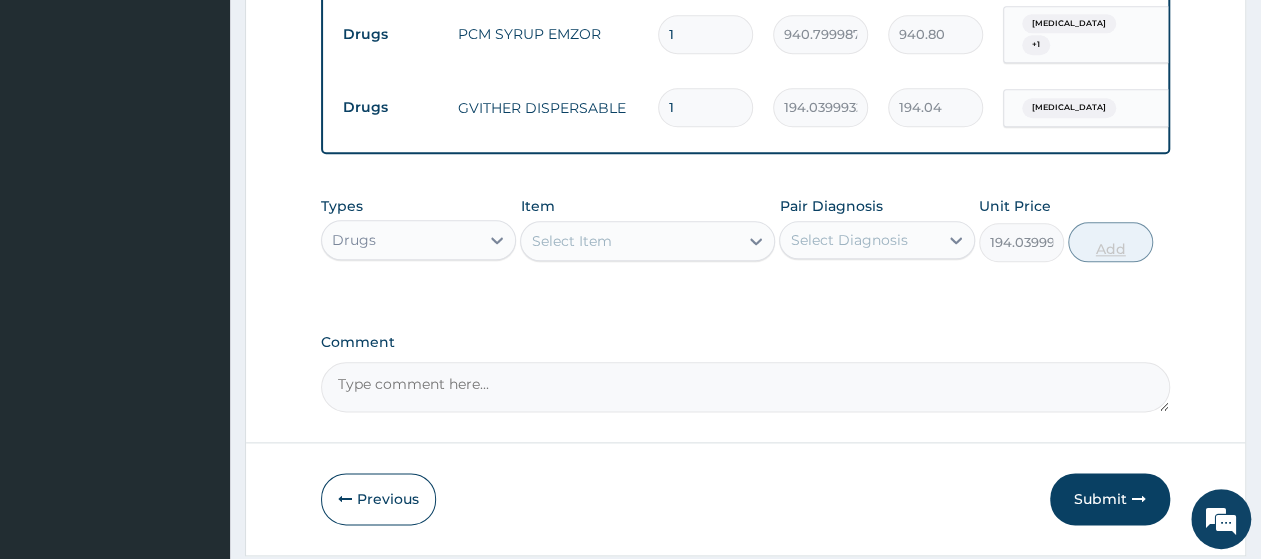 type on "0" 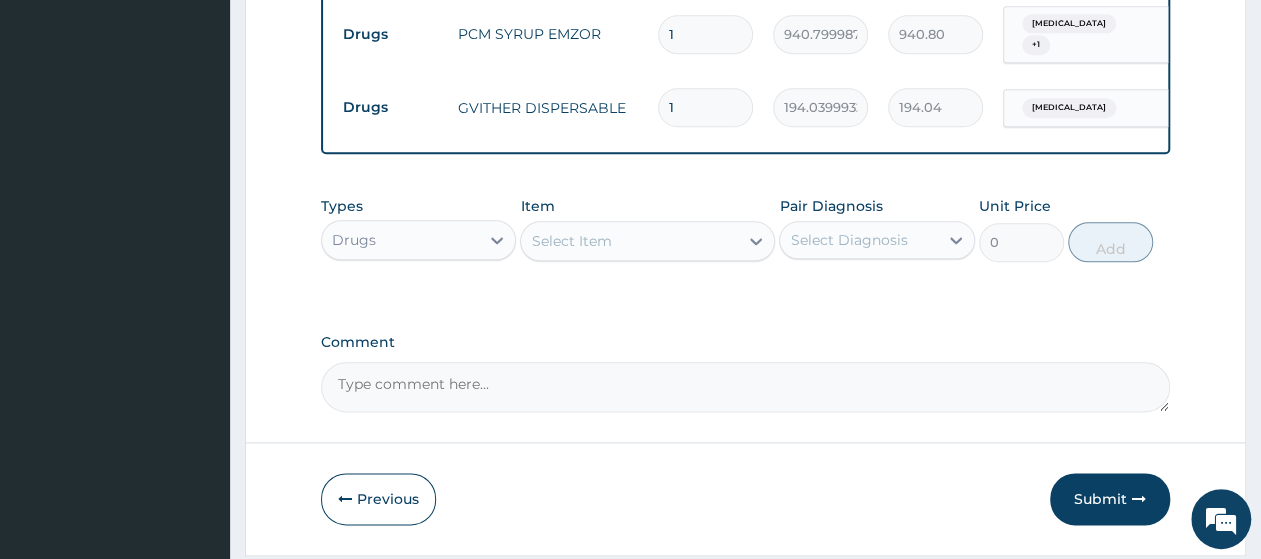 type on "12" 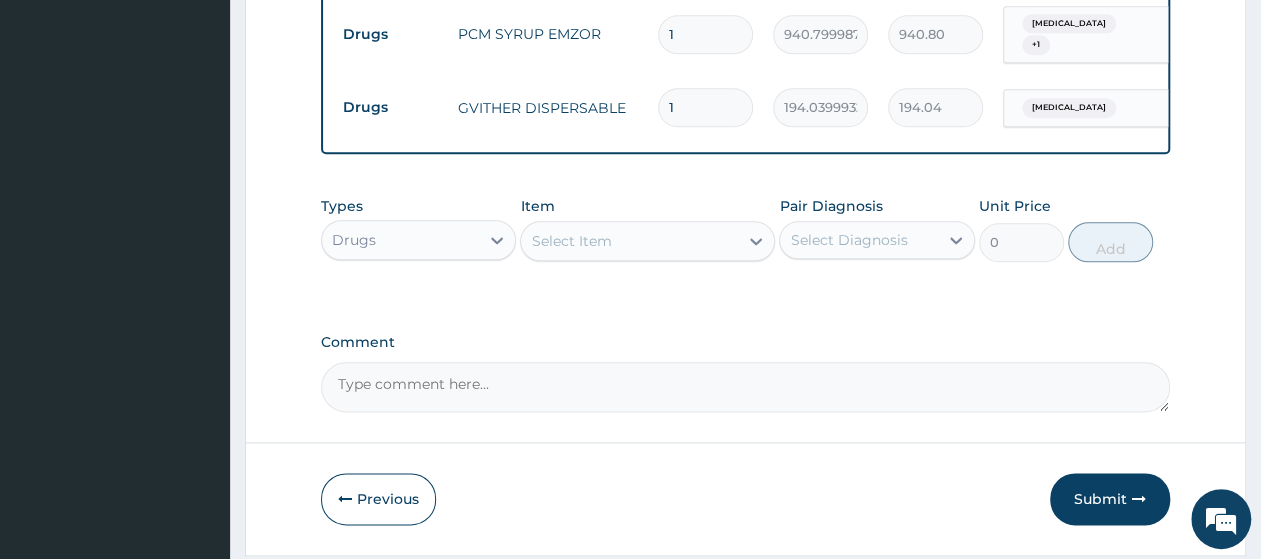 type on "2328.48" 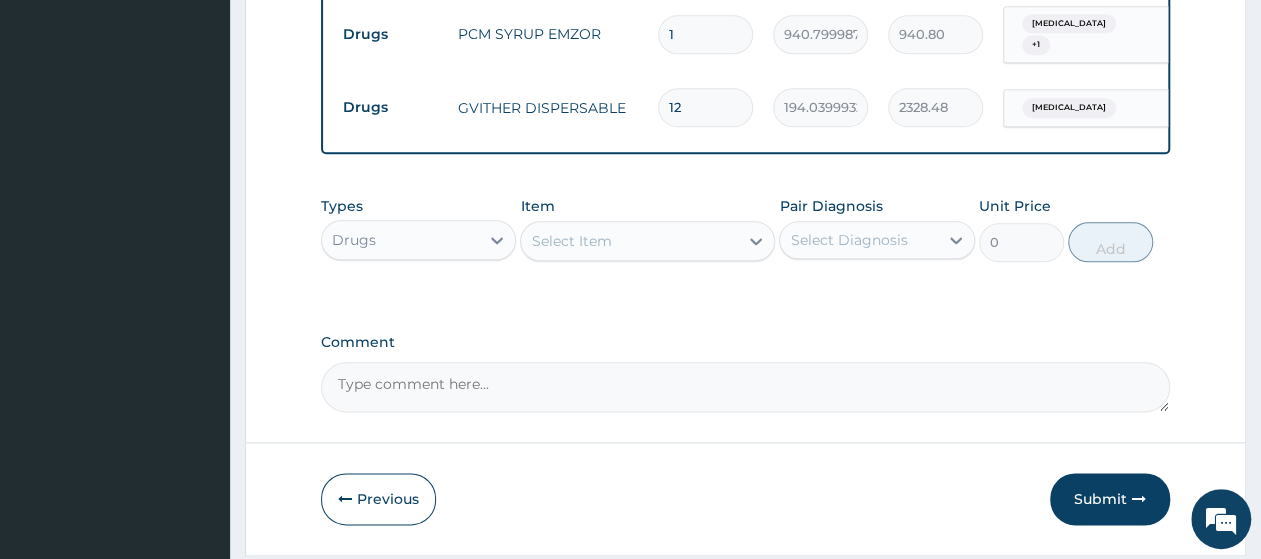 type on "12" 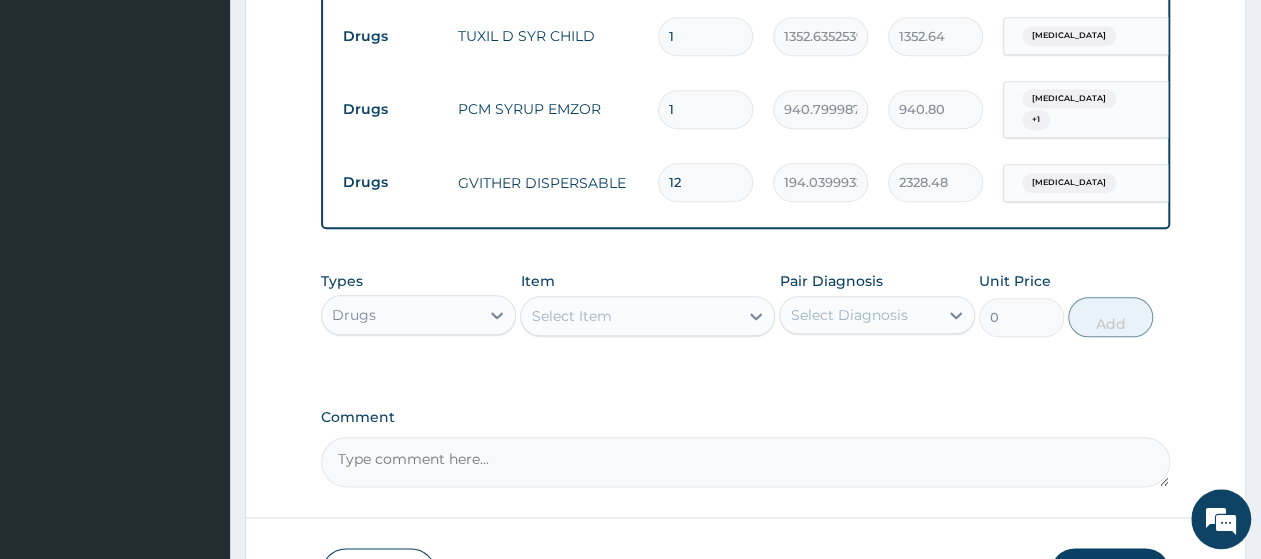 scroll, scrollTop: 905, scrollLeft: 0, axis: vertical 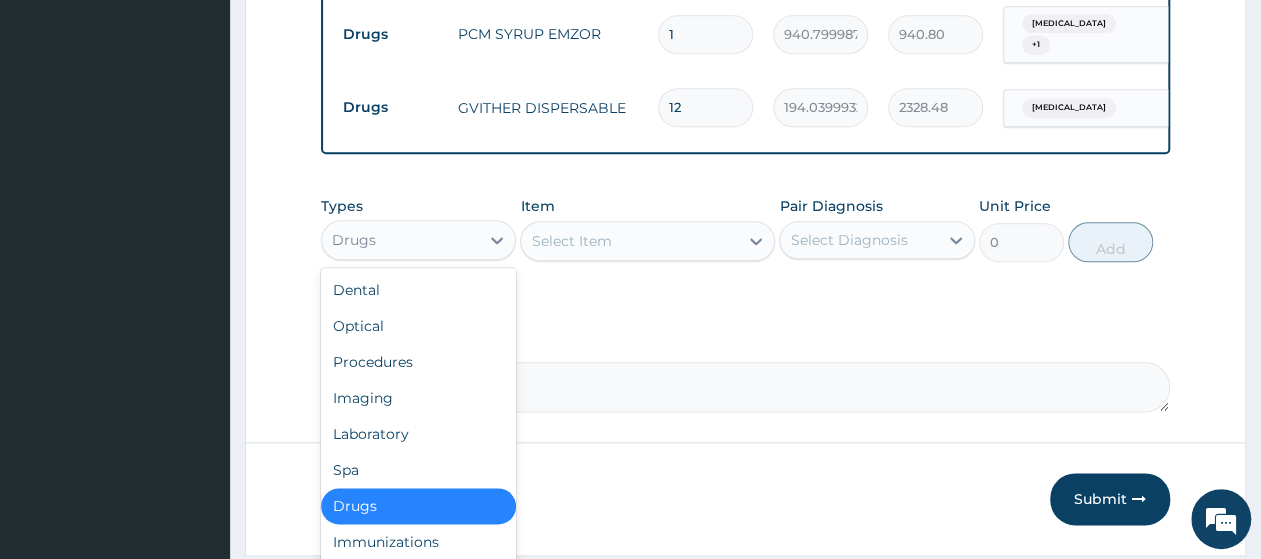click on "Drugs" at bounding box center [400, 240] 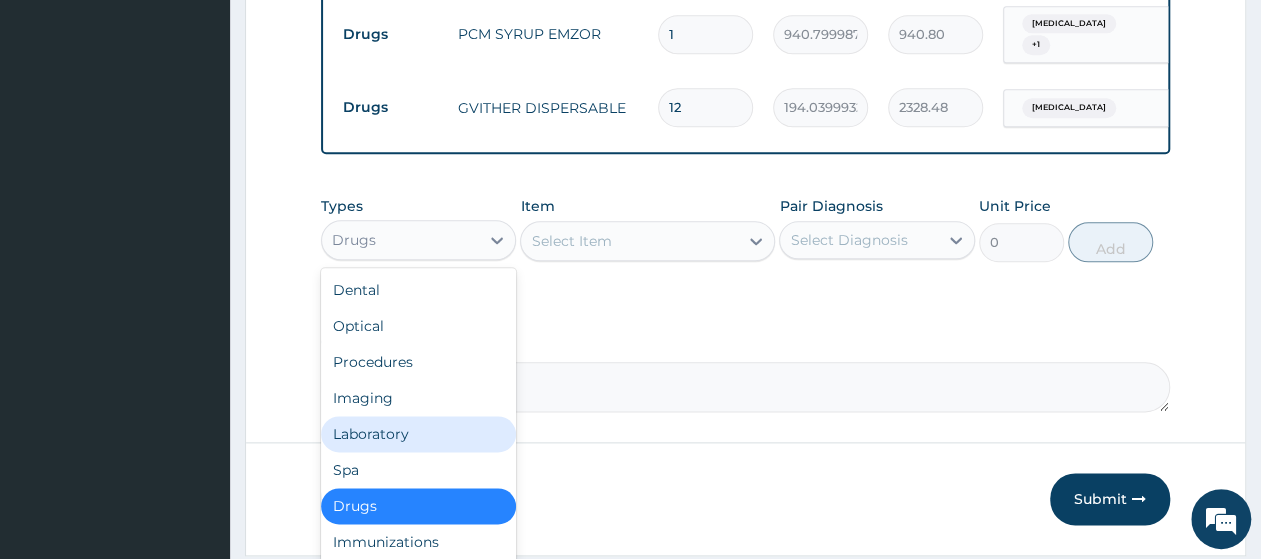 drag, startPoint x: 439, startPoint y: 441, endPoint x: 483, endPoint y: 416, distance: 50.606323 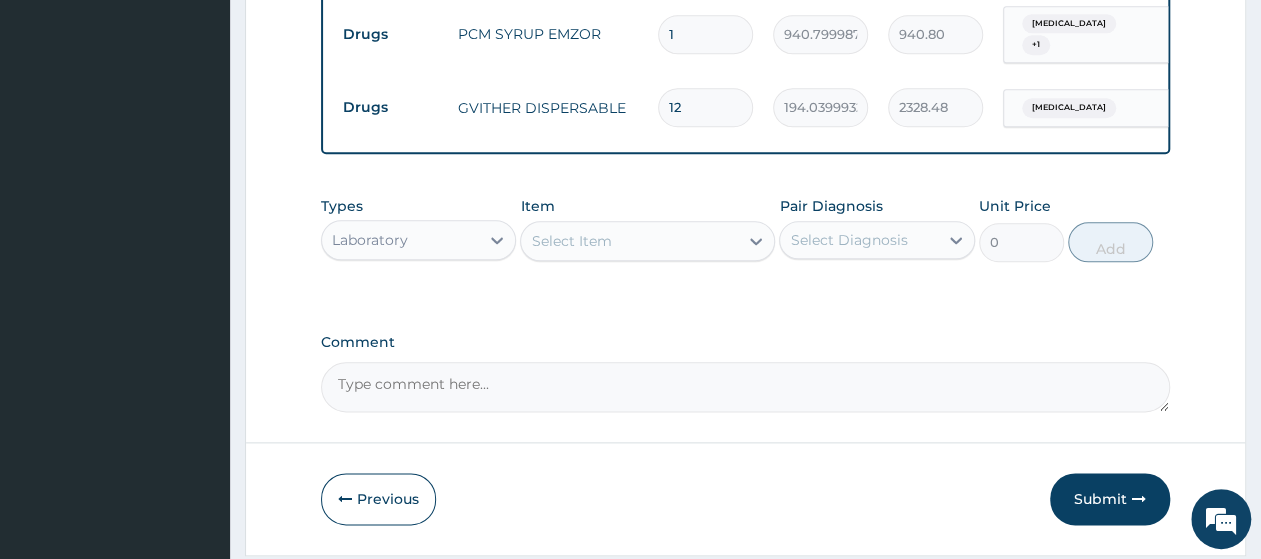 click on "Select Item" at bounding box center (571, 241) 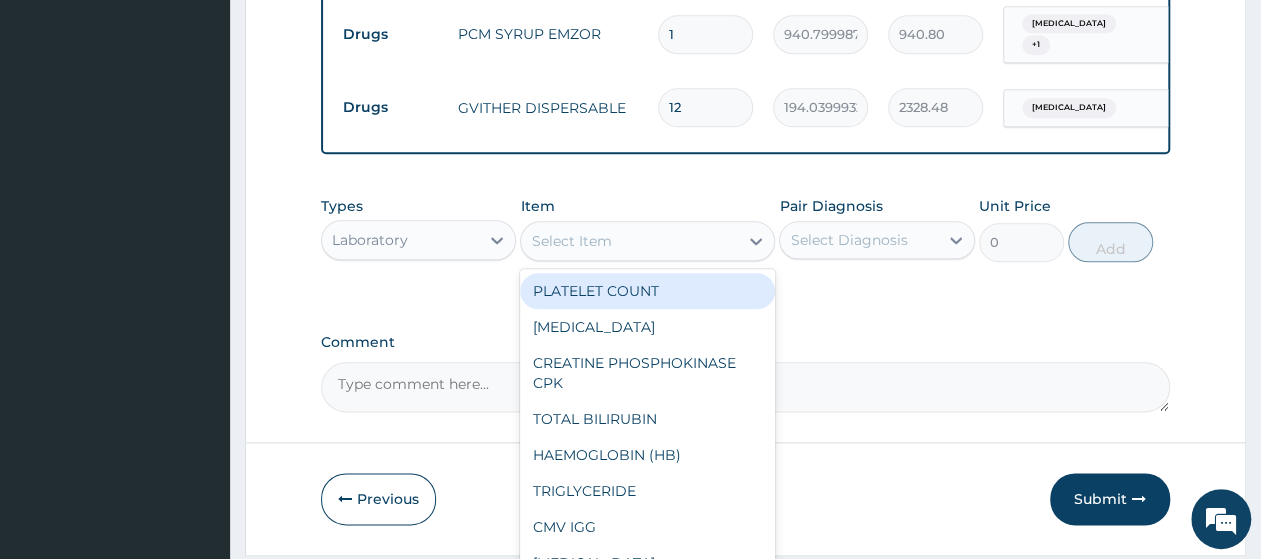 paste on "Full Blood Count" 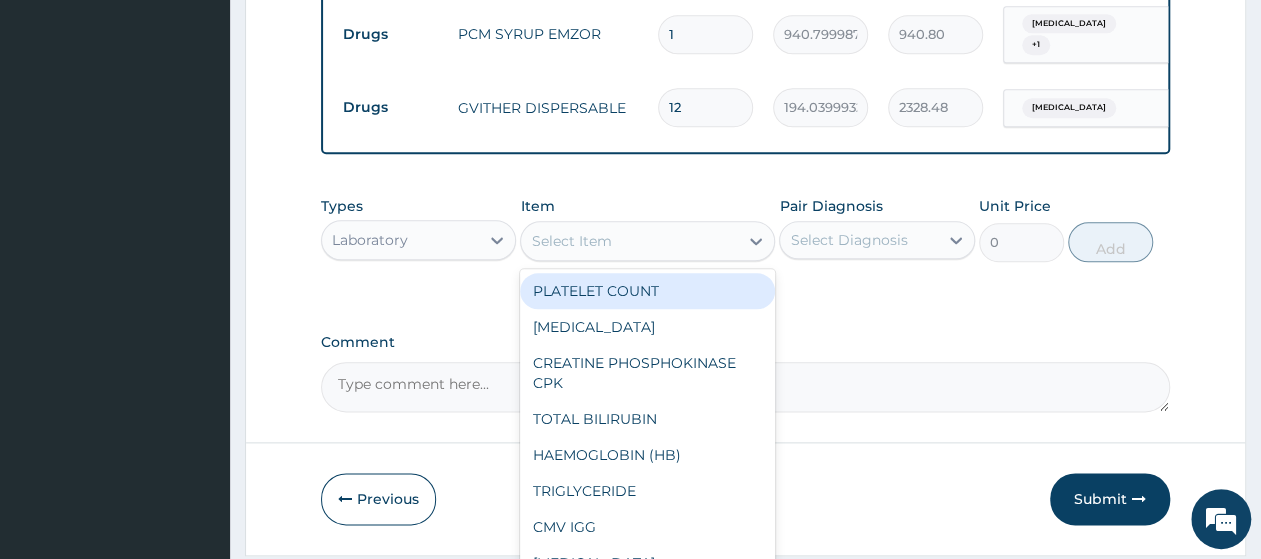 type on "Full Blood Count" 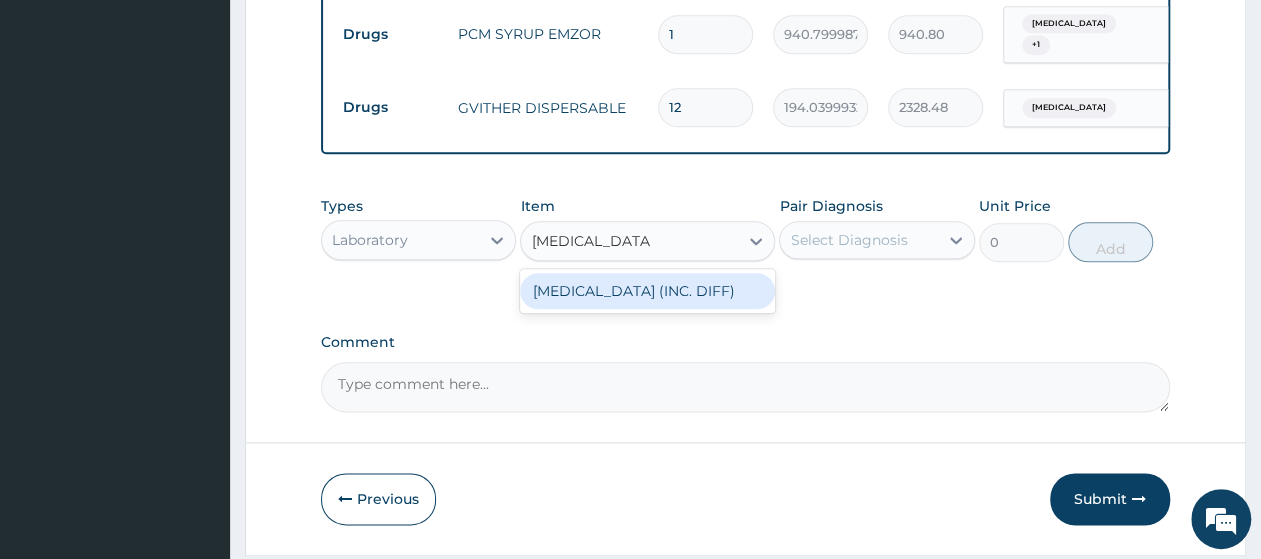 click on "FULL BLOOD COUNT (INC. DIFF)" at bounding box center (647, 291) 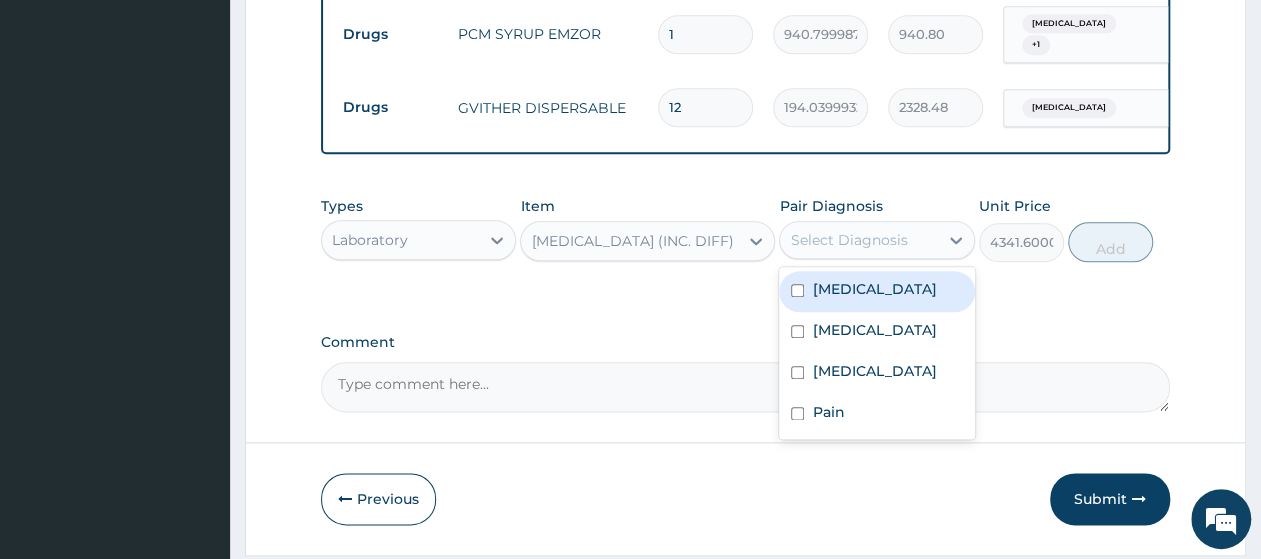 click on "Select Diagnosis" at bounding box center [848, 240] 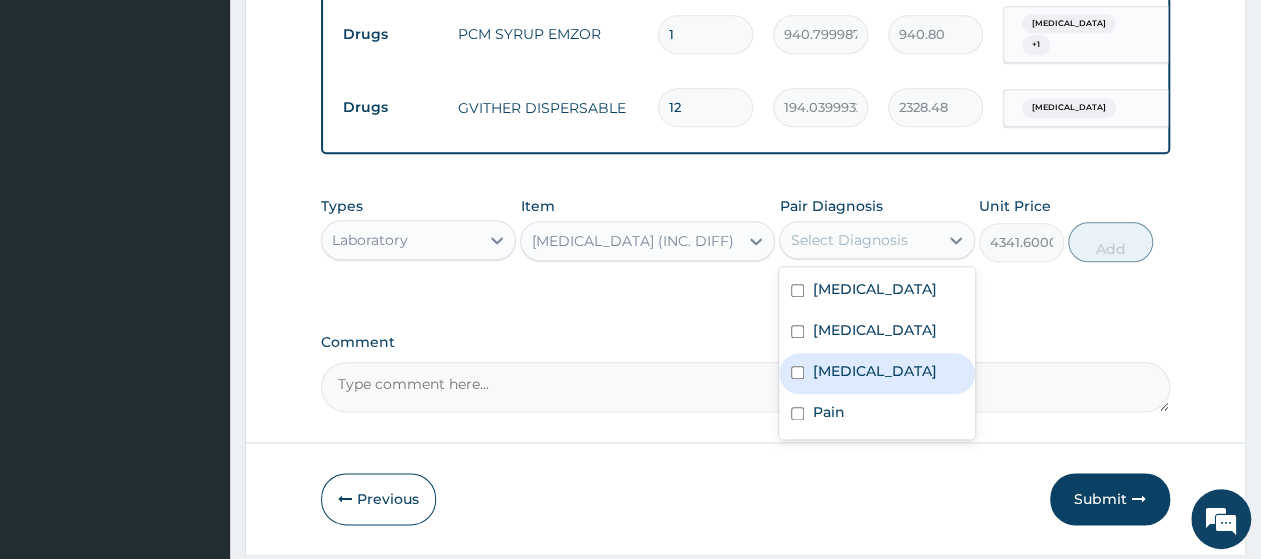 click on "Sepsis" at bounding box center [876, 373] 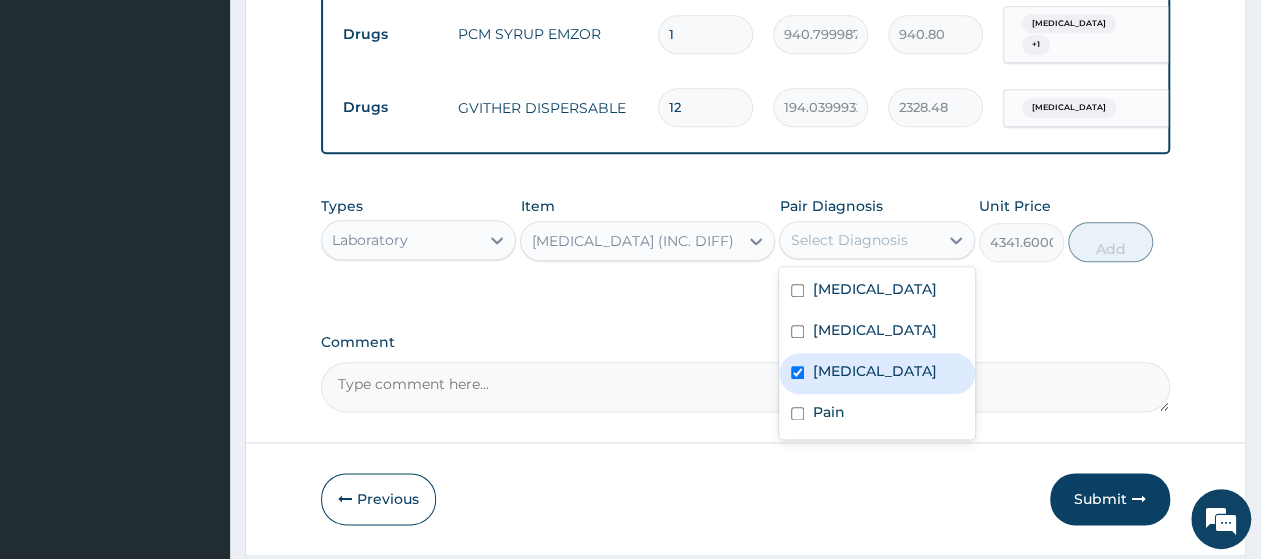 checkbox on "true" 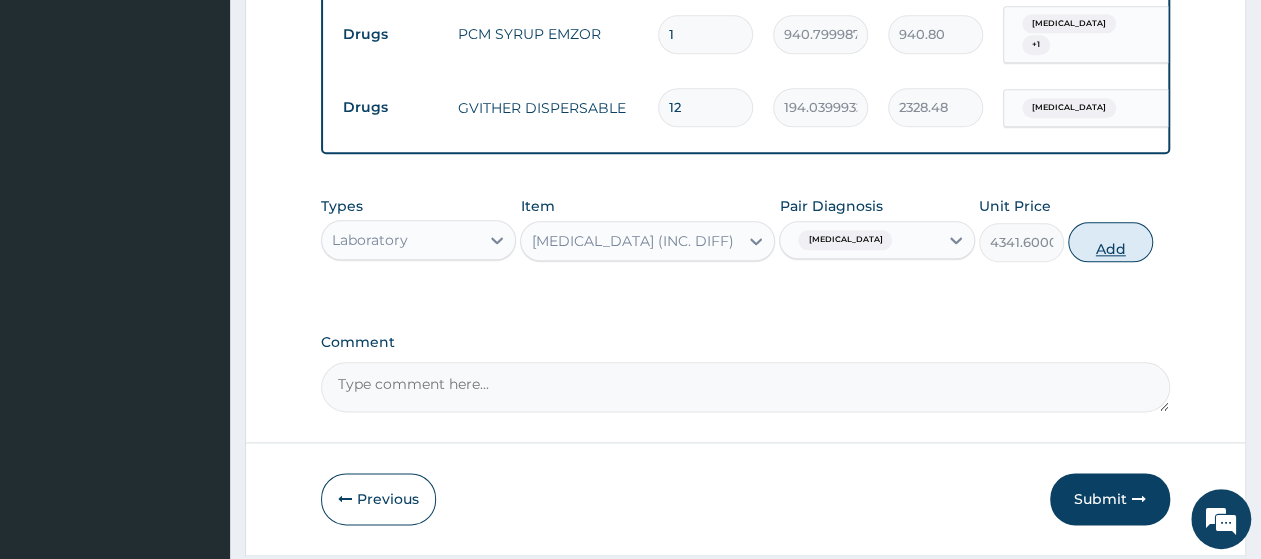 click on "Add" at bounding box center [1110, 242] 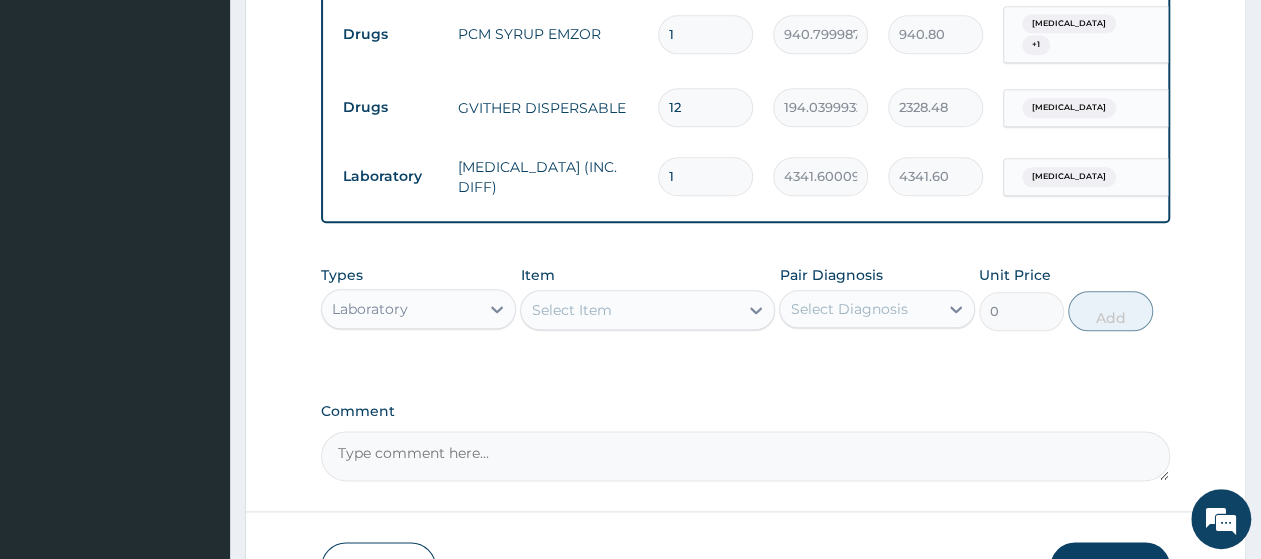 click on "Select Item" at bounding box center (629, 310) 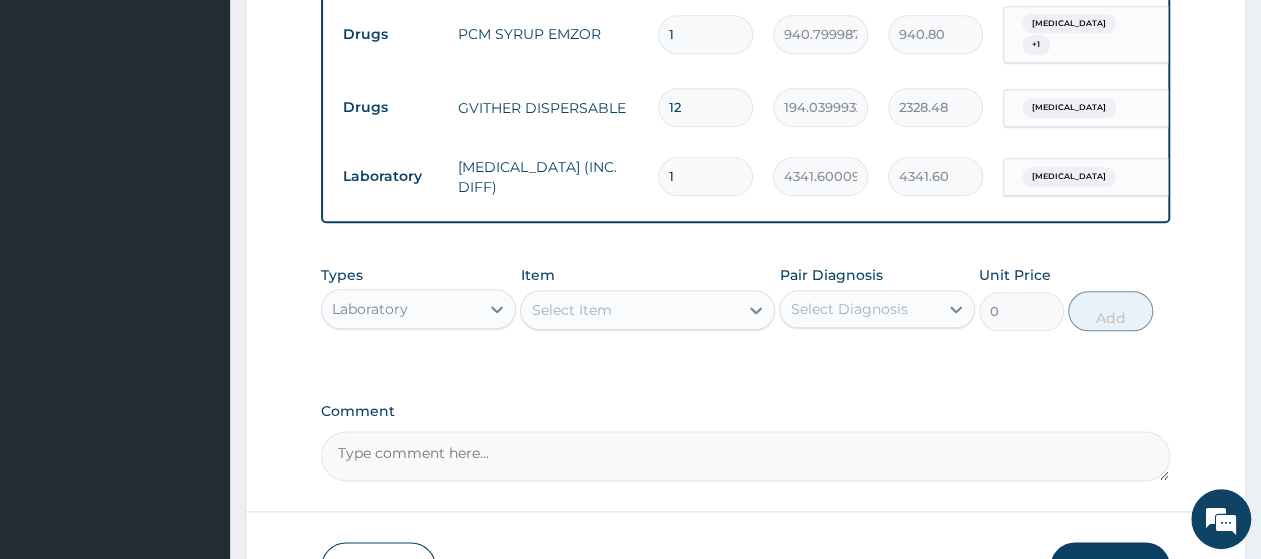 paste on "Malaria Parasites" 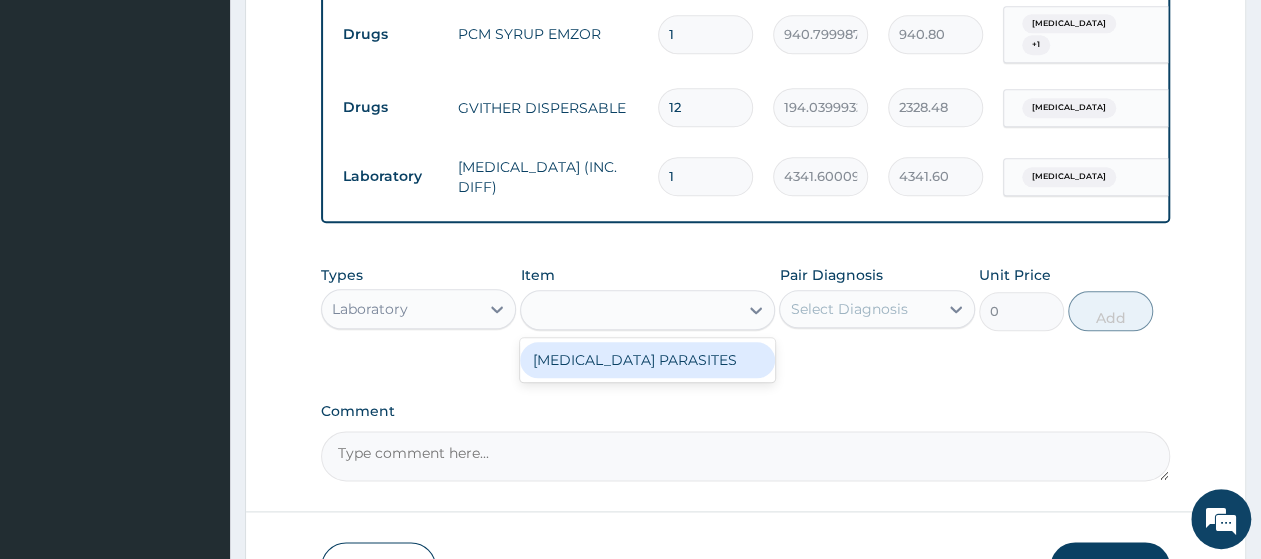 type on "Malaria Parasites" 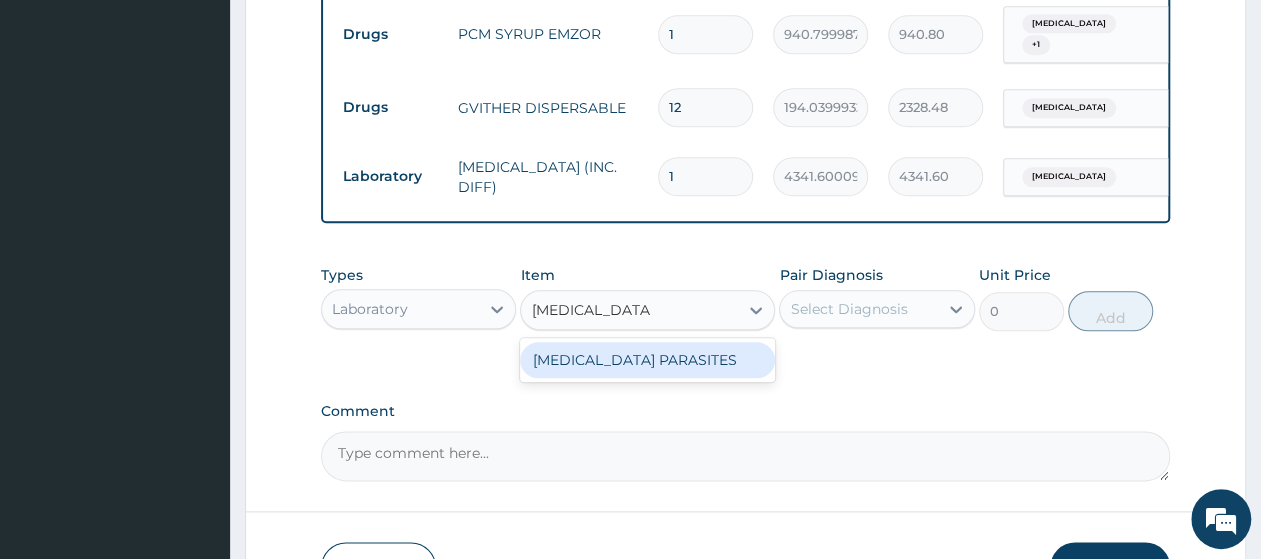 click on "MALARIA PARASITES" at bounding box center (647, 360) 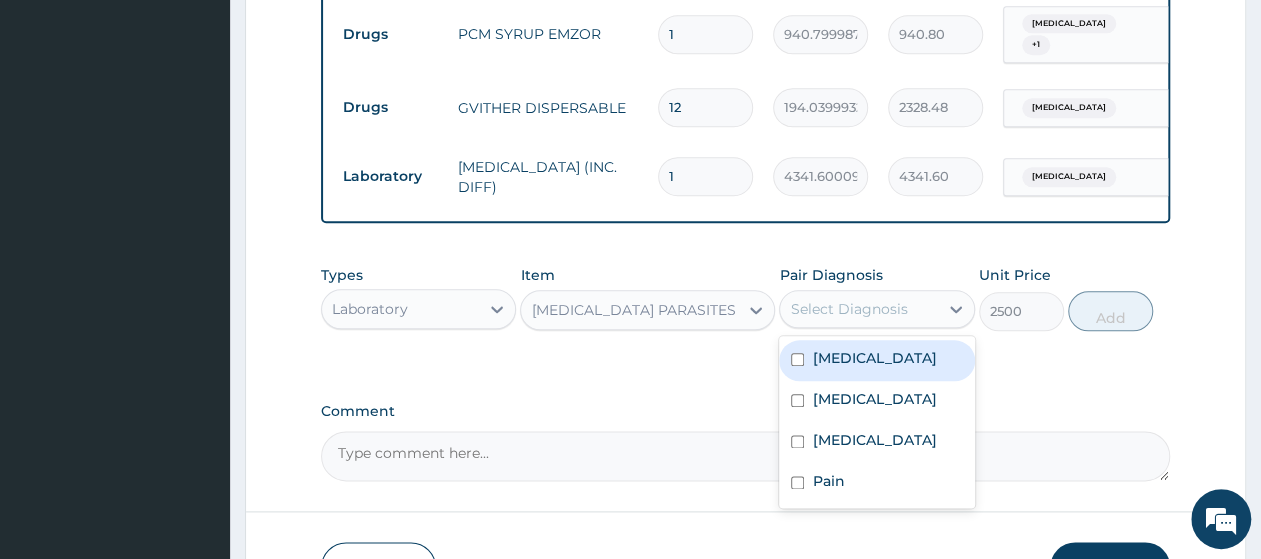 click on "Select Diagnosis" at bounding box center [848, 309] 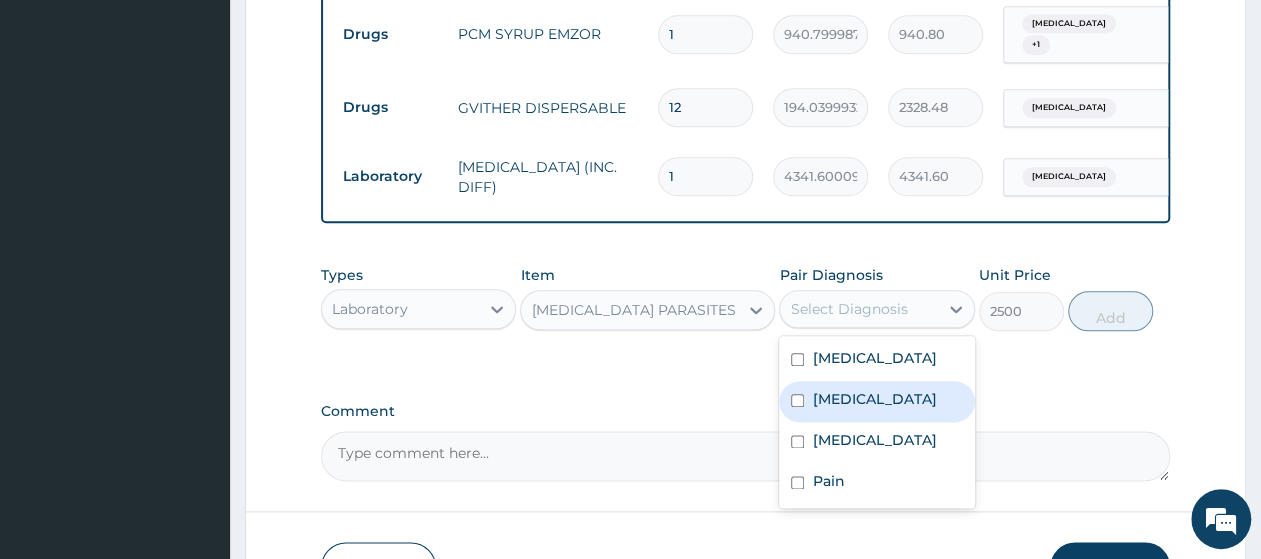 click on "Malaria" at bounding box center [876, 401] 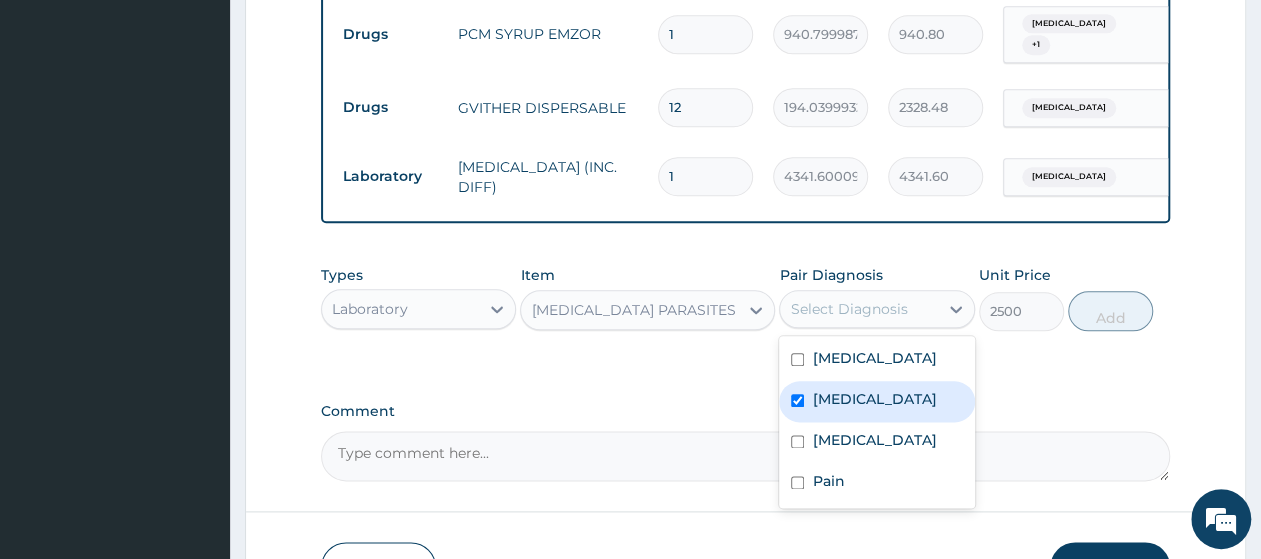 checkbox on "true" 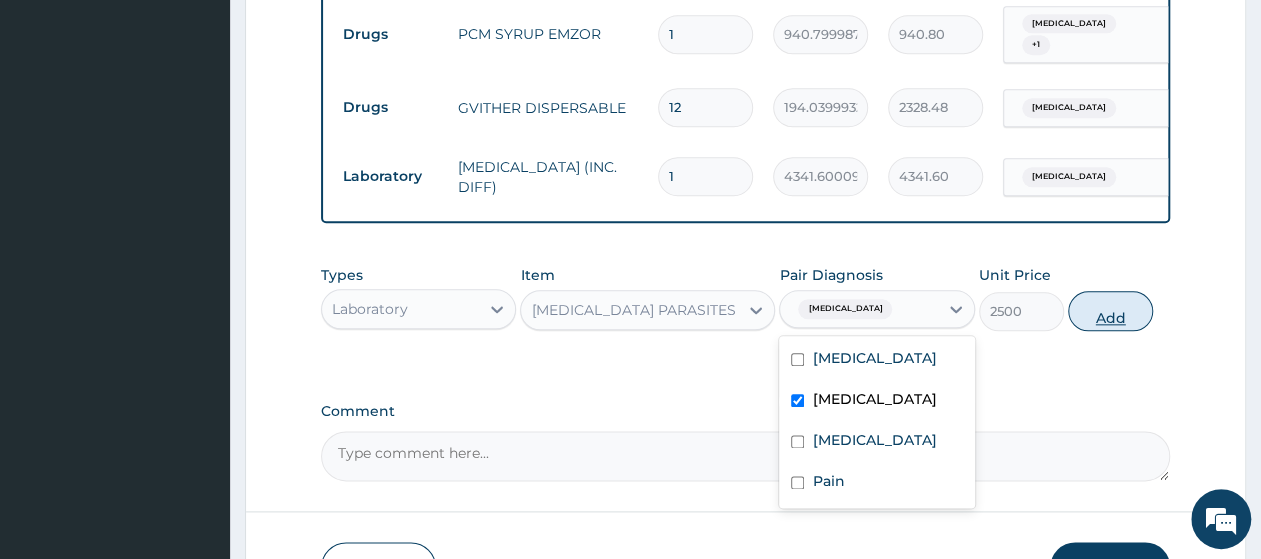 click on "Add" at bounding box center [1110, 311] 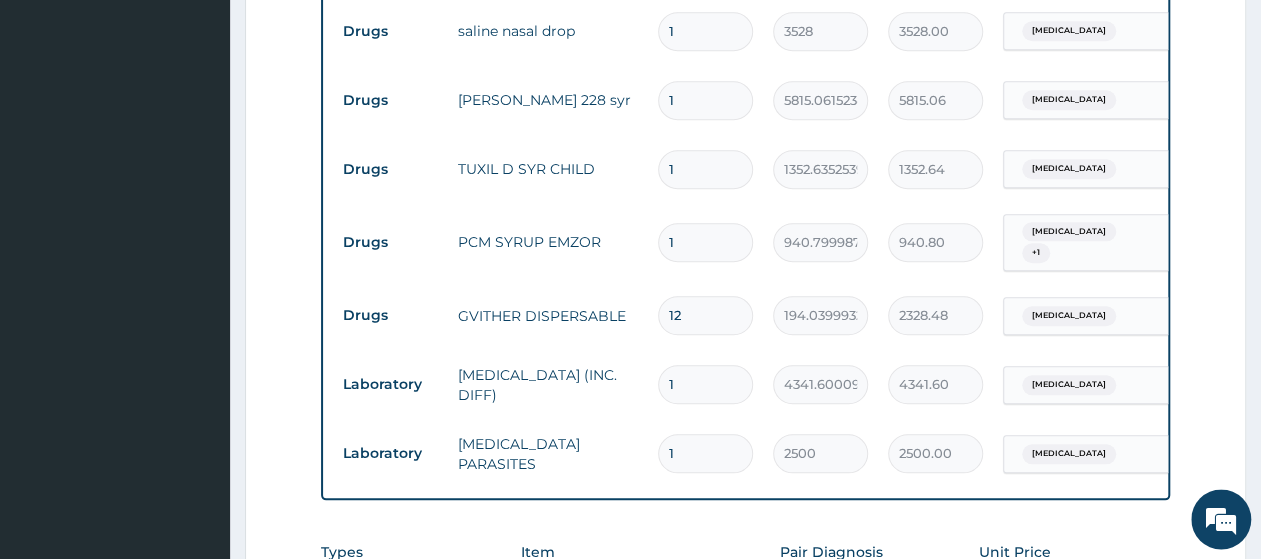 scroll, scrollTop: 697, scrollLeft: 0, axis: vertical 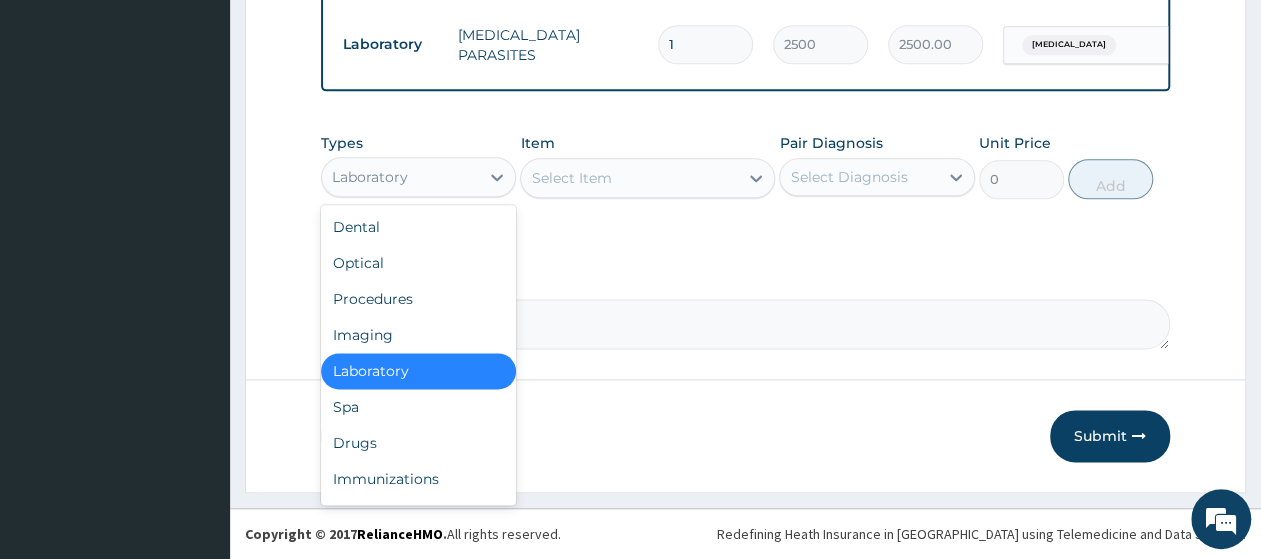 click on "Laboratory" at bounding box center (400, 177) 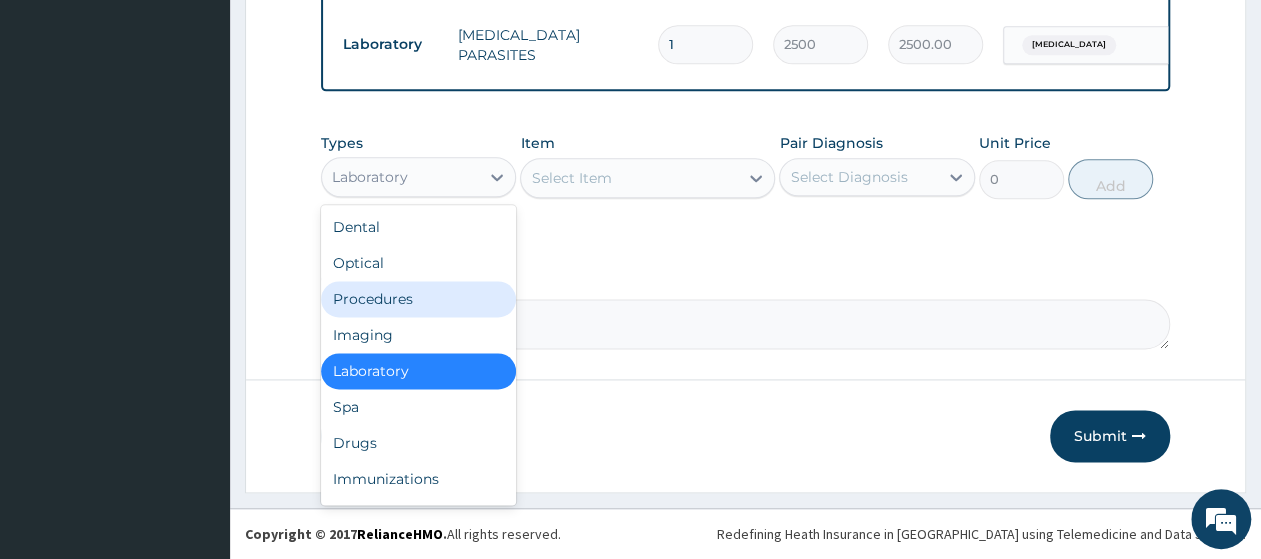 click on "Procedures" at bounding box center (418, 299) 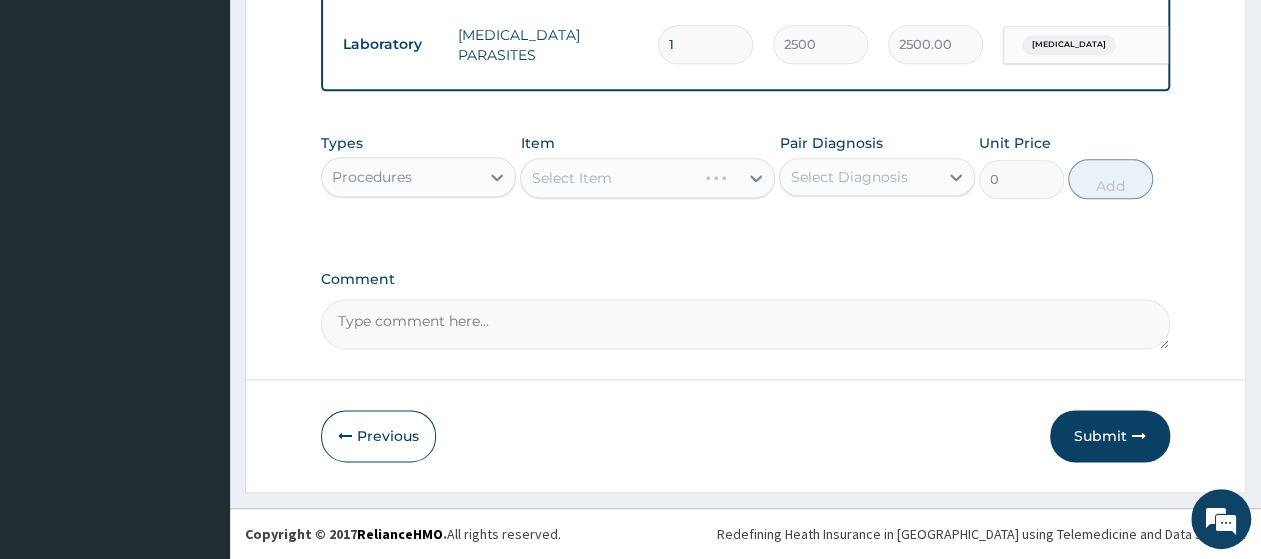 click on "Select Item" at bounding box center [647, 178] 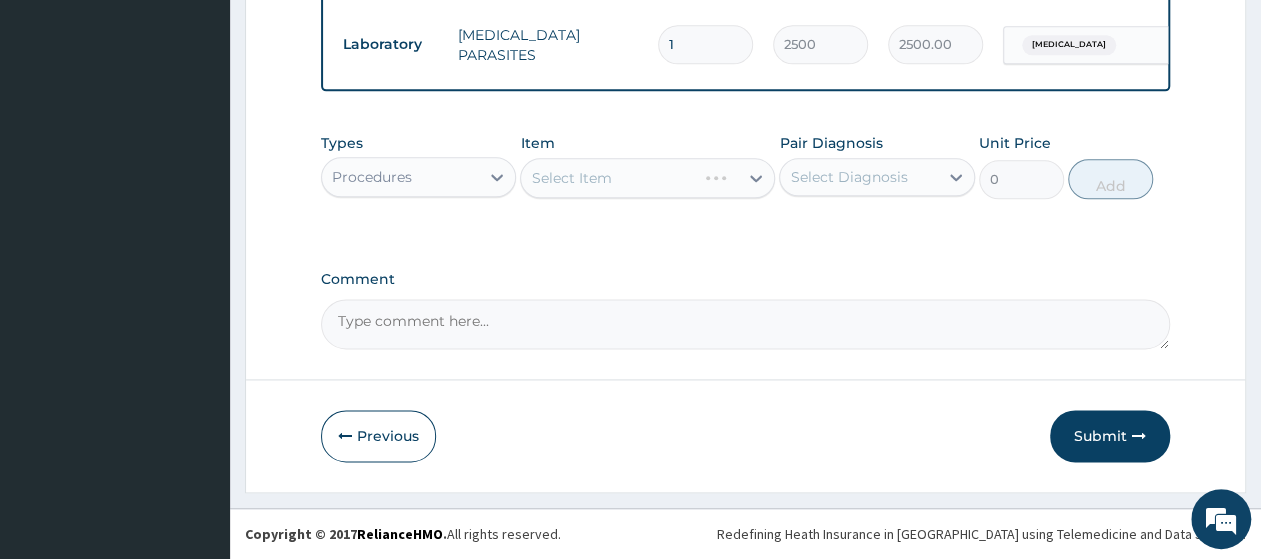 click on "Select Item" at bounding box center [647, 178] 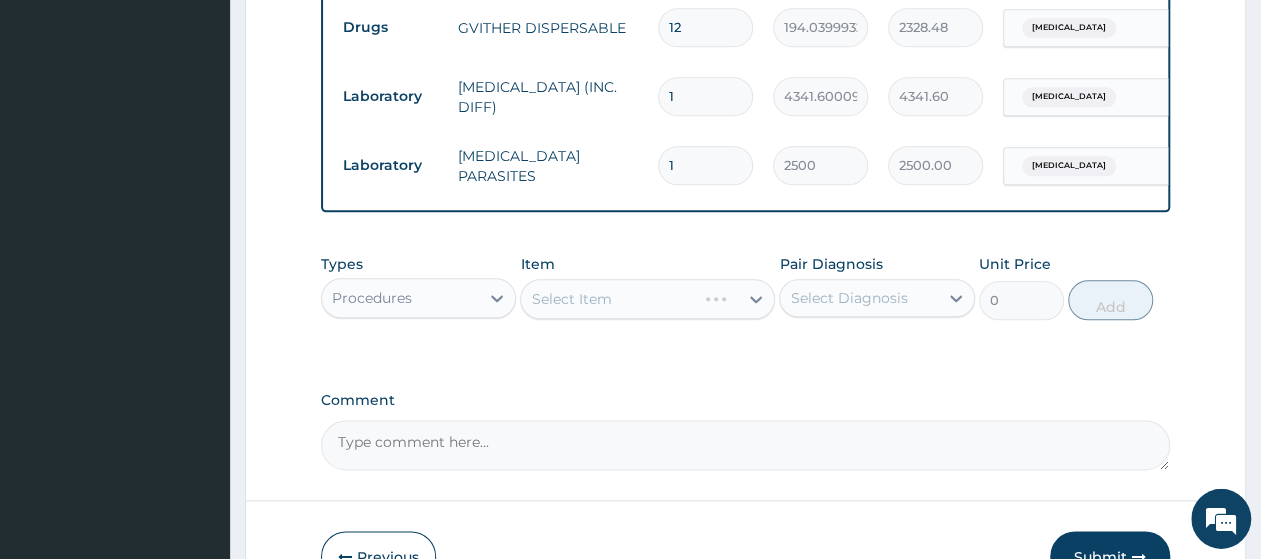 scroll, scrollTop: 1008, scrollLeft: 0, axis: vertical 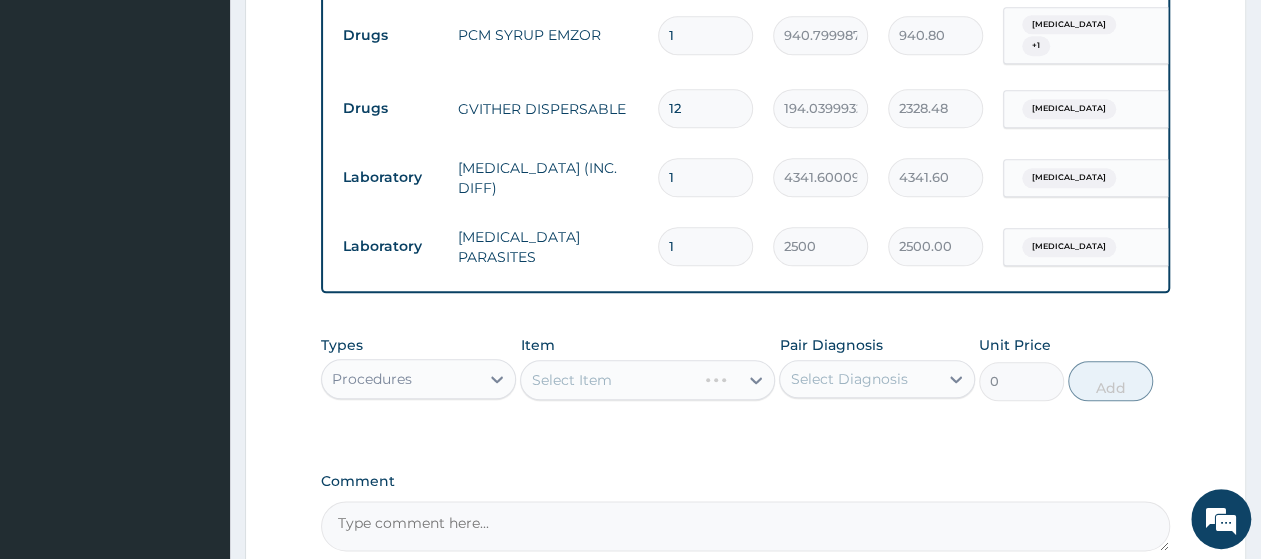 click on "Select Item" at bounding box center [647, 380] 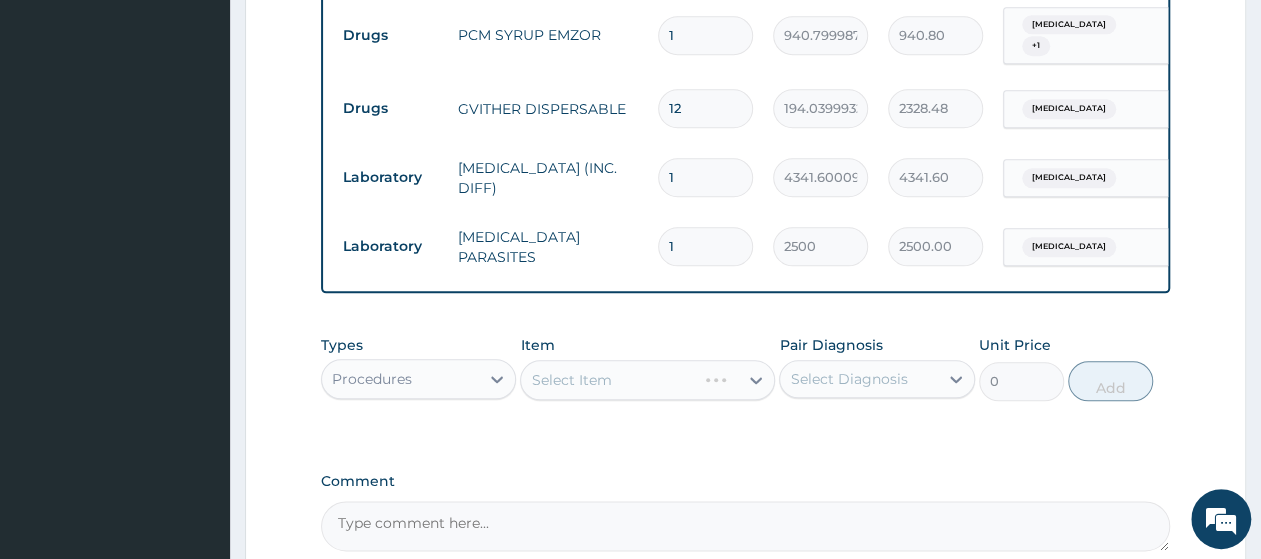 scroll, scrollTop: 904, scrollLeft: 0, axis: vertical 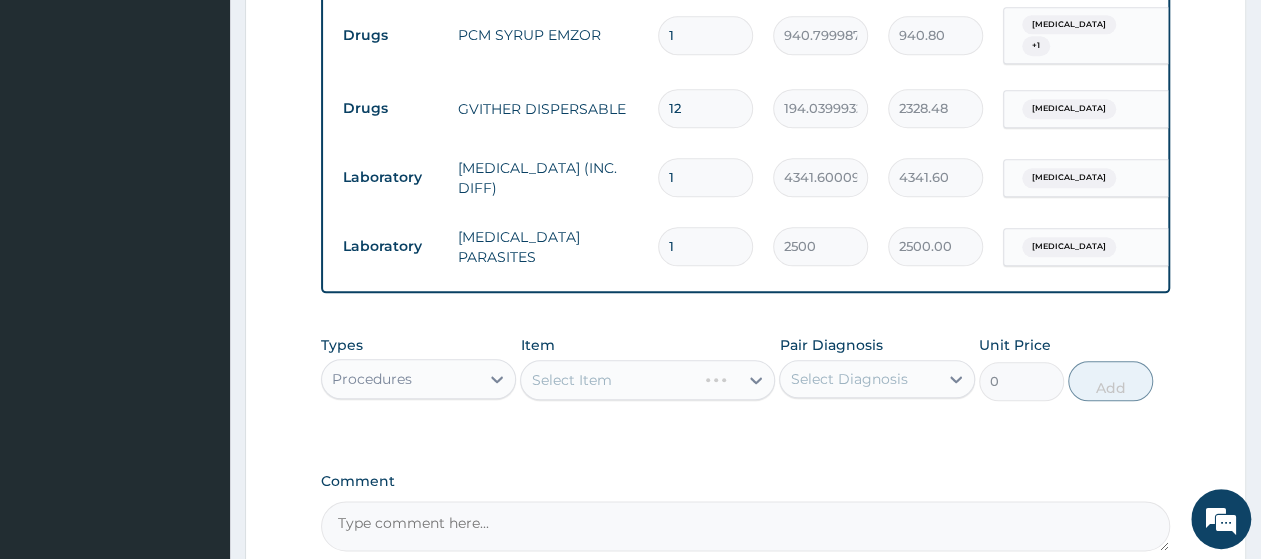 click on "Select Item" at bounding box center [647, 380] 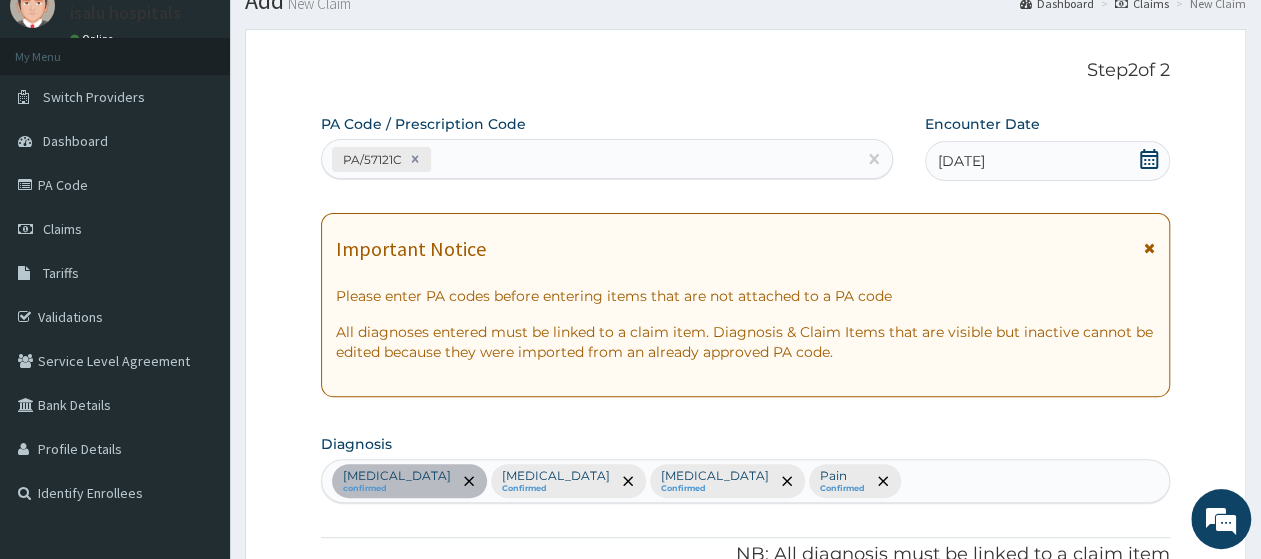 scroll, scrollTop: 0, scrollLeft: 0, axis: both 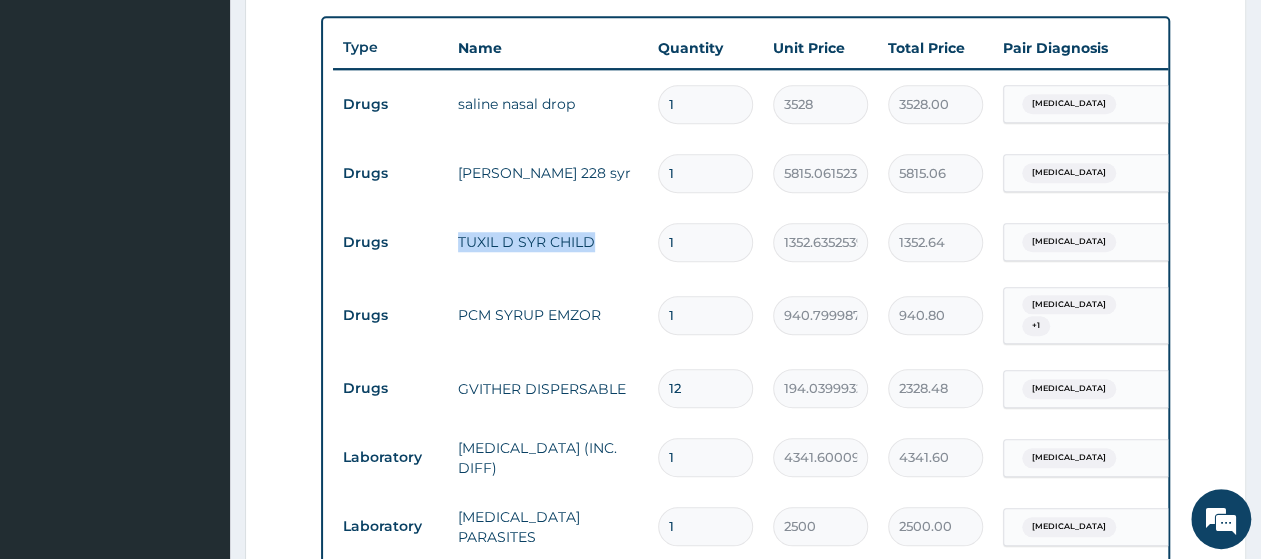 drag, startPoint x: 457, startPoint y: 238, endPoint x: 590, endPoint y: 241, distance: 133.03383 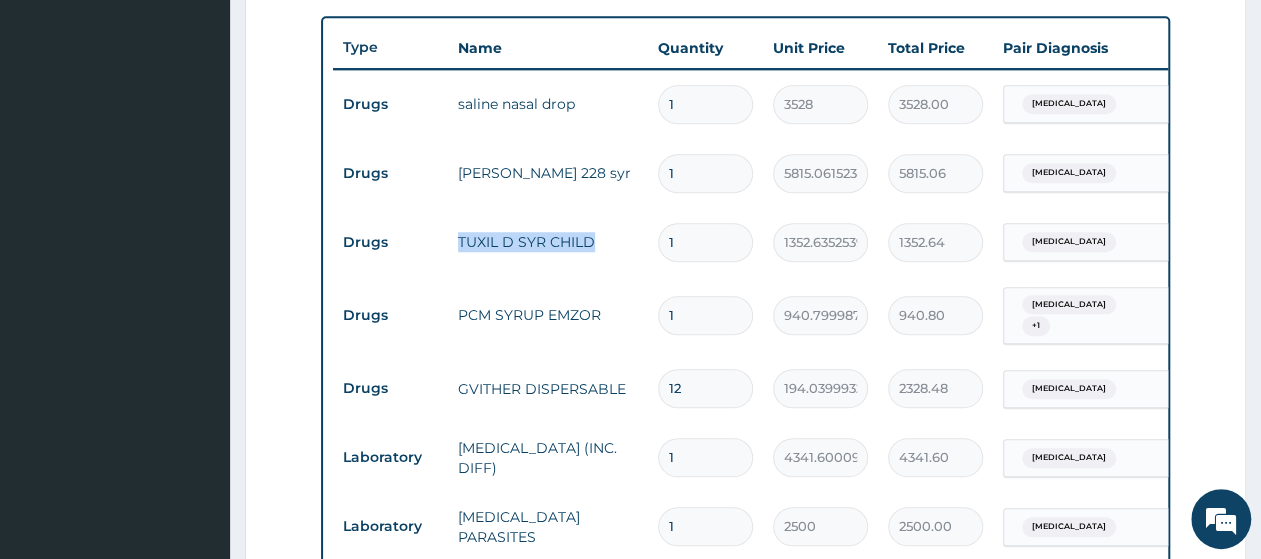click on "TUXIL D SYR CHILD" at bounding box center [548, 242] 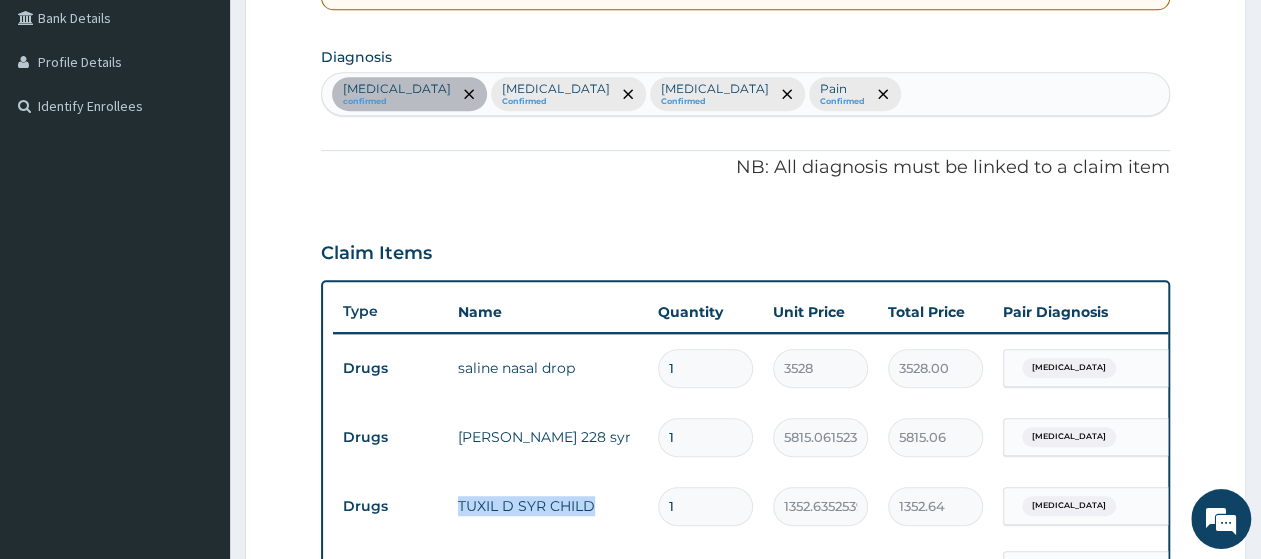 scroll, scrollTop: 416, scrollLeft: 0, axis: vertical 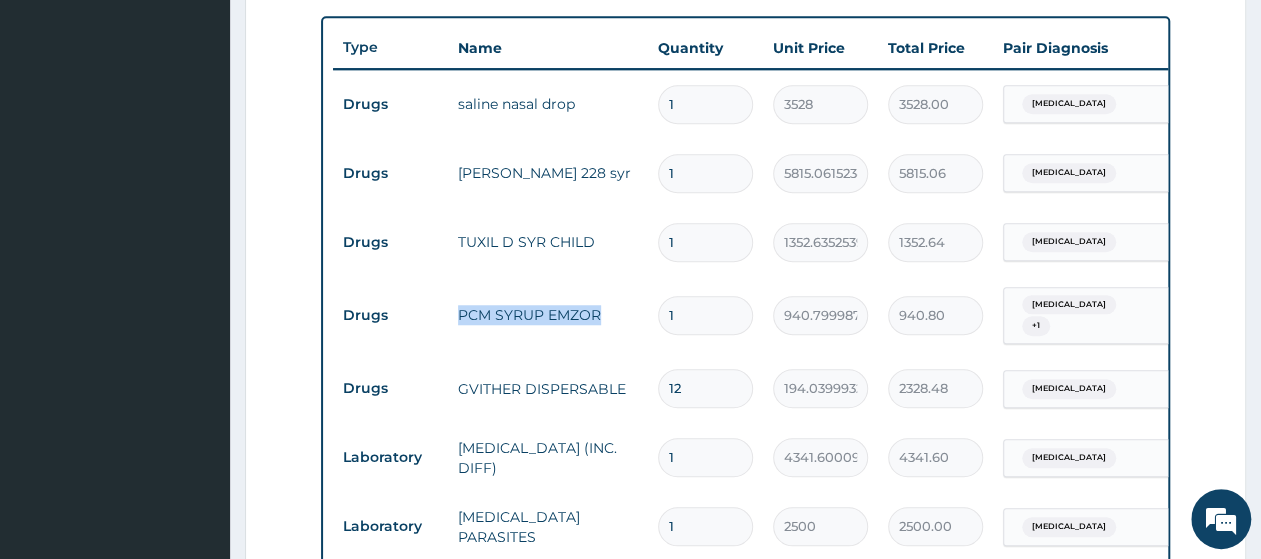 drag, startPoint x: 455, startPoint y: 313, endPoint x: 603, endPoint y: 313, distance: 148 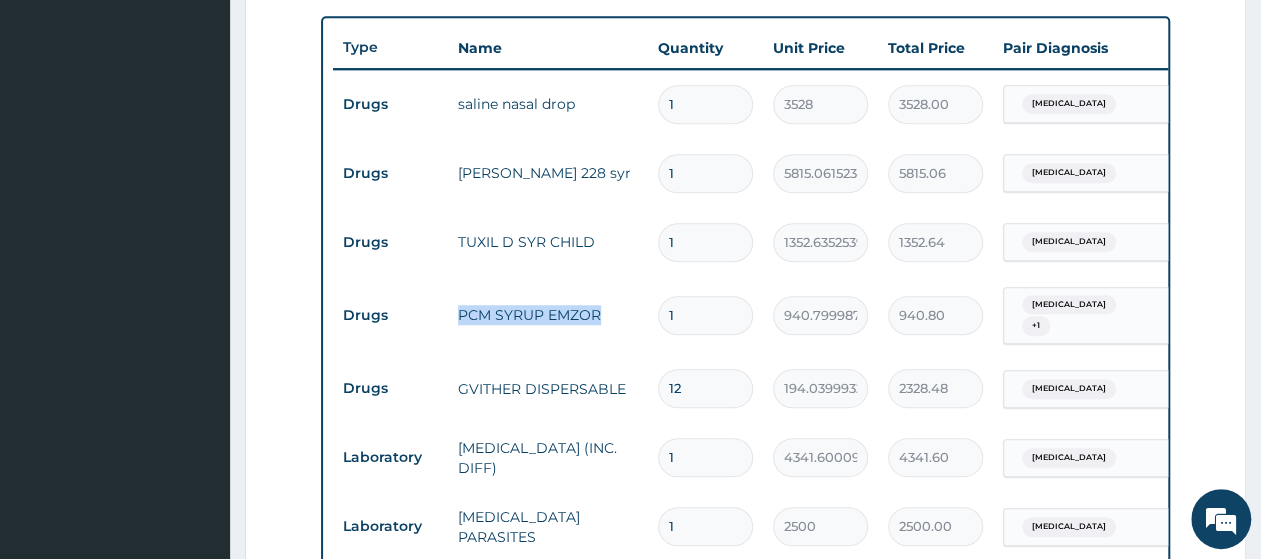 click on "PCM SYRUP EMZOR" at bounding box center (548, 315) 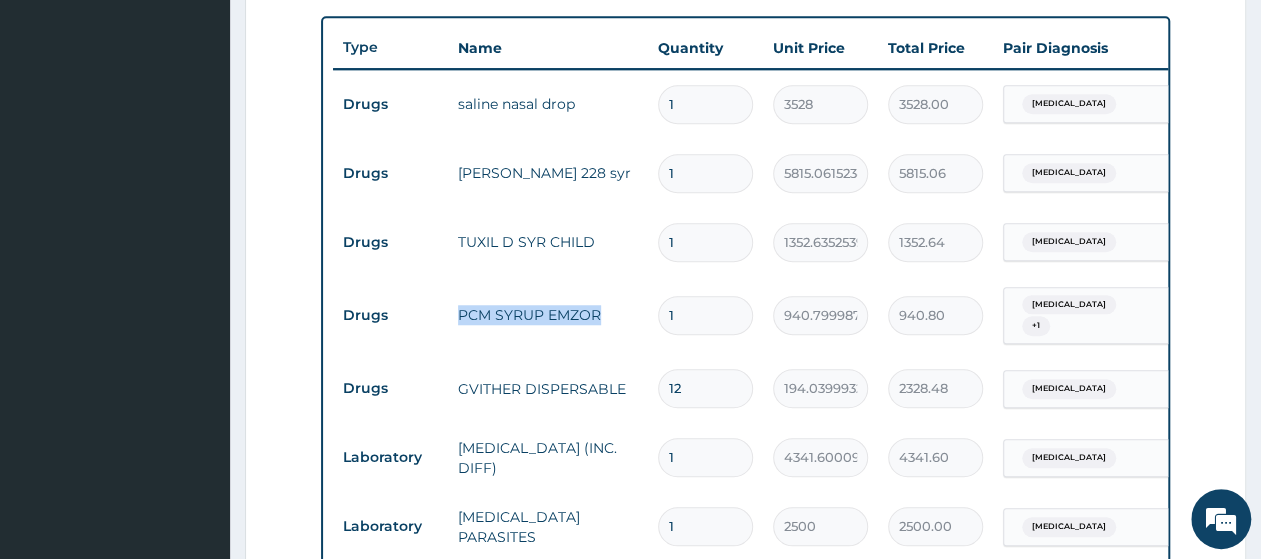 copy on "PCM SYRUP EMZOR" 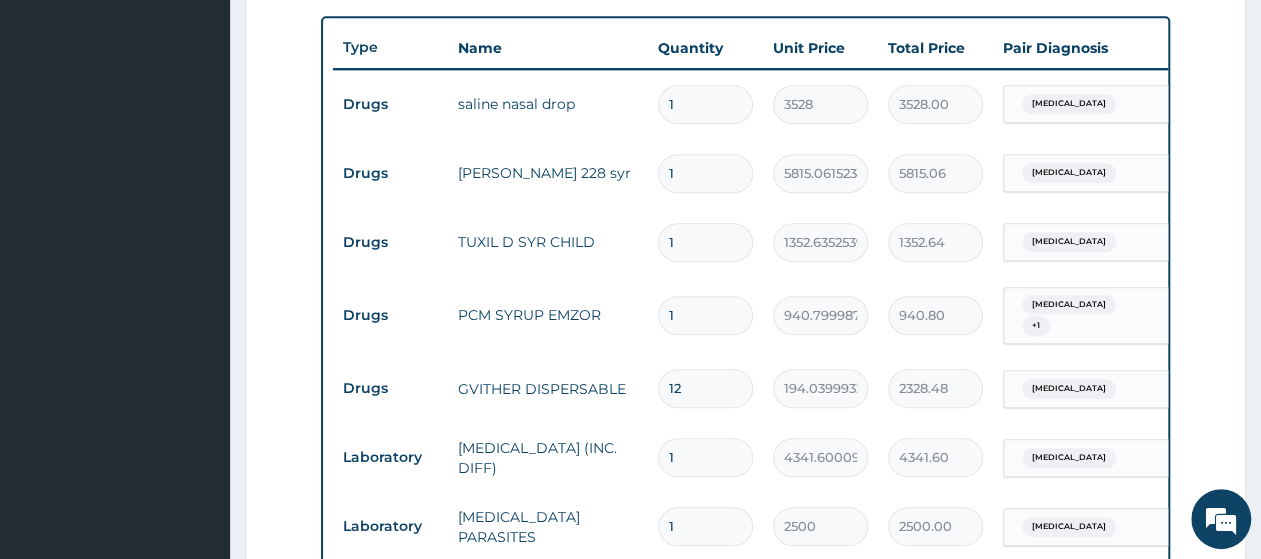 click on "+ 1" at bounding box center [1036, 326] 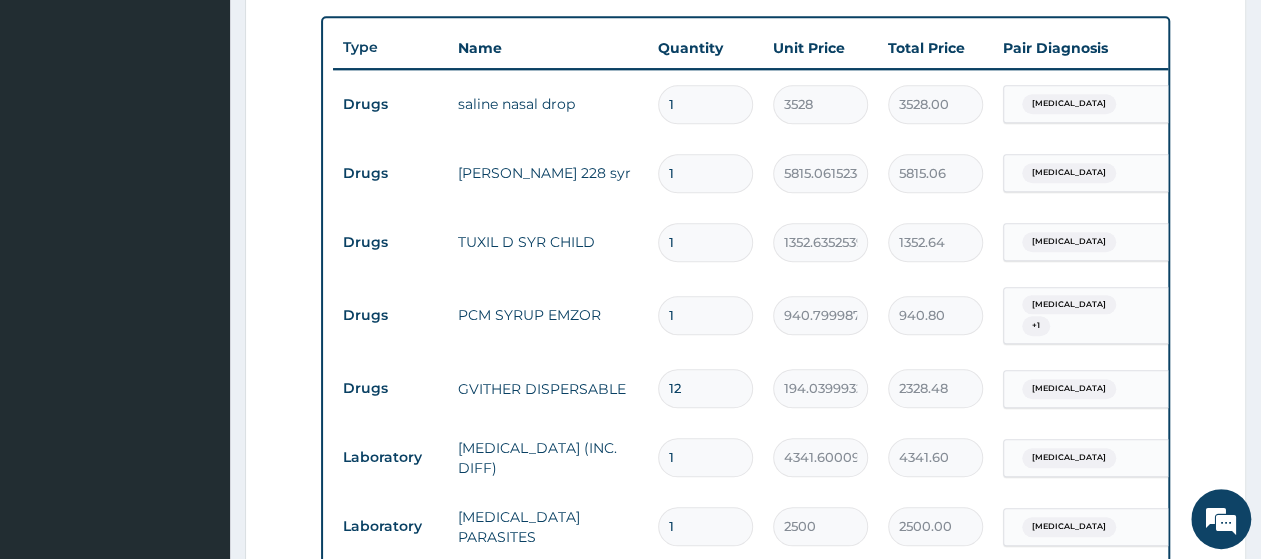 click on "Malaria  + 1" at bounding box center [1085, 316] 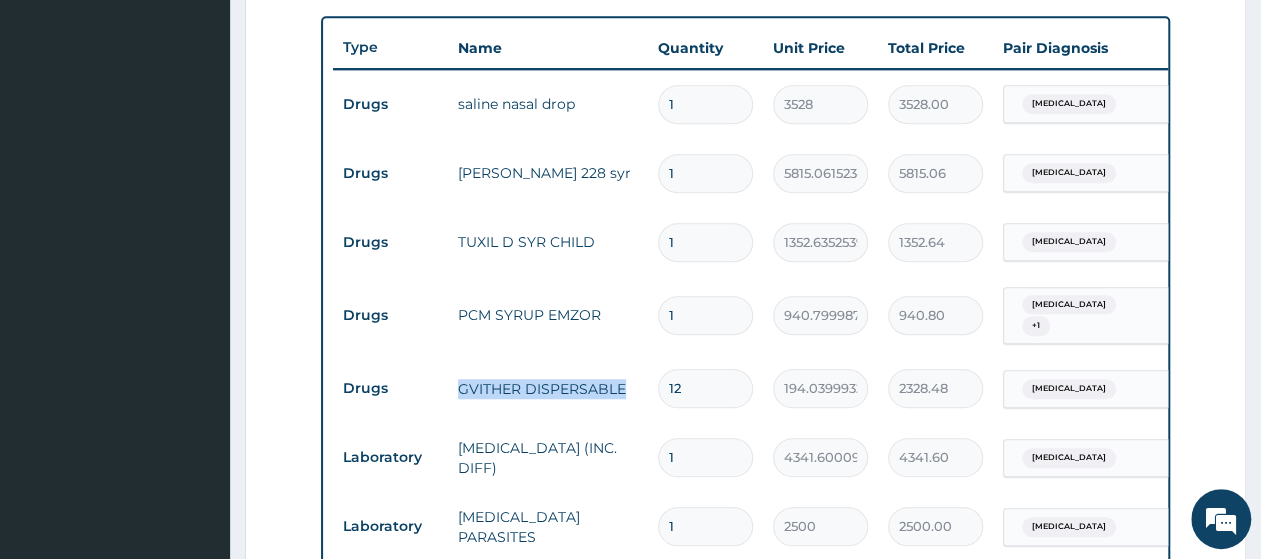 drag, startPoint x: 459, startPoint y: 381, endPoint x: 629, endPoint y: 381, distance: 170 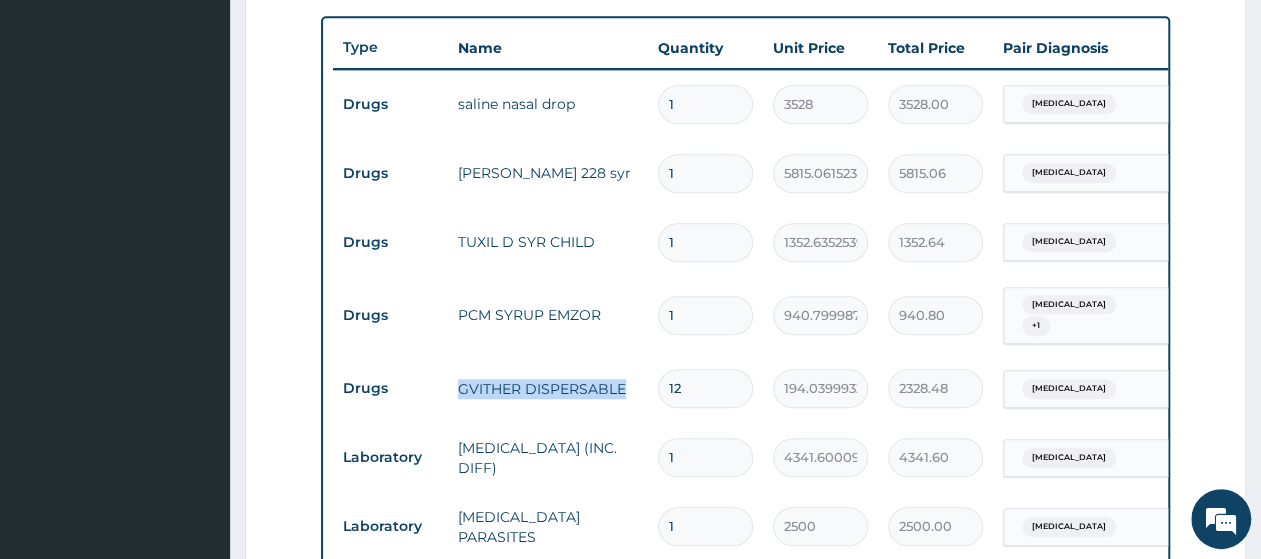 click on "GVITHER DISPERSABLE" at bounding box center (548, 389) 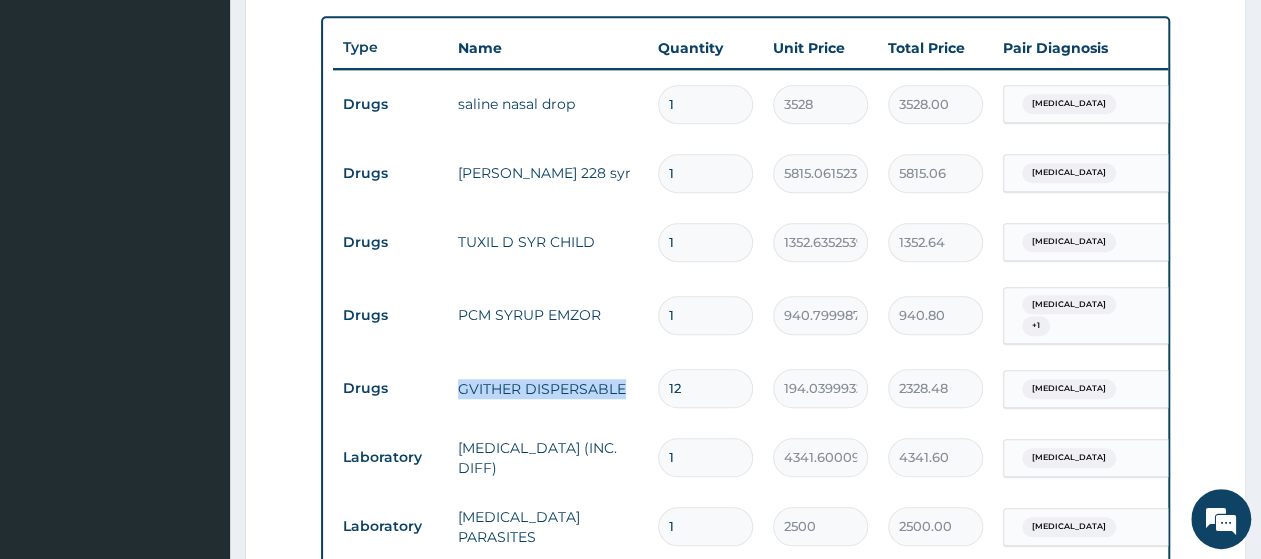 copy on "GVITHER DISPERSABLE" 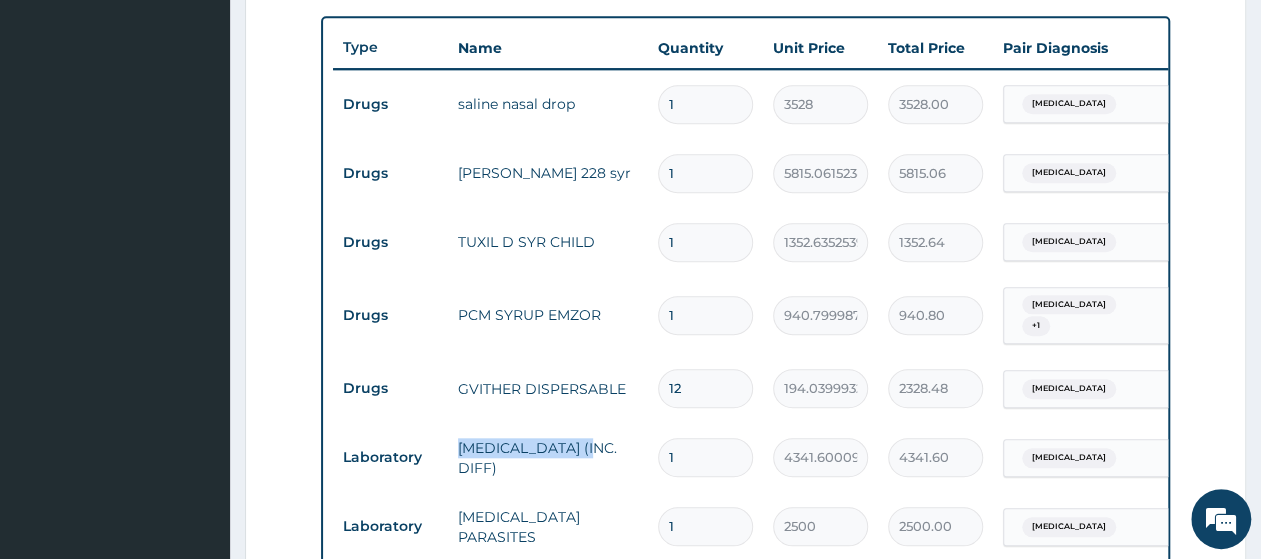 drag, startPoint x: 461, startPoint y: 440, endPoint x: 611, endPoint y: 438, distance: 150.01334 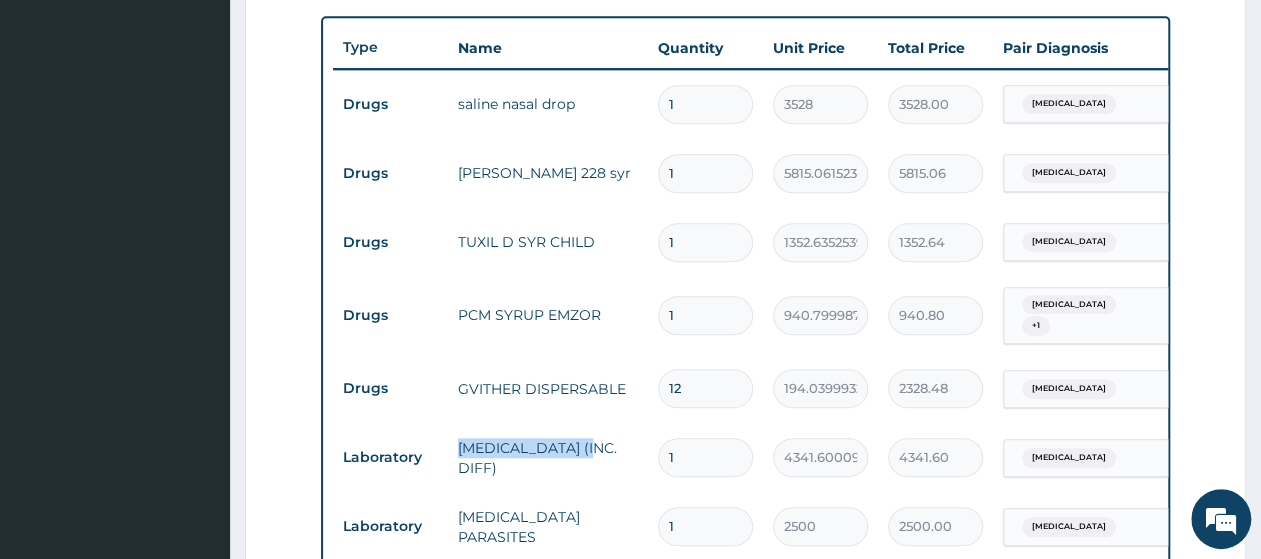 click on "FULL BLOOD COUNT (INC. DIFF)" at bounding box center [548, 458] 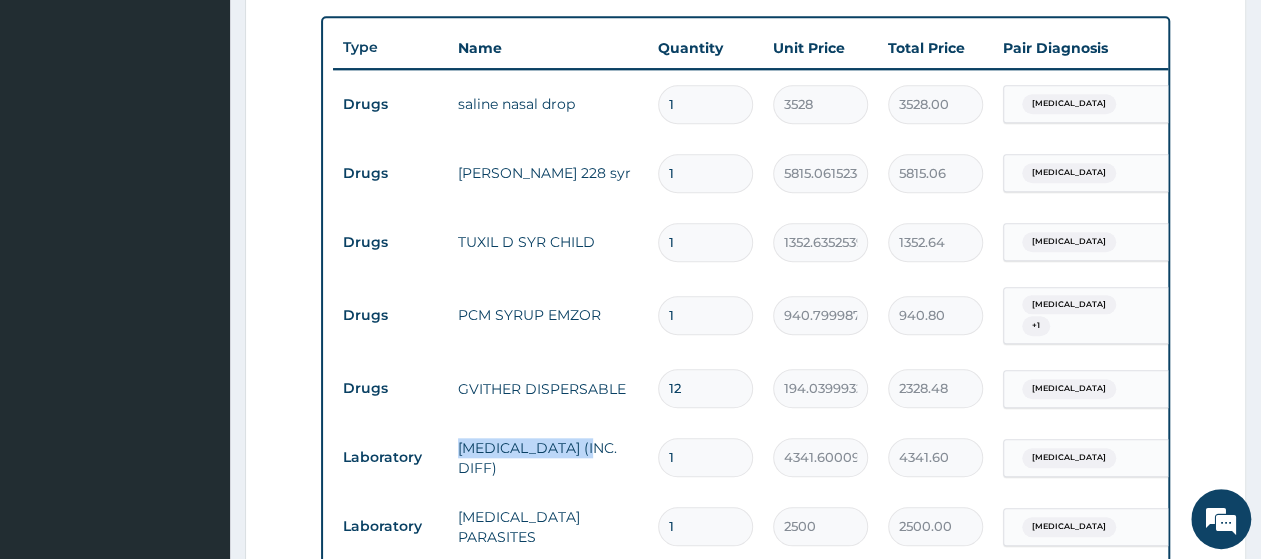 copy on "FULL BLOOD COUNT" 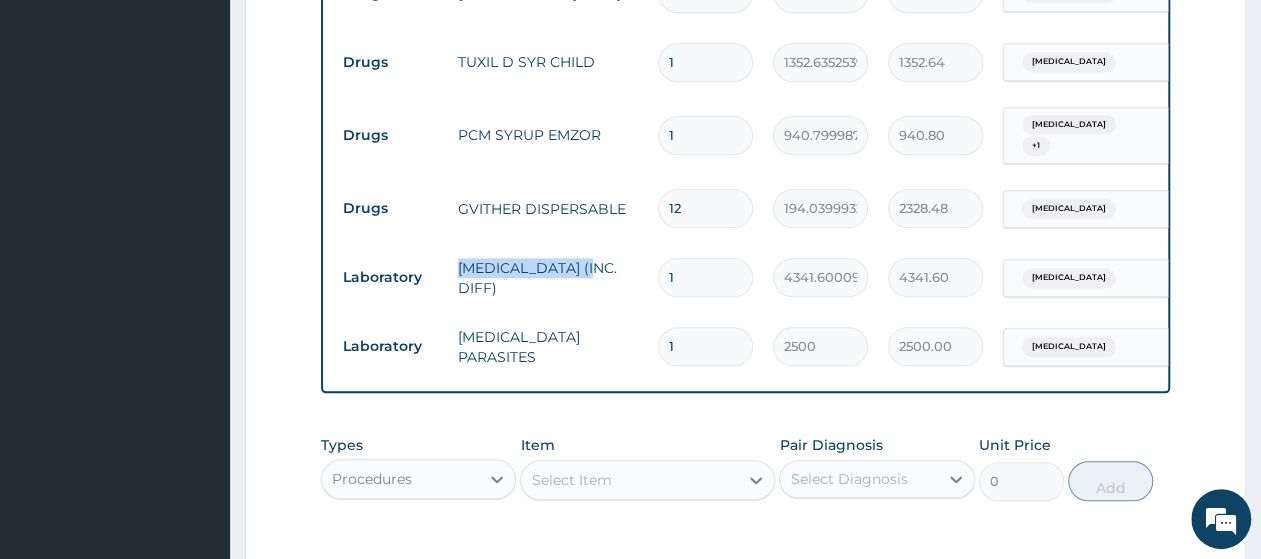scroll, scrollTop: 936, scrollLeft: 0, axis: vertical 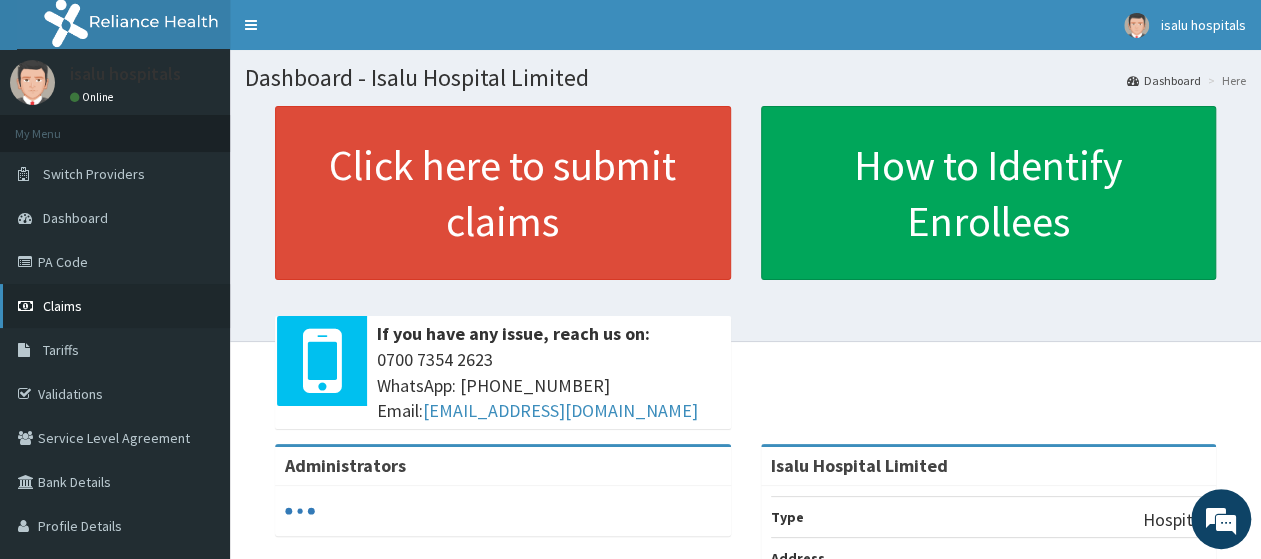 click on "Claims" at bounding box center (115, 306) 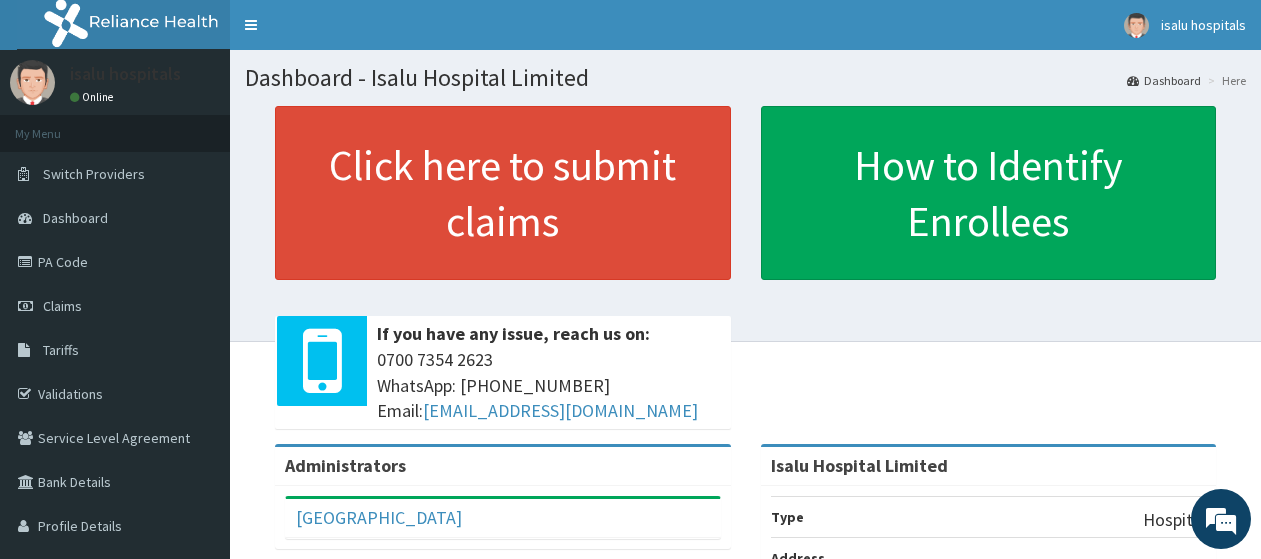 scroll, scrollTop: 0, scrollLeft: 0, axis: both 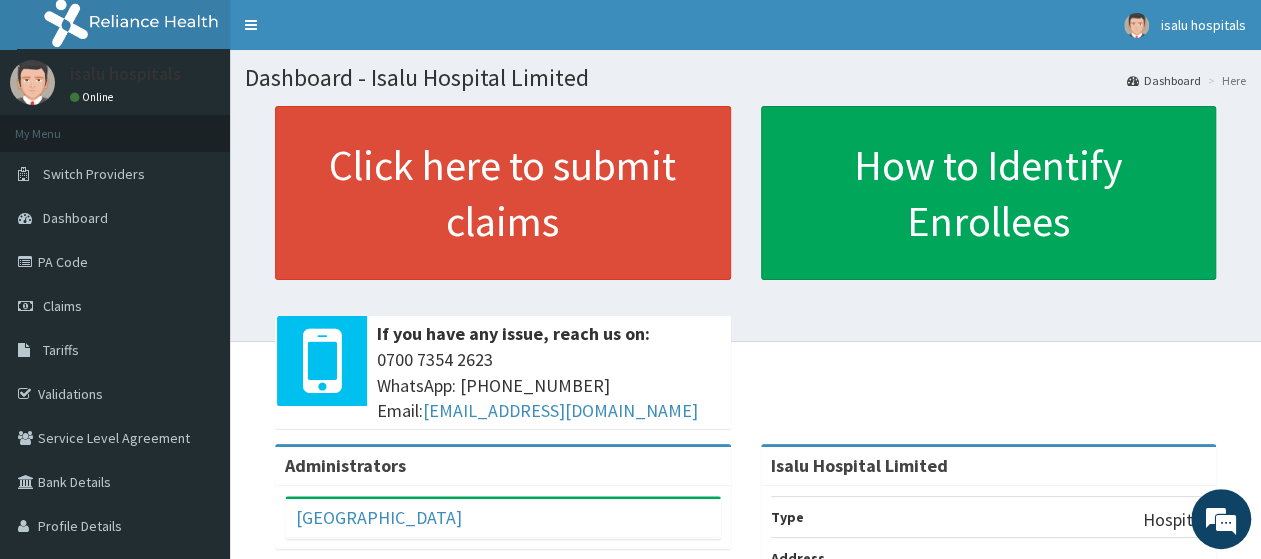 click on "Claims" at bounding box center [115, 306] 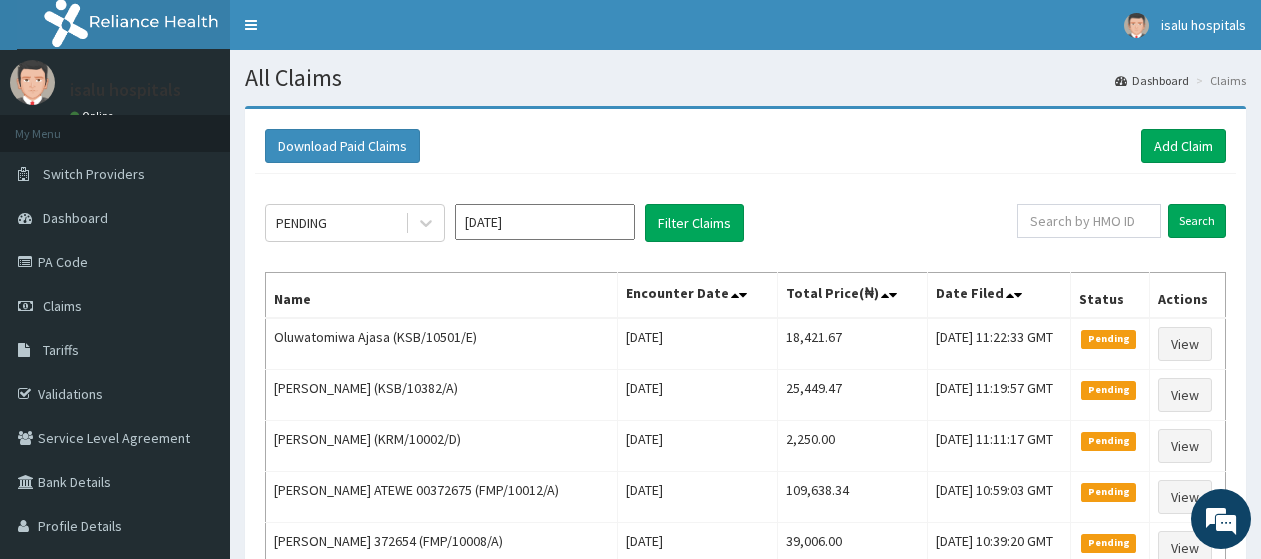 scroll, scrollTop: 0, scrollLeft: 0, axis: both 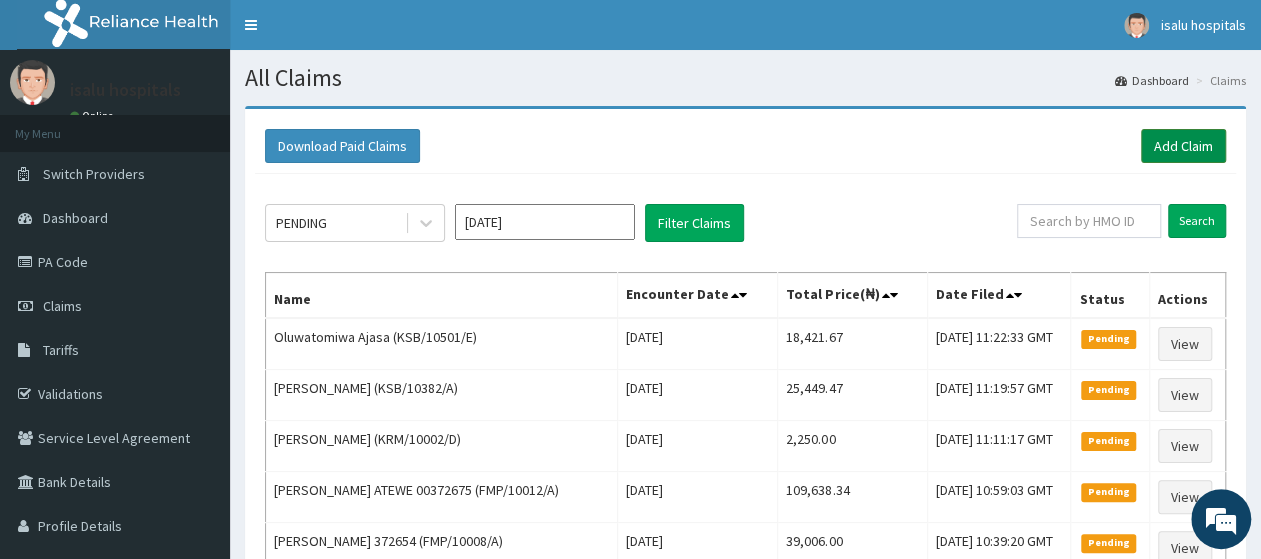 click on "Add Claim" at bounding box center [1183, 146] 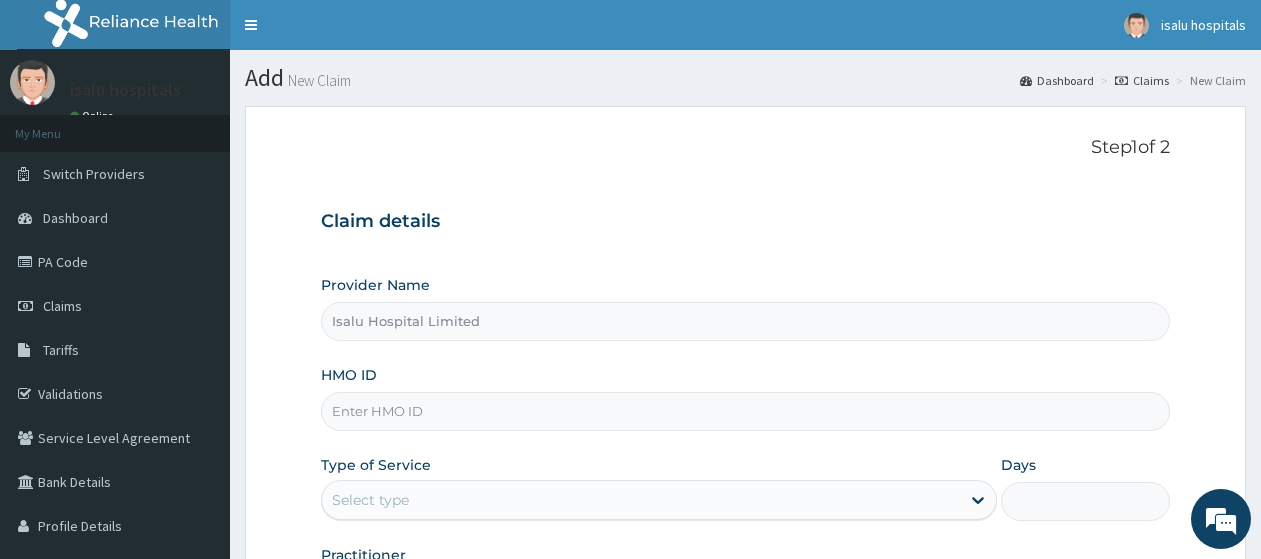 scroll, scrollTop: 104, scrollLeft: 0, axis: vertical 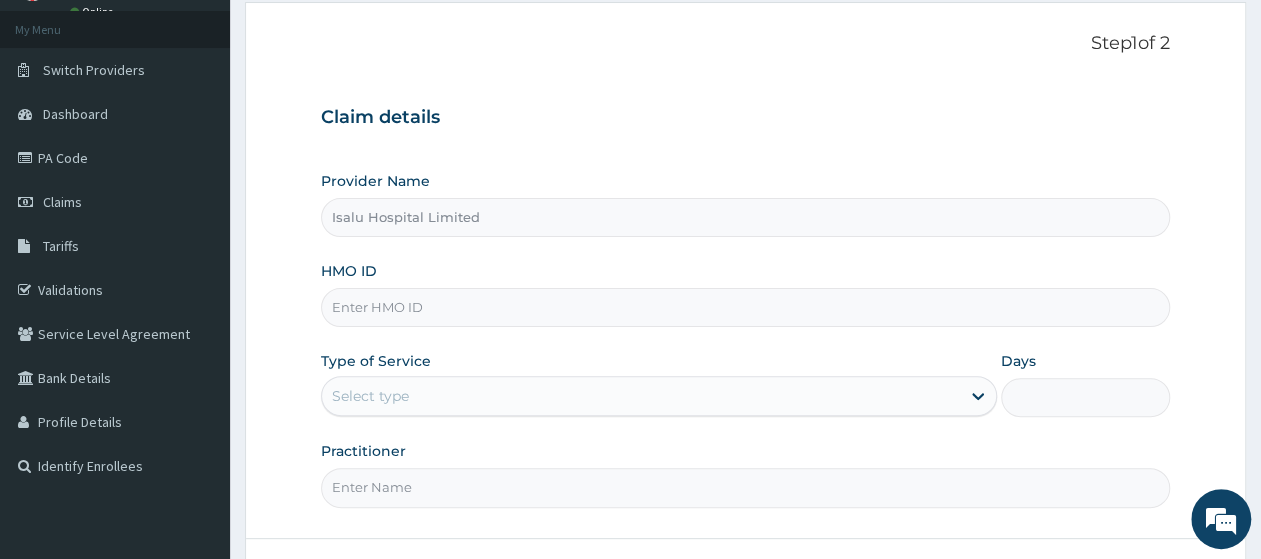 paste on "REL/10531/D" 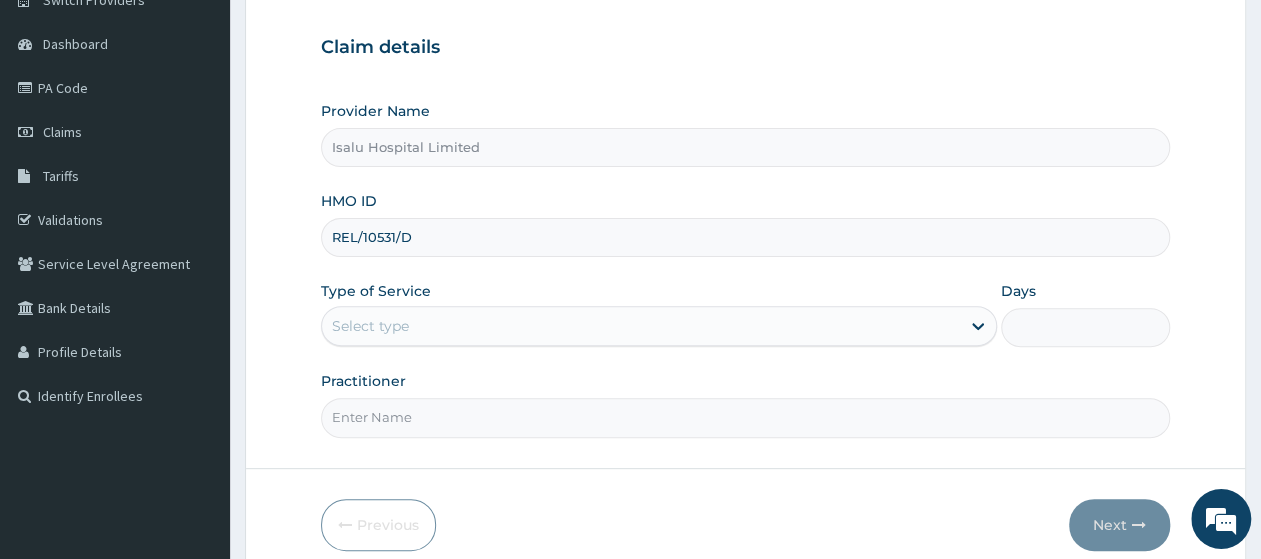 scroll, scrollTop: 259, scrollLeft: 0, axis: vertical 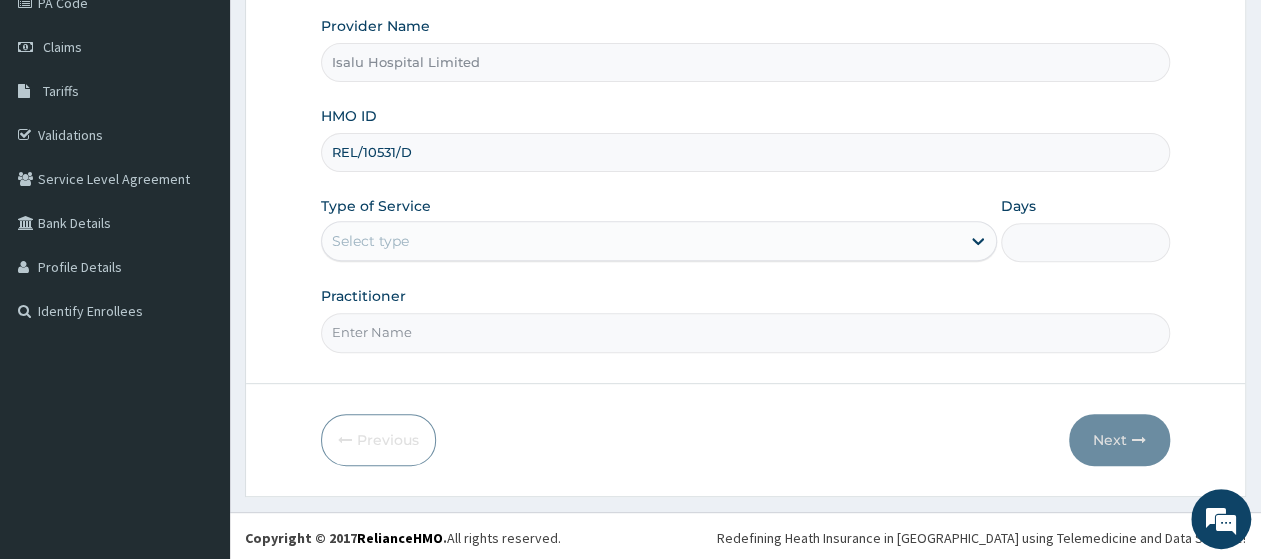 type on "REL/10531/D" 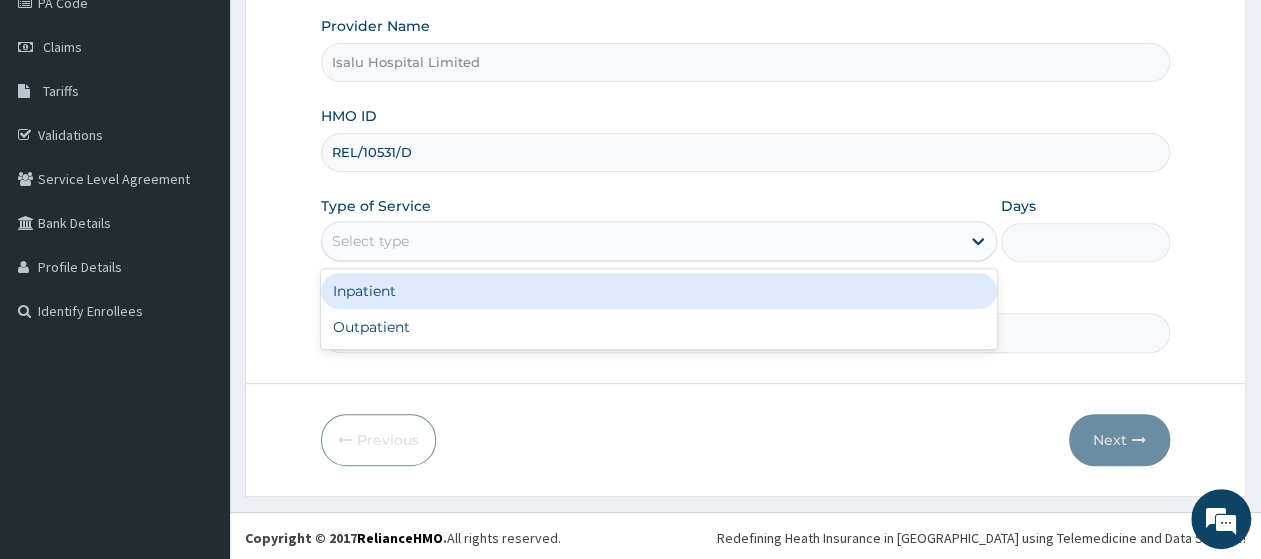 click on "Select type" at bounding box center (641, 241) 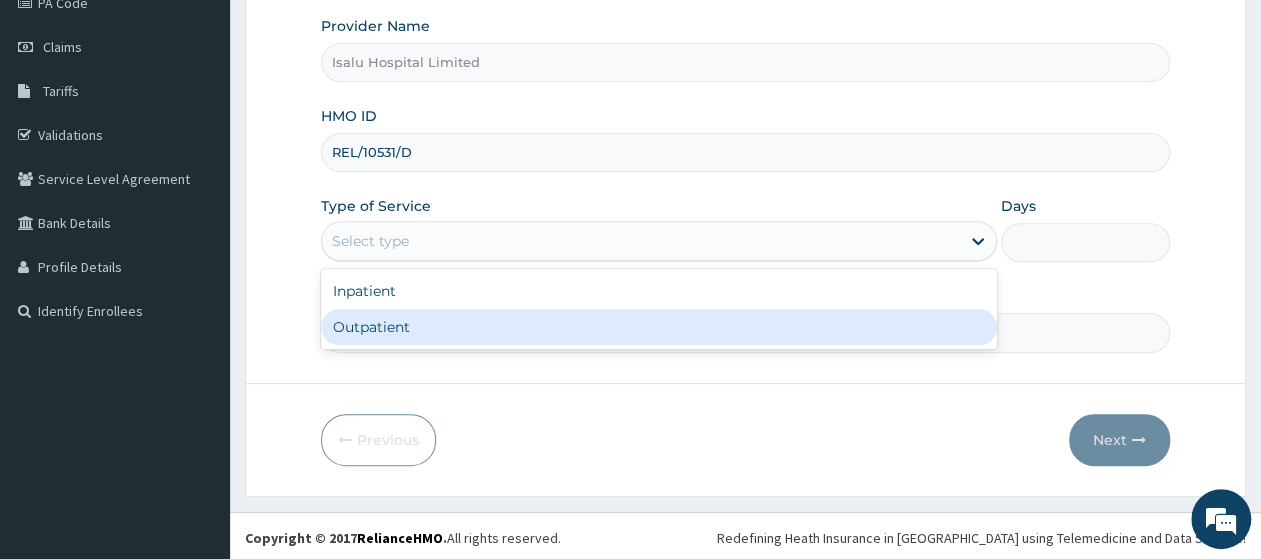 click on "Outpatient" at bounding box center [659, 327] 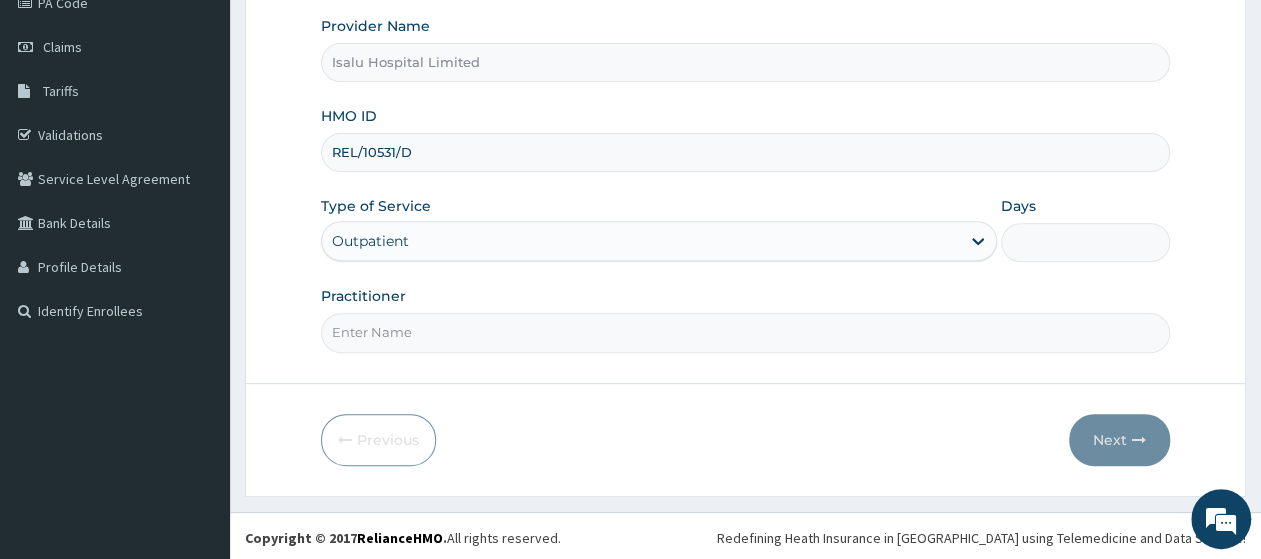 type on "1" 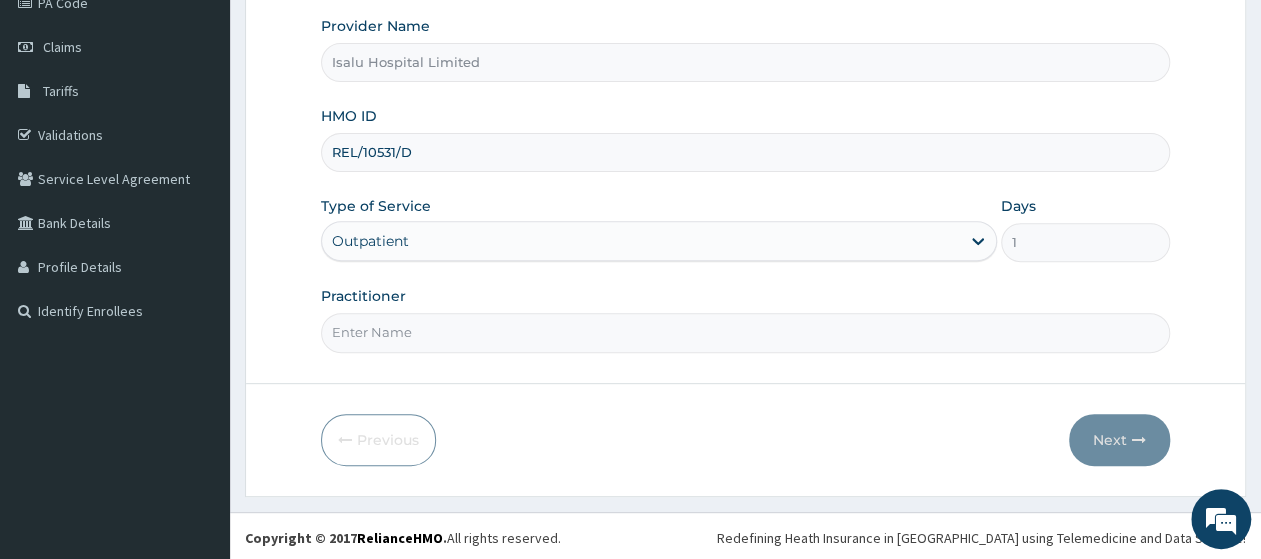 scroll, scrollTop: 0, scrollLeft: 0, axis: both 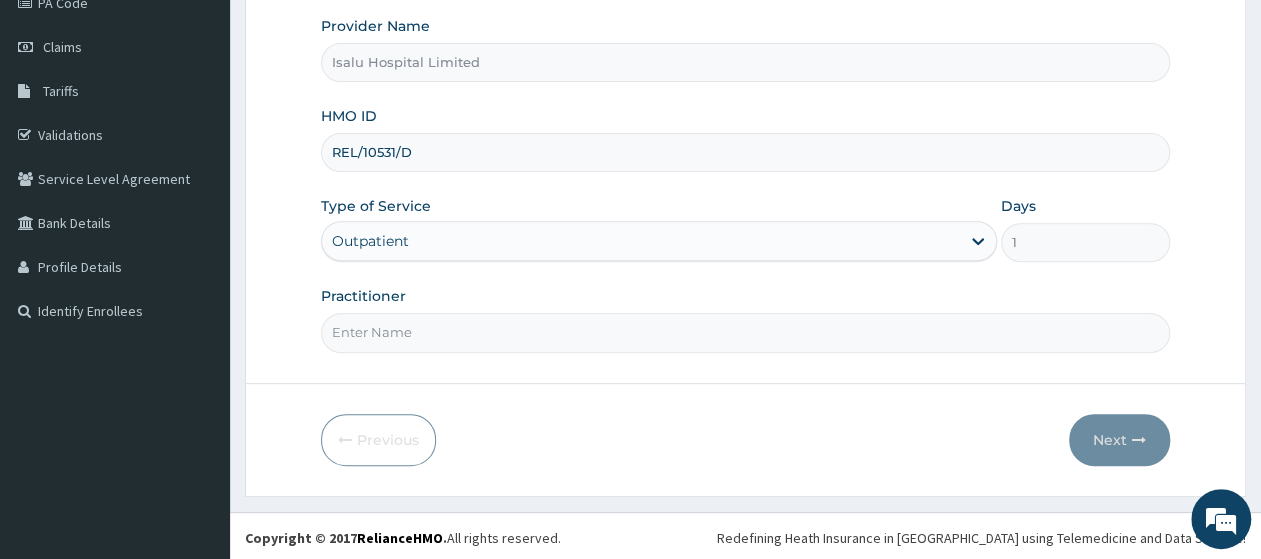 paste on "Anifowose Sola" 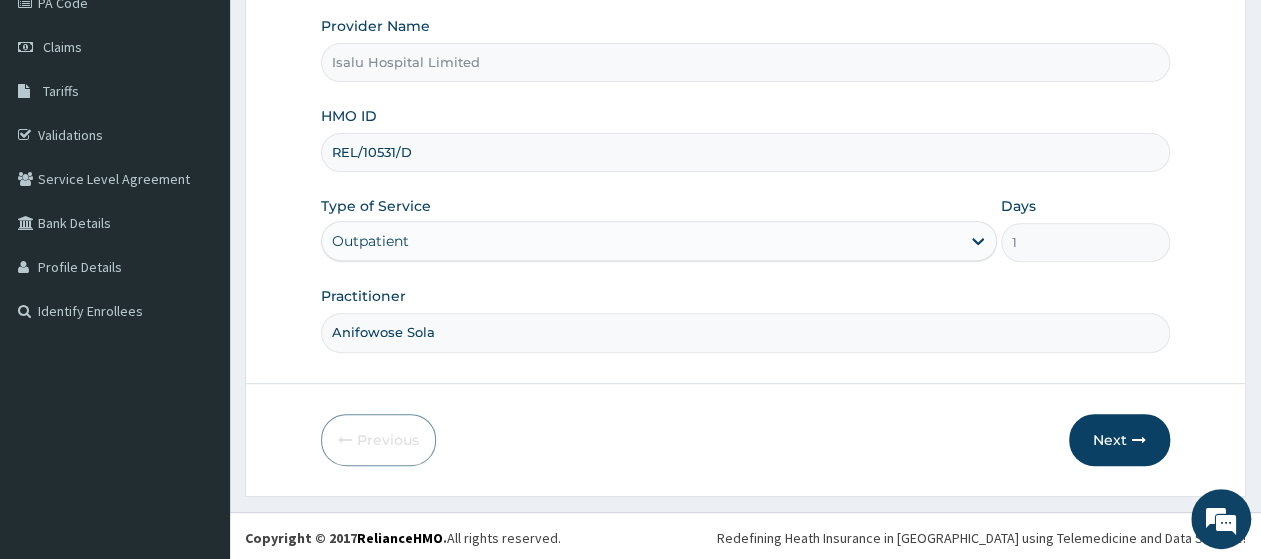 click on "Anifowose Sola" at bounding box center [745, 332] 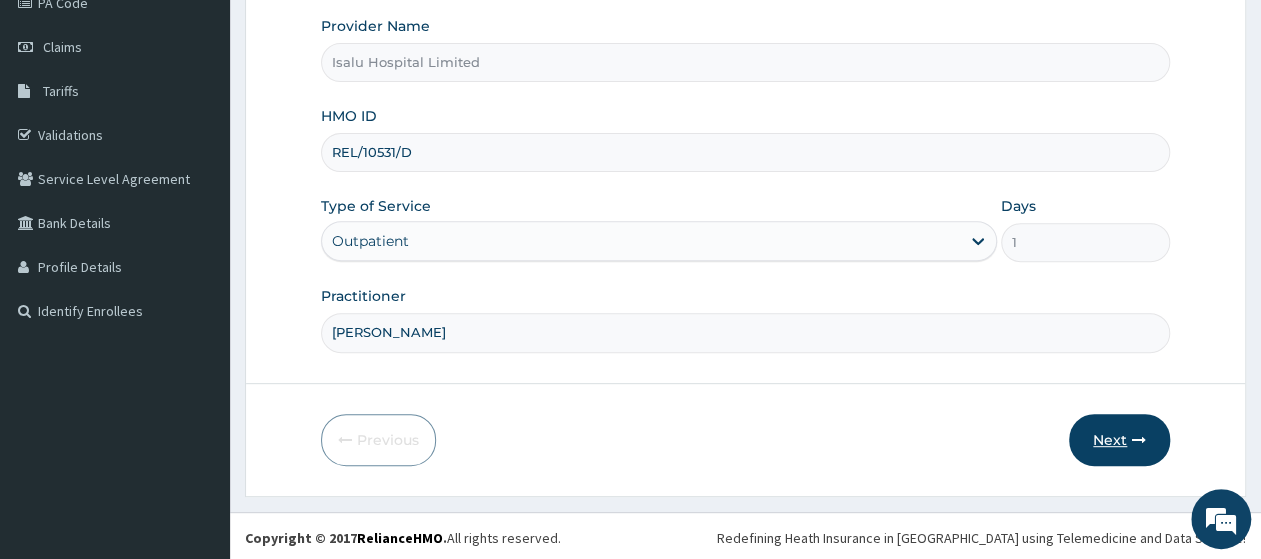 type on "[PERSON_NAME]" 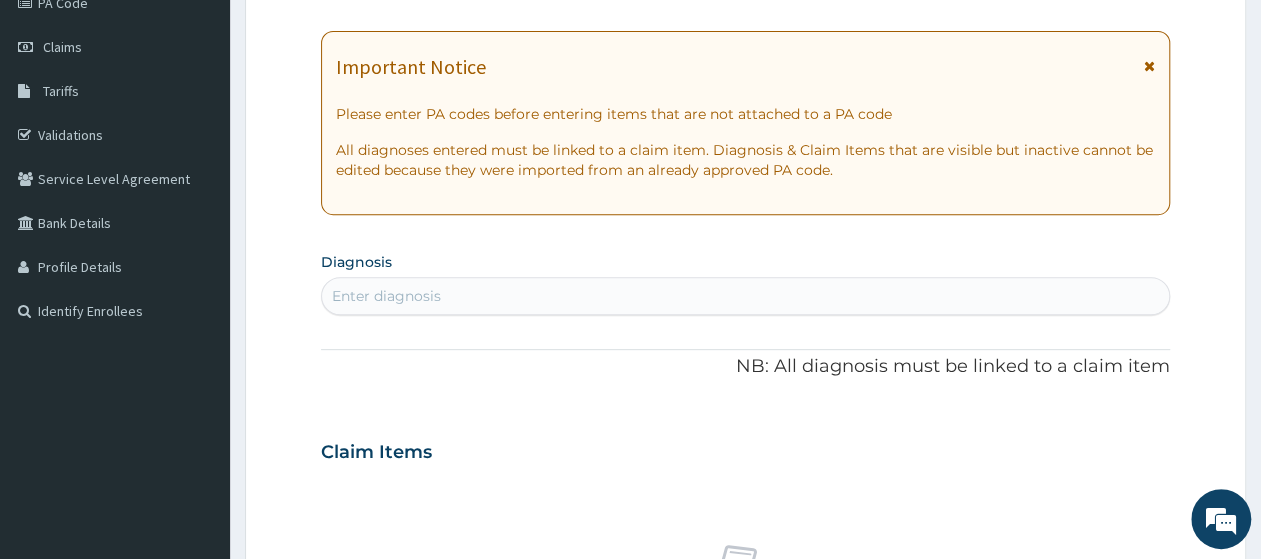 scroll, scrollTop: 0, scrollLeft: 0, axis: both 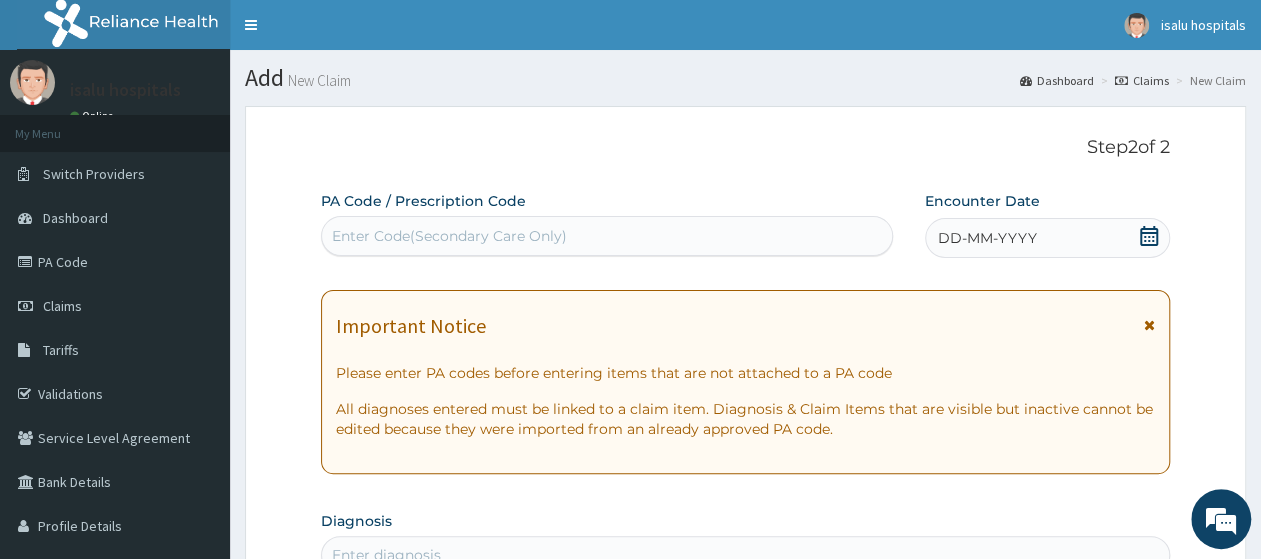 click on "Enter Code(Secondary Care Only)" at bounding box center [449, 236] 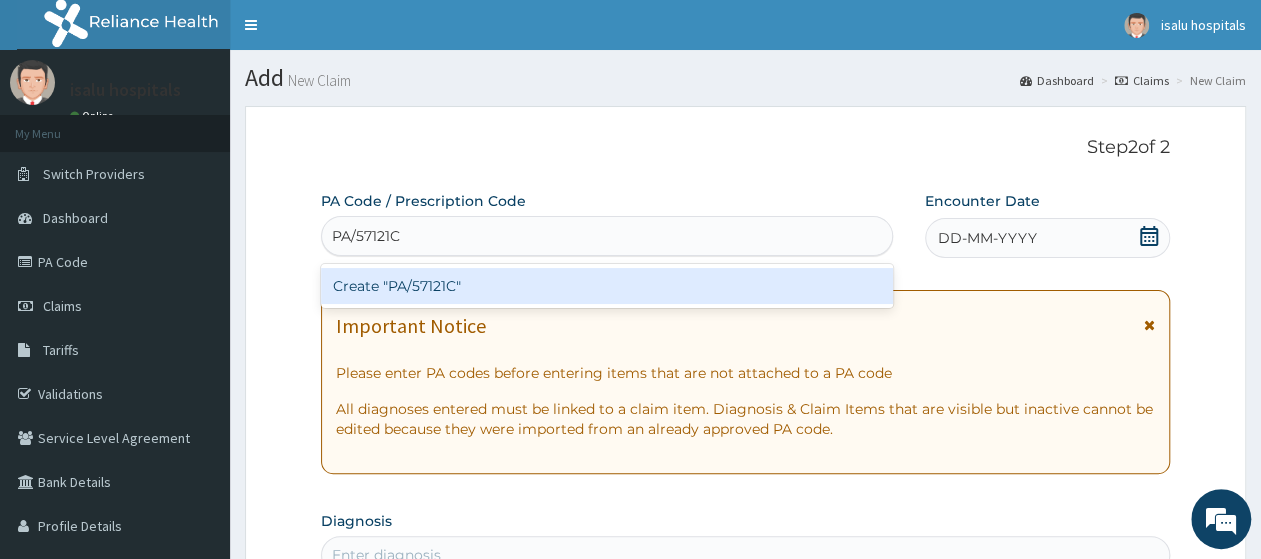 type on "PA/57121C" 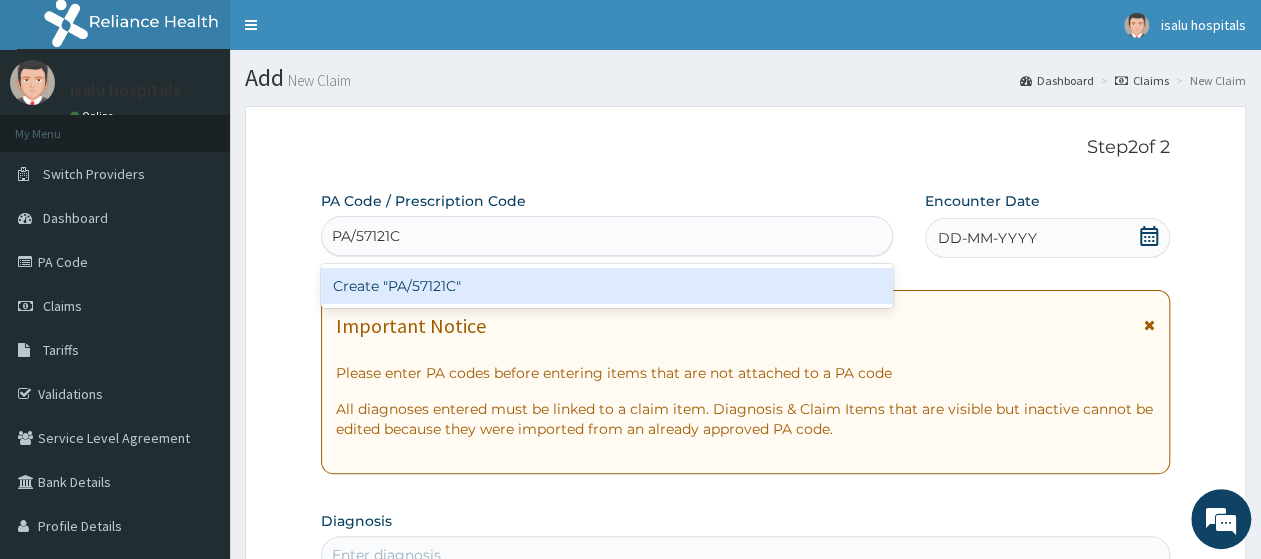 click on "Create "PA/57121C"" at bounding box center [607, 286] 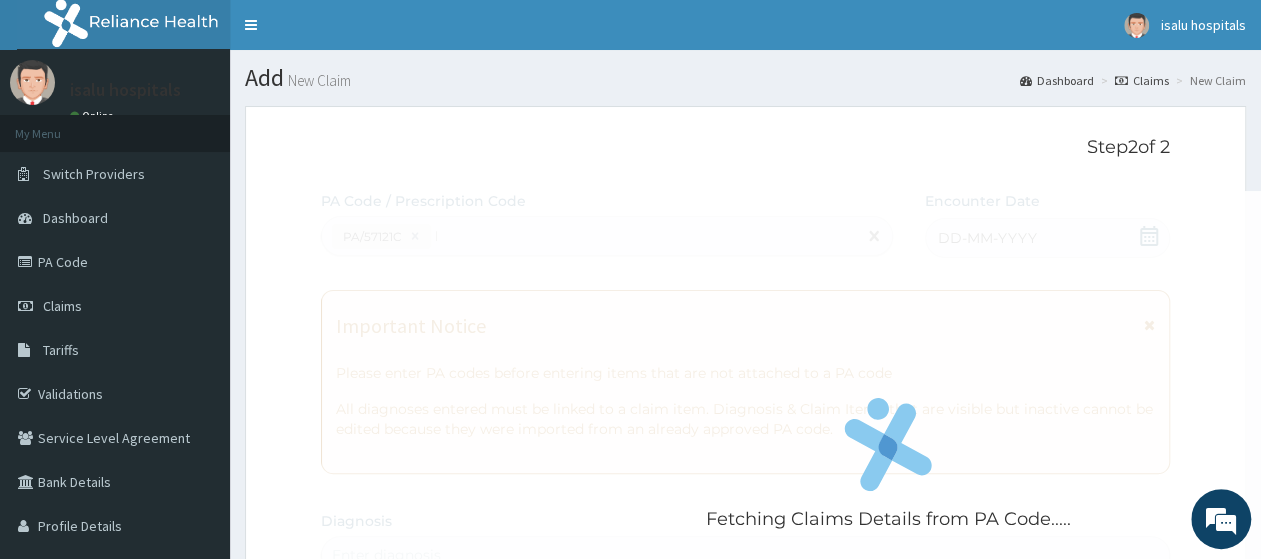 type 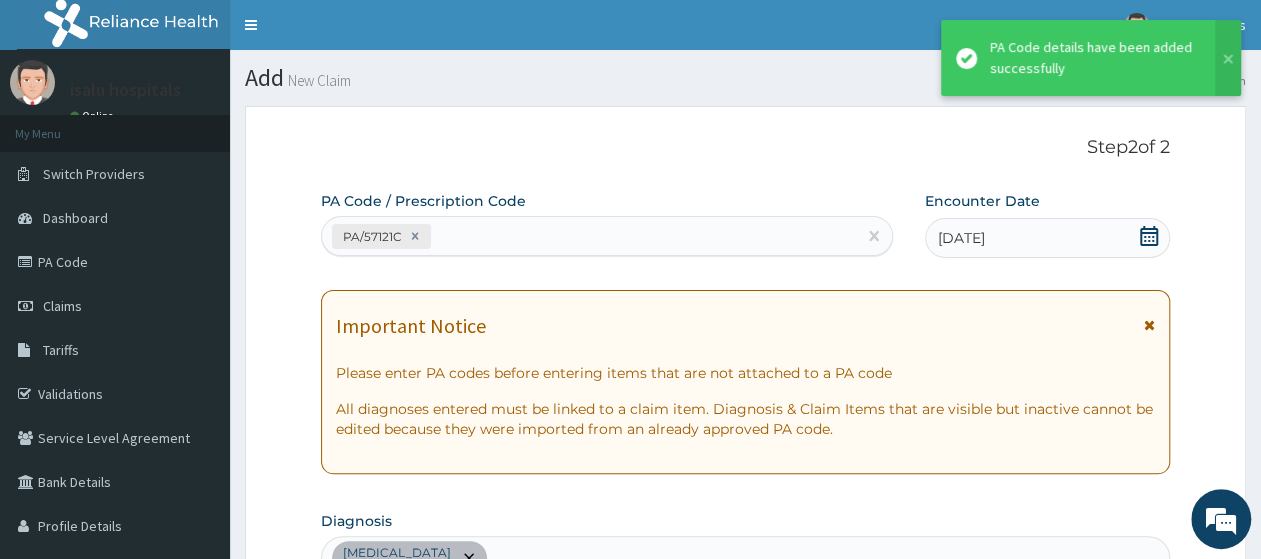 scroll, scrollTop: 620, scrollLeft: 0, axis: vertical 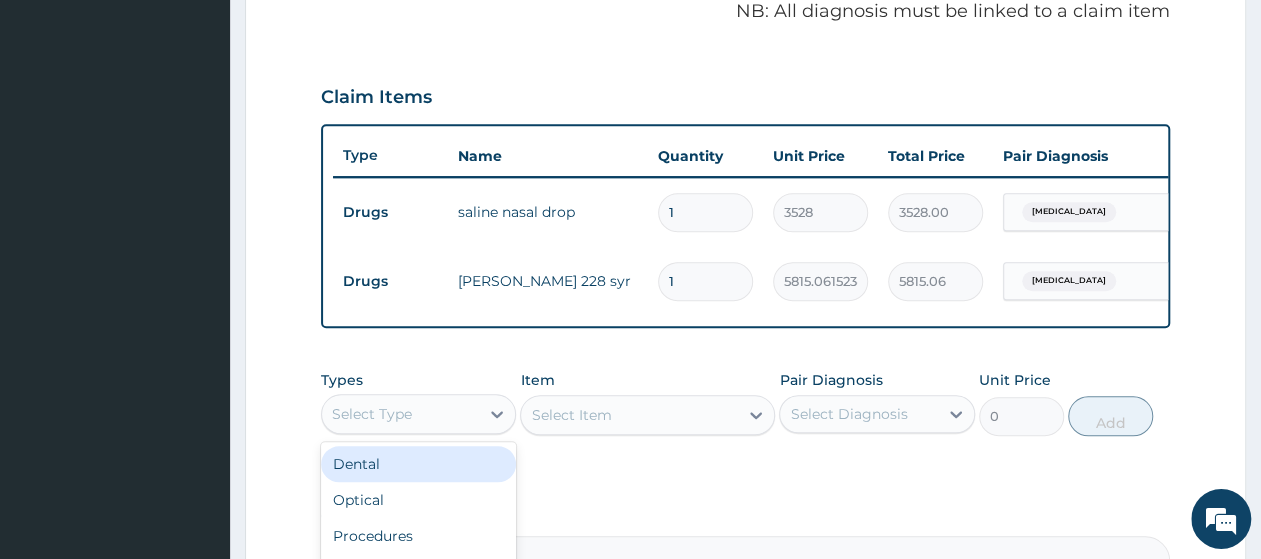 click on "Select Type" at bounding box center [400, 414] 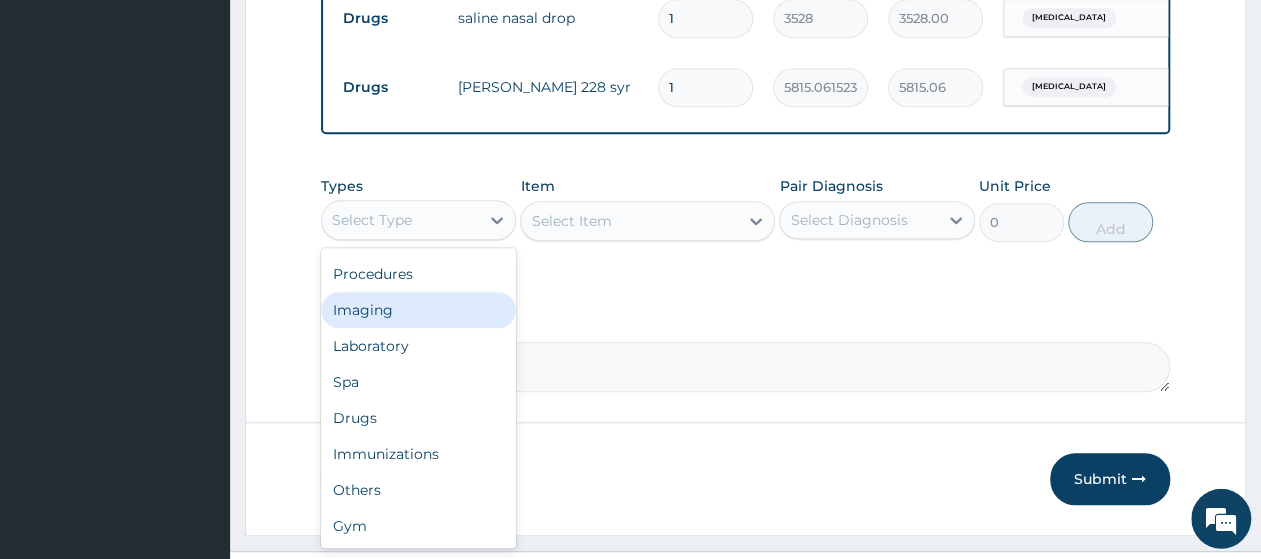 scroll, scrollTop: 828, scrollLeft: 0, axis: vertical 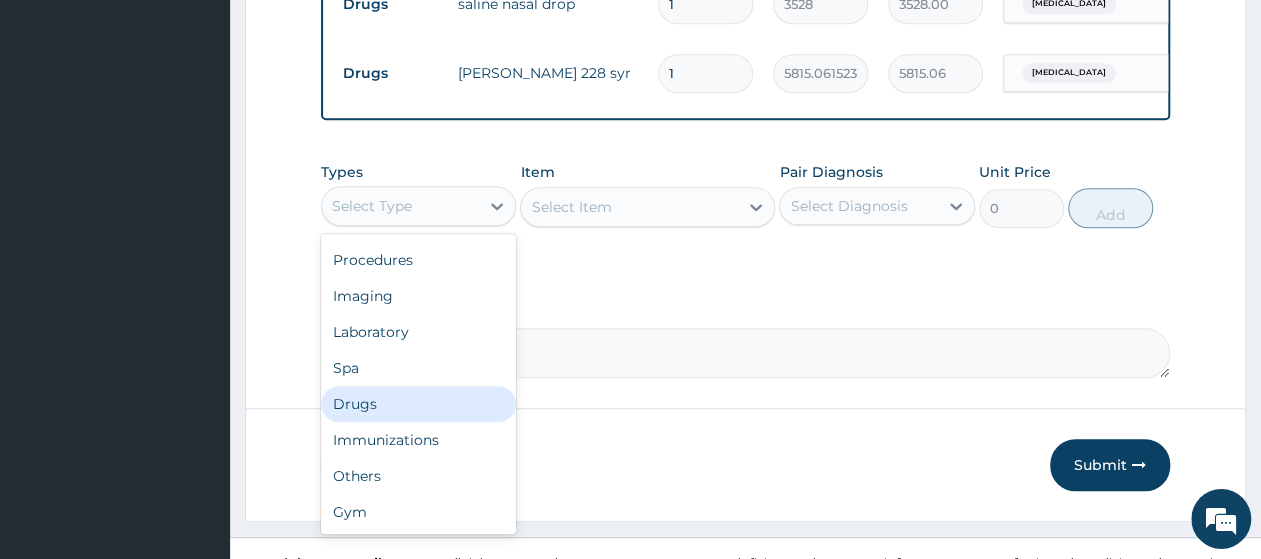 click on "Drugs" at bounding box center (418, 404) 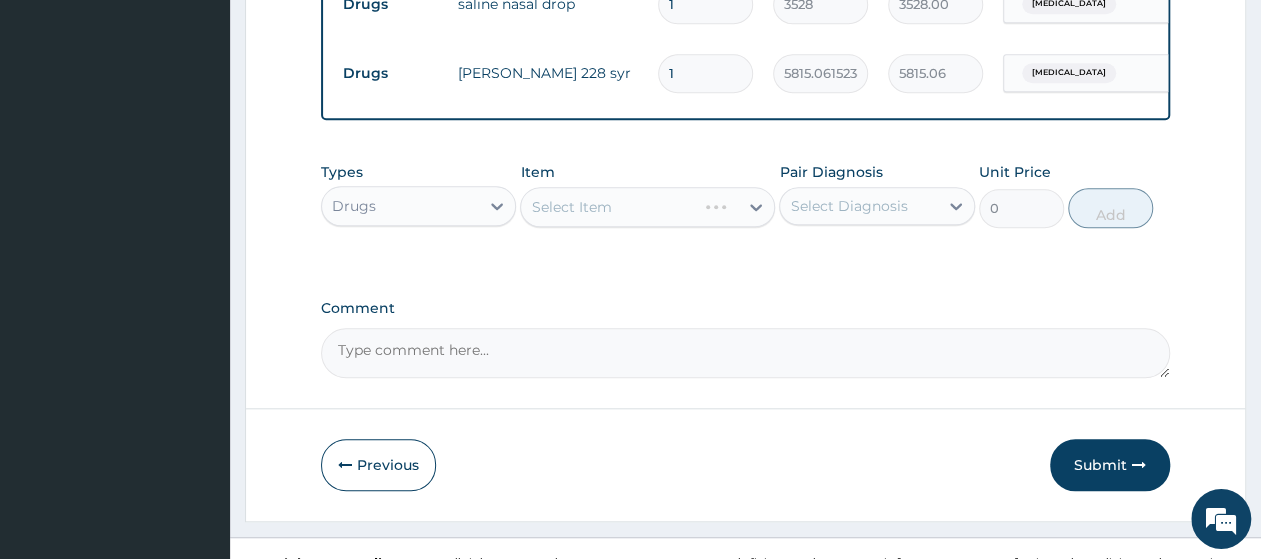 click on "Select Item" at bounding box center [647, 207] 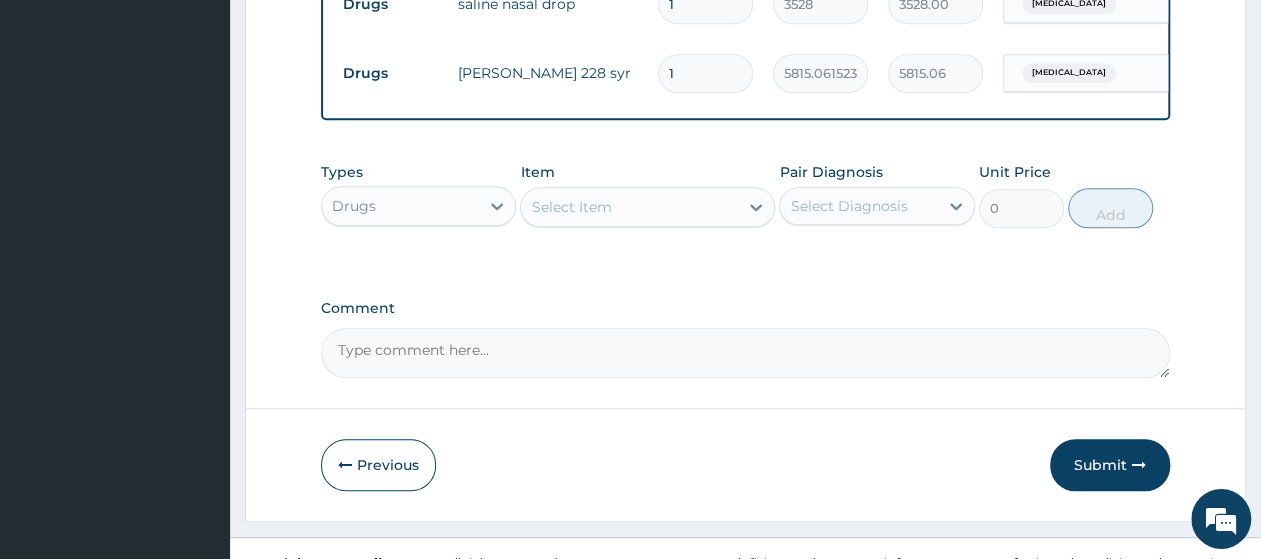 click on "Select Item" at bounding box center (571, 207) 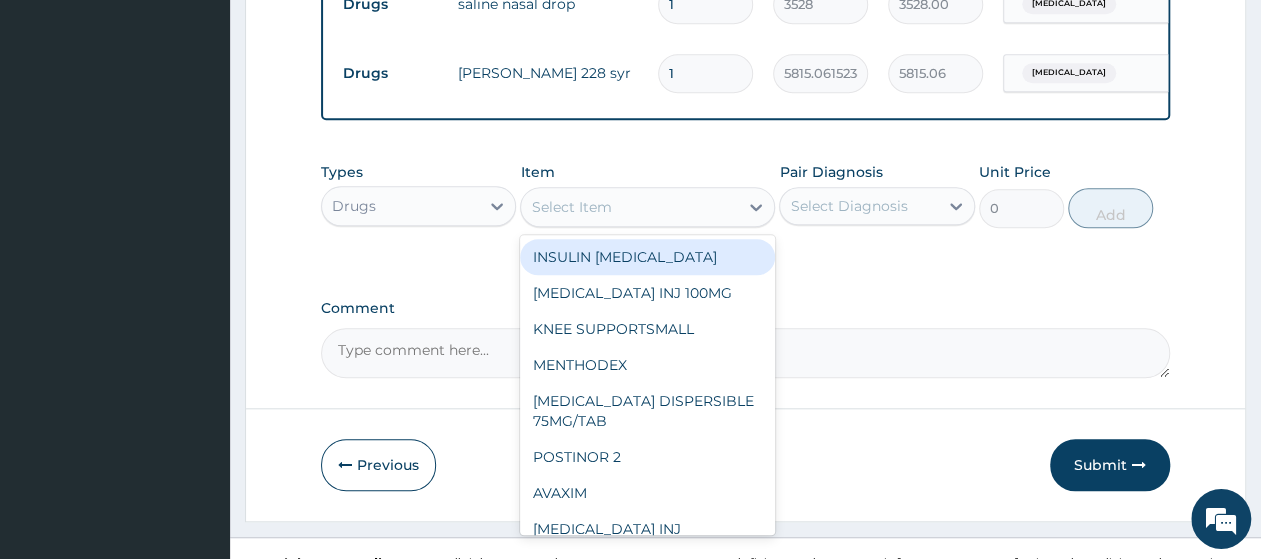 paste on "TUXIL D SYR CHILD" 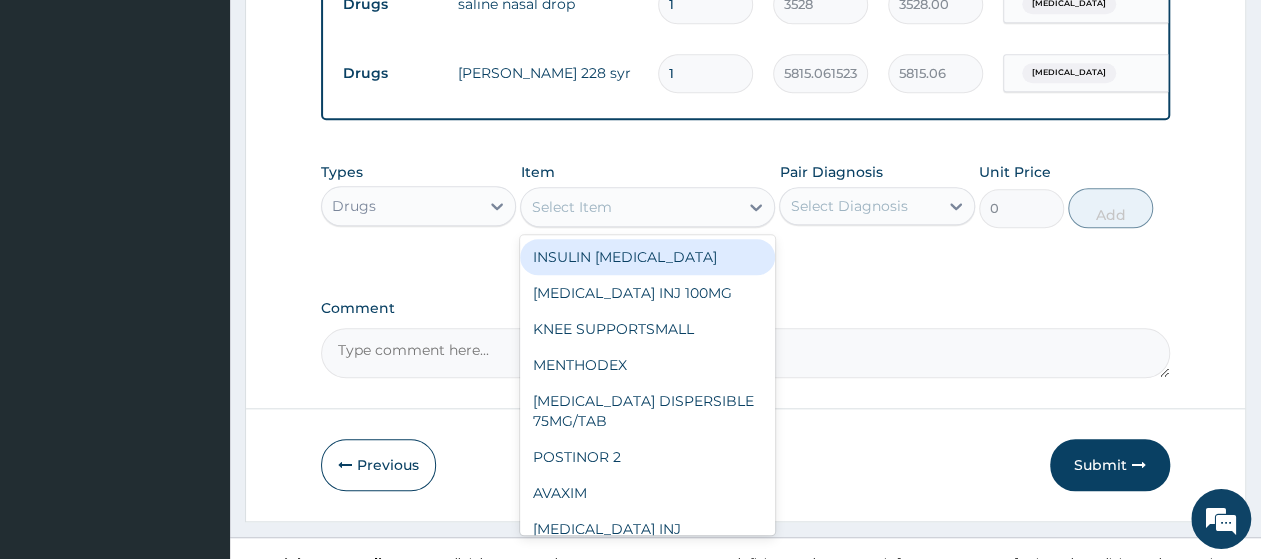 type on "TUXIL D SYR CHILD" 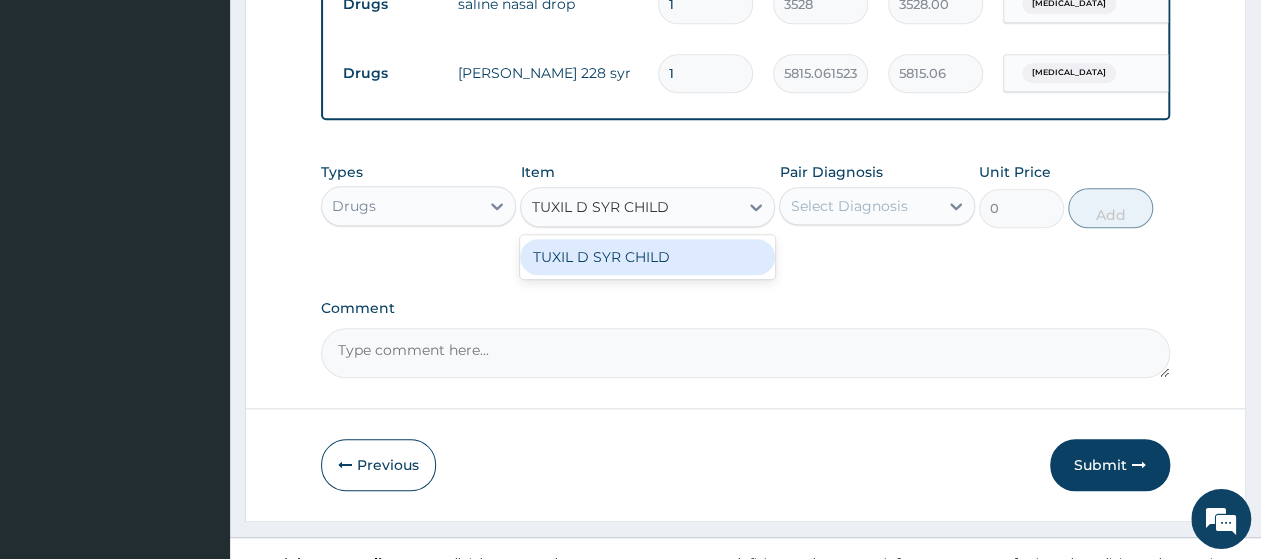 click on "TUXIL D SYR CHILD" at bounding box center [647, 257] 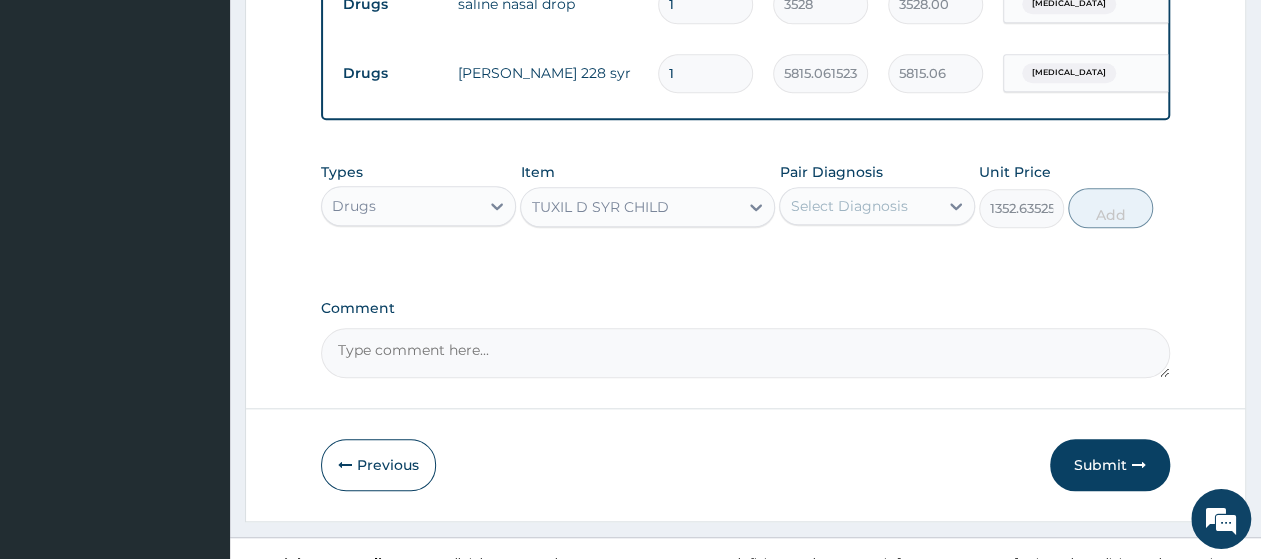 click on "Select Diagnosis" at bounding box center (848, 206) 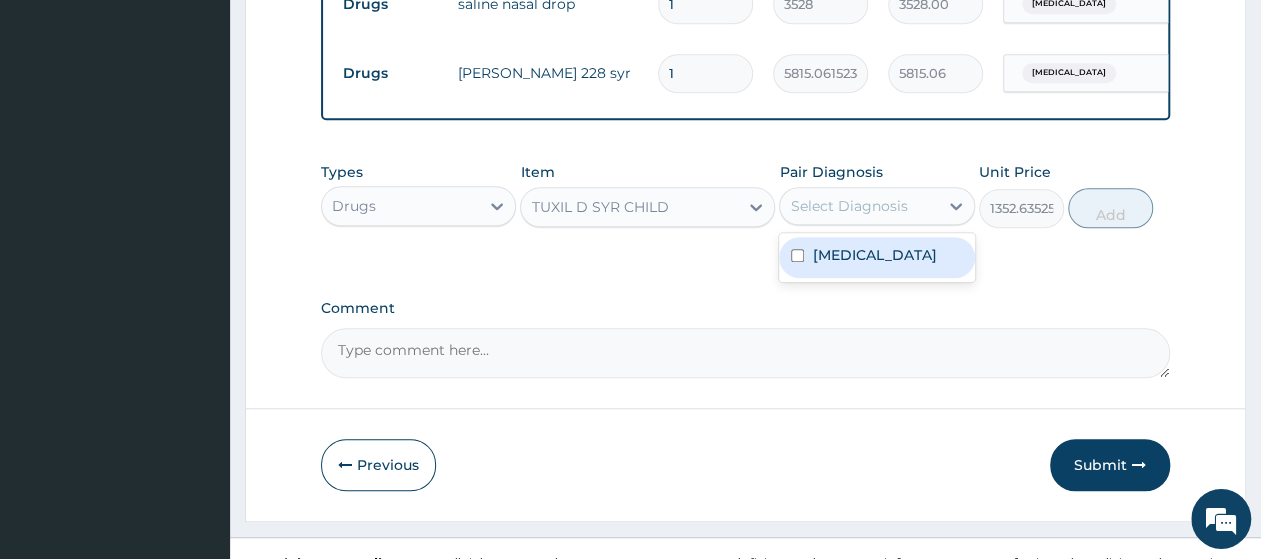 click on "[MEDICAL_DATA]" at bounding box center (874, 255) 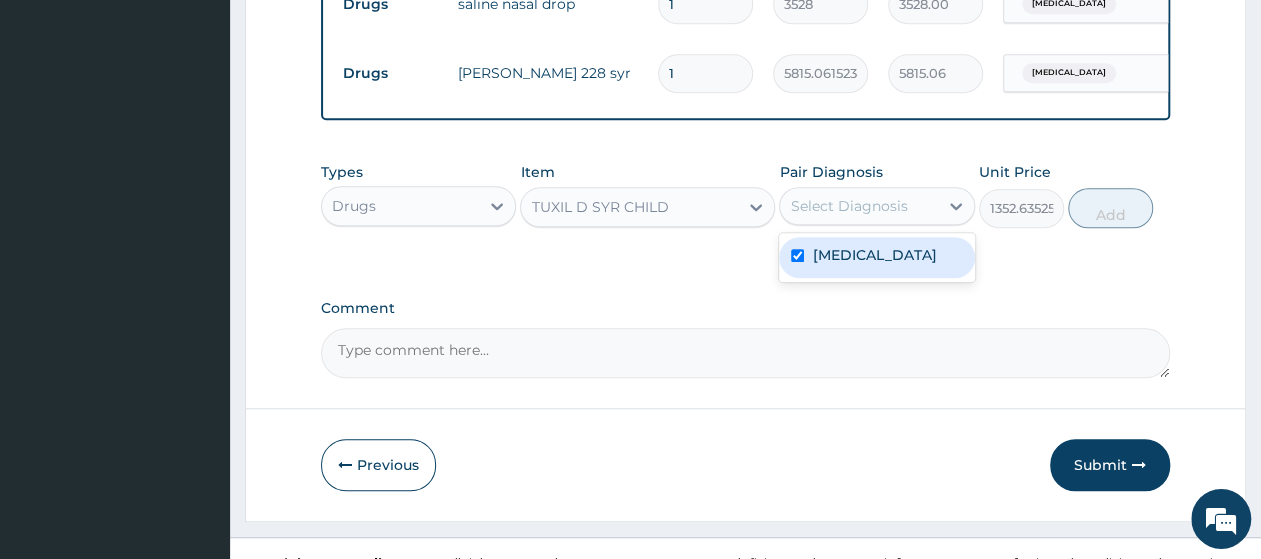 checkbox on "true" 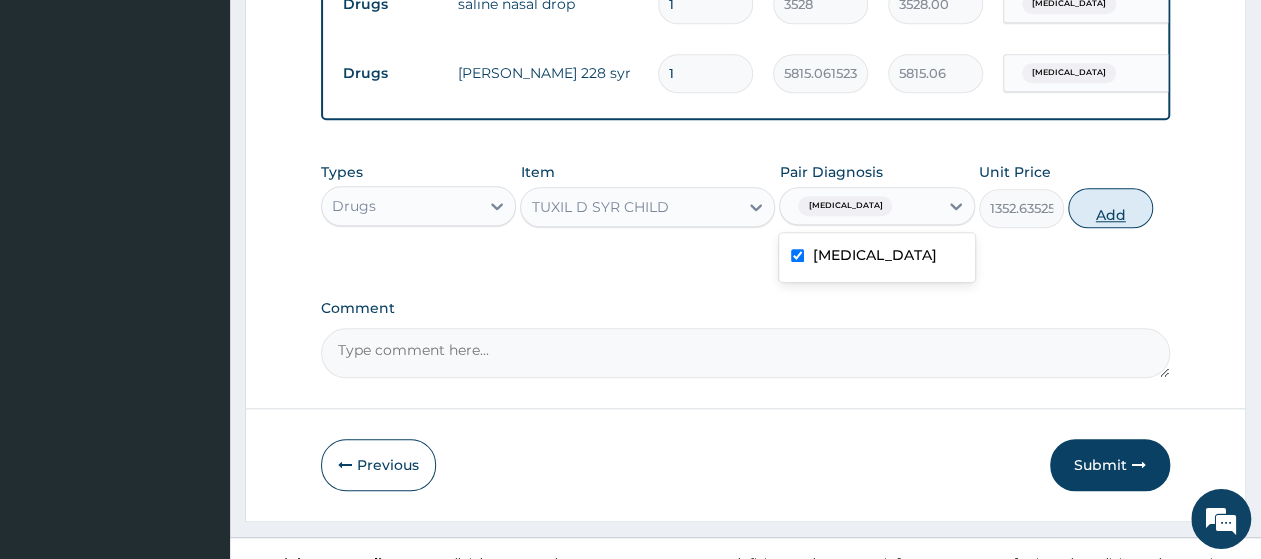 click on "Add" at bounding box center [1110, 208] 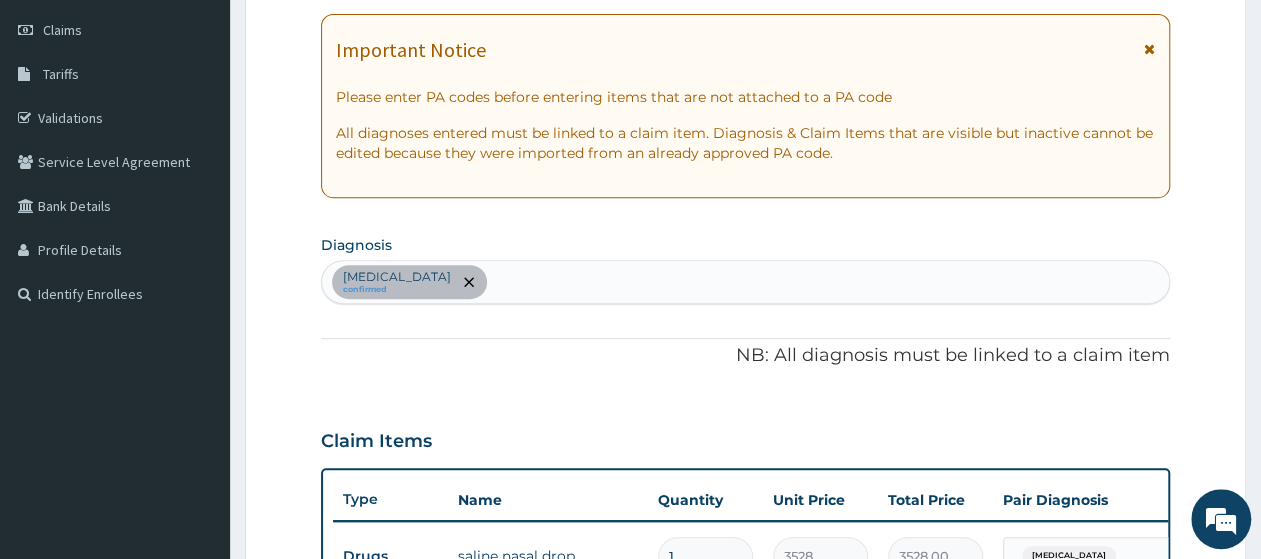 scroll, scrollTop: 204, scrollLeft: 0, axis: vertical 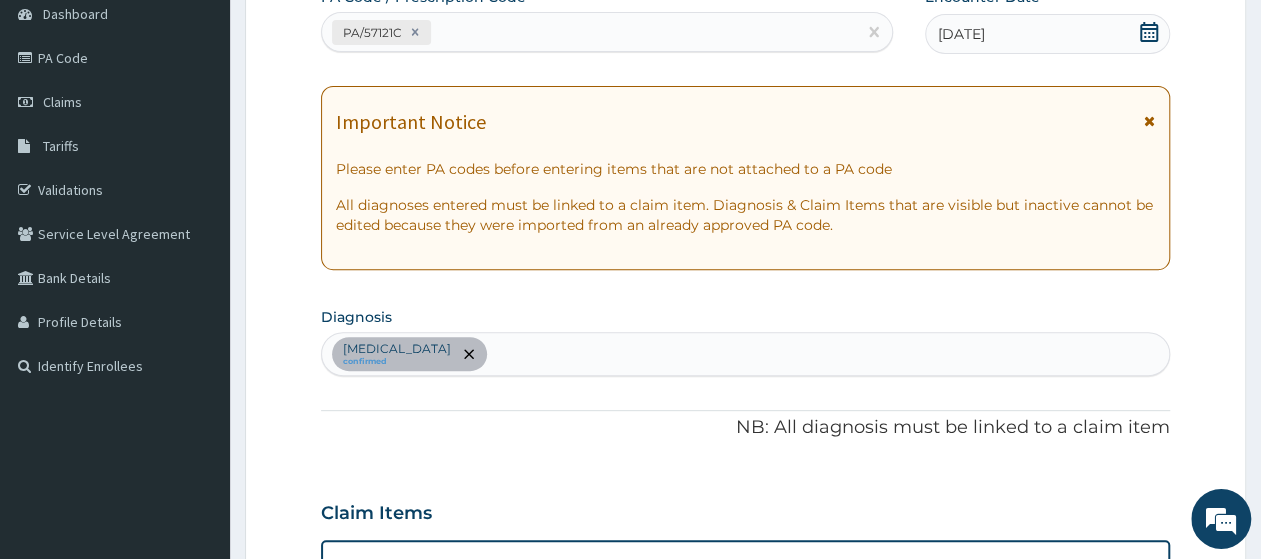 click on "[MEDICAL_DATA] confirmed" at bounding box center (745, 354) 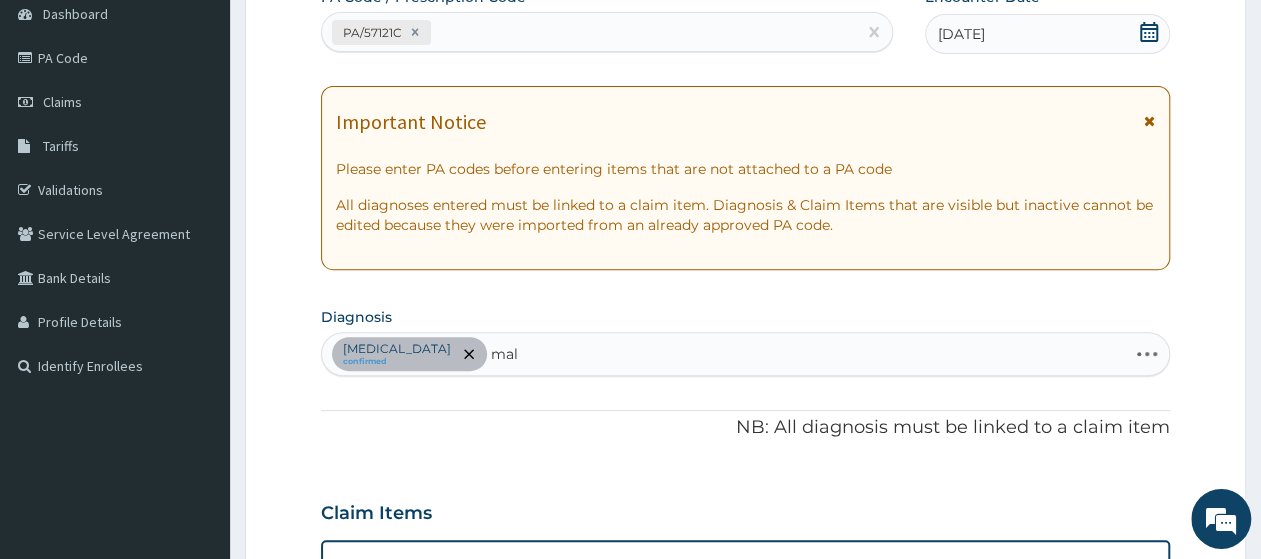 type on "mala" 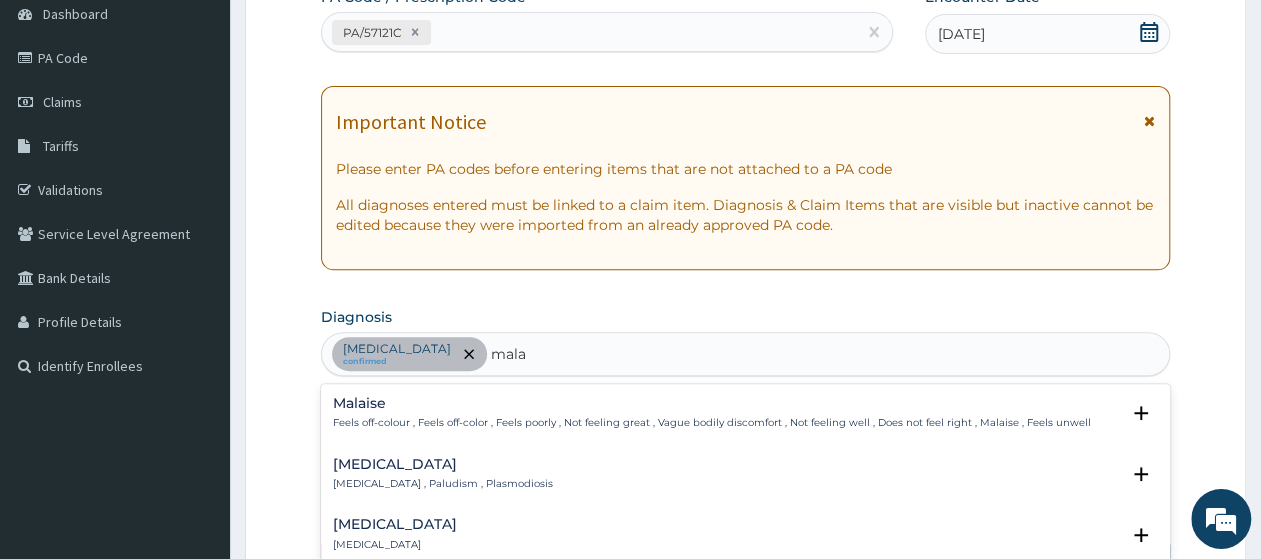 click on "[MEDICAL_DATA]" at bounding box center [443, 464] 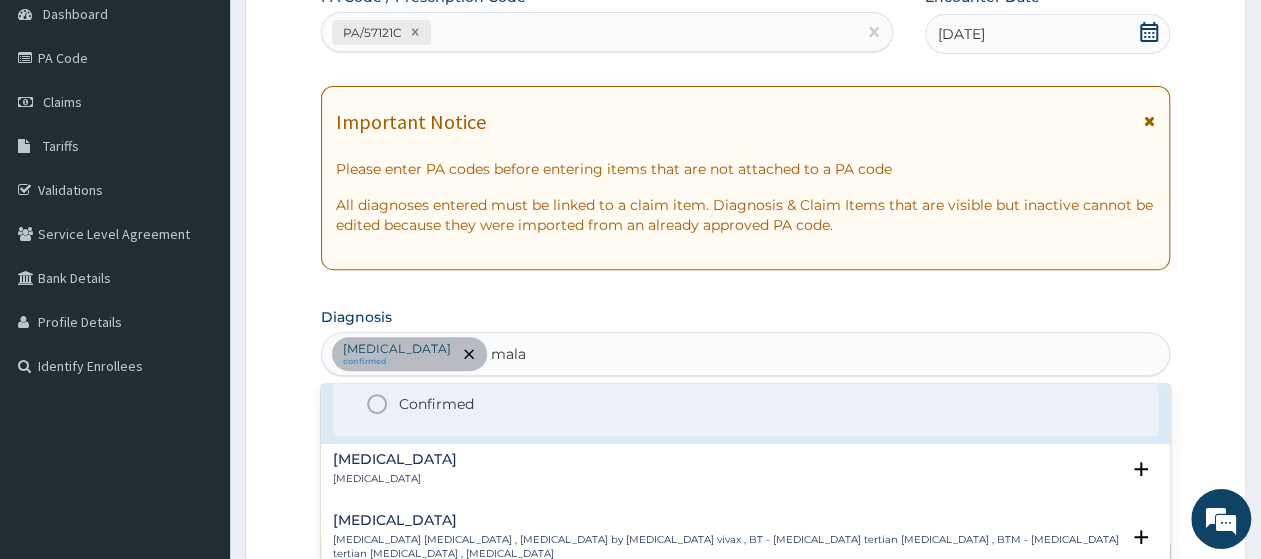 scroll, scrollTop: 200, scrollLeft: 0, axis: vertical 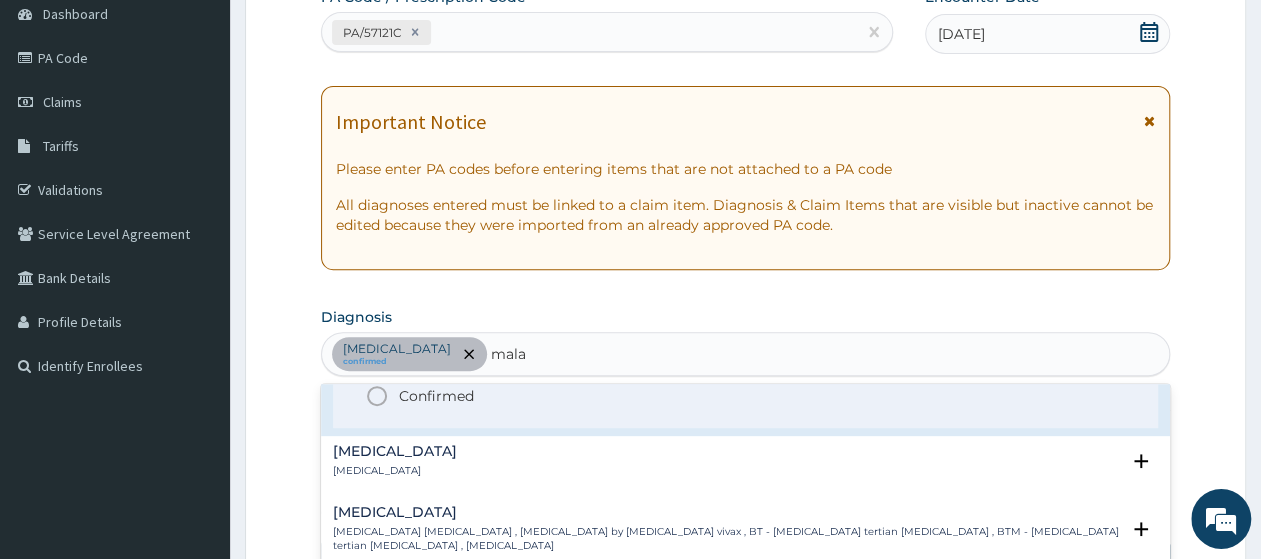 click 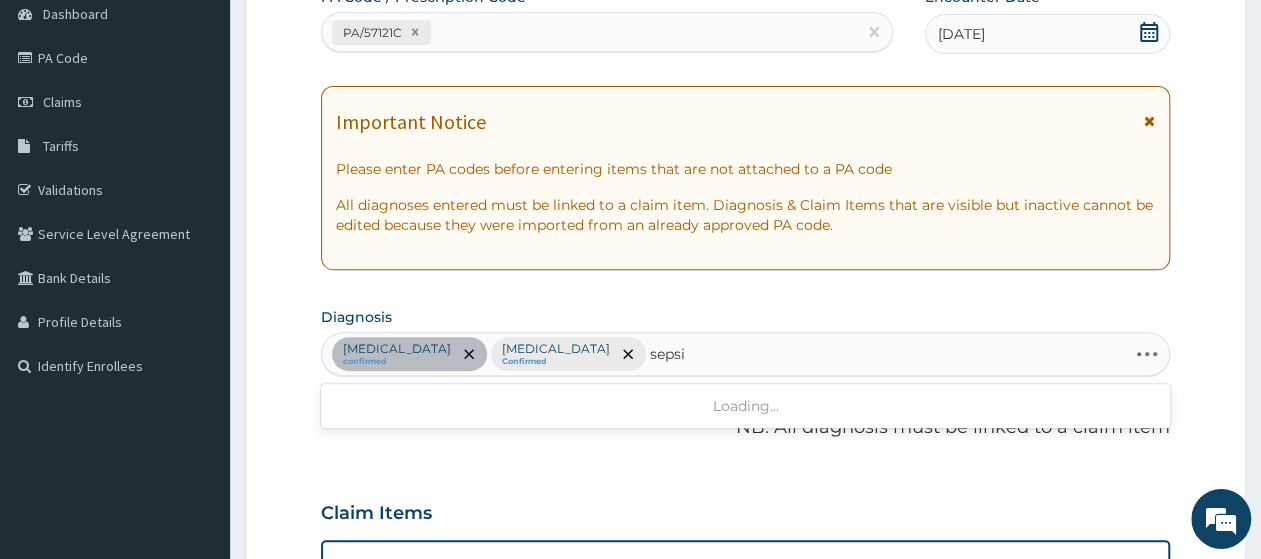 type on "[MEDICAL_DATA]" 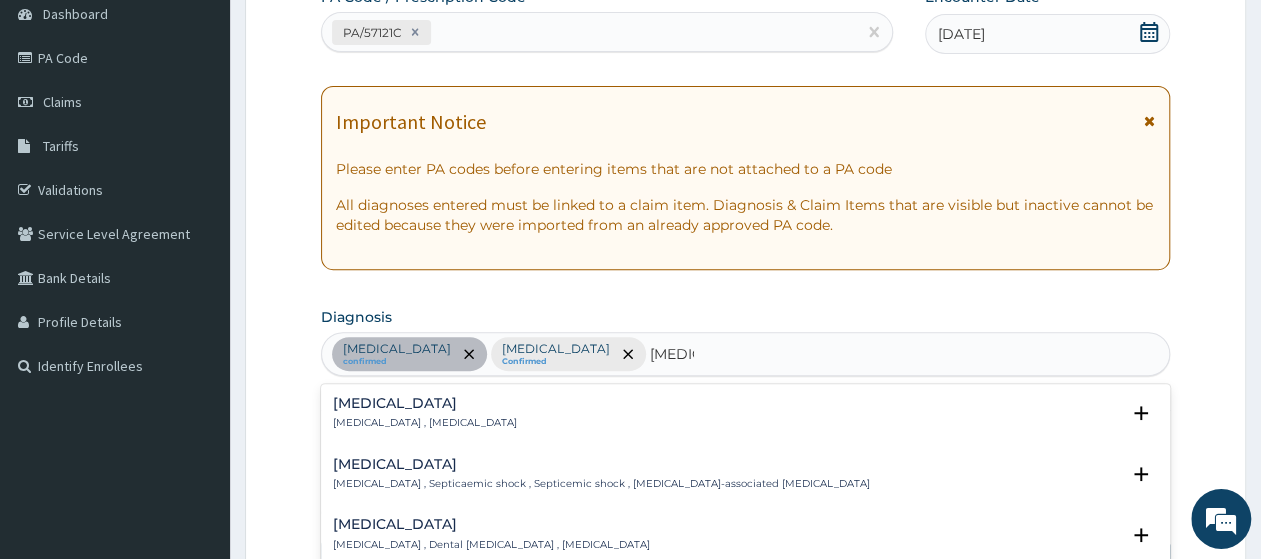 click on "[MEDICAL_DATA] , [MEDICAL_DATA]" at bounding box center [425, 423] 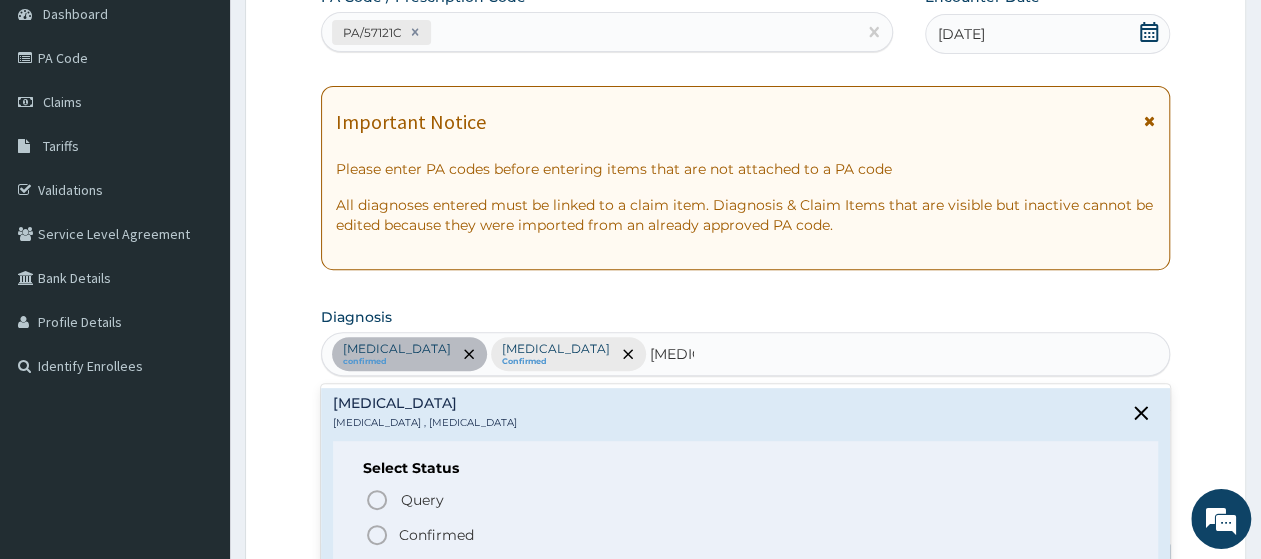 click on "Confirmed" at bounding box center [746, 535] 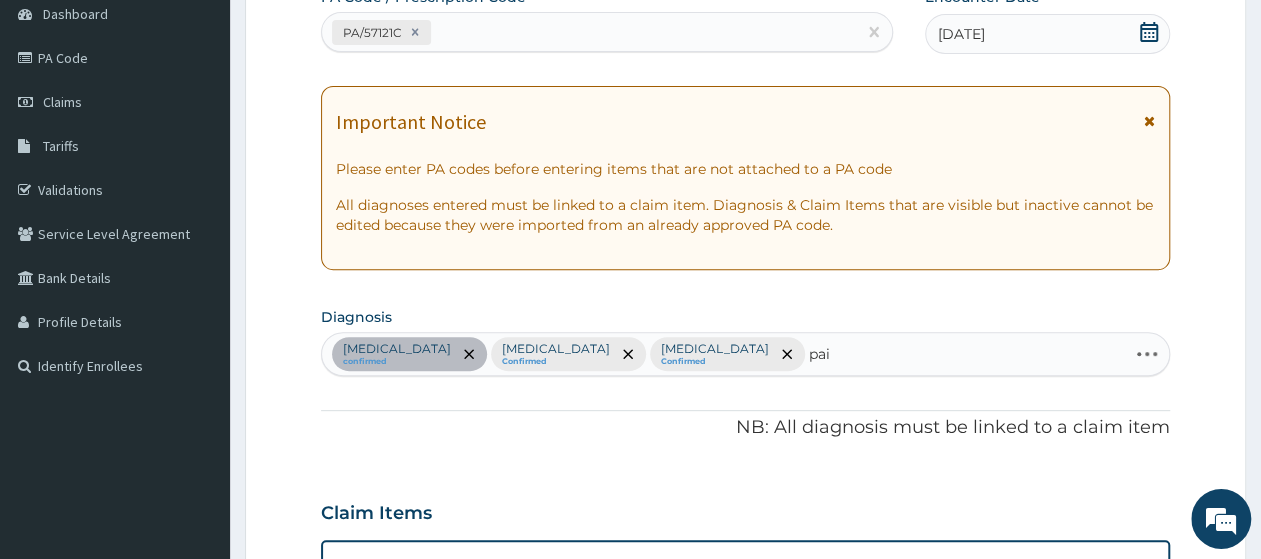 type on "pain" 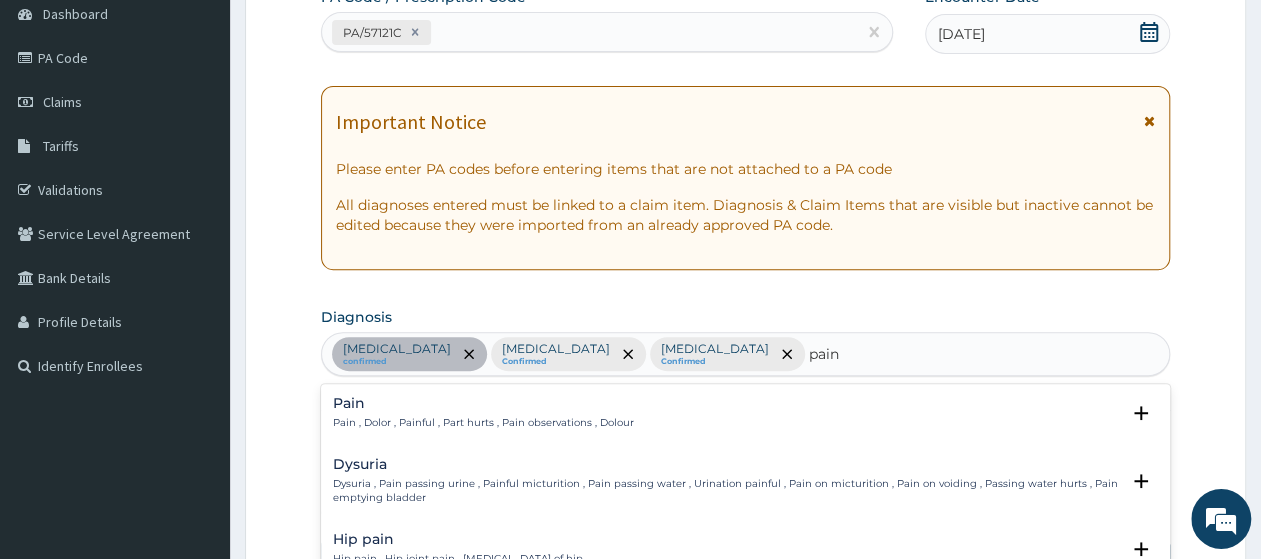 click on "Pain Pain , Dolor , Painful , Part hurts , Pain observations , Dolour" at bounding box center [483, 413] 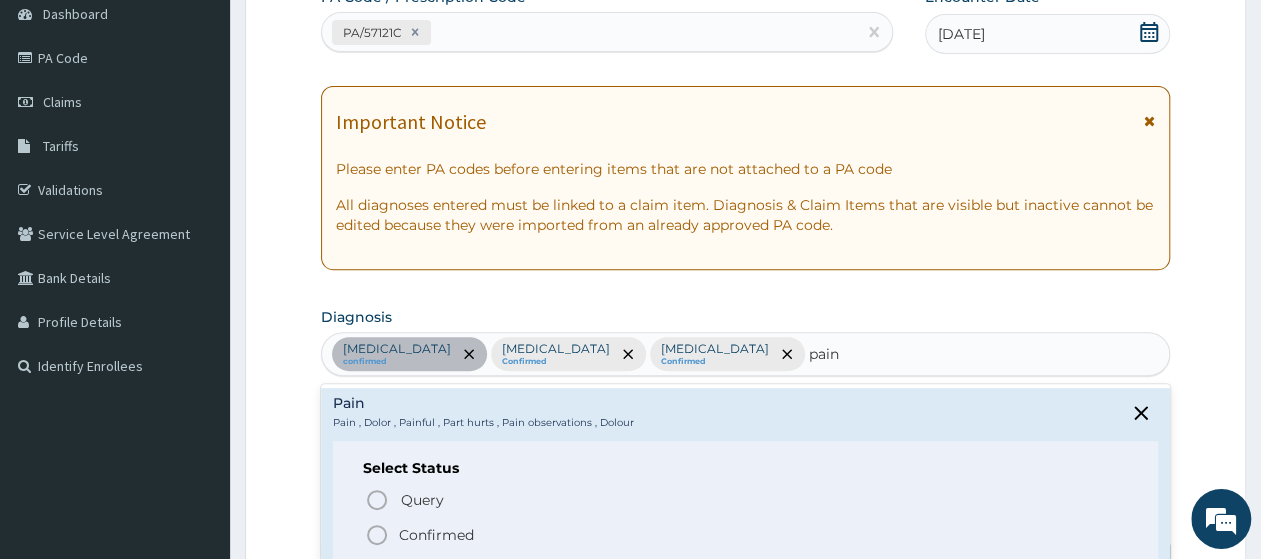 click 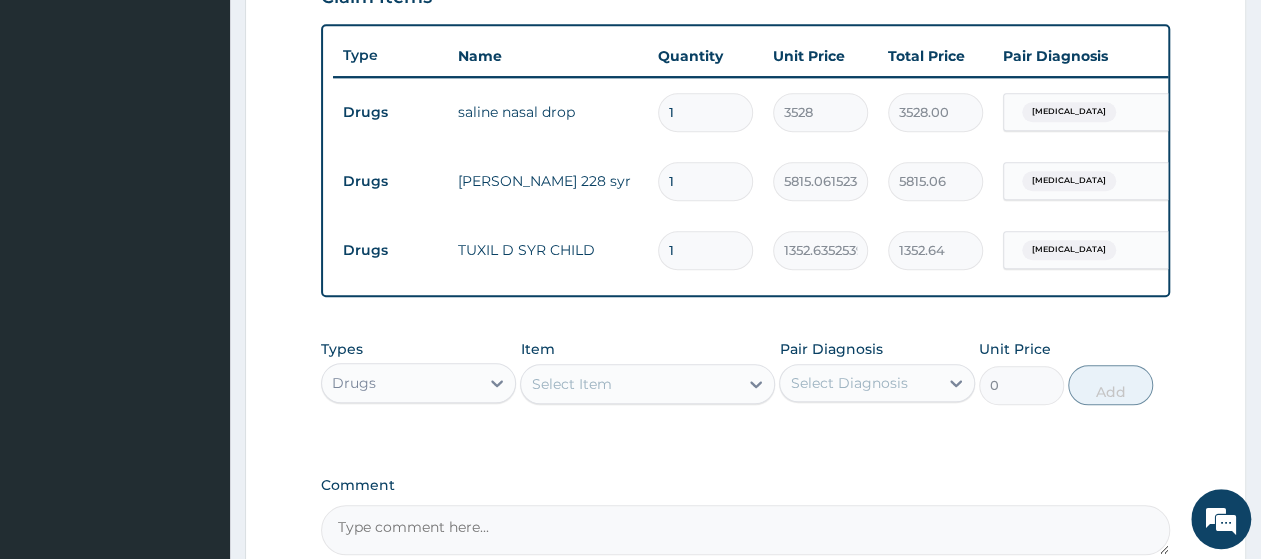 scroll, scrollTop: 724, scrollLeft: 0, axis: vertical 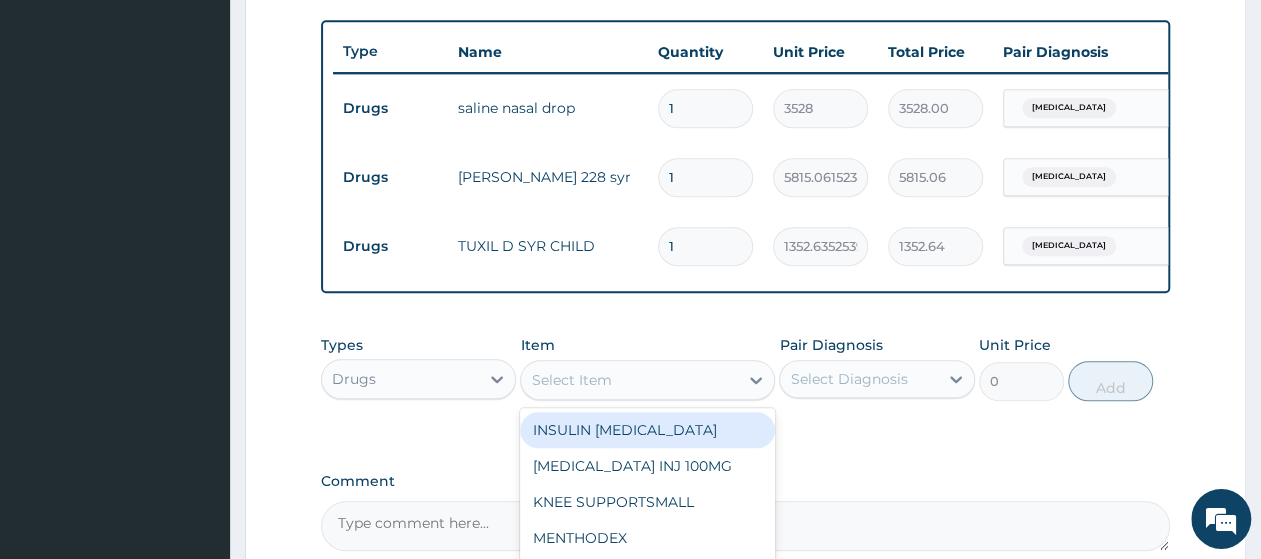 click on "Select Item" at bounding box center (629, 380) 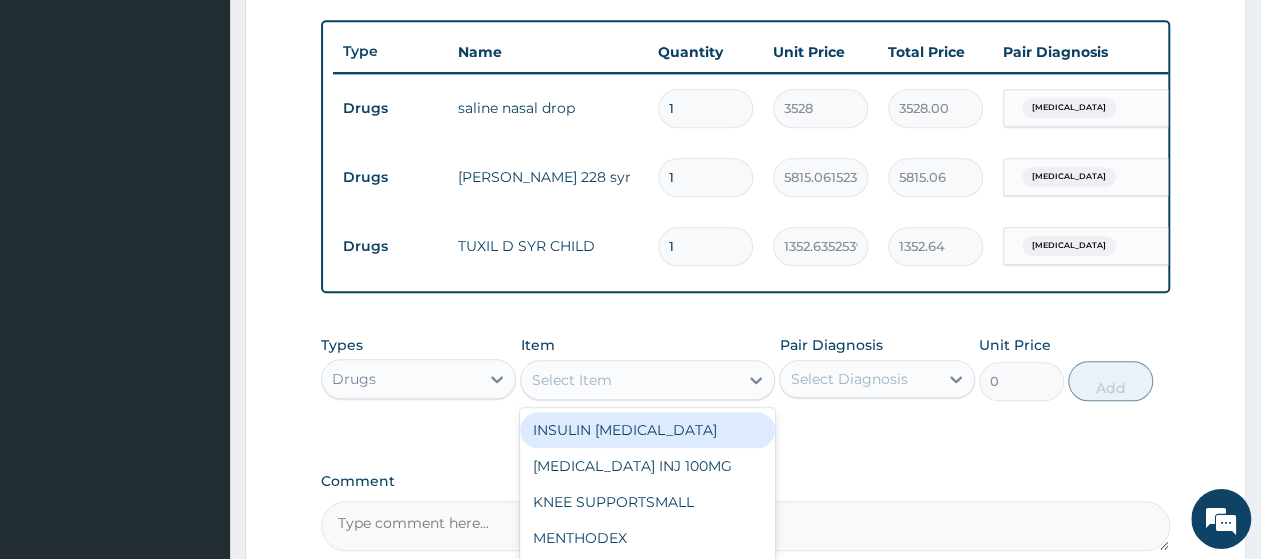 paste on "PCM SYRUP EMZOR" 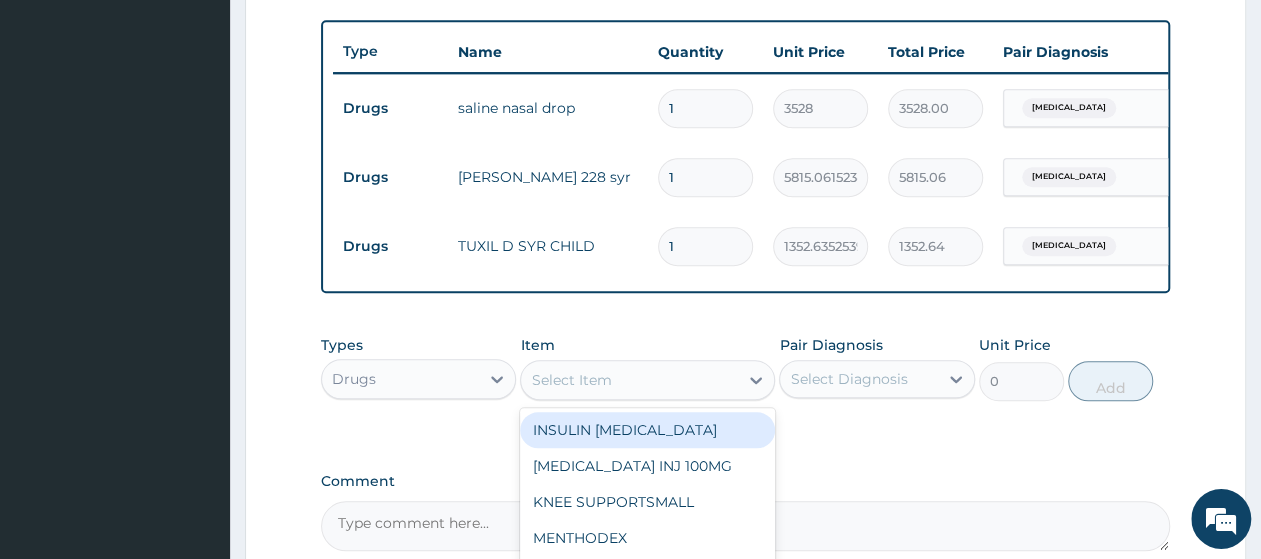 type on "PCM SYRUP EMZOR" 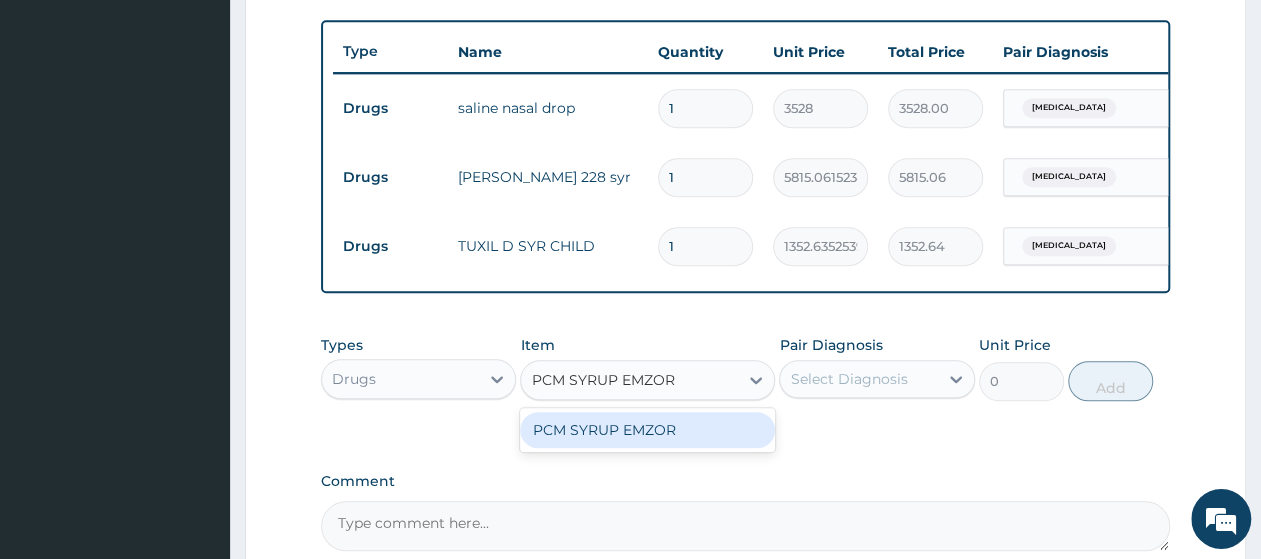 click on "PCM SYRUP EMZOR" at bounding box center (647, 430) 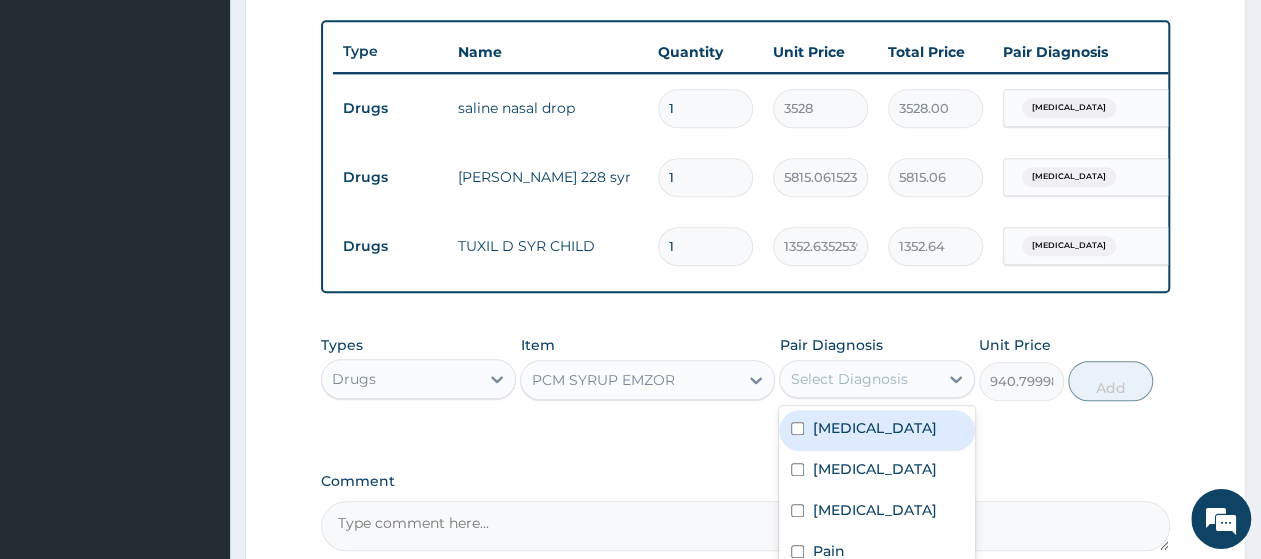 click on "Select Diagnosis" at bounding box center (858, 379) 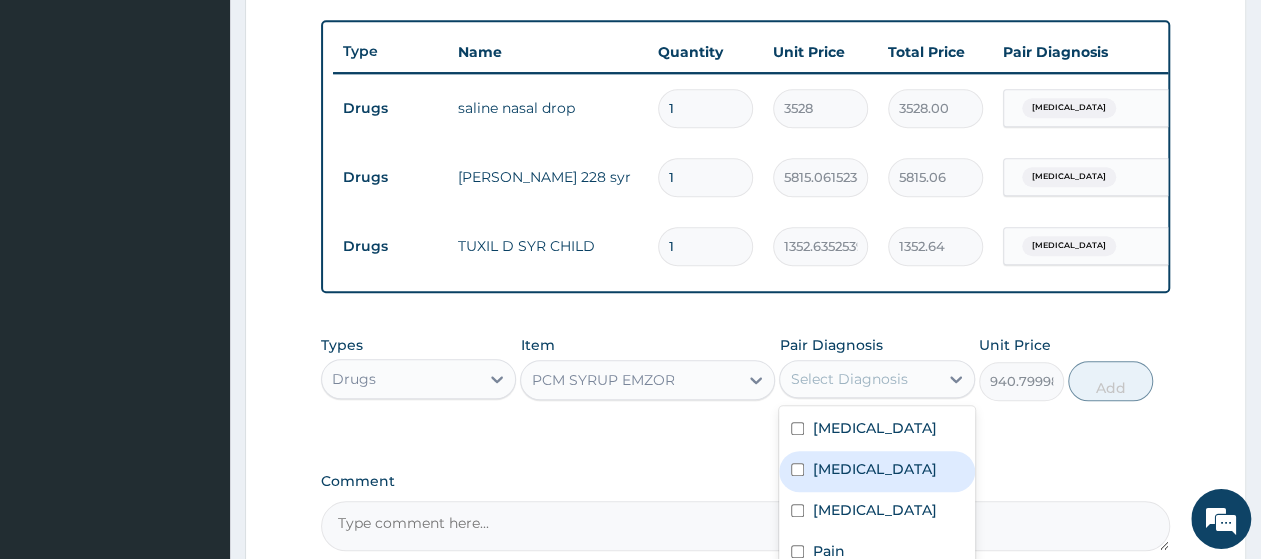 click on "Malaria" at bounding box center [874, 469] 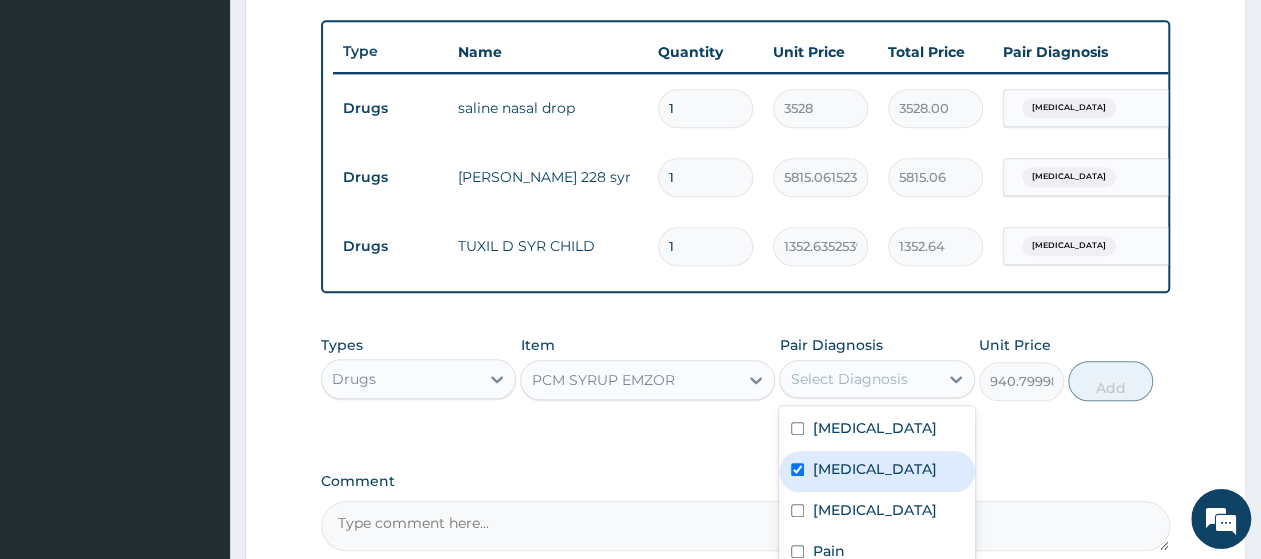 checkbox on "true" 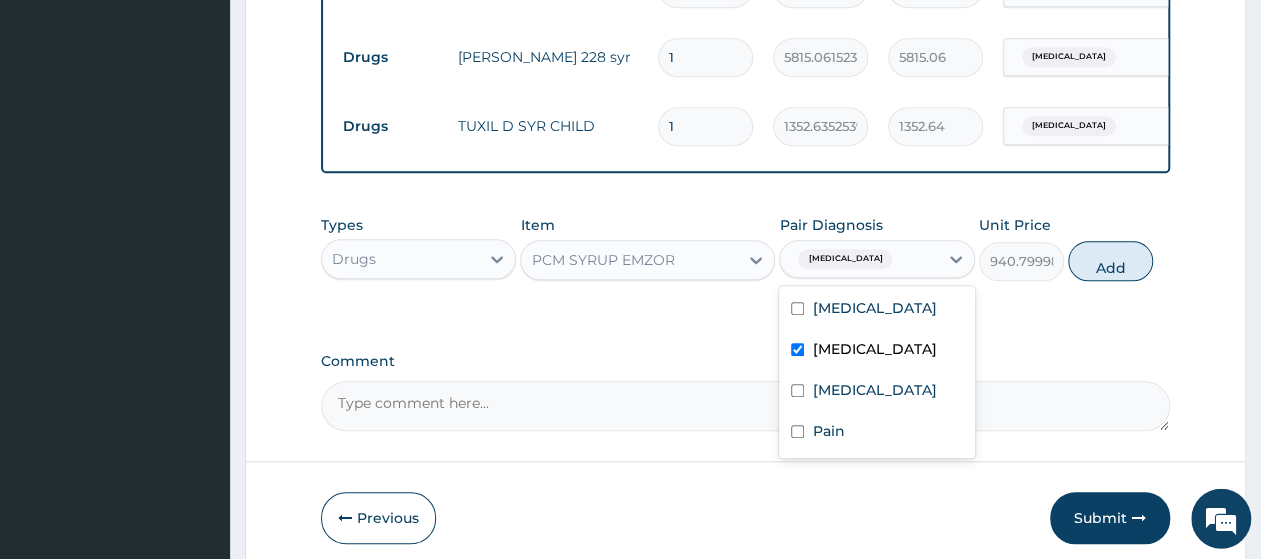 scroll, scrollTop: 932, scrollLeft: 0, axis: vertical 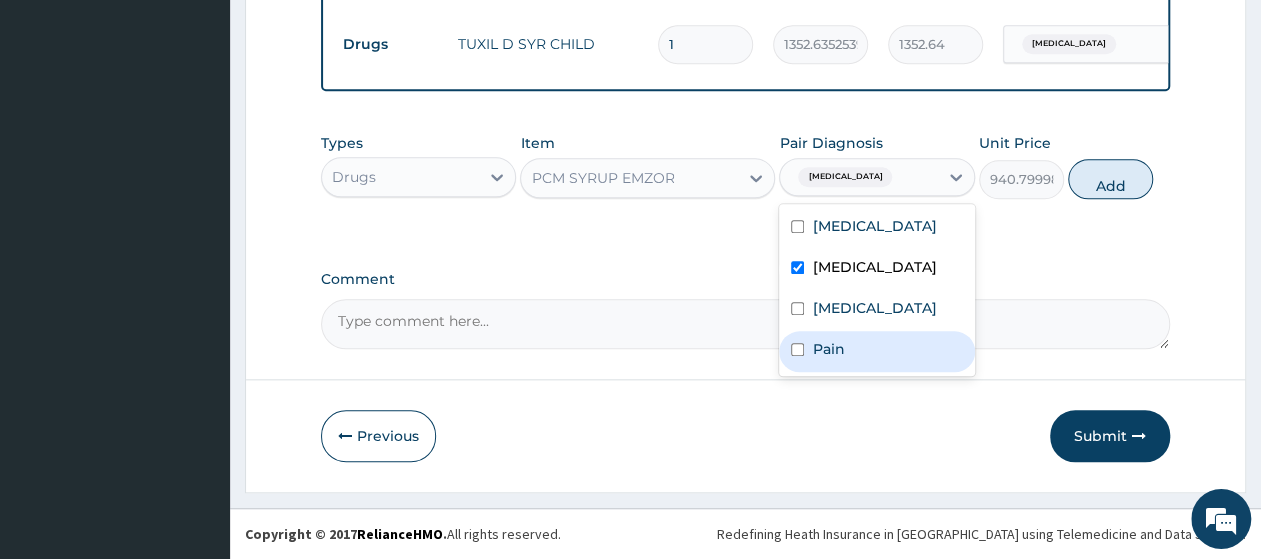 click on "Pain" at bounding box center [876, 351] 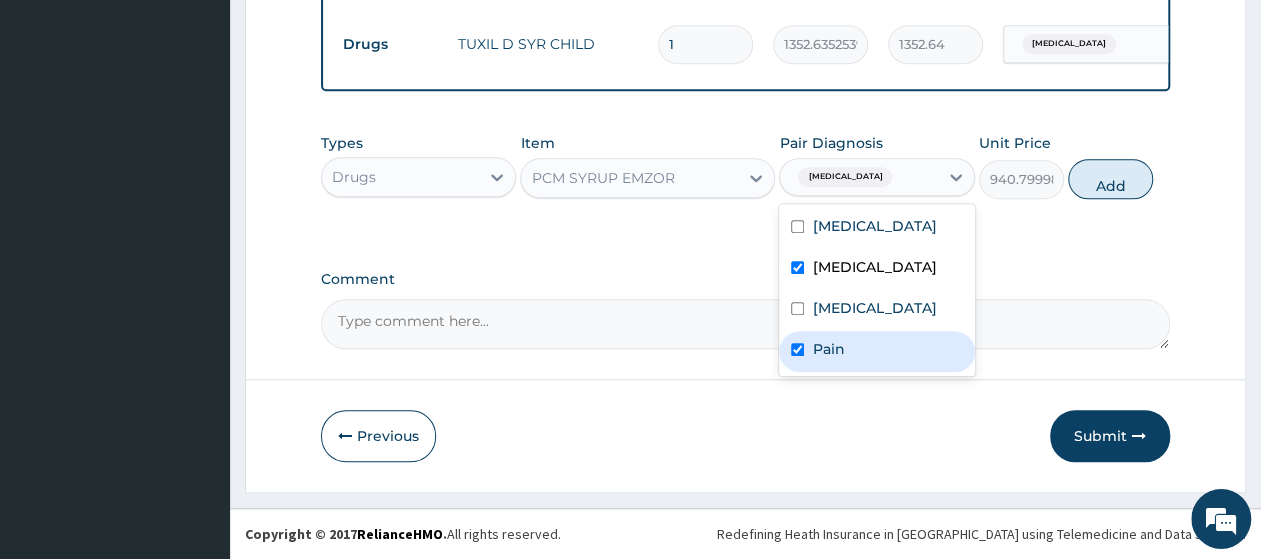 checkbox on "true" 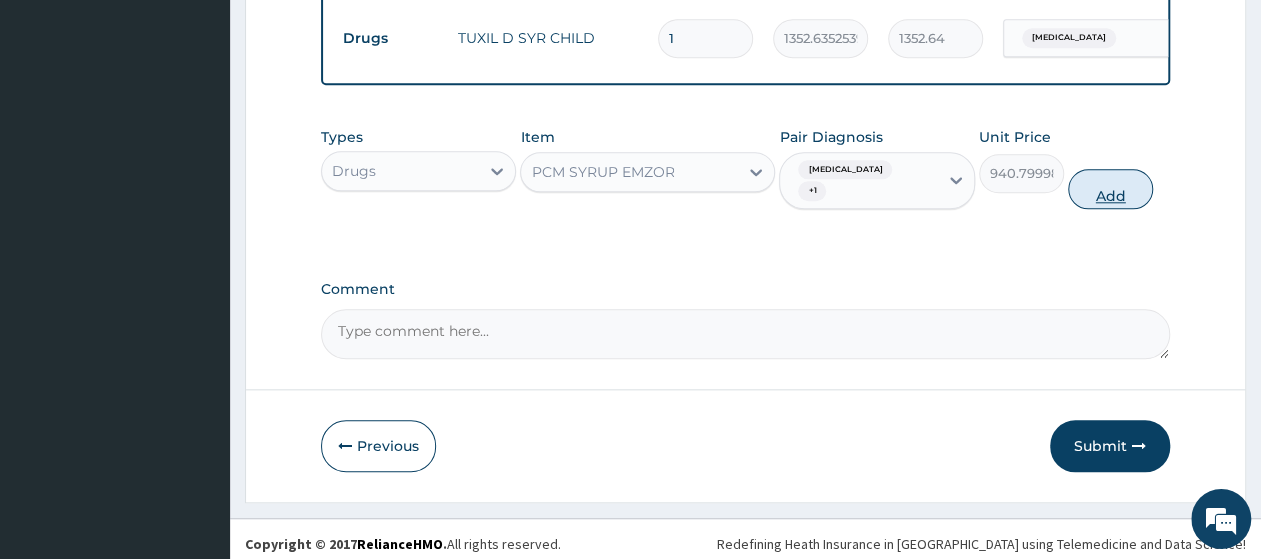click on "Add" at bounding box center [1110, 189] 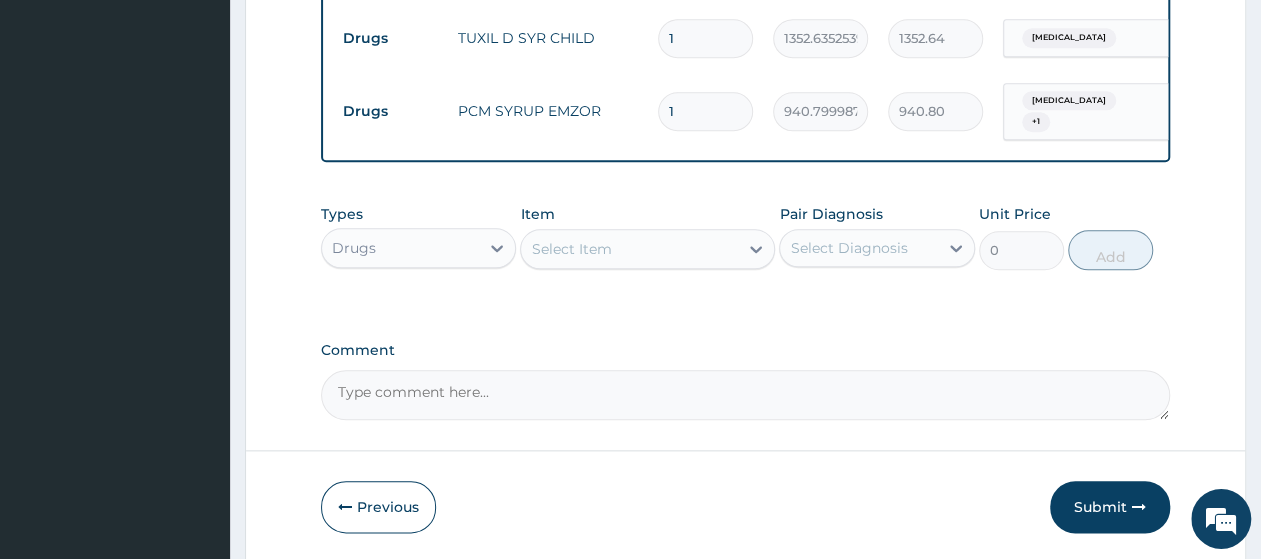 click on "Select Item" at bounding box center (571, 249) 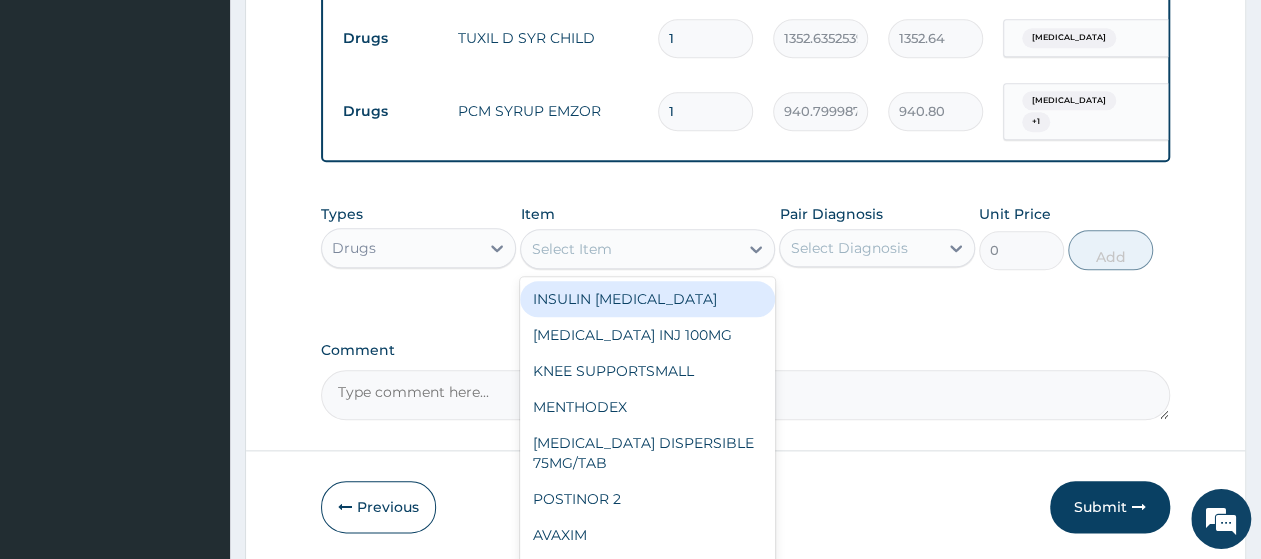 paste on "GVITHER DISPERSABLE" 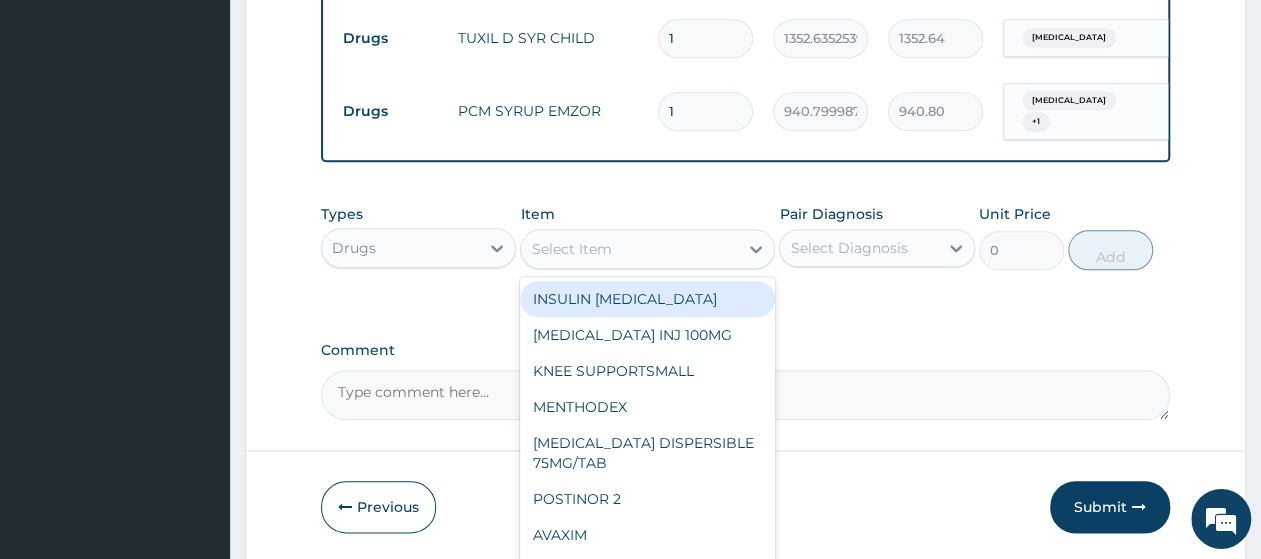 type on "GVITHER DISPERSABLE" 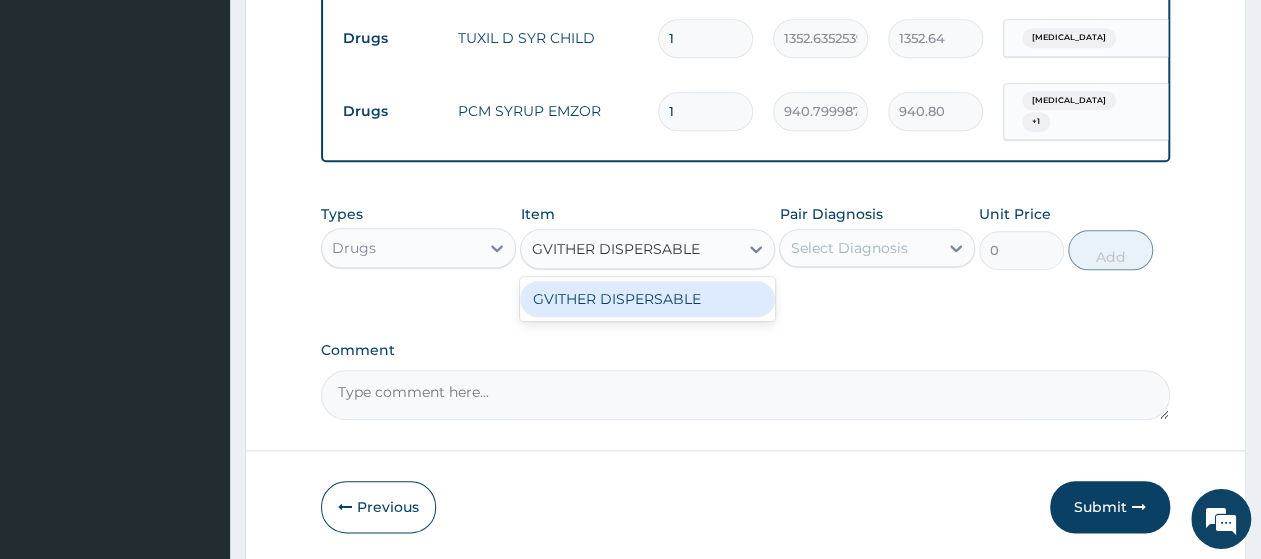 click on "GVITHER DISPERSABLE" at bounding box center (647, 299) 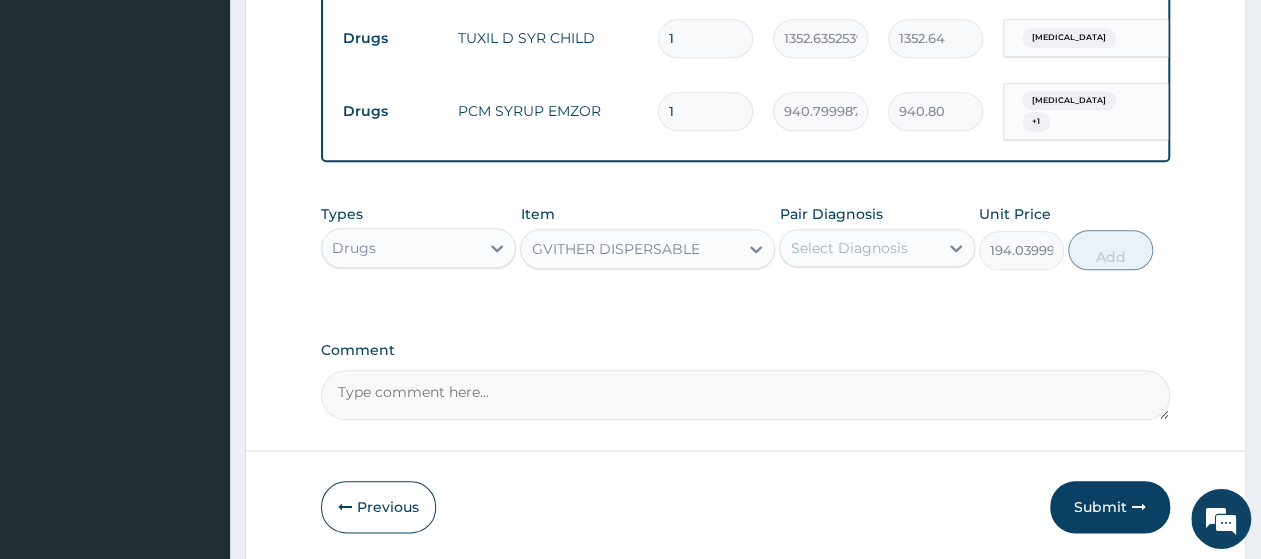 click on "Select Diagnosis" at bounding box center (848, 248) 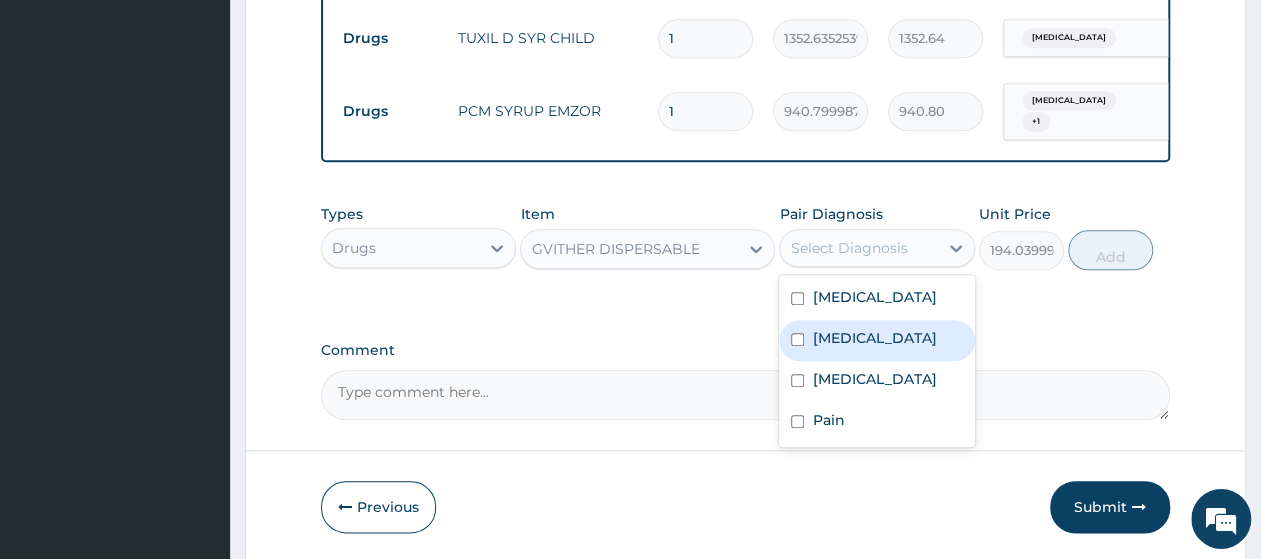 click on "Malaria" at bounding box center (876, 340) 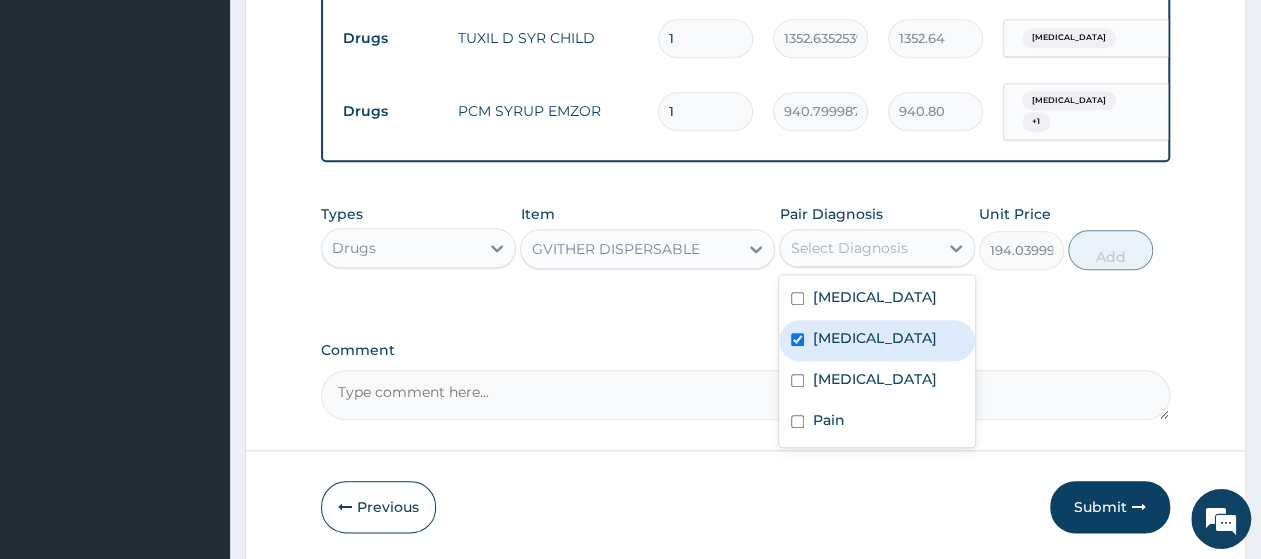 checkbox on "true" 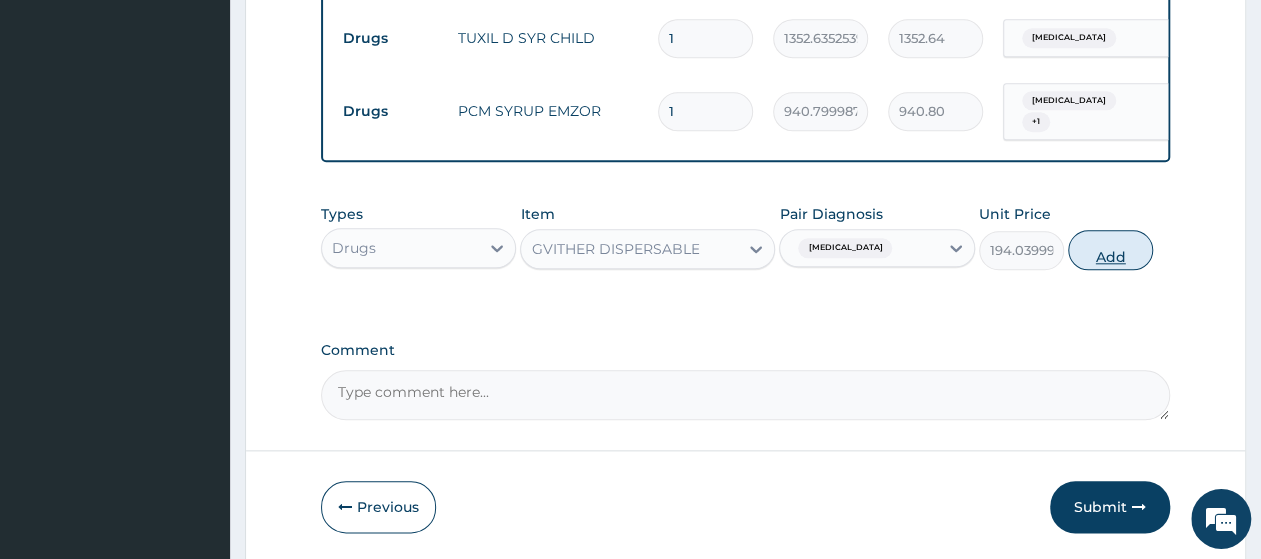 click on "Add" at bounding box center [1110, 250] 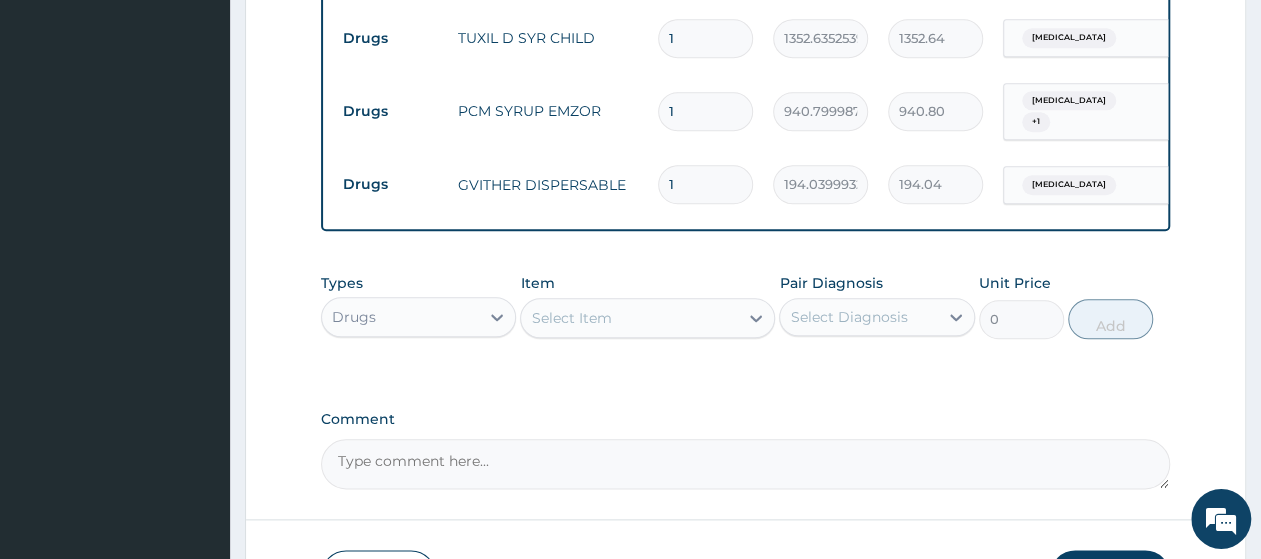 click on "1" at bounding box center (705, 184) 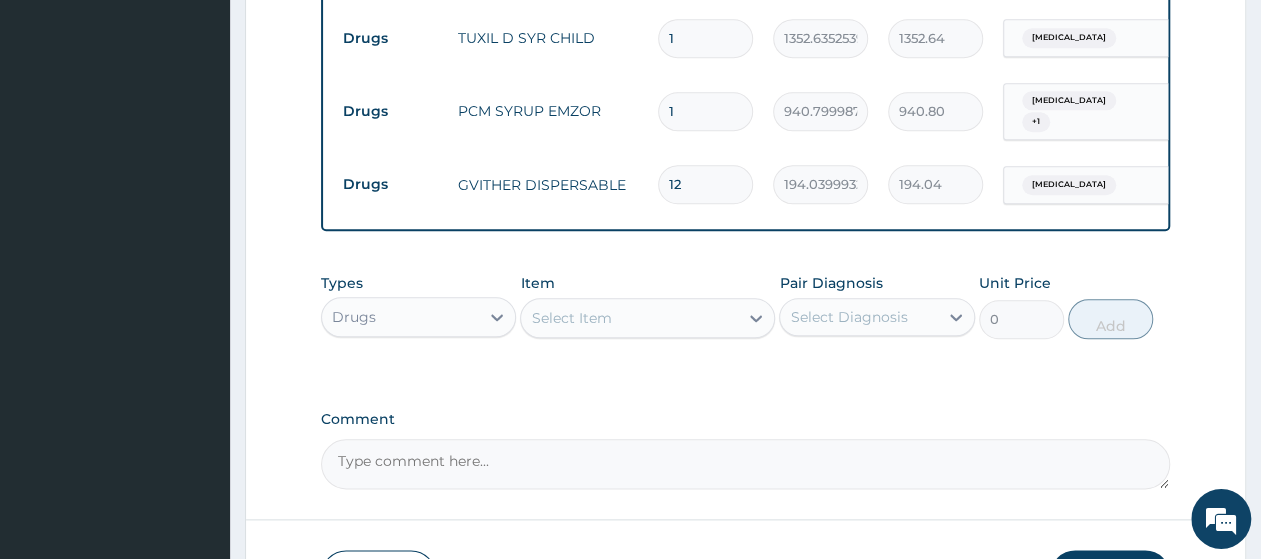 type on "2328.48" 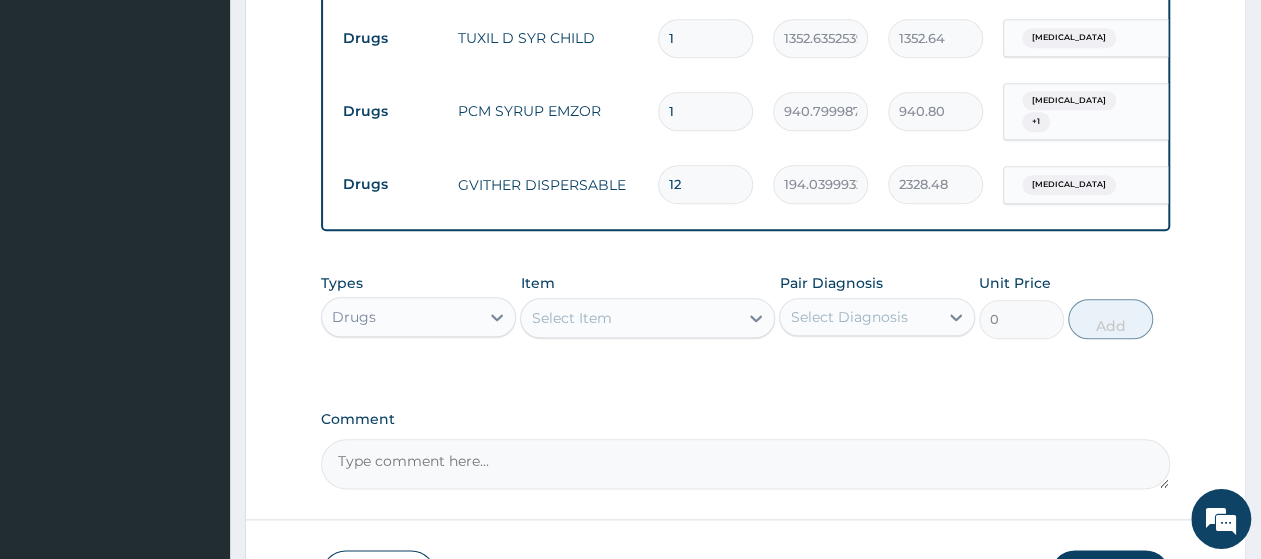 type on "12" 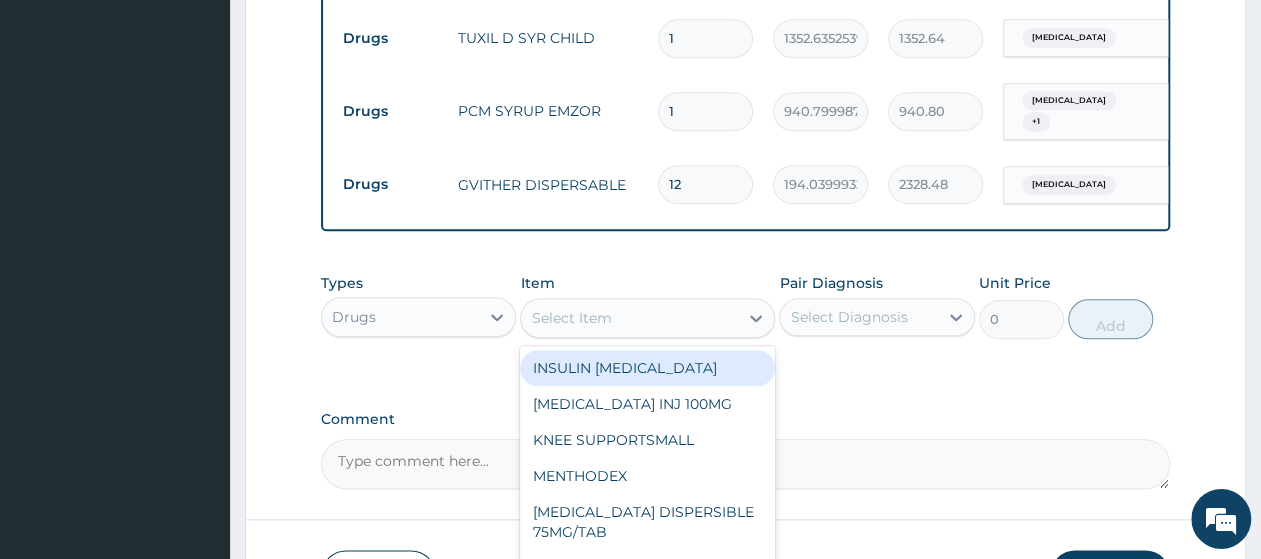click on "Select Item" at bounding box center [629, 318] 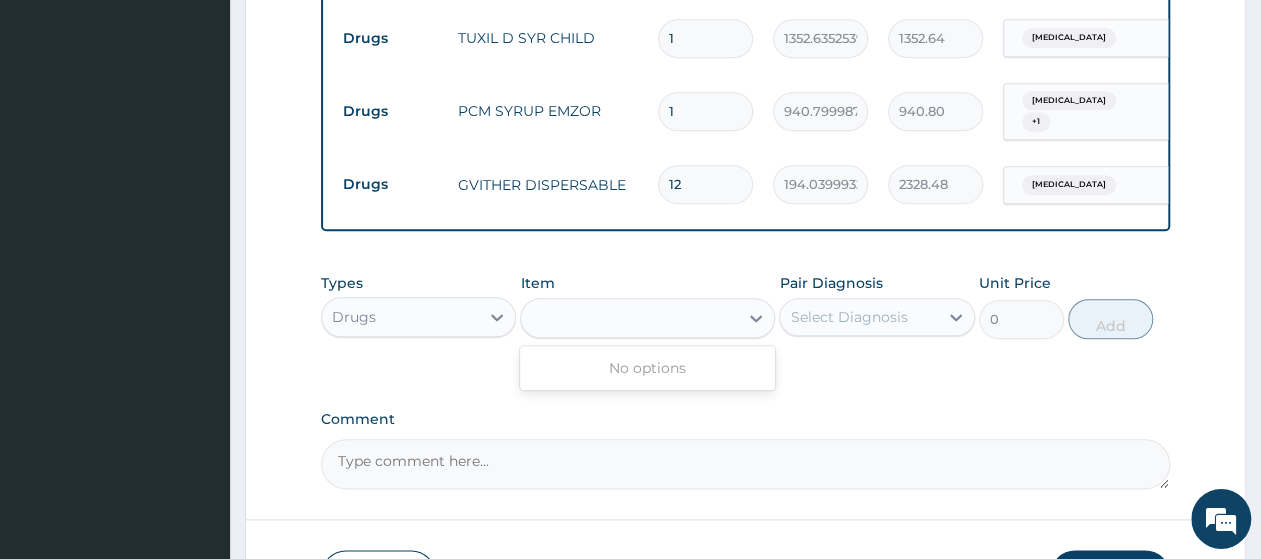 click on "FULL BLOOD COUNT" at bounding box center [629, 318] 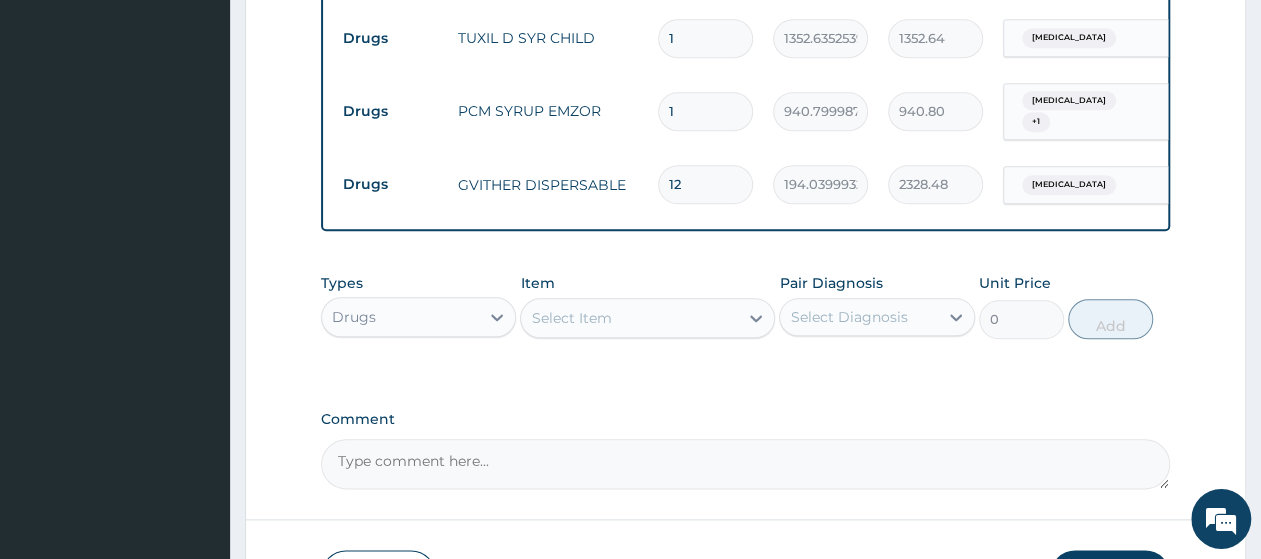 click on "Select Item" at bounding box center [629, 318] 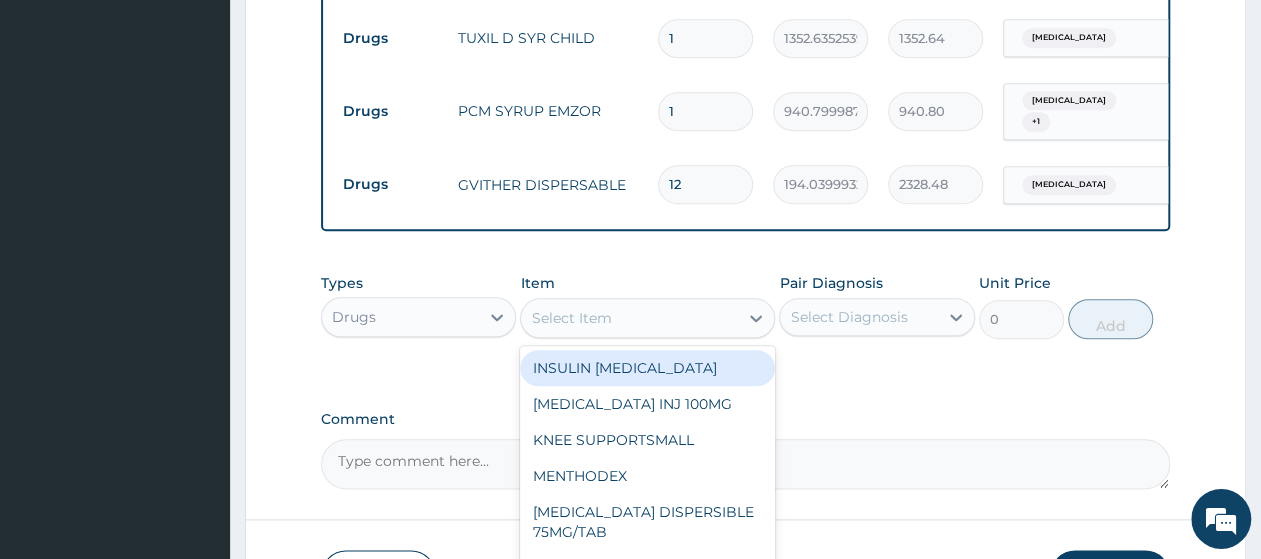 paste on "FULL BLOOD COUNT" 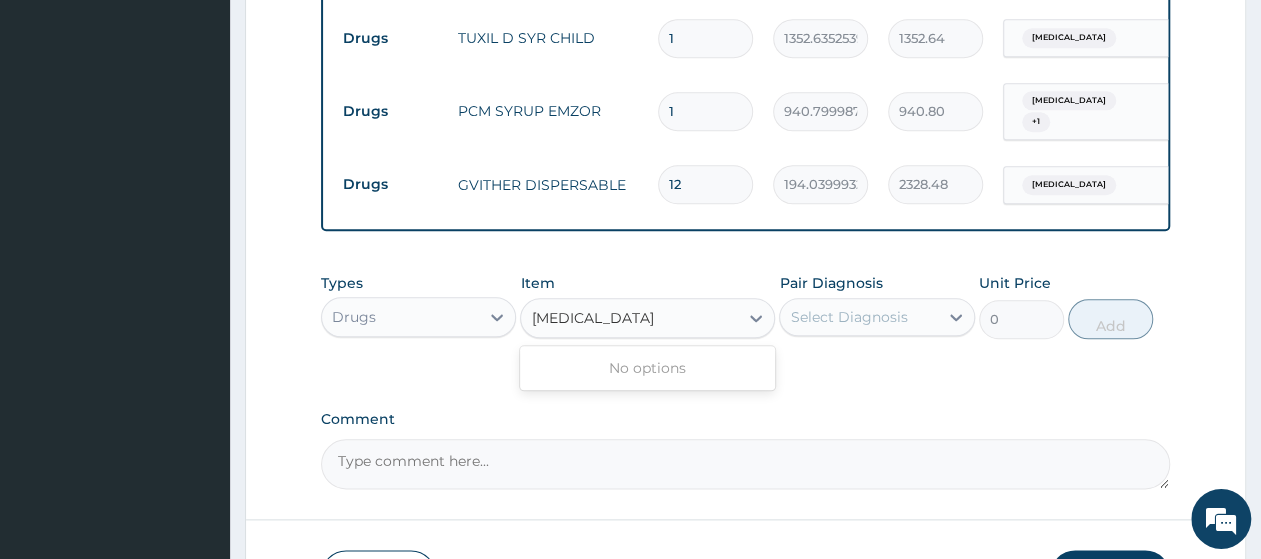 type on "FULL BLOOD COUNT" 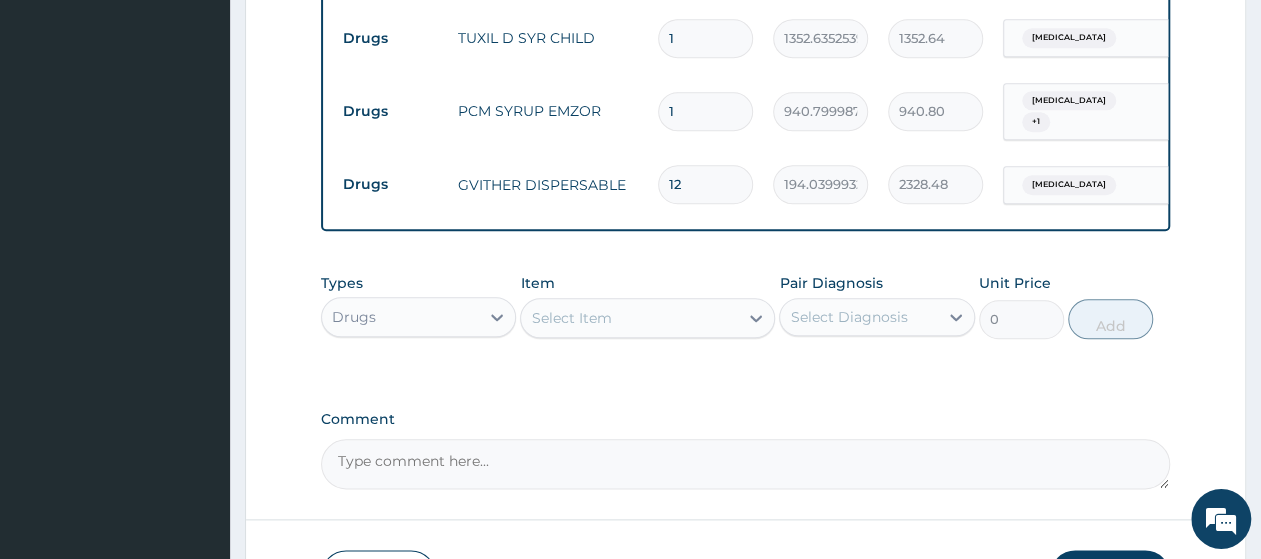 click on "Types Drugs Item Select Item Pair Diagnosis Select Diagnosis Unit Price 0 Add" at bounding box center (745, 321) 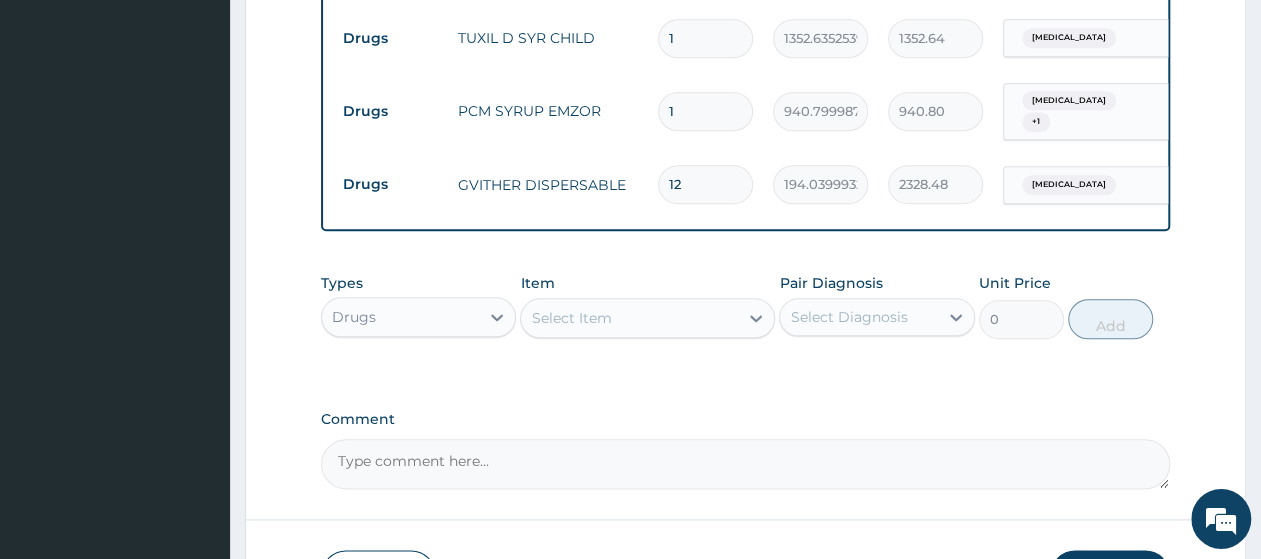 click on "Drugs" at bounding box center [400, 317] 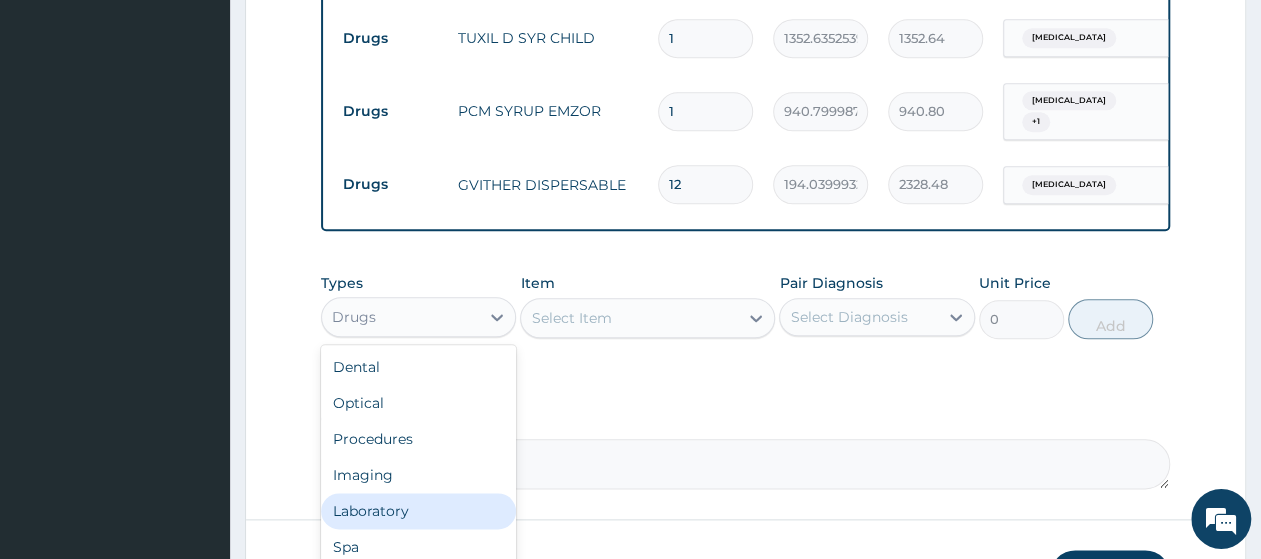 click on "Laboratory" at bounding box center [418, 511] 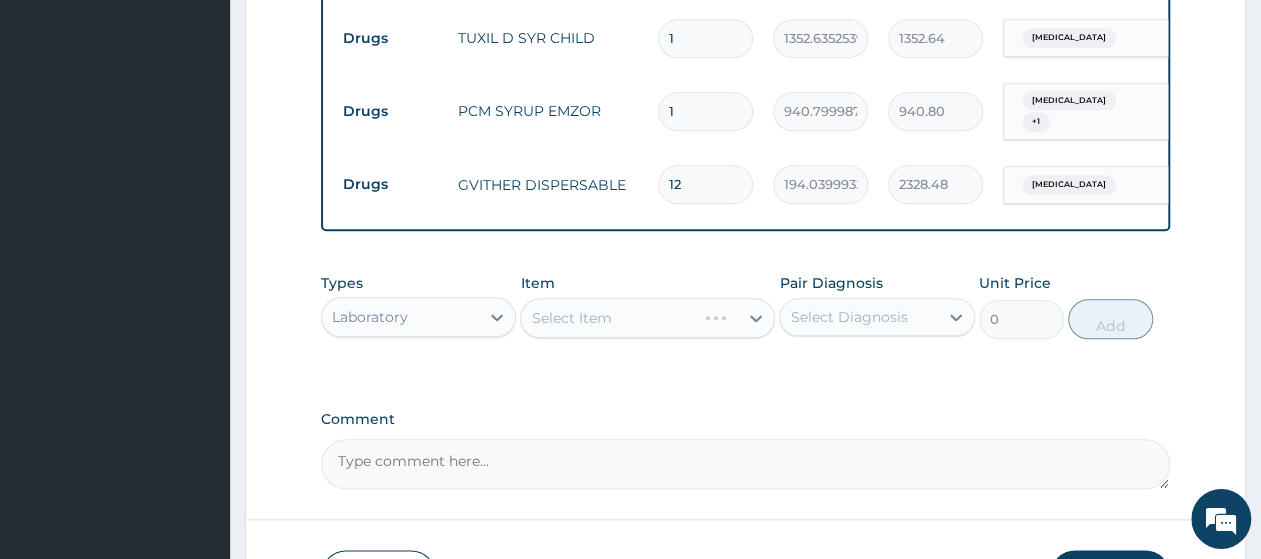 click on "Select Item" at bounding box center (647, 318) 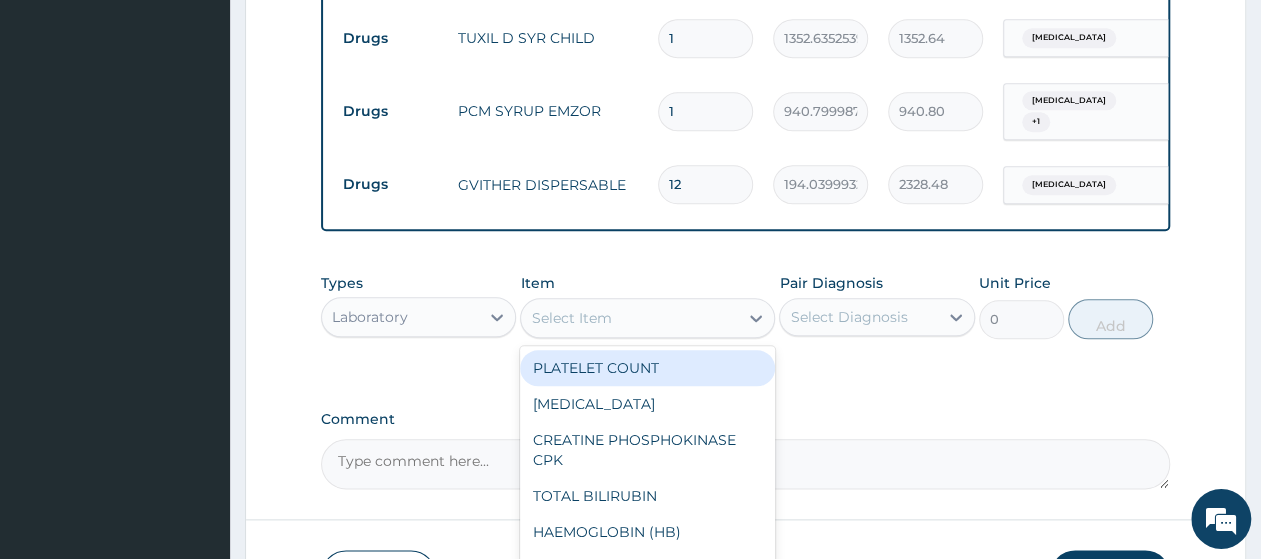 click on "Select Item" at bounding box center [629, 318] 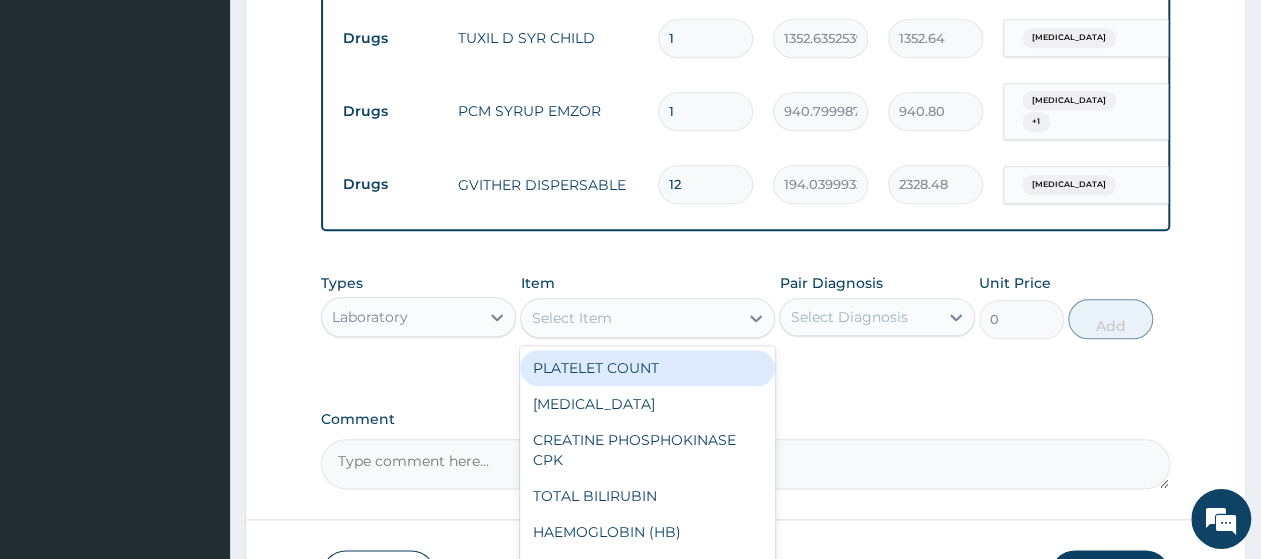 paste on "FULL BLOOD COUNT" 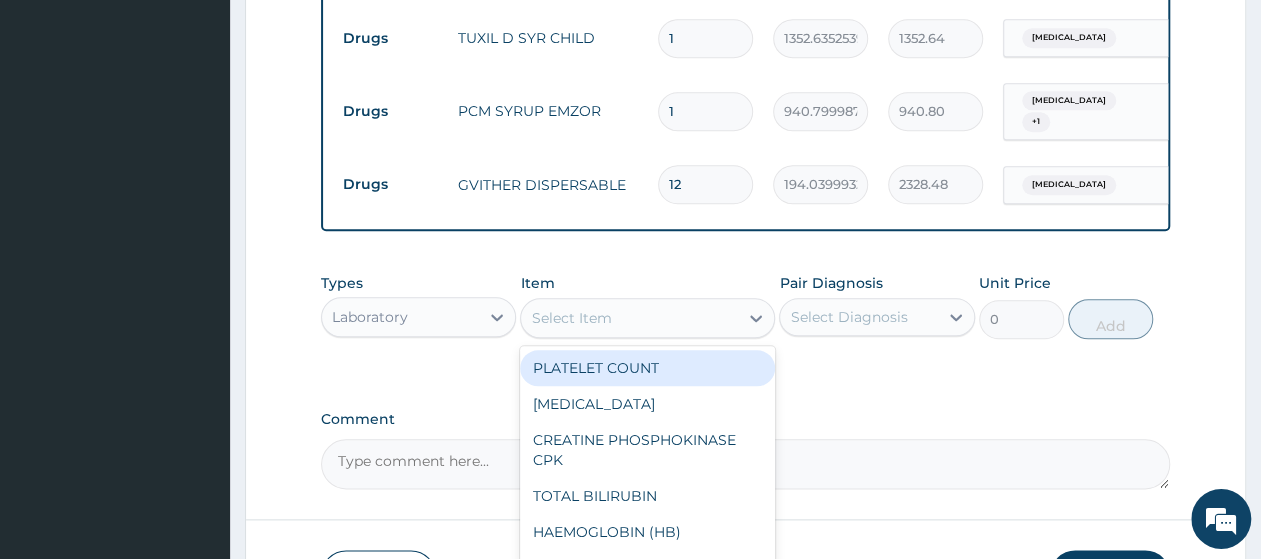 type on "FULL BLOOD COUNT" 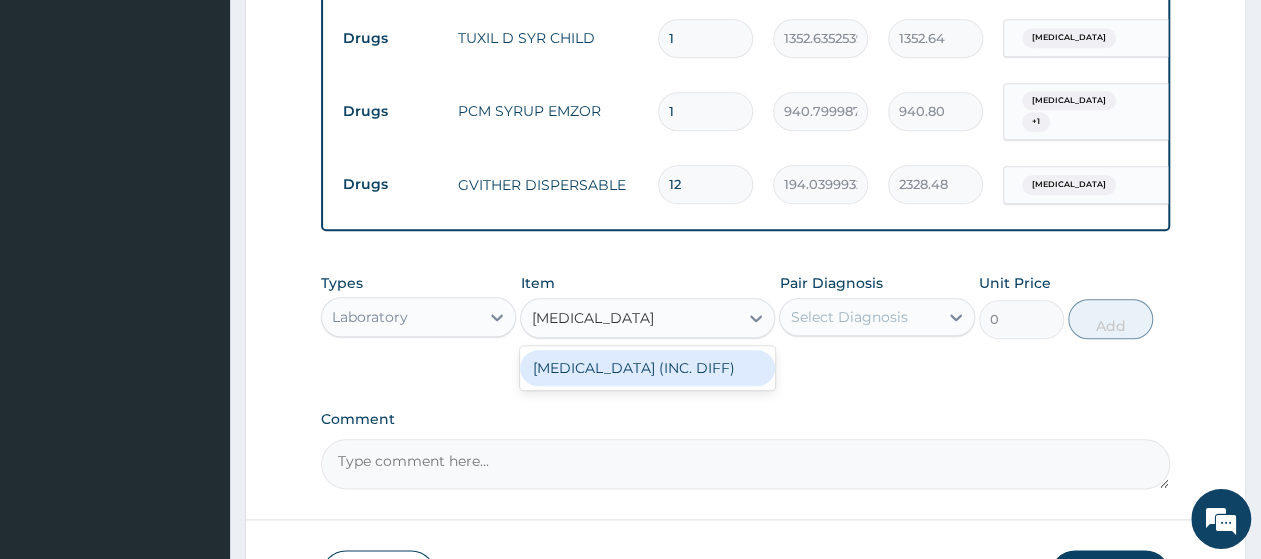 click on "FULL BLOOD COUNT (INC. DIFF)" at bounding box center [647, 368] 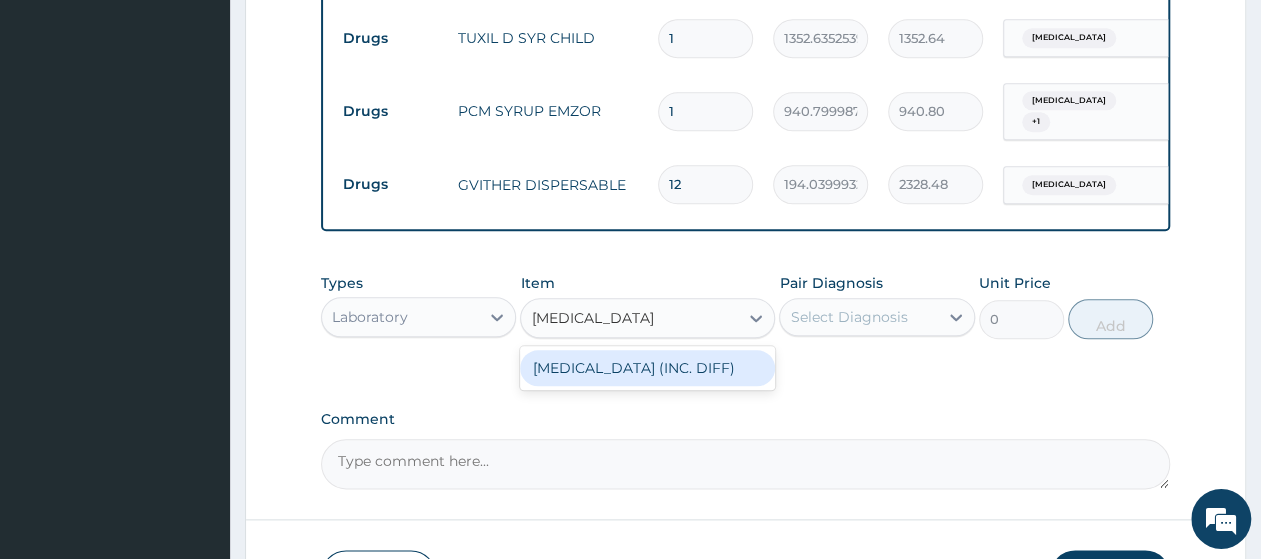 type 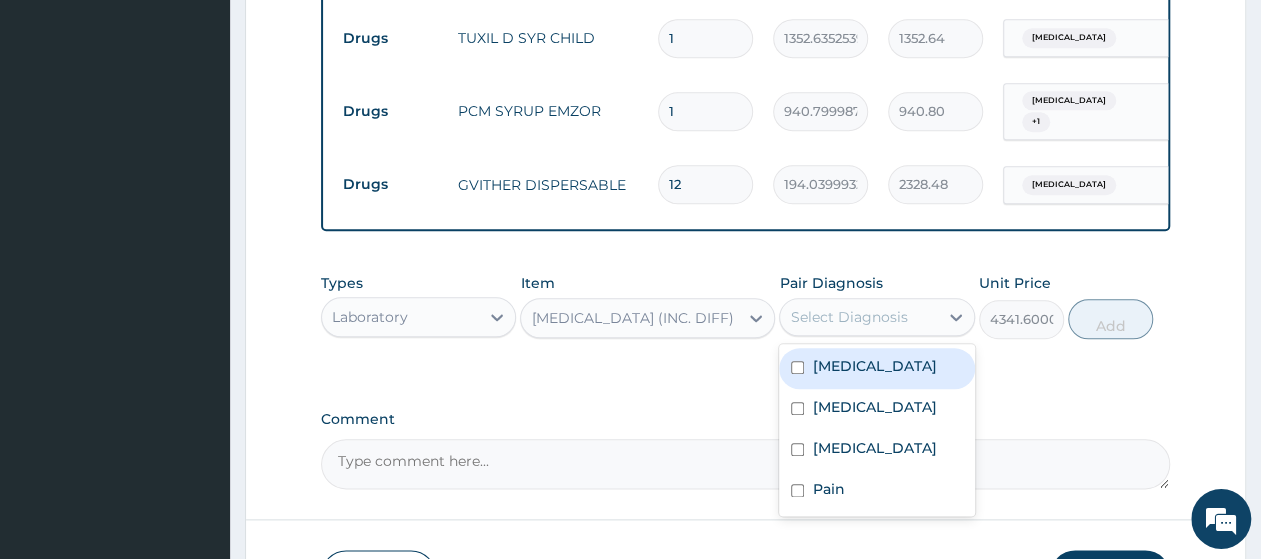 click on "Select Diagnosis" at bounding box center [848, 317] 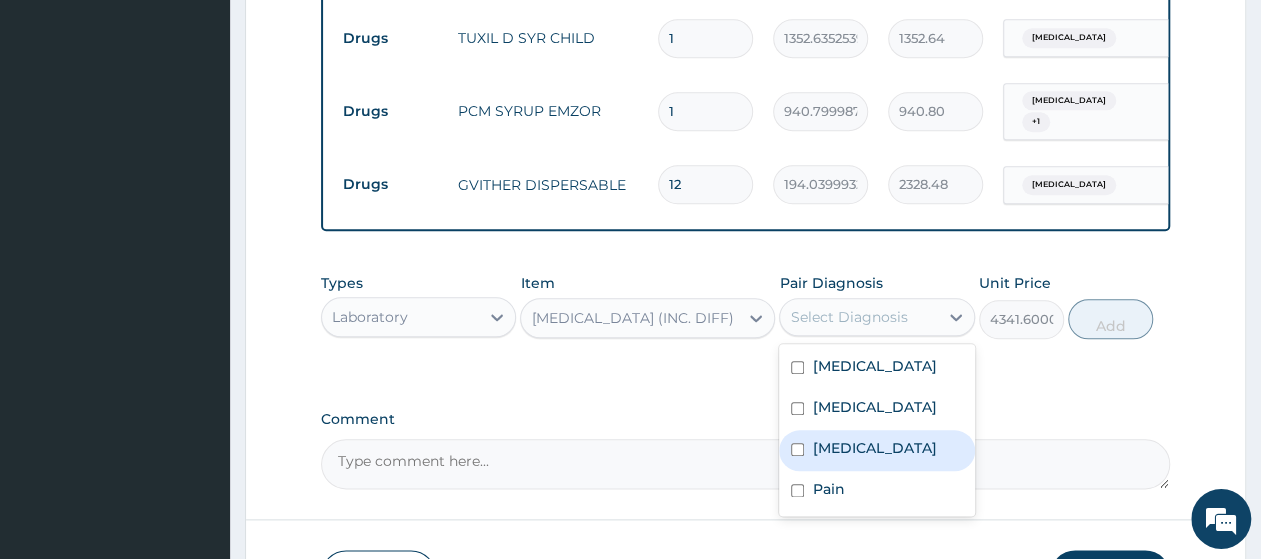 click on "Sepsis" at bounding box center (874, 448) 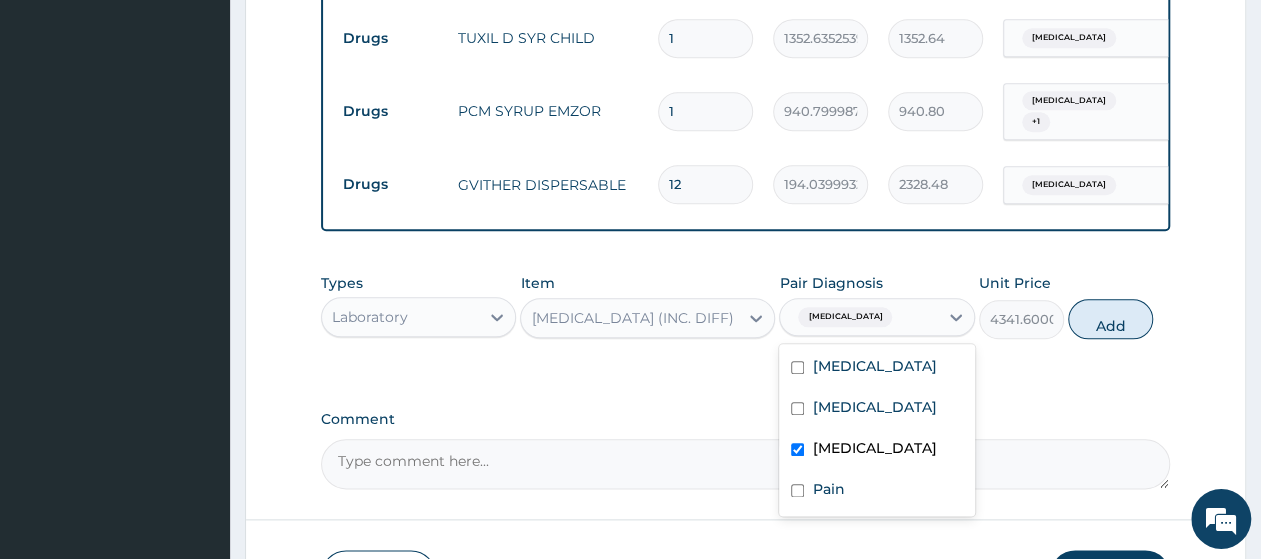 checkbox on "true" 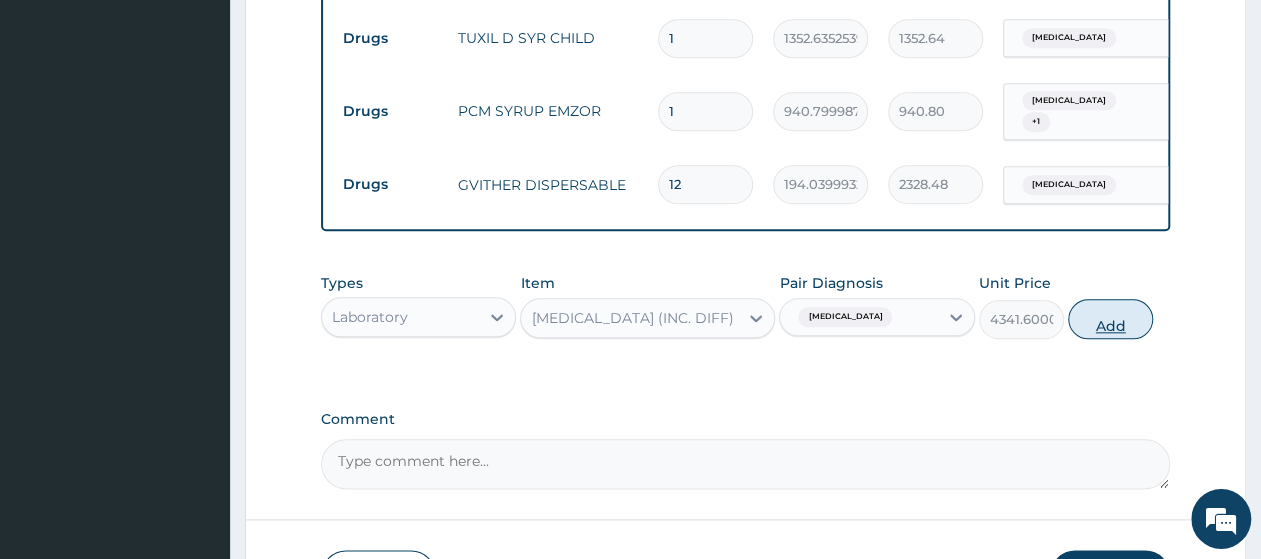 click on "Add" at bounding box center (1110, 319) 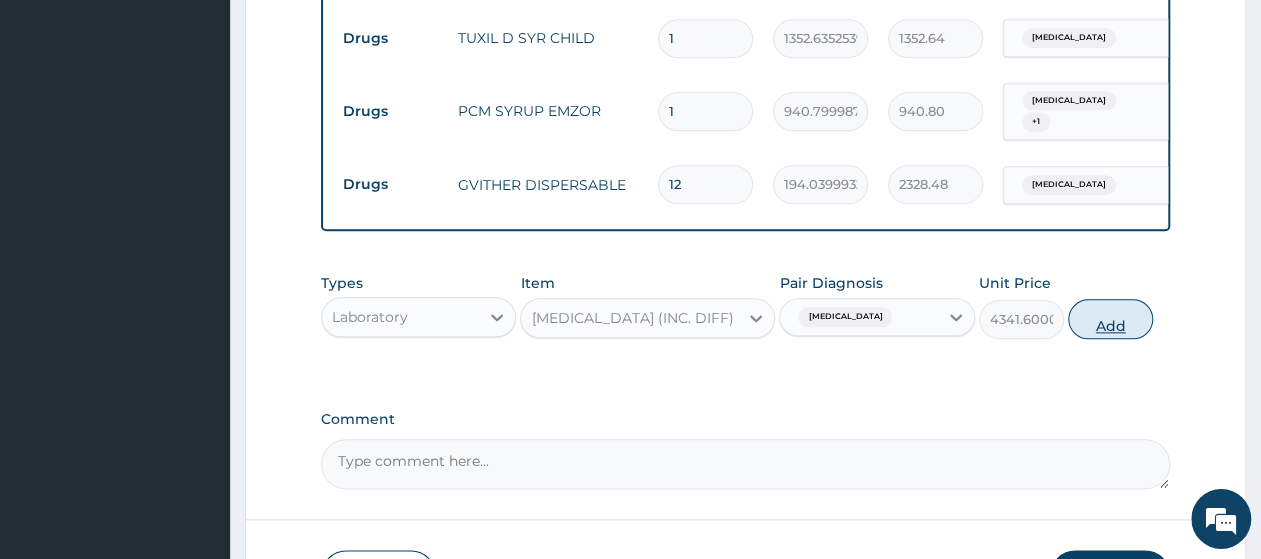 type on "0" 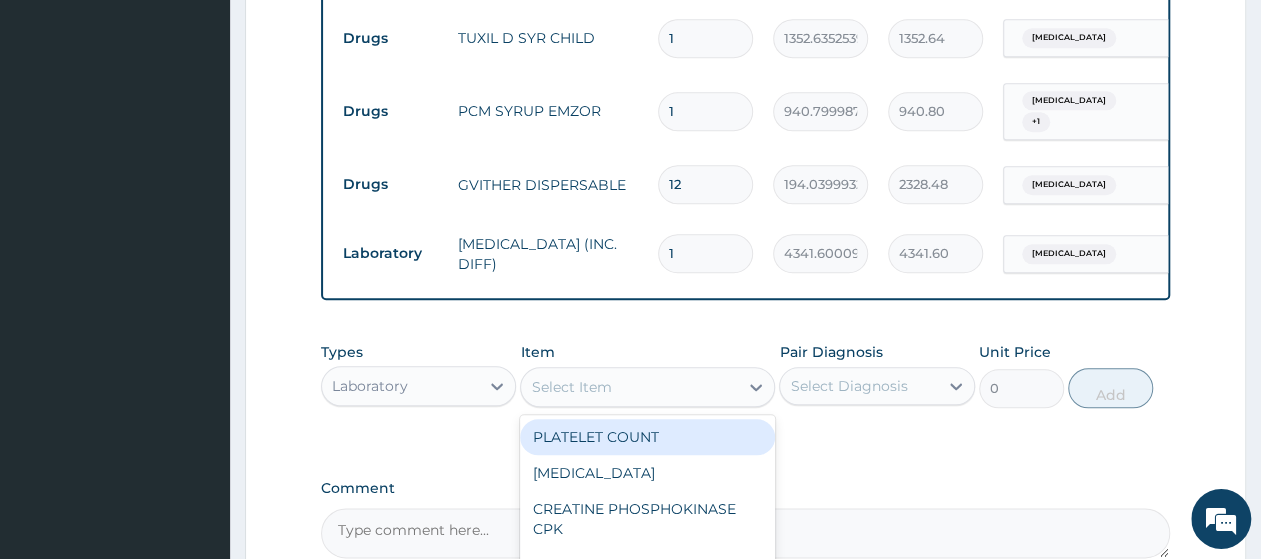 click on "Select Item" at bounding box center [629, 387] 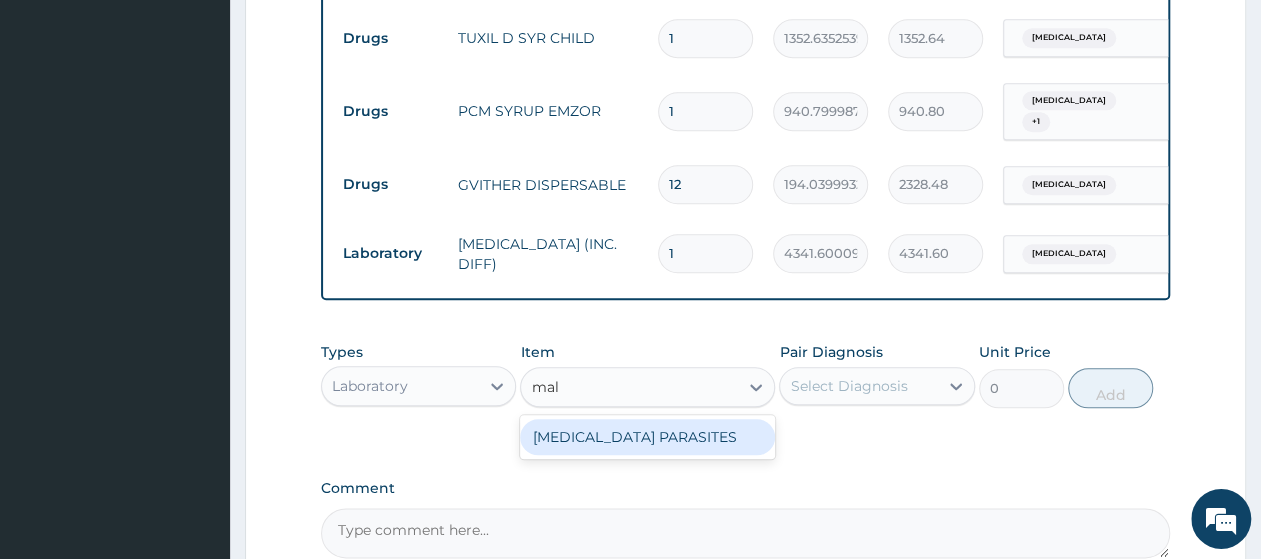 type on "mala" 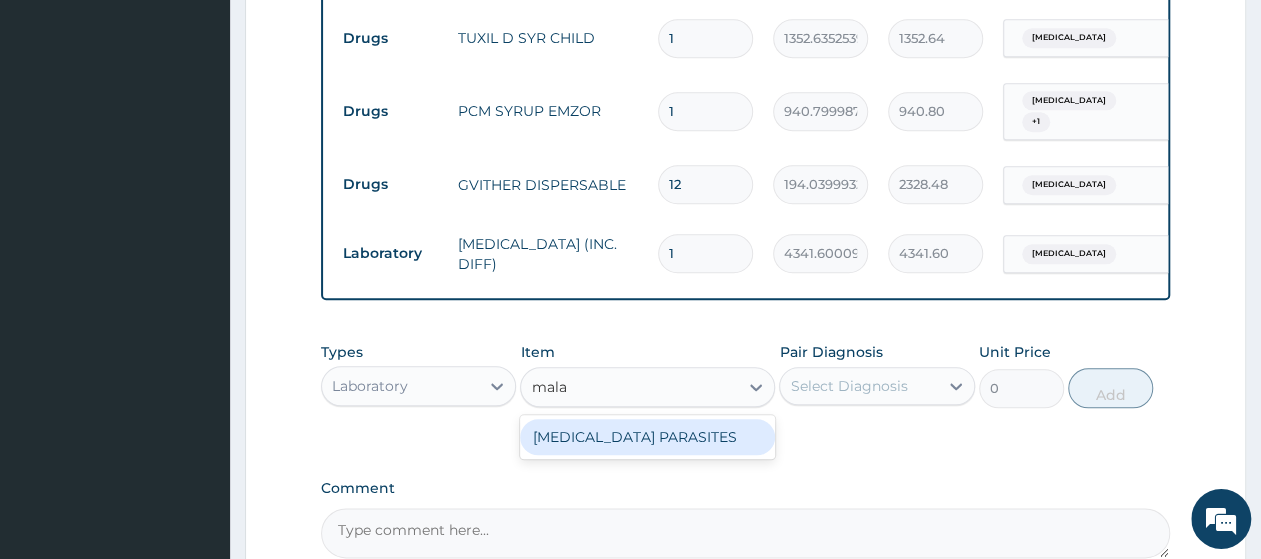 click on "MALARIA PARASITES" at bounding box center (647, 437) 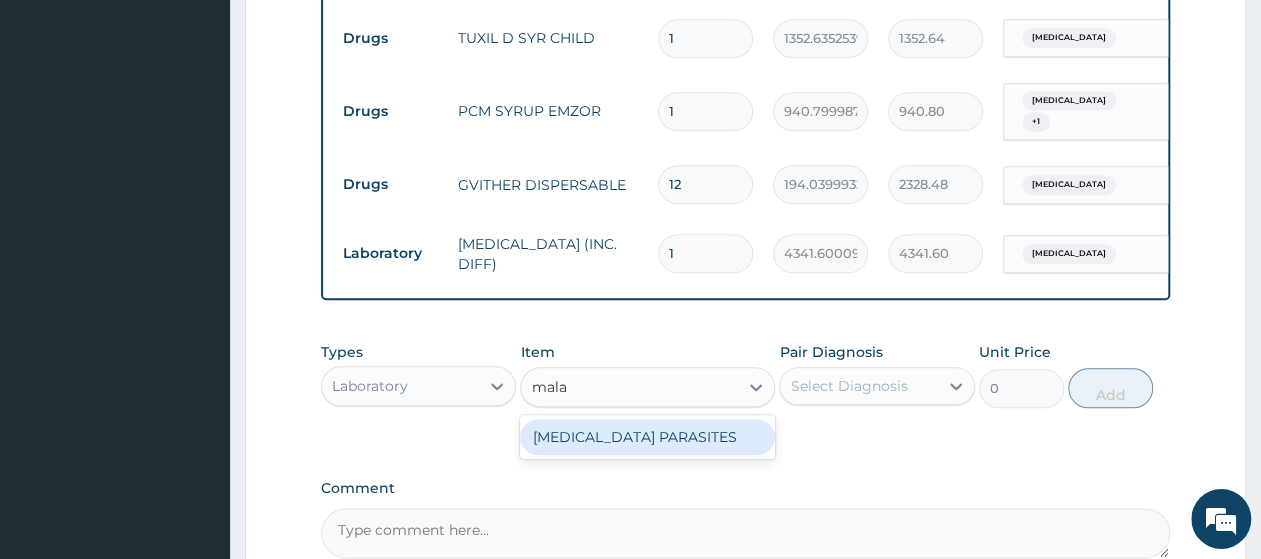 type 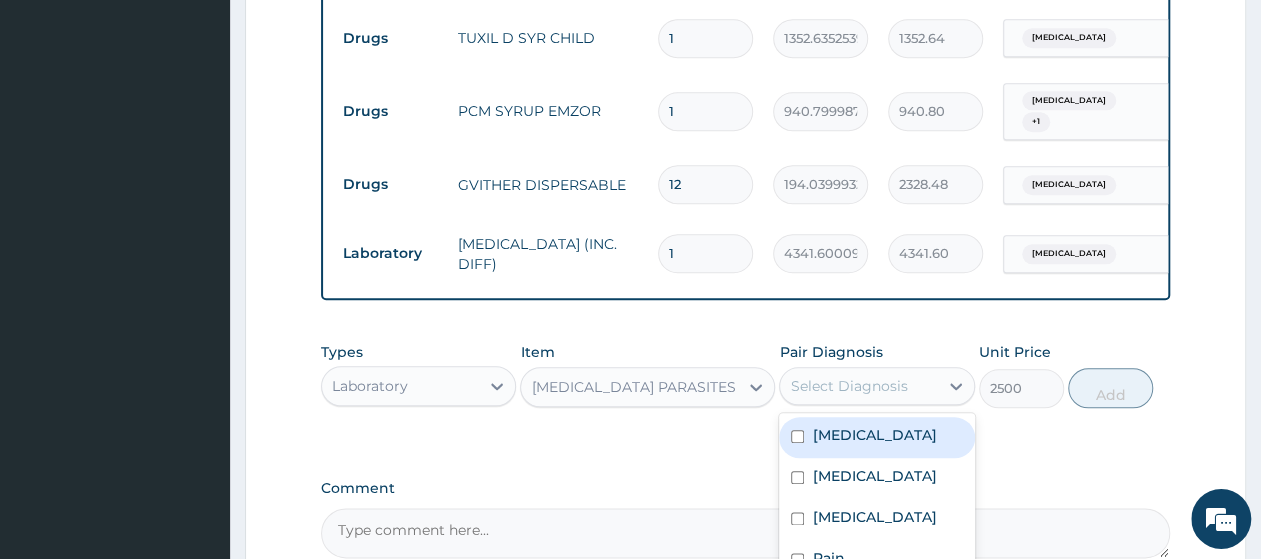 click on "Select Diagnosis" at bounding box center [848, 386] 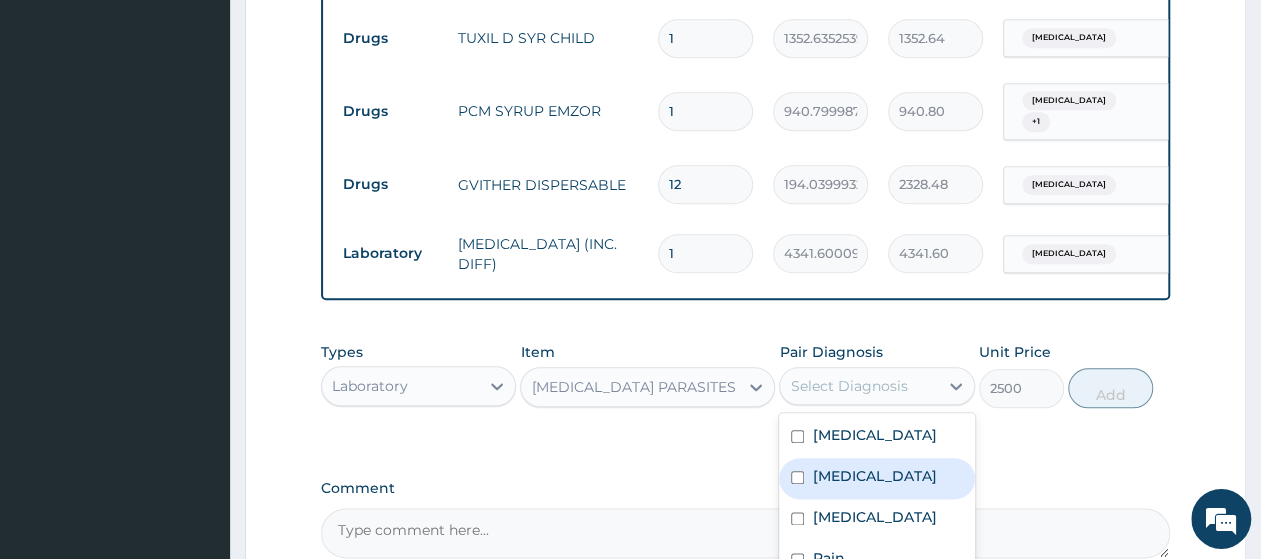 click on "Malaria" at bounding box center (874, 476) 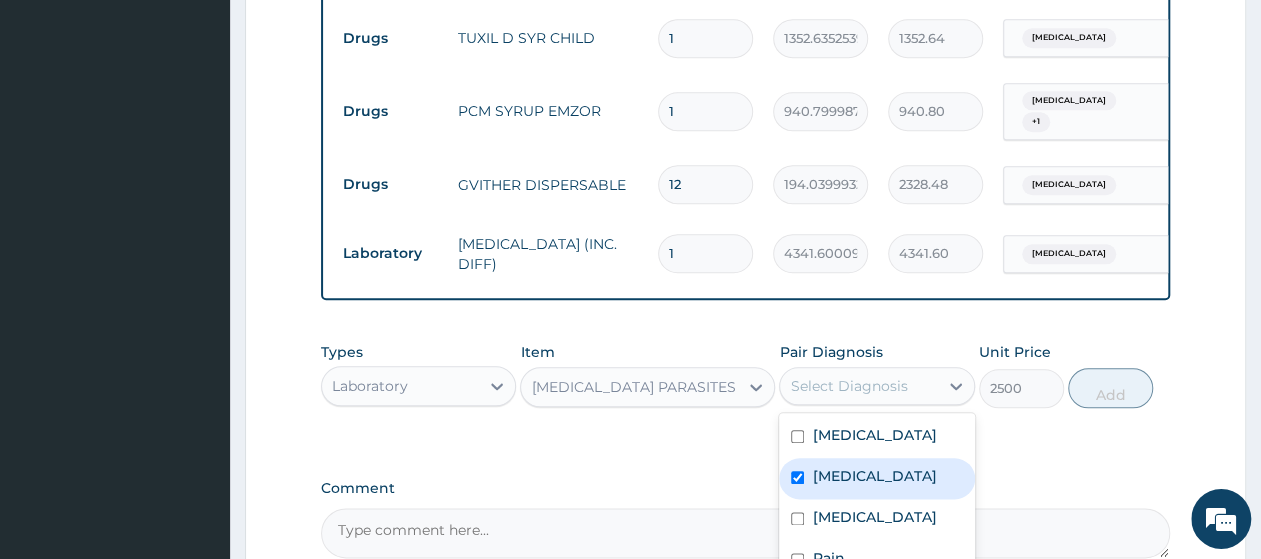 checkbox on "true" 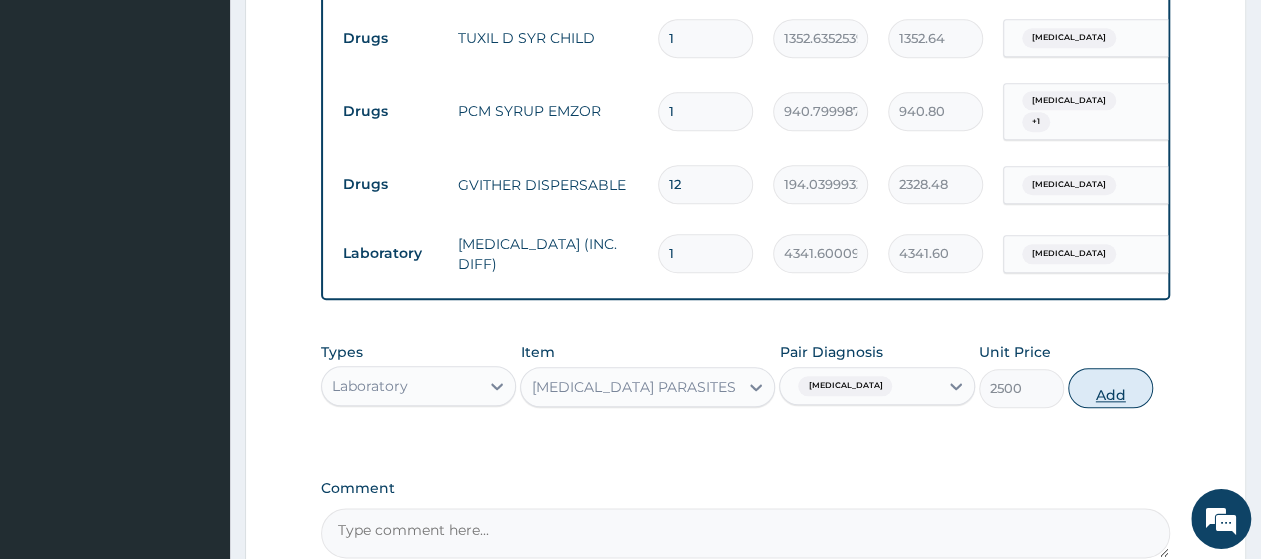 click on "Add" at bounding box center (1110, 388) 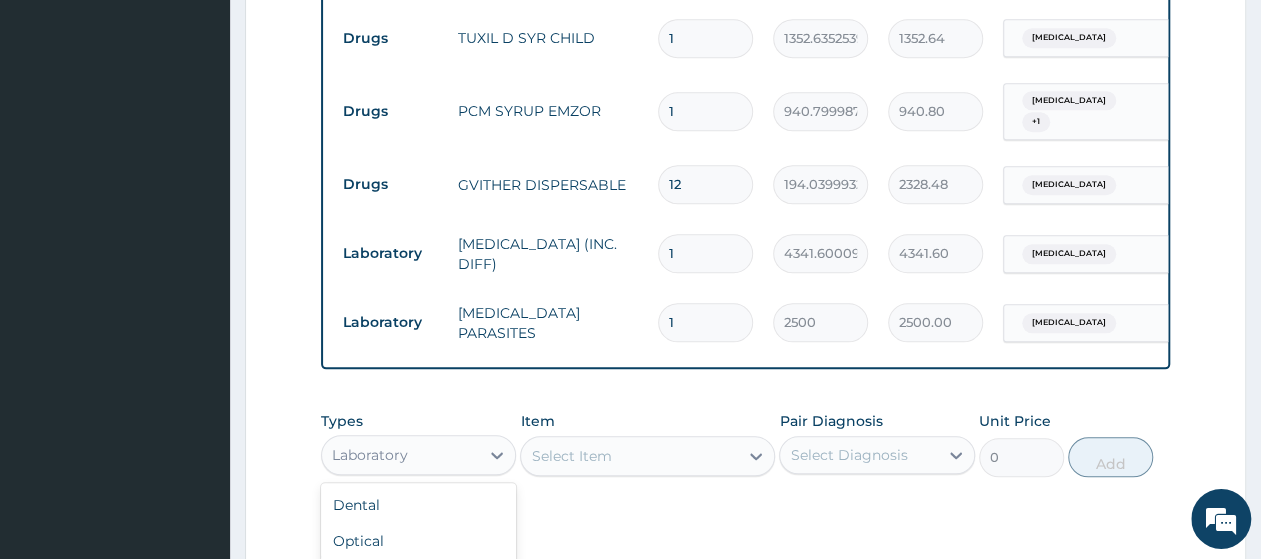 click on "Laboratory" at bounding box center (400, 455) 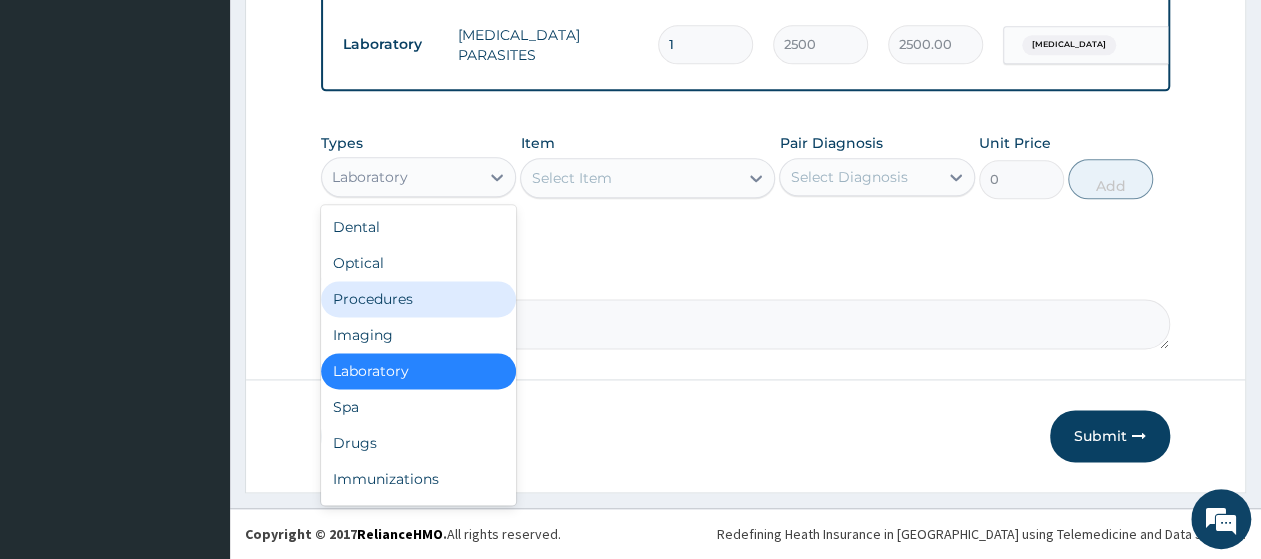 click on "Procedures" at bounding box center (418, 299) 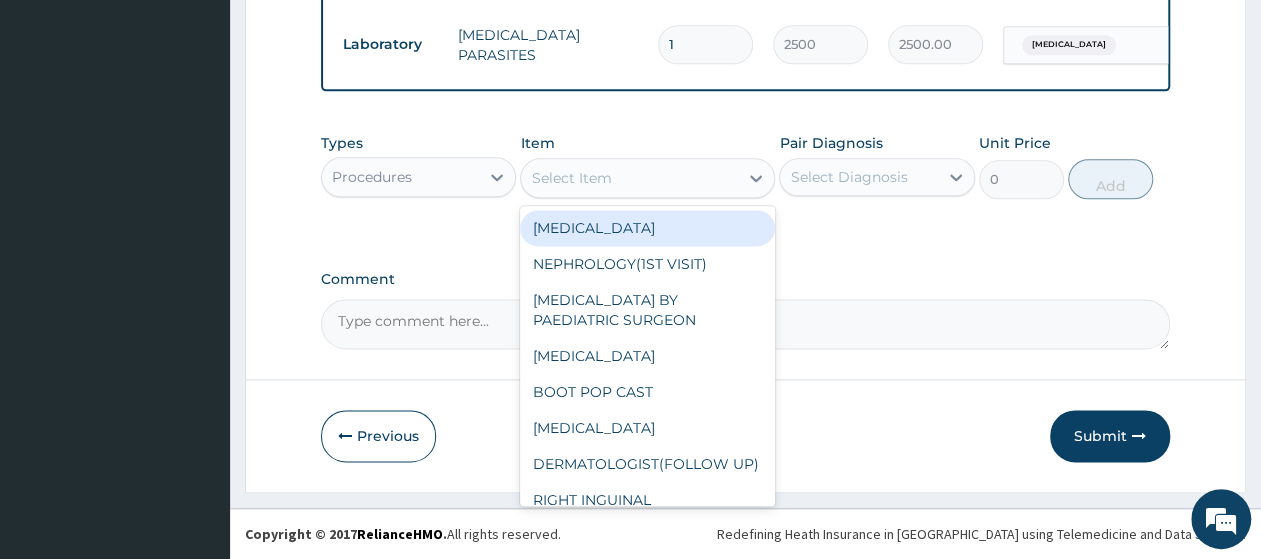 click on "Select Item" at bounding box center (647, 178) 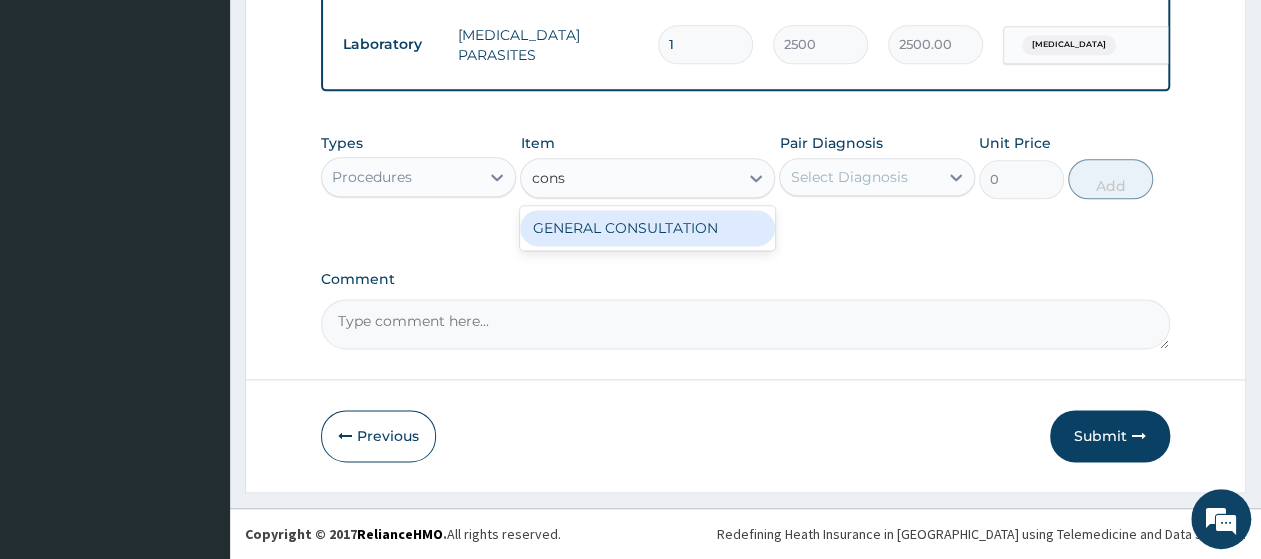 type on "consu" 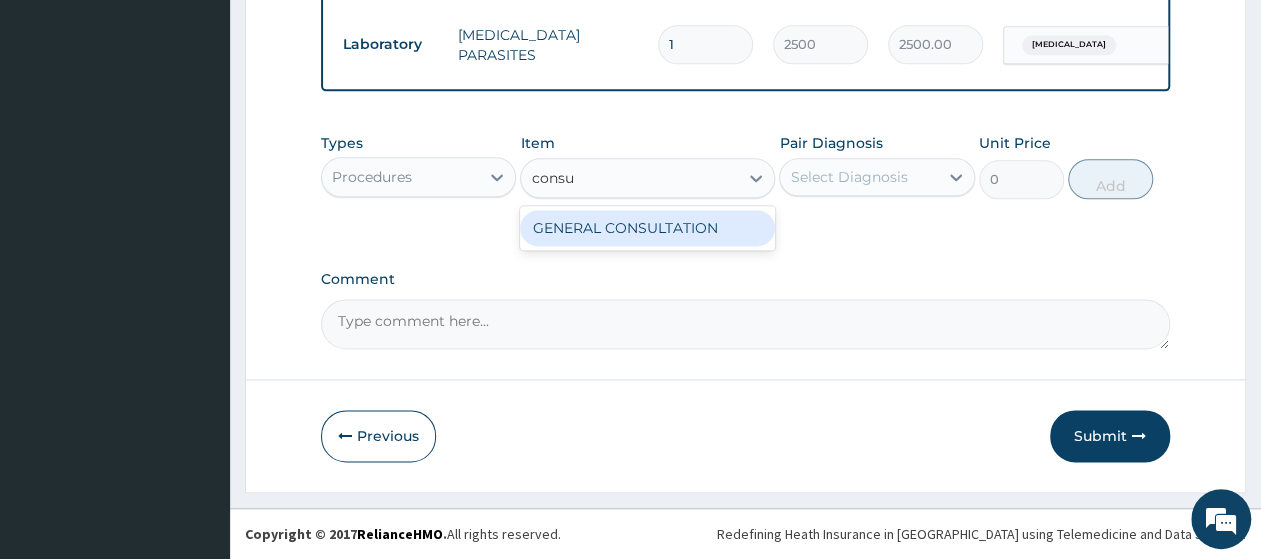 click on "GENERAL CONSULTATION" at bounding box center [647, 228] 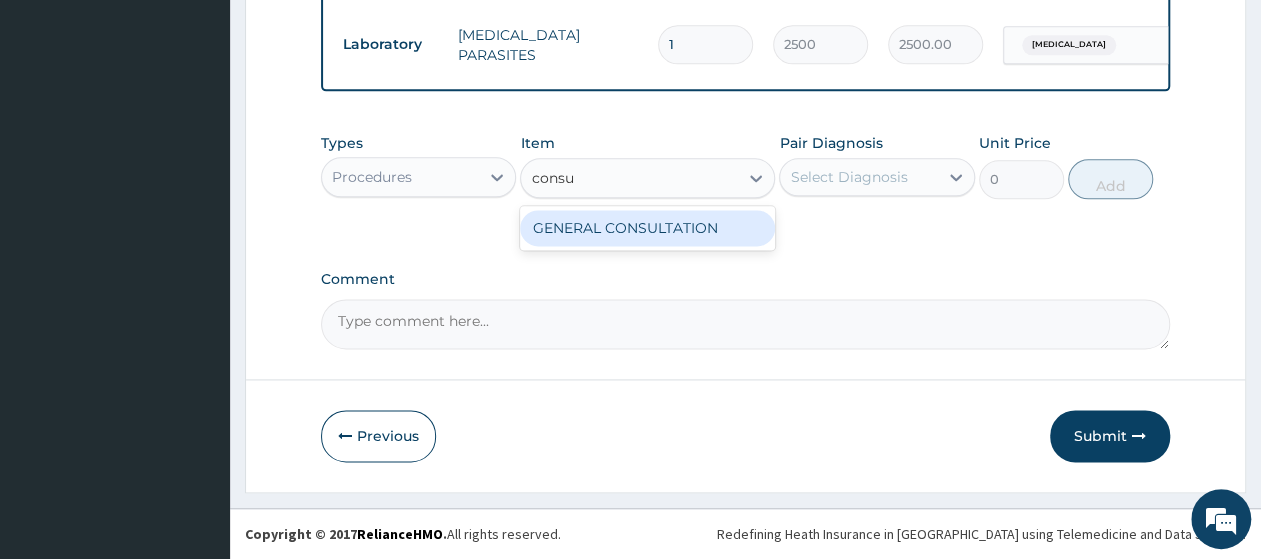 type 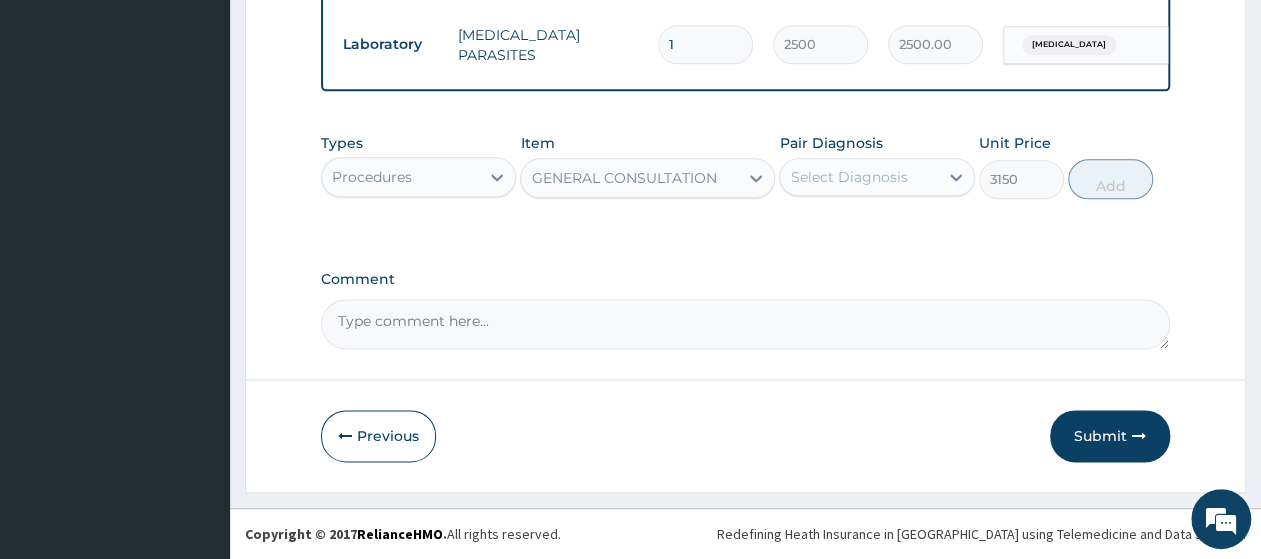 click on "Select Diagnosis" at bounding box center [848, 177] 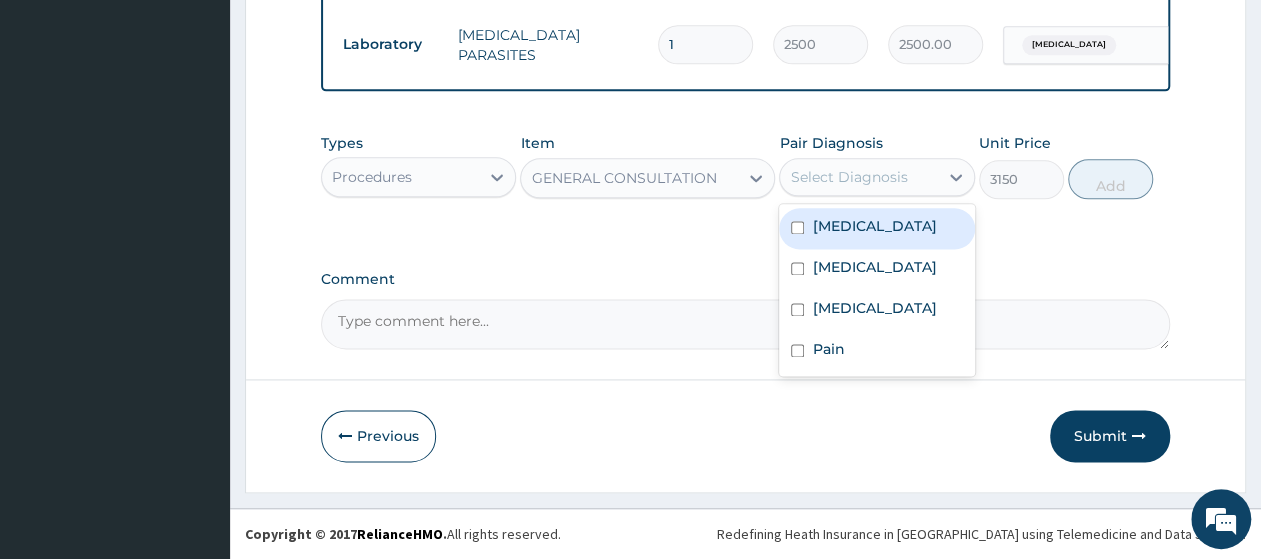 drag, startPoint x: 866, startPoint y: 247, endPoint x: 862, endPoint y: 281, distance: 34.234486 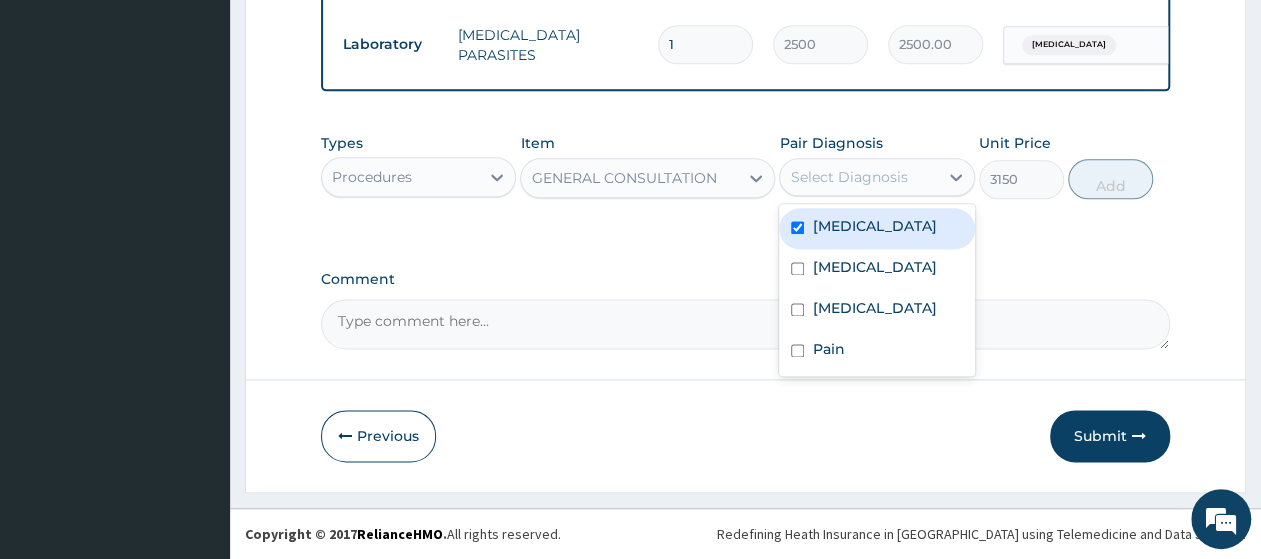 checkbox on "true" 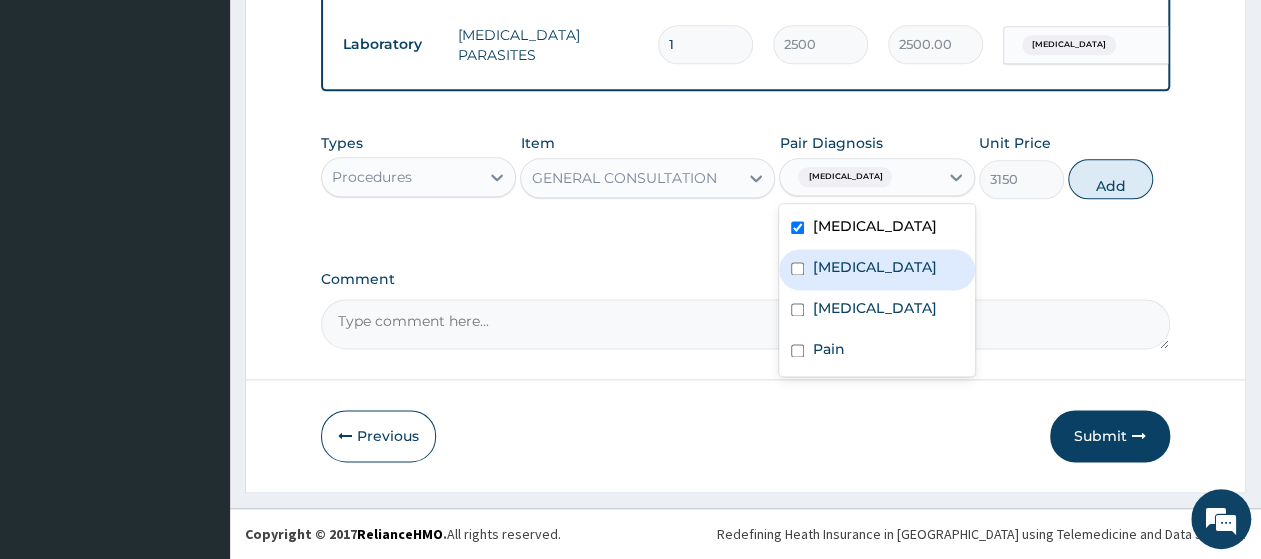 click on "Malaria" at bounding box center (874, 267) 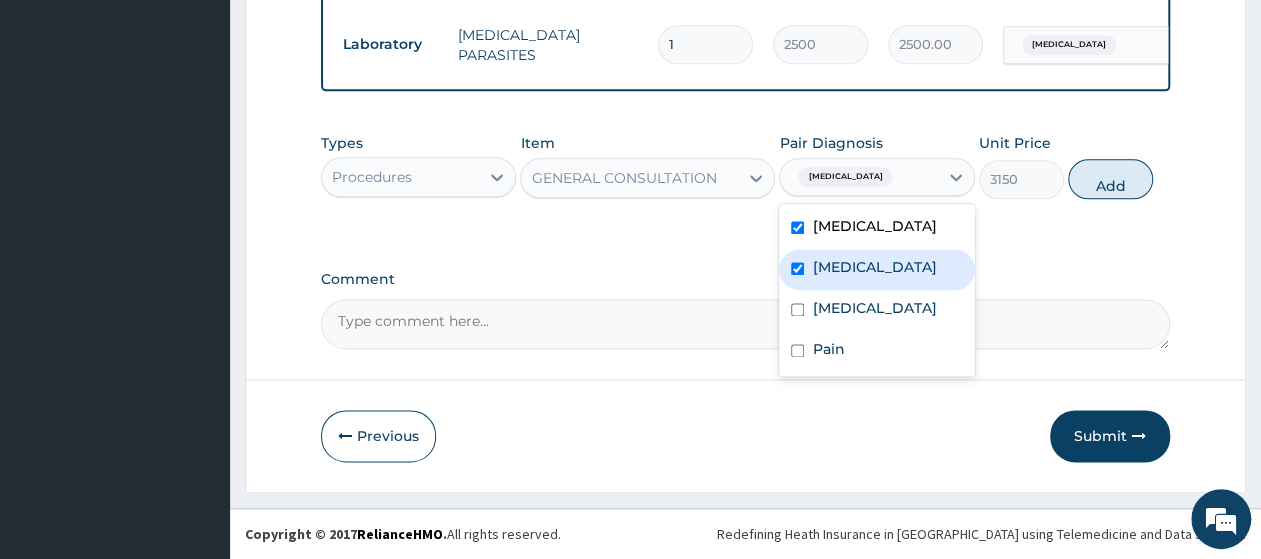 checkbox on "true" 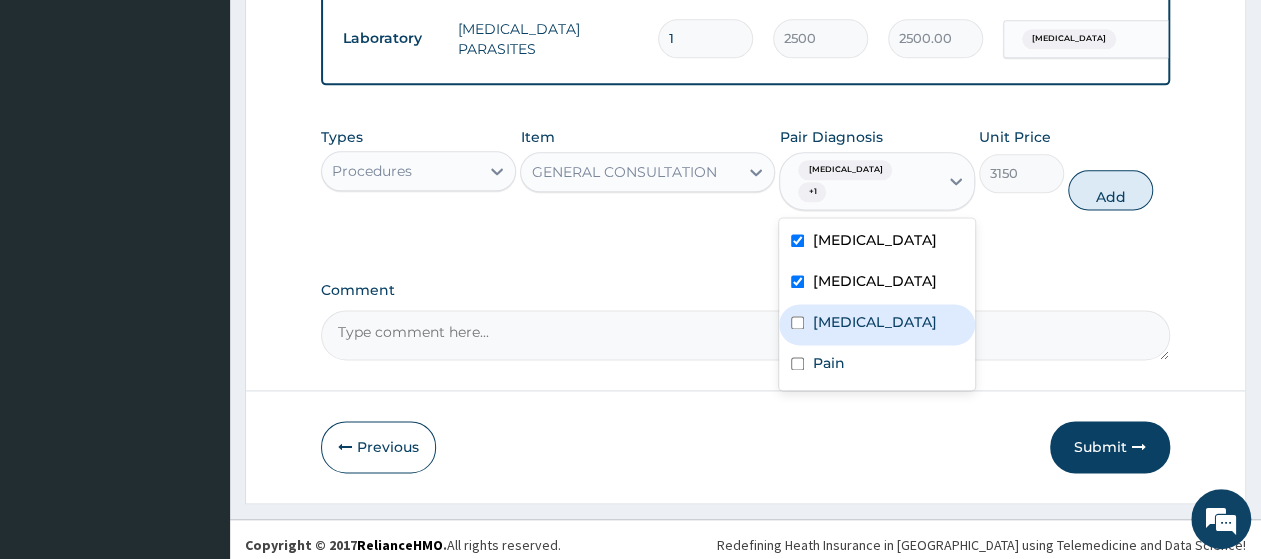click on "Sepsis" at bounding box center (876, 324) 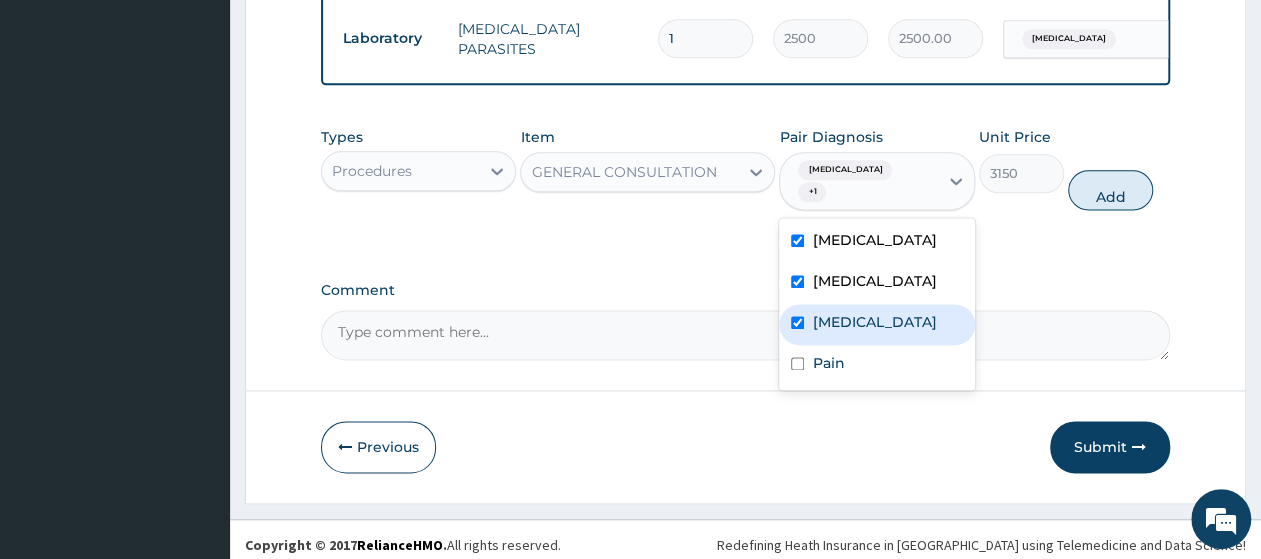 checkbox on "true" 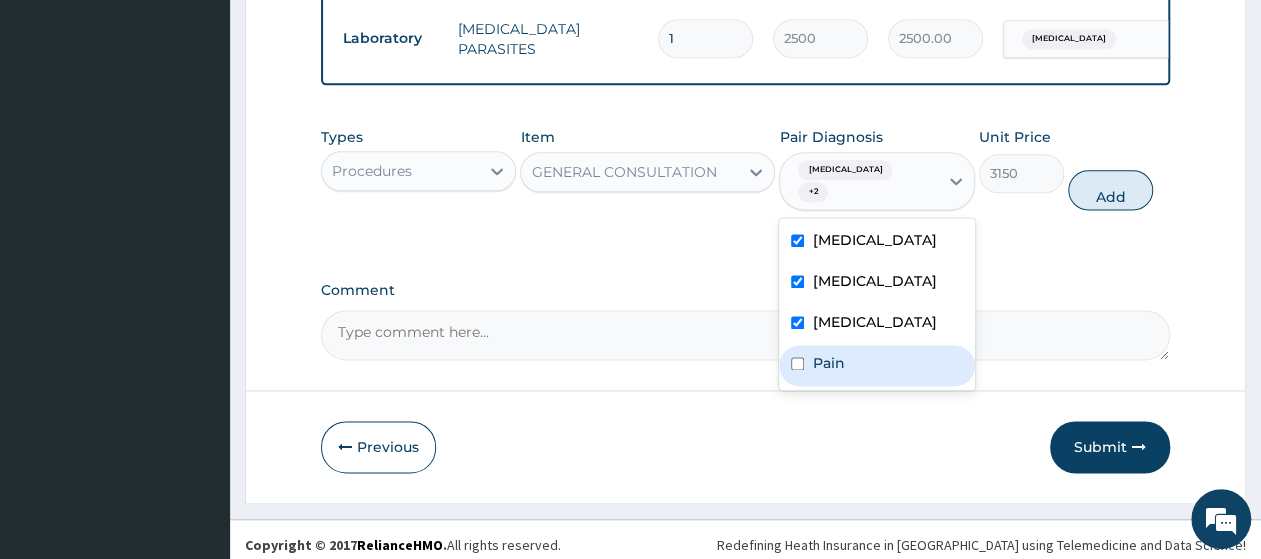 click on "Pain" at bounding box center [876, 365] 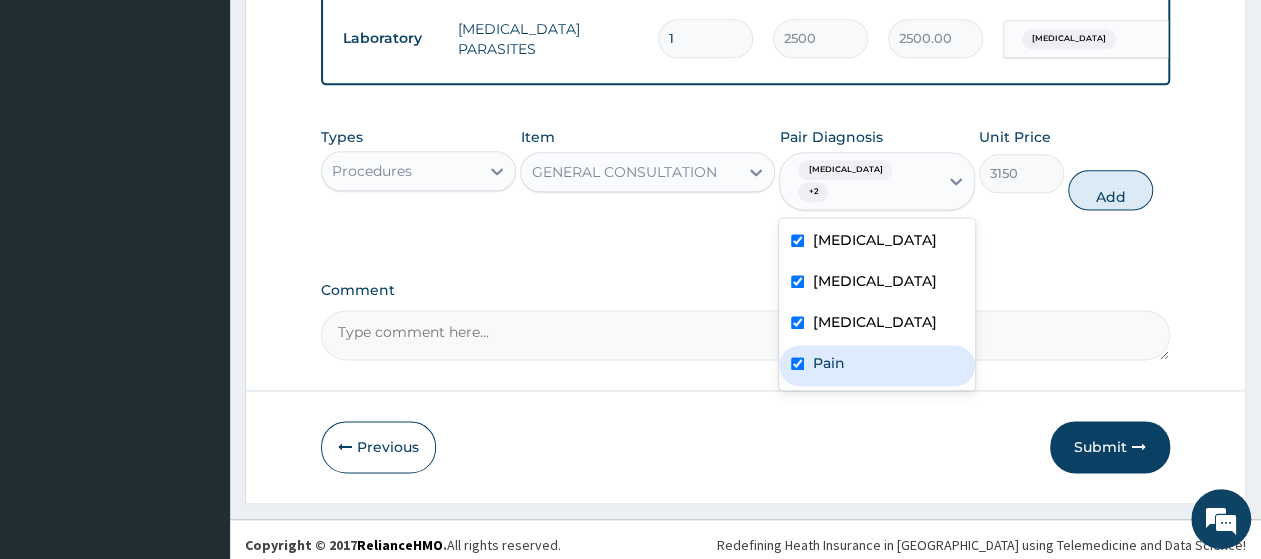 checkbox on "true" 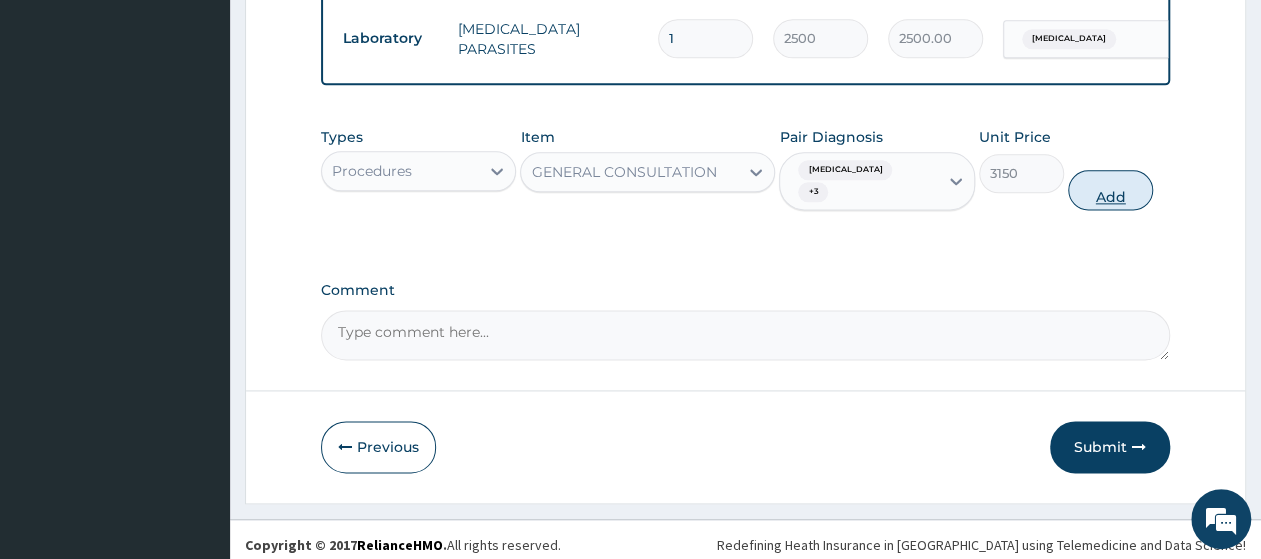 click on "Add" at bounding box center [1110, 190] 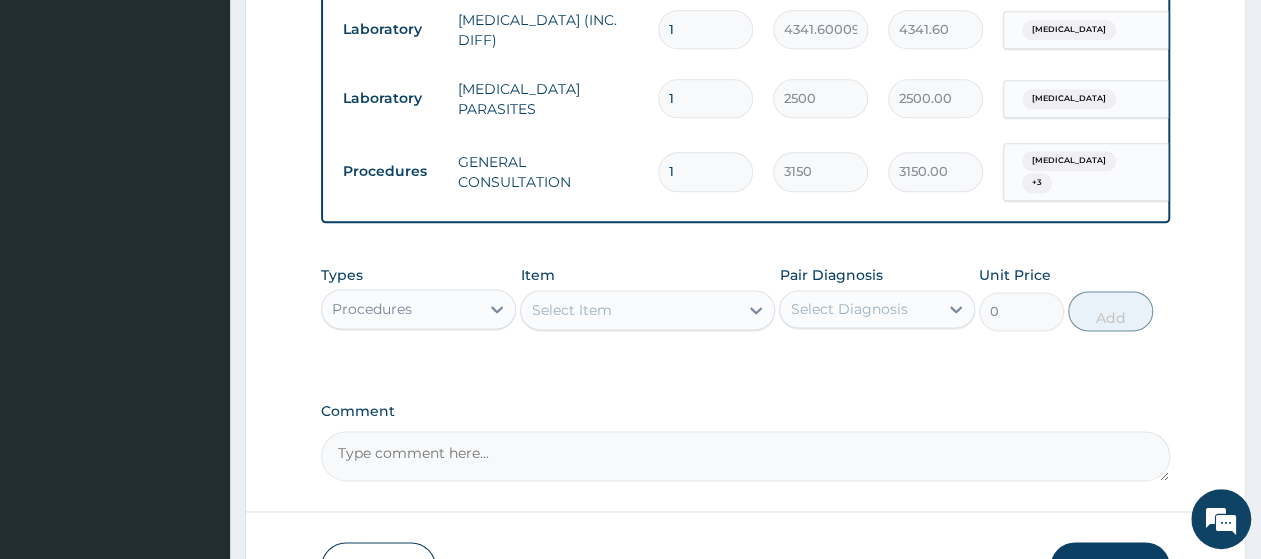 scroll, scrollTop: 1216, scrollLeft: 0, axis: vertical 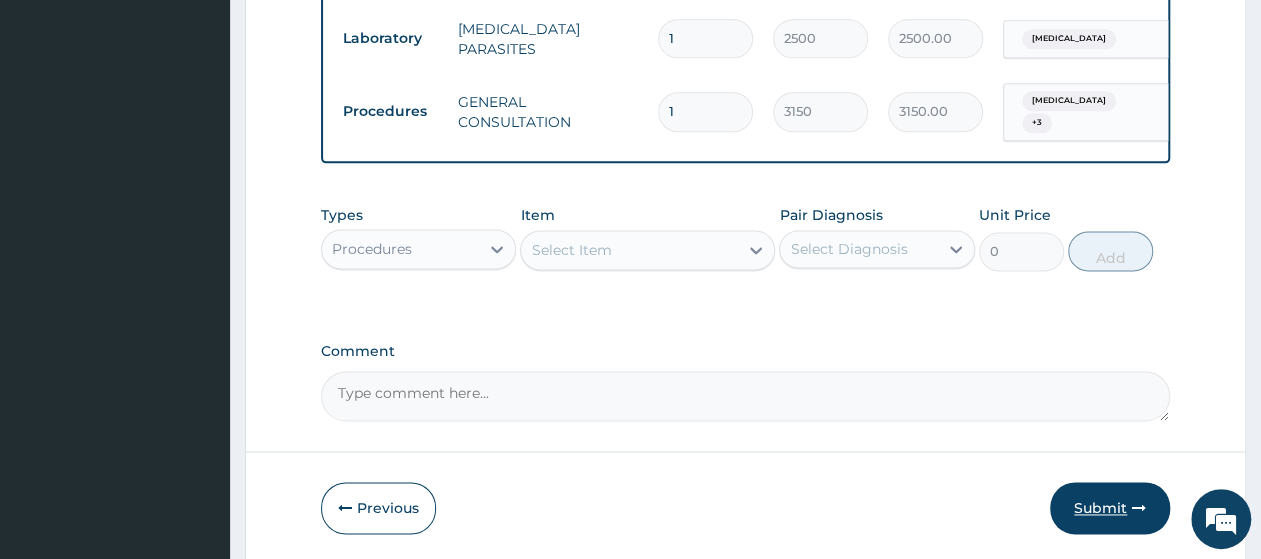 click on "Submit" at bounding box center (1110, 508) 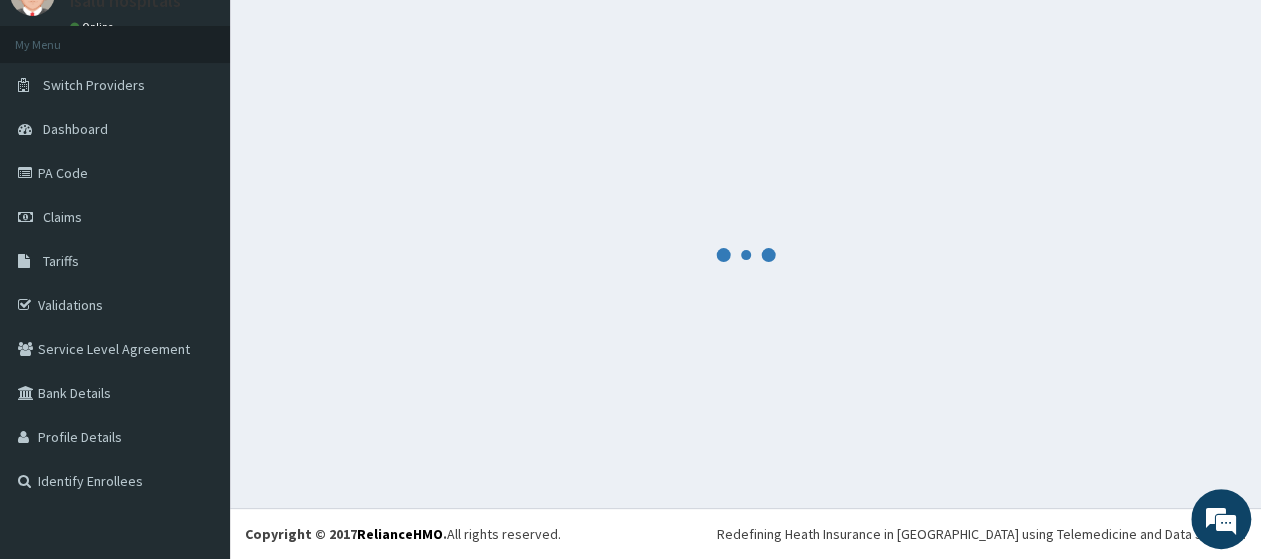 scroll, scrollTop: 88, scrollLeft: 0, axis: vertical 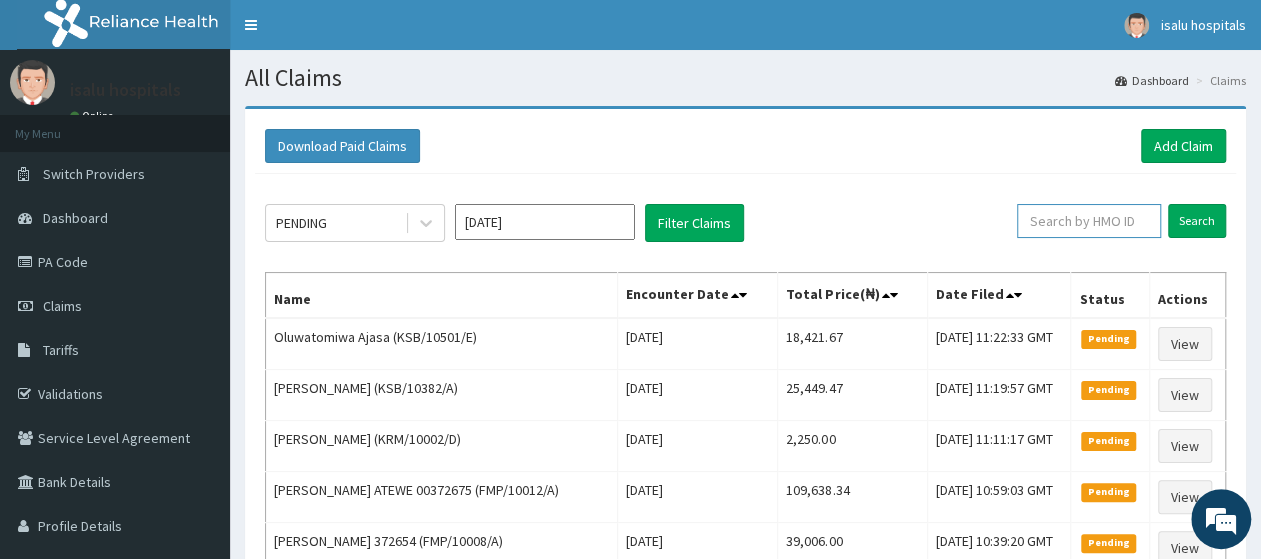 paste on "REL/10531/D" 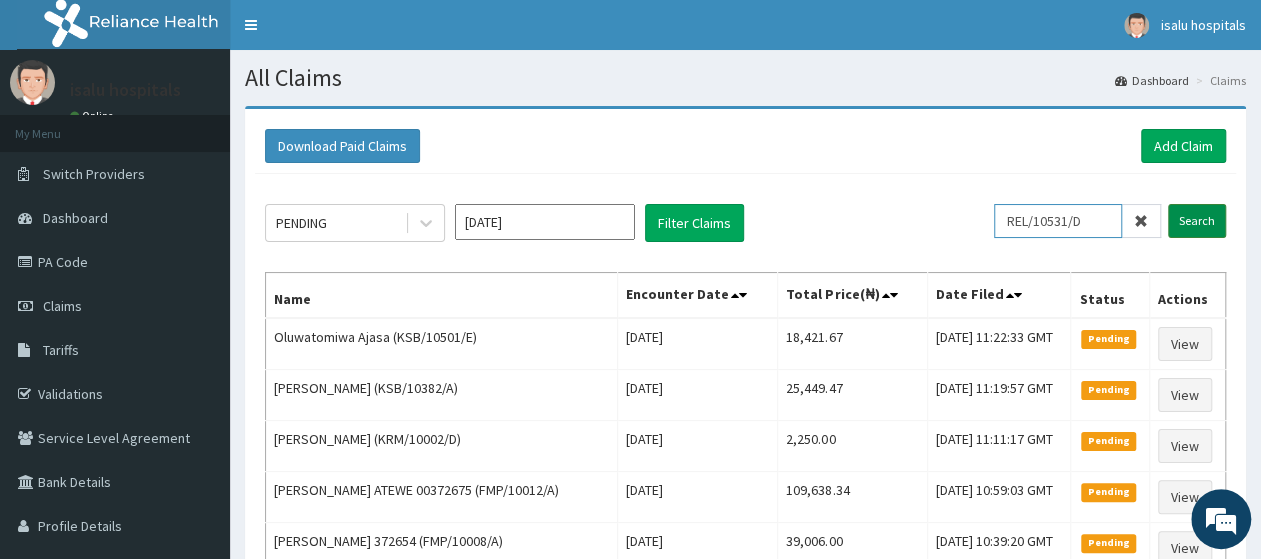 type on "REL/10531/D" 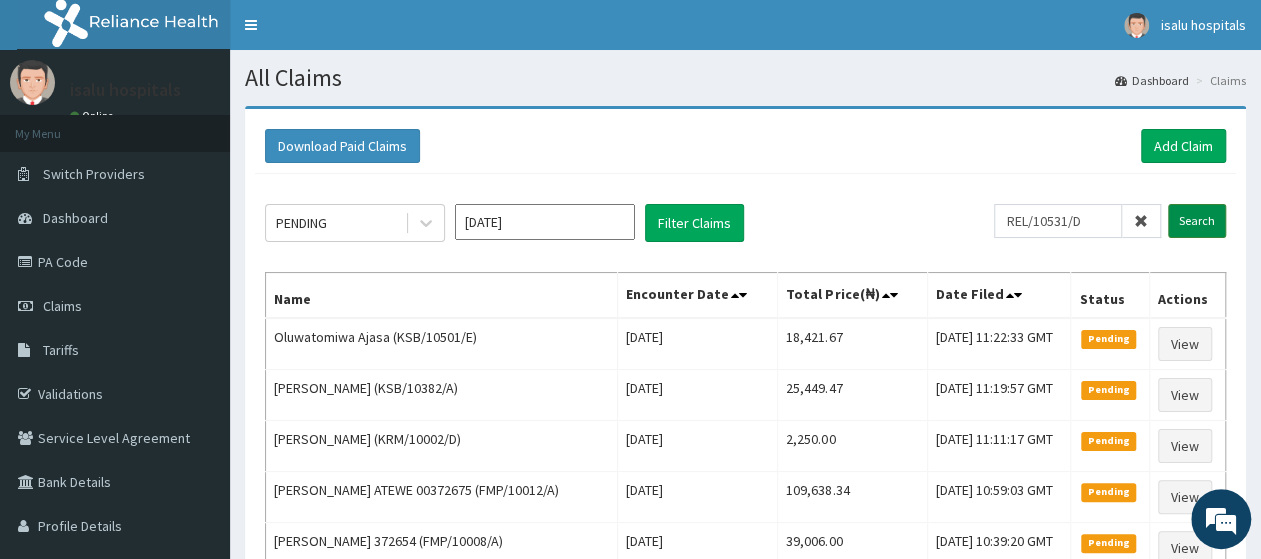 click on "Search" at bounding box center [1197, 221] 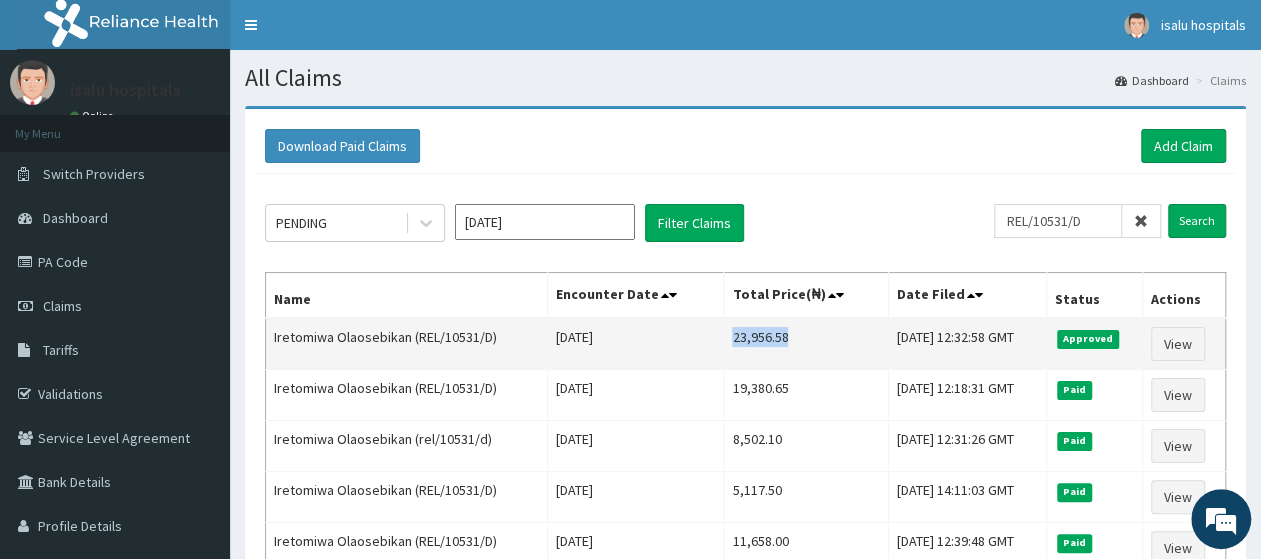 drag, startPoint x: 701, startPoint y: 337, endPoint x: 759, endPoint y: 337, distance: 58 